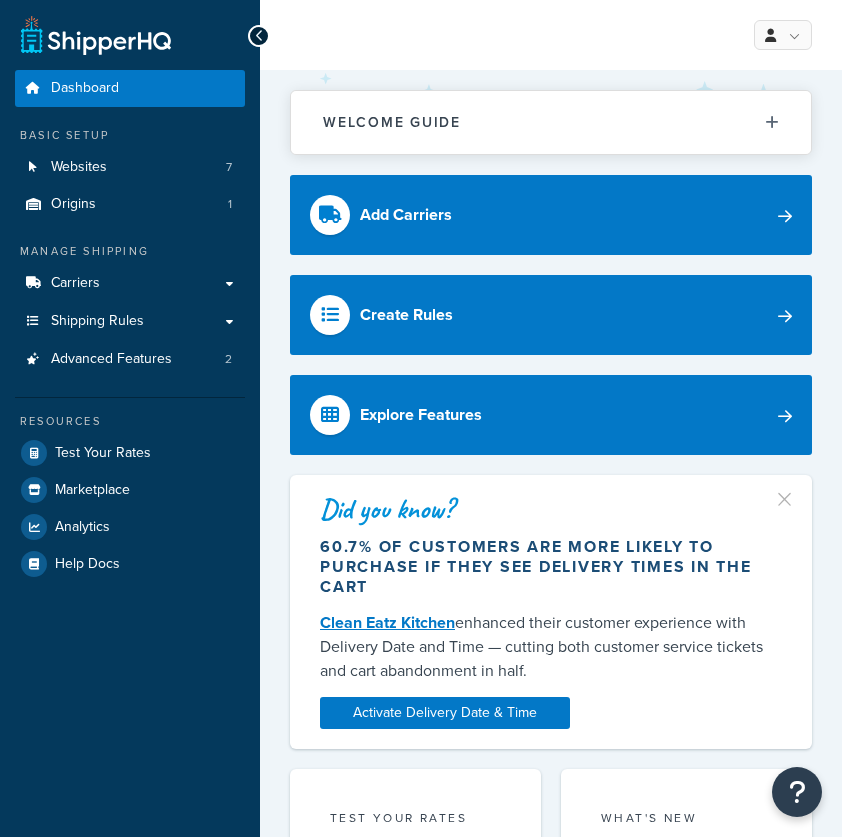 scroll, scrollTop: 0, scrollLeft: 0, axis: both 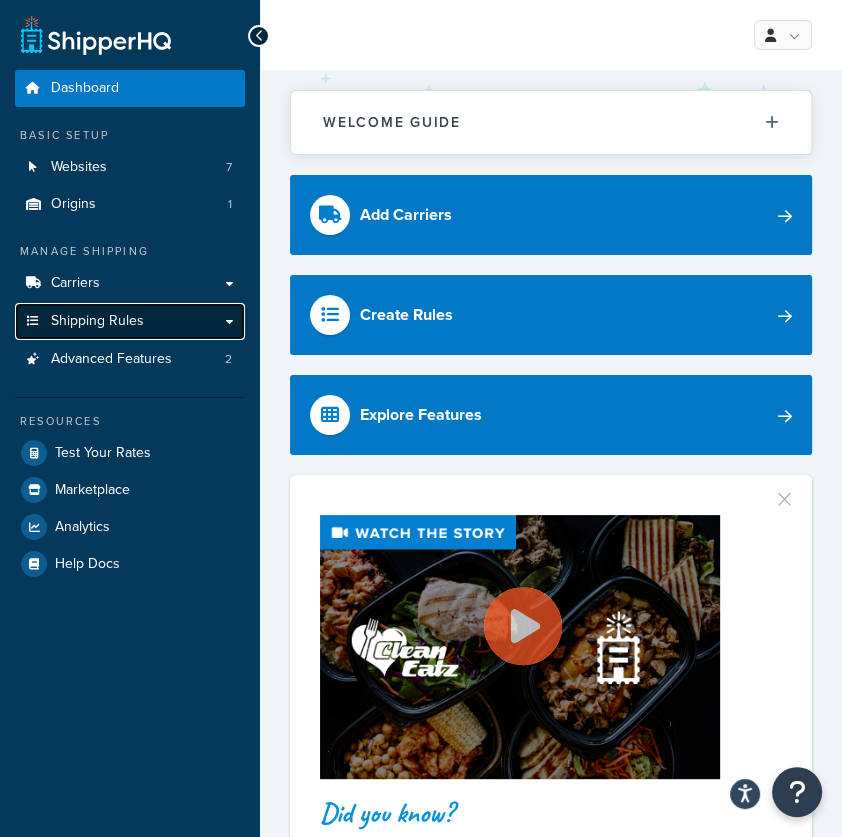 click on "Shipping Rules" at bounding box center (97, 321) 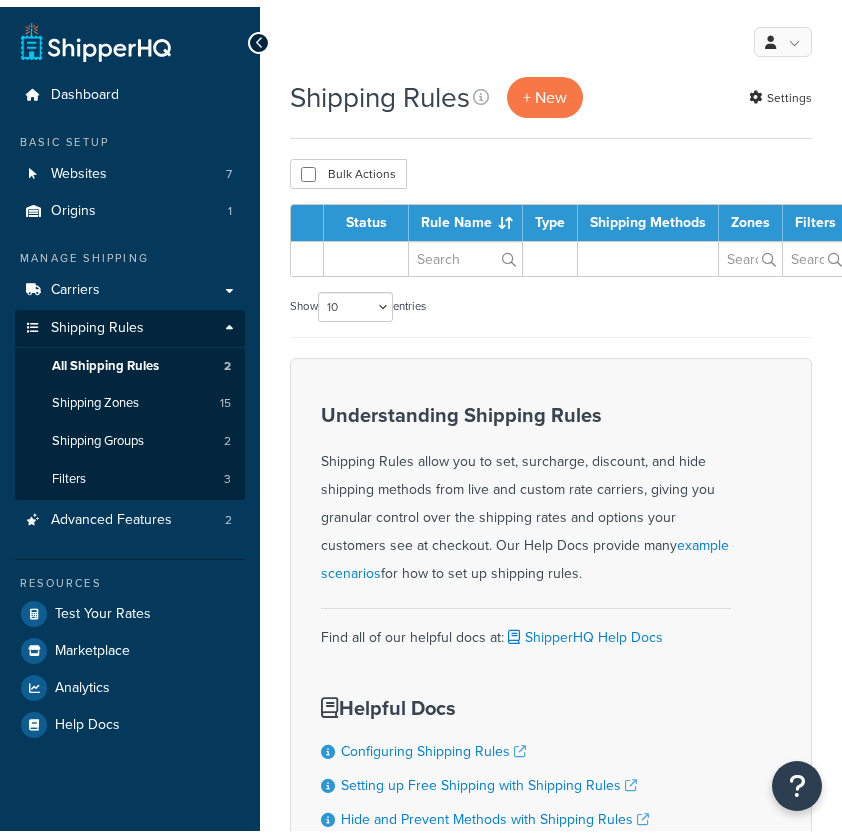 scroll, scrollTop: 0, scrollLeft: 0, axis: both 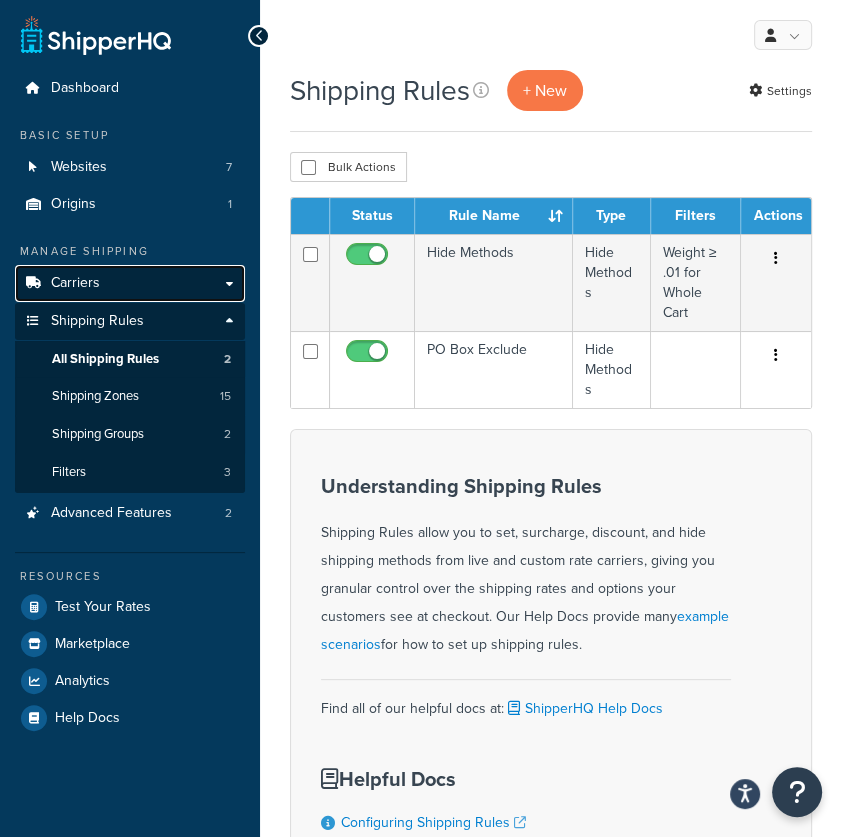 click on "Carriers" at bounding box center (75, 283) 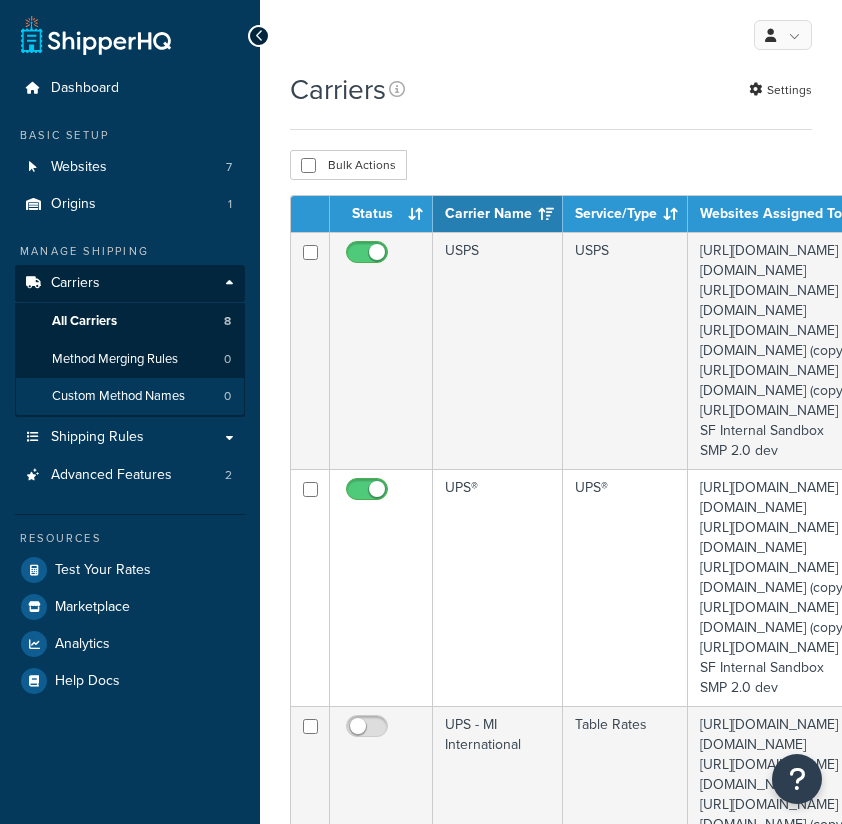 scroll, scrollTop: 0, scrollLeft: 0, axis: both 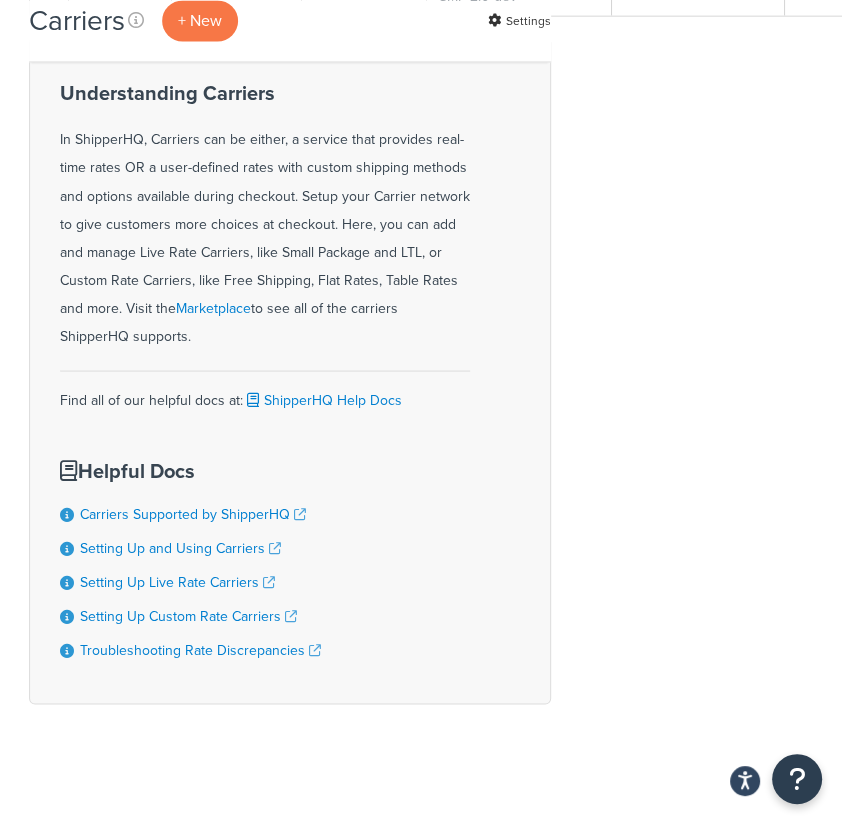 click on "[URL][DOMAIN_NAME][DOMAIN_NAME]
[URL][DOMAIN_NAME][DOMAIN_NAME]
[URL][DOMAIN_NAME][DOMAIN_NAME] (copy)
[URL][DOMAIN_NAME][DOMAIN_NAME] (copy)
[URL][DOMAIN_NAME]
SF Internal Sandbox
SMP 2.0 dev" at bounding box center (519, -341) 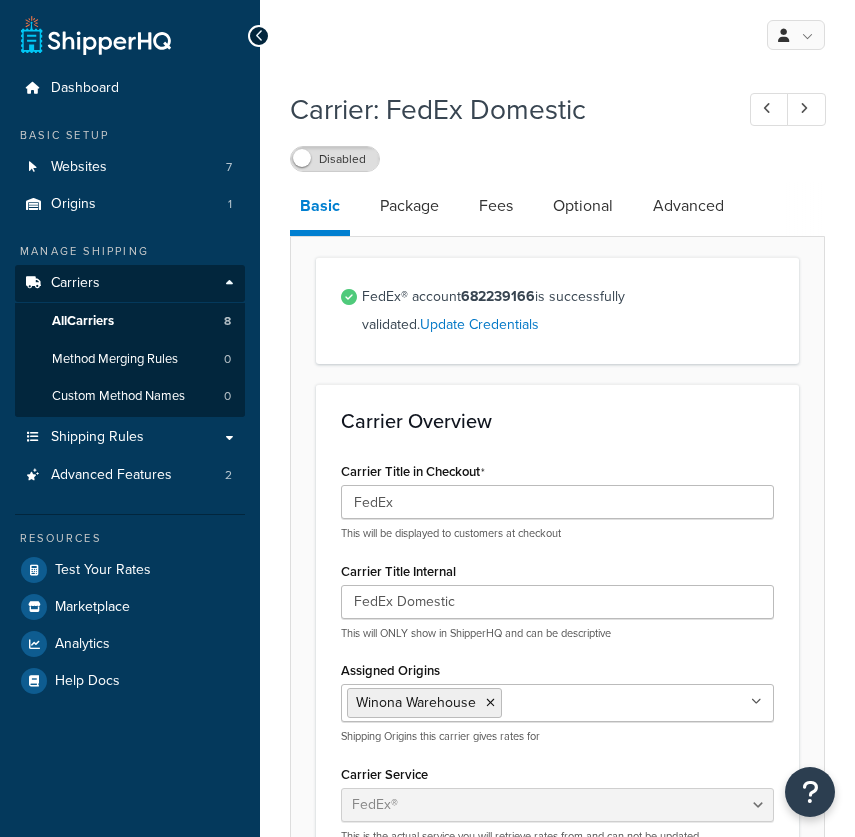 select on "fedEx" 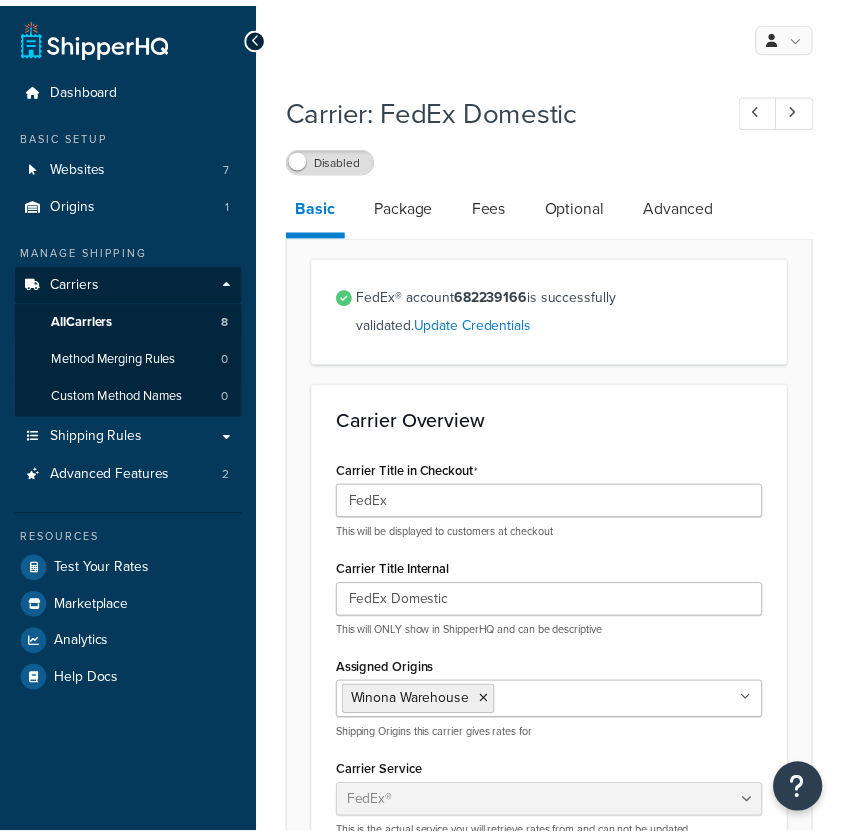 scroll, scrollTop: 0, scrollLeft: 0, axis: both 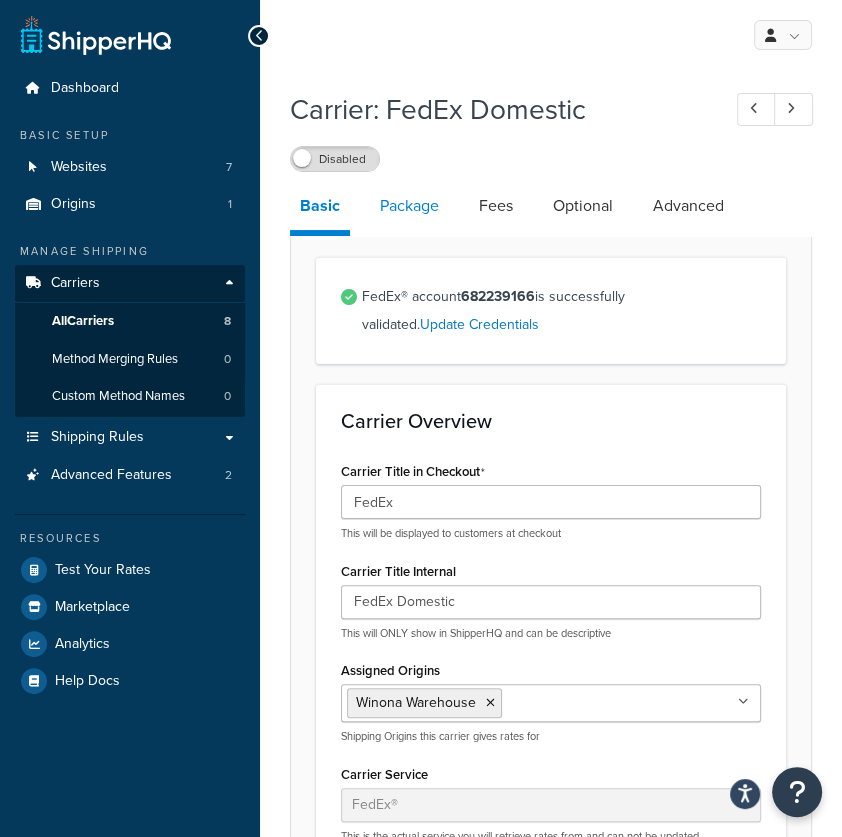 click on "Package" at bounding box center (409, 206) 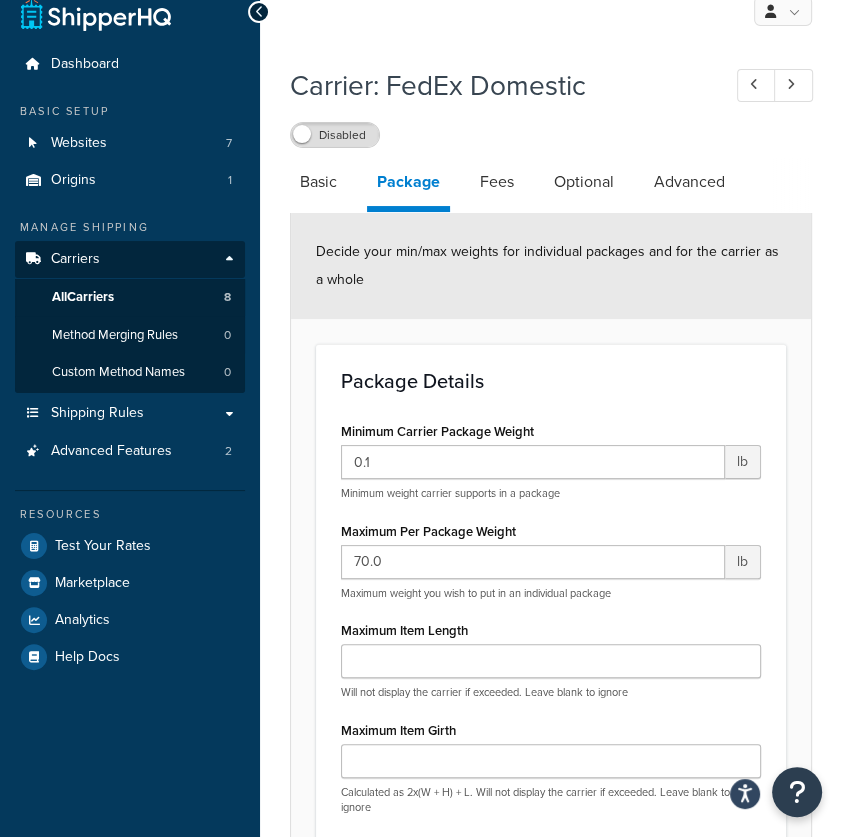 scroll, scrollTop: 0, scrollLeft: 0, axis: both 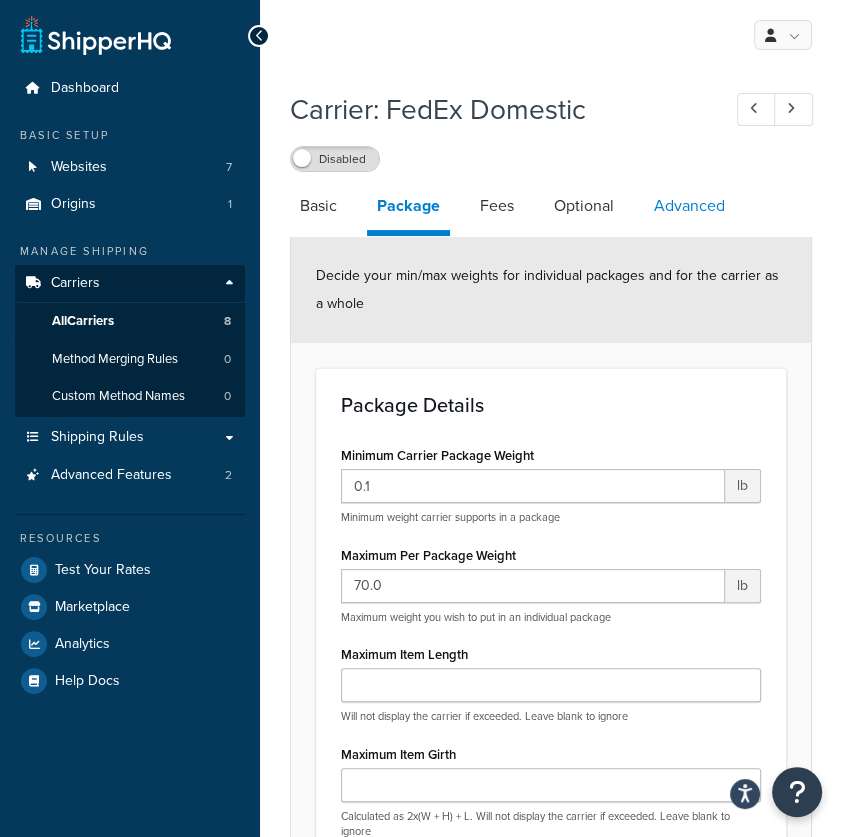 click on "Advanced" at bounding box center [689, 206] 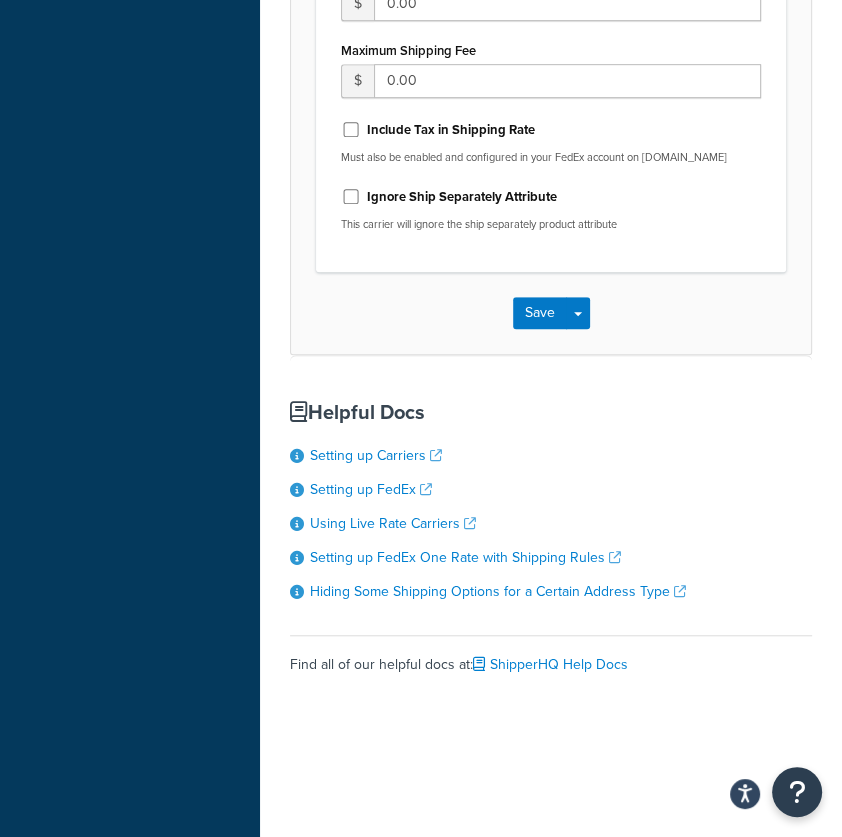 scroll, scrollTop: 0, scrollLeft: 0, axis: both 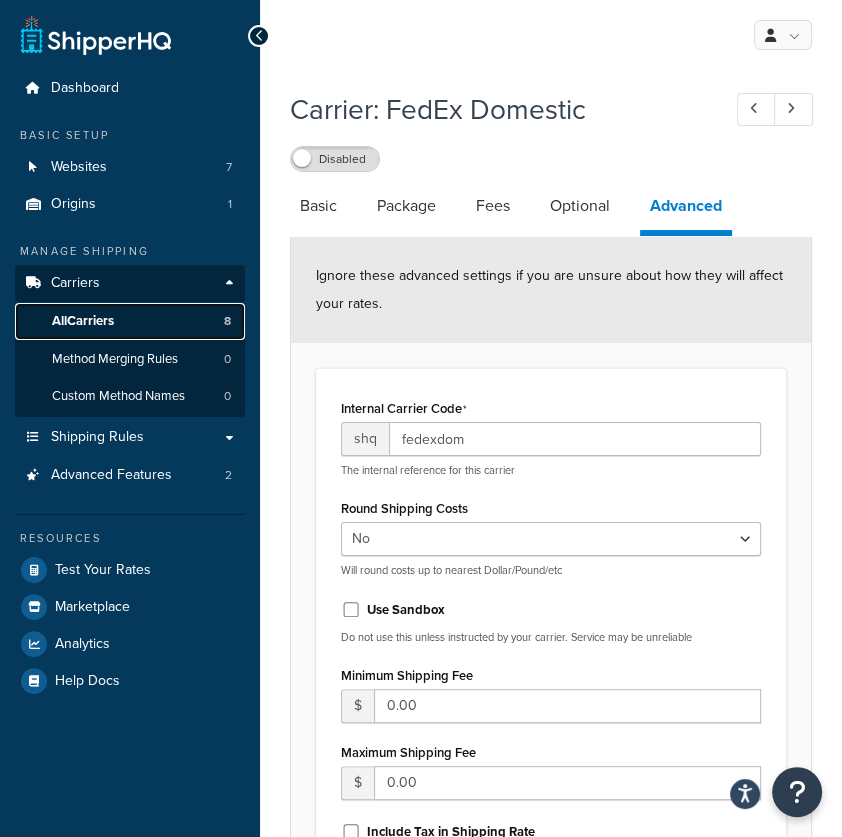 click on "All  Carriers 8" at bounding box center [130, 321] 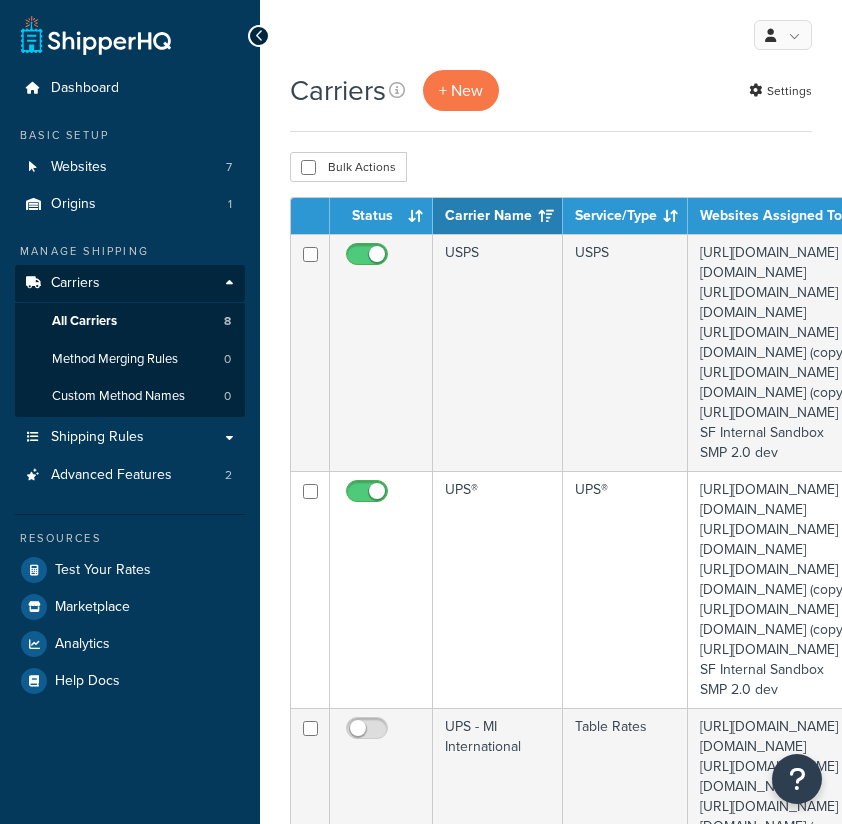 scroll, scrollTop: 0, scrollLeft: 0, axis: both 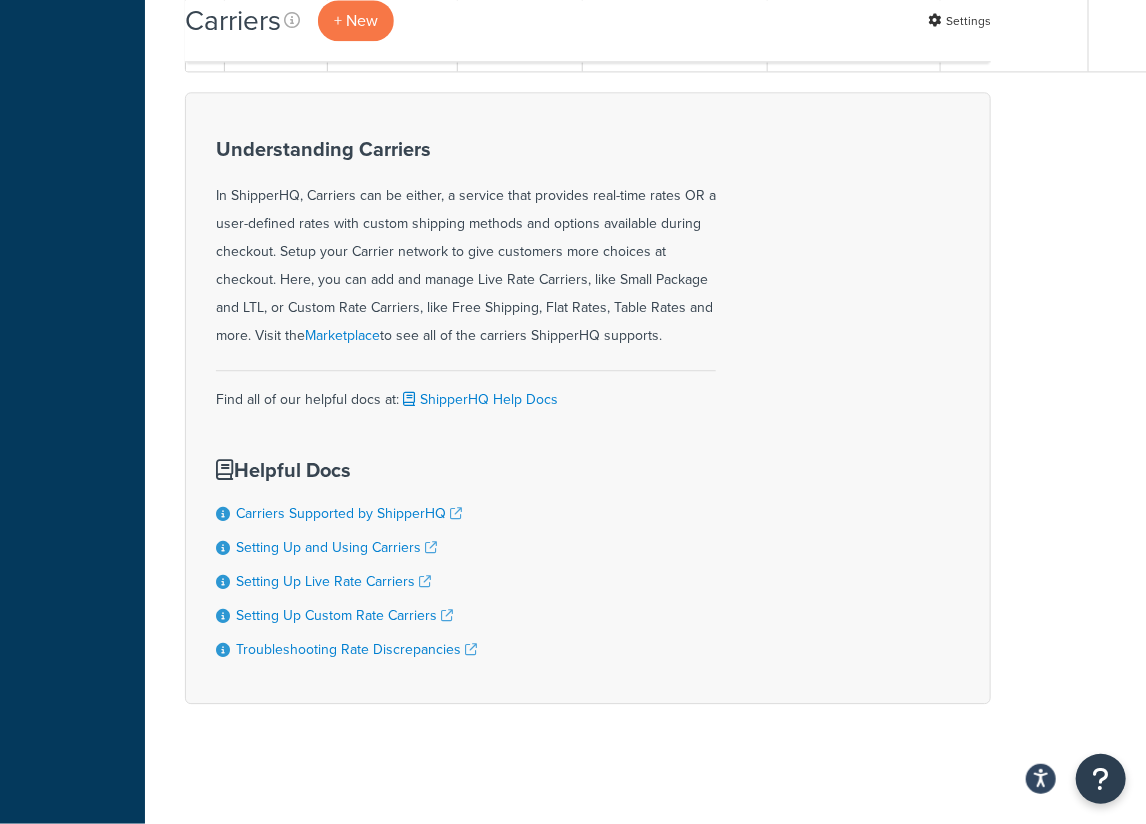 click at bounding box center [1124, -378] 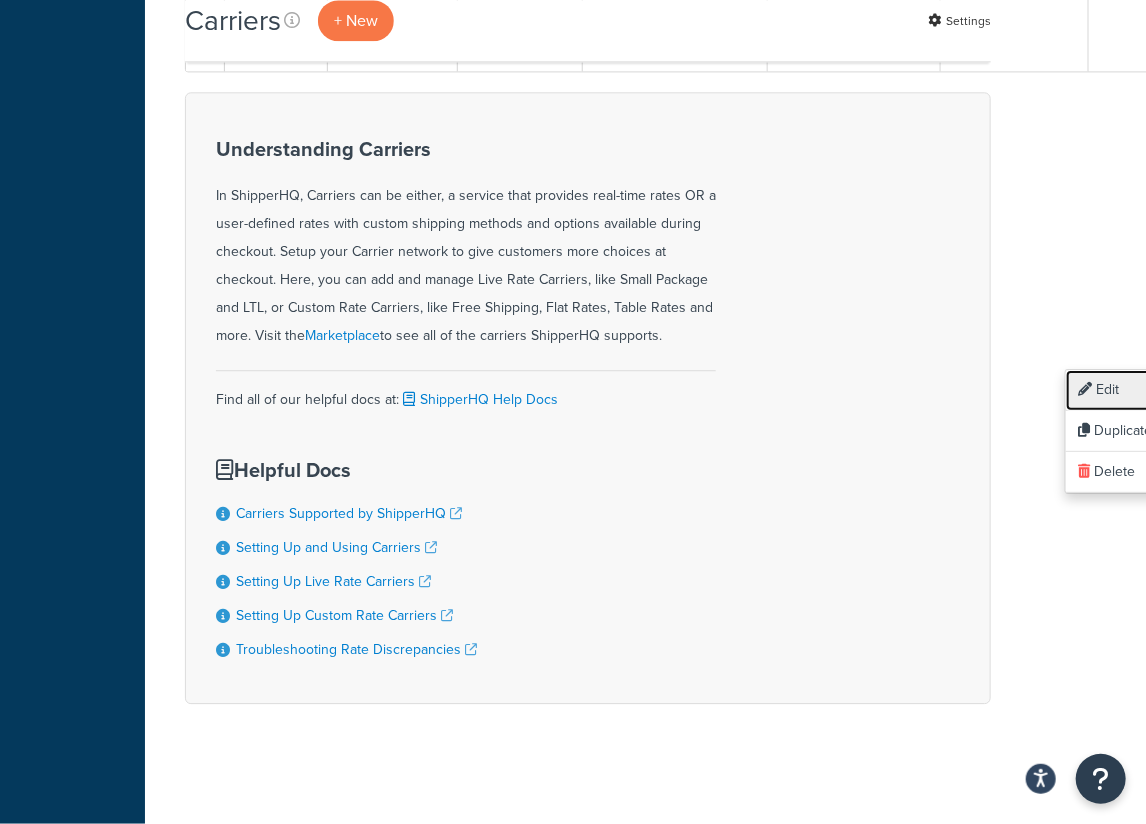 click on "Edit" at bounding box center [1145, 390] 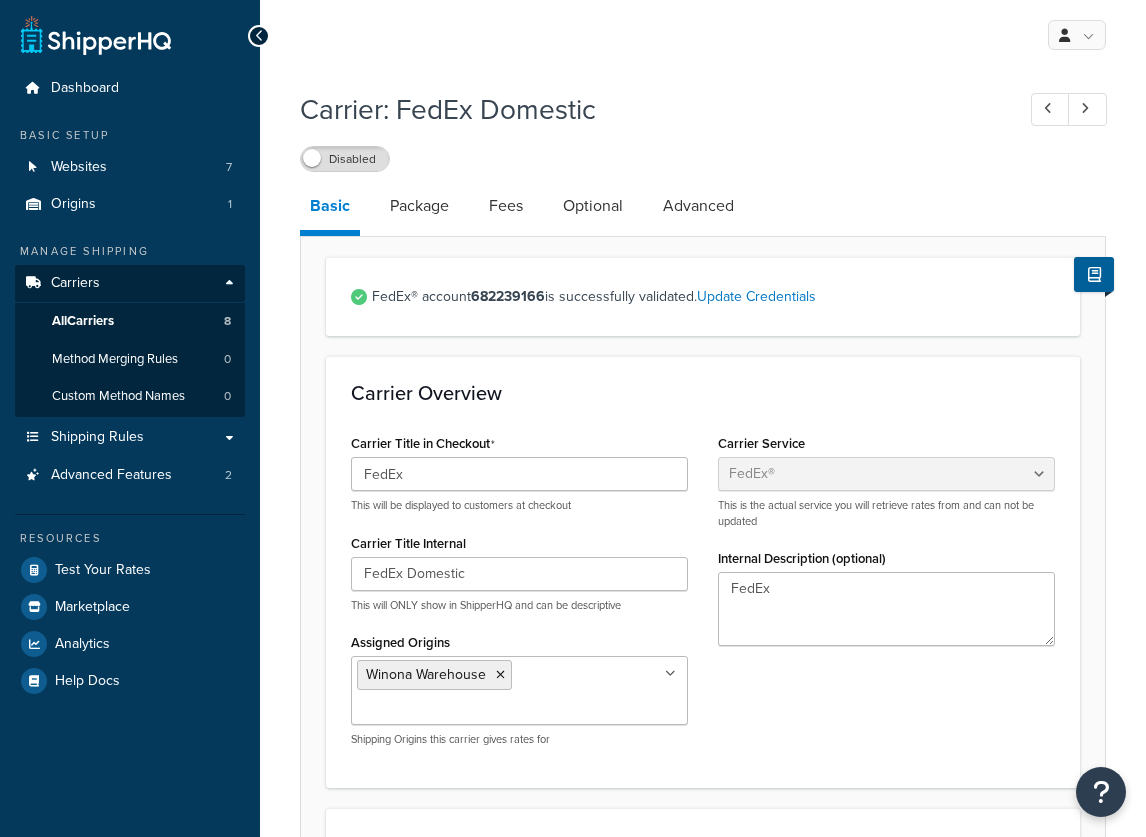select on "fedEx" 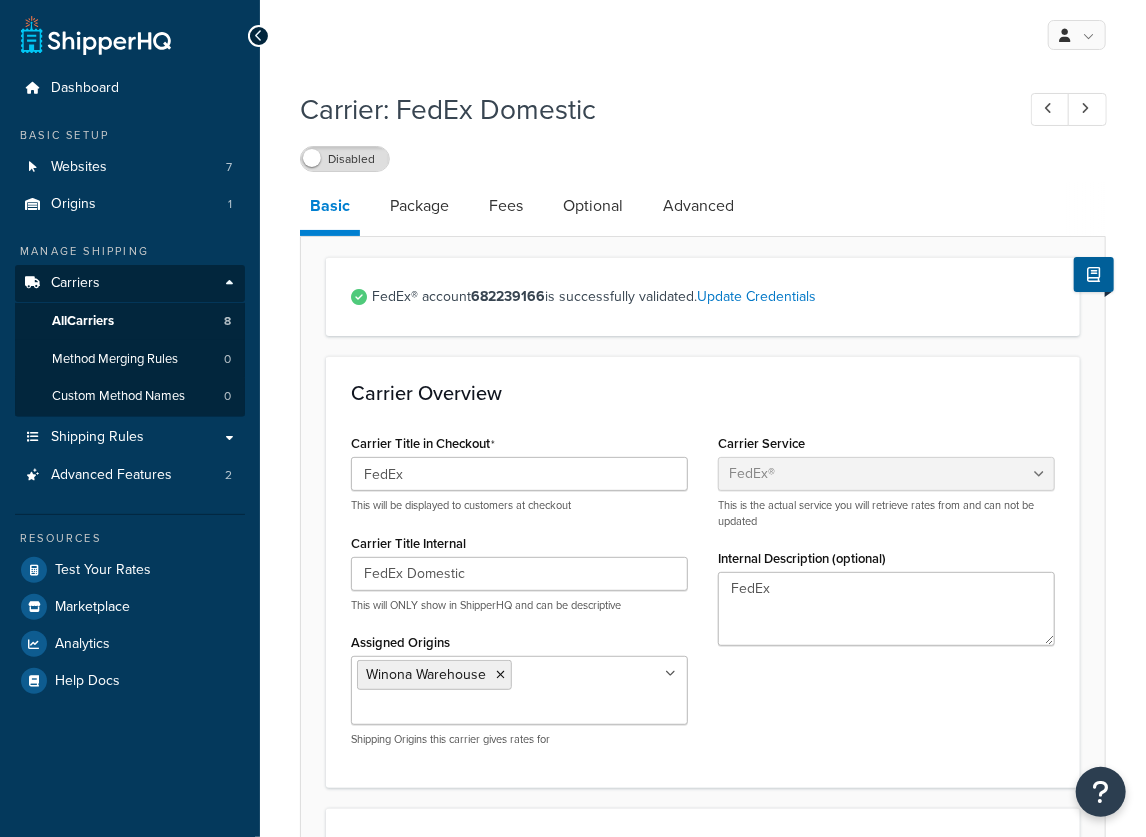 scroll, scrollTop: 0, scrollLeft: 0, axis: both 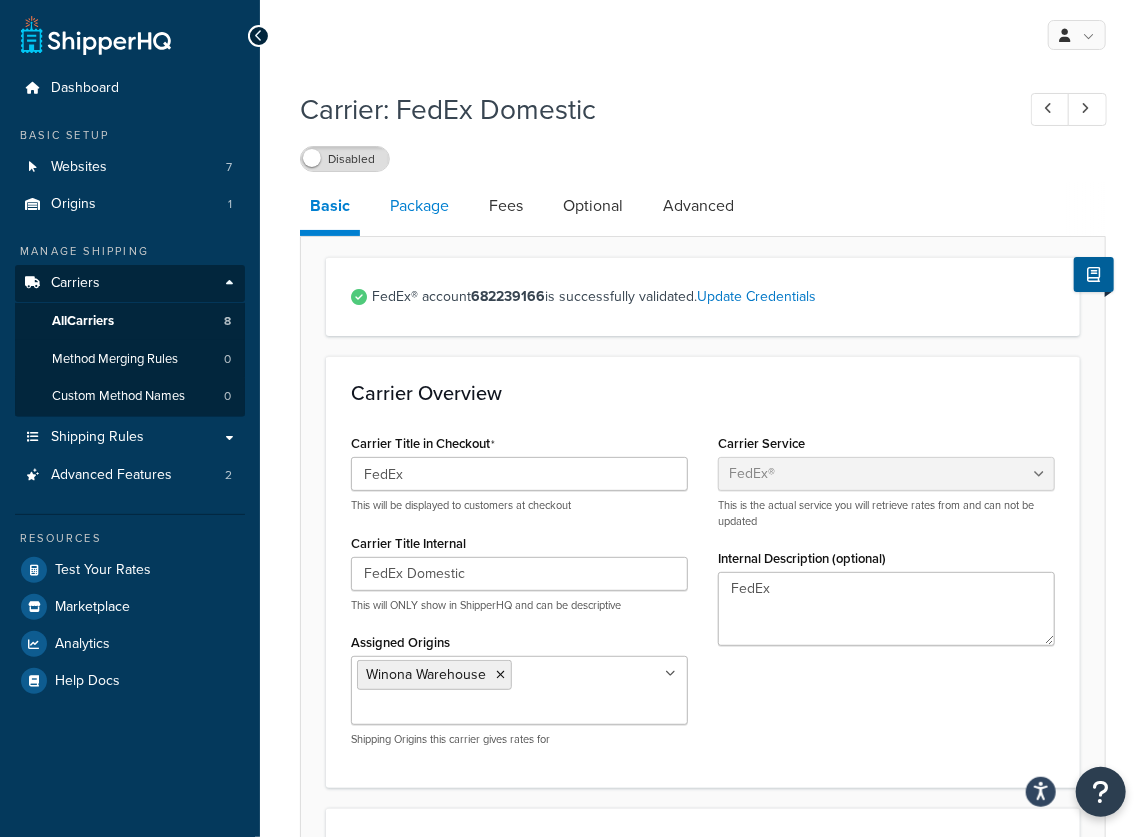 click on "Package" at bounding box center [419, 206] 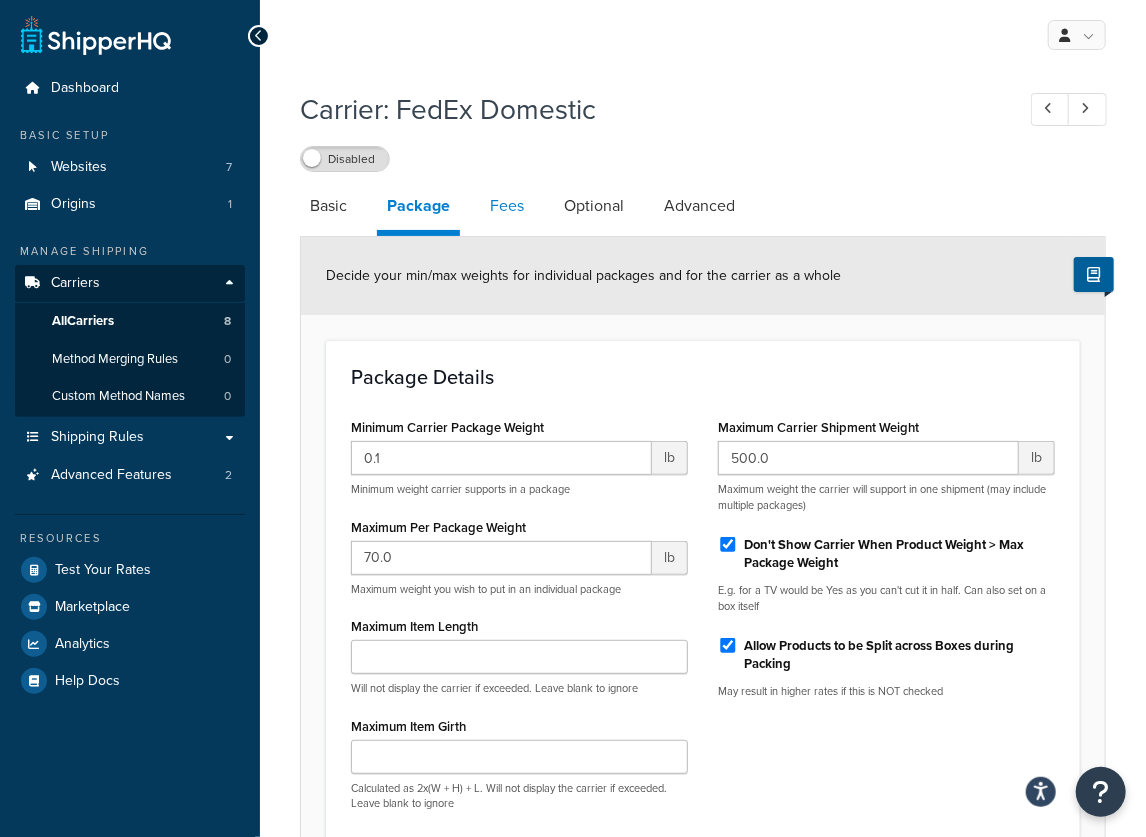 click on "Fees" at bounding box center (507, 206) 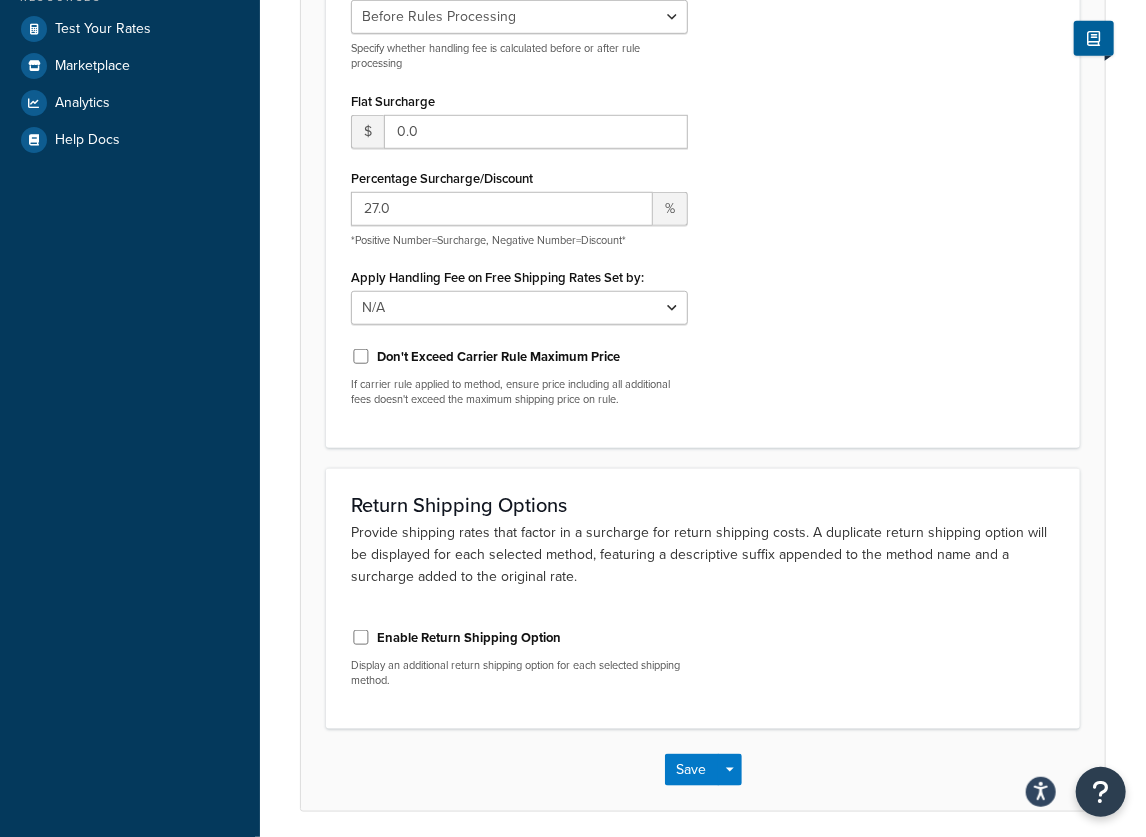 scroll, scrollTop: 0, scrollLeft: 0, axis: both 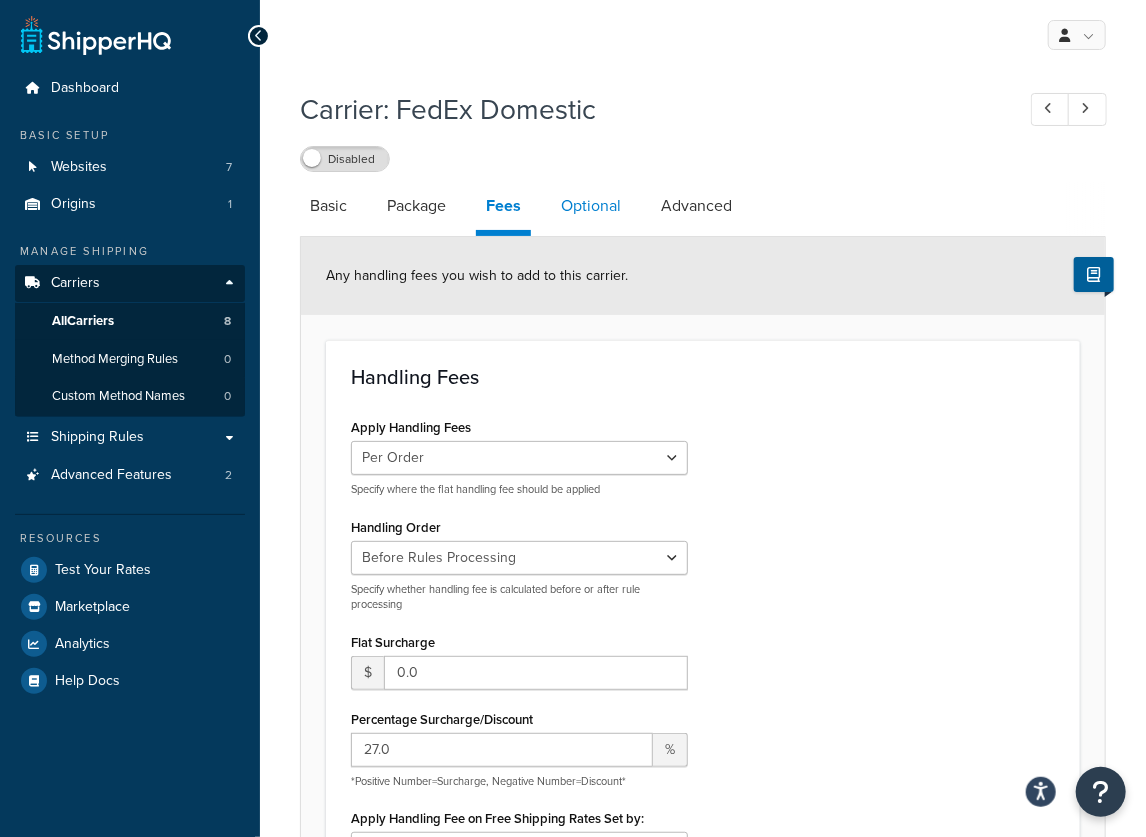 click on "Optional" at bounding box center (591, 206) 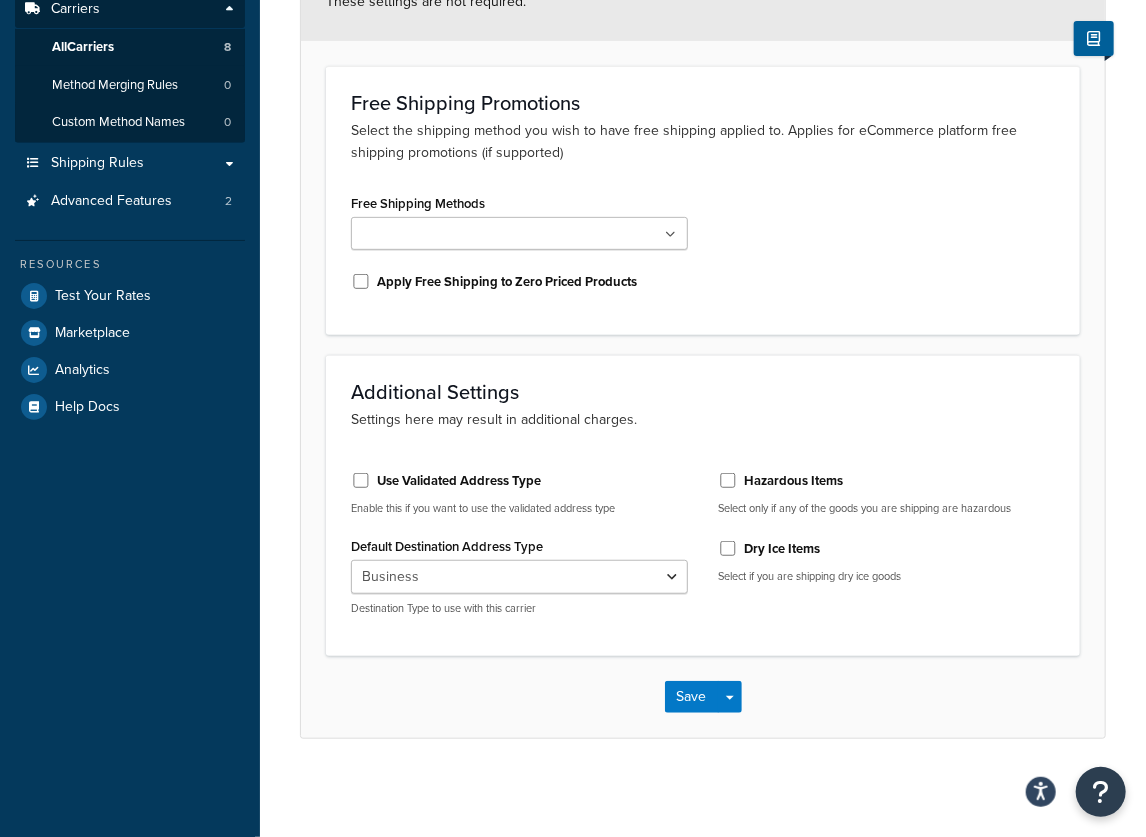 scroll, scrollTop: 0, scrollLeft: 0, axis: both 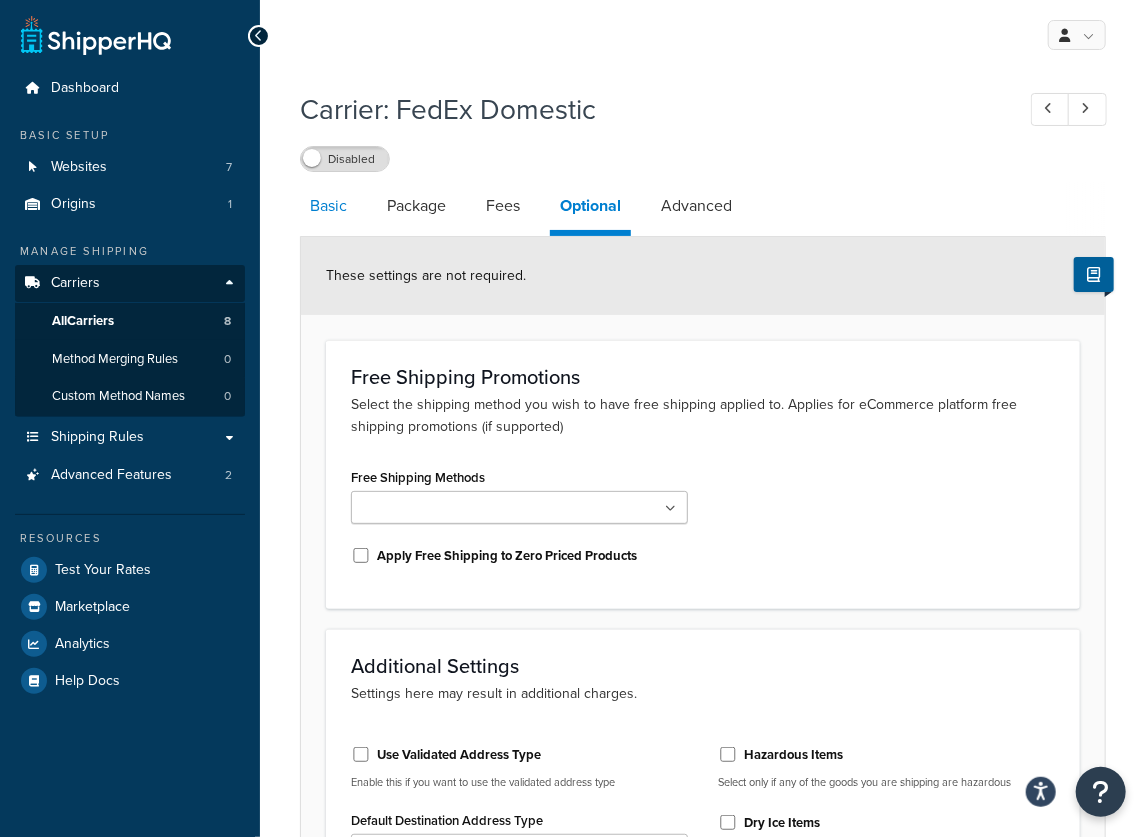 click on "Basic" at bounding box center [328, 206] 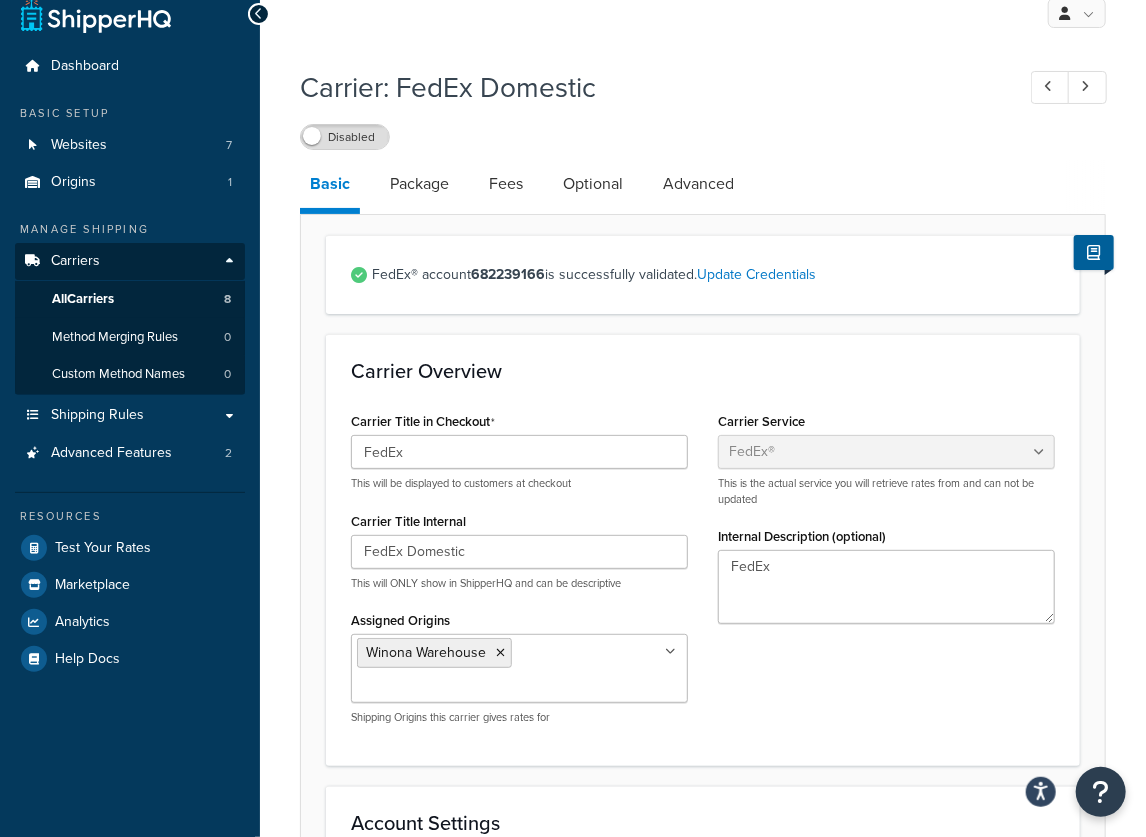 scroll, scrollTop: 16, scrollLeft: 0, axis: vertical 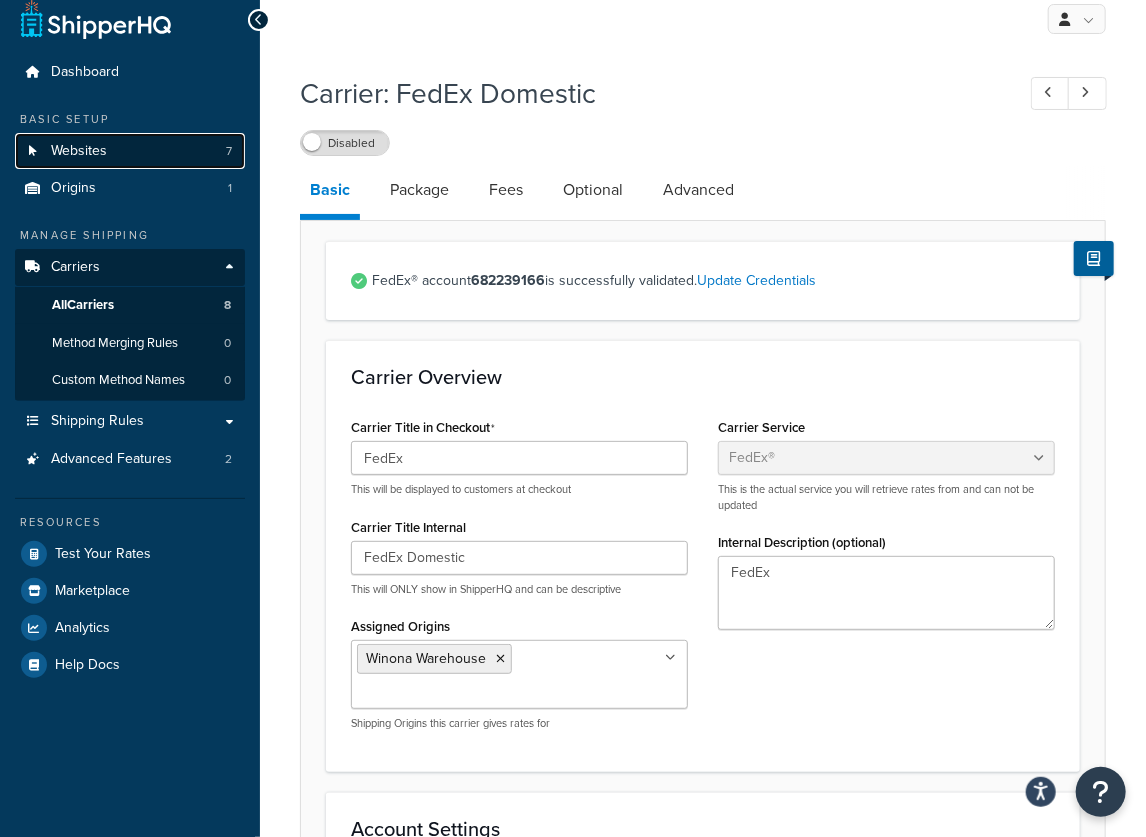click on "Websites" at bounding box center (79, 151) 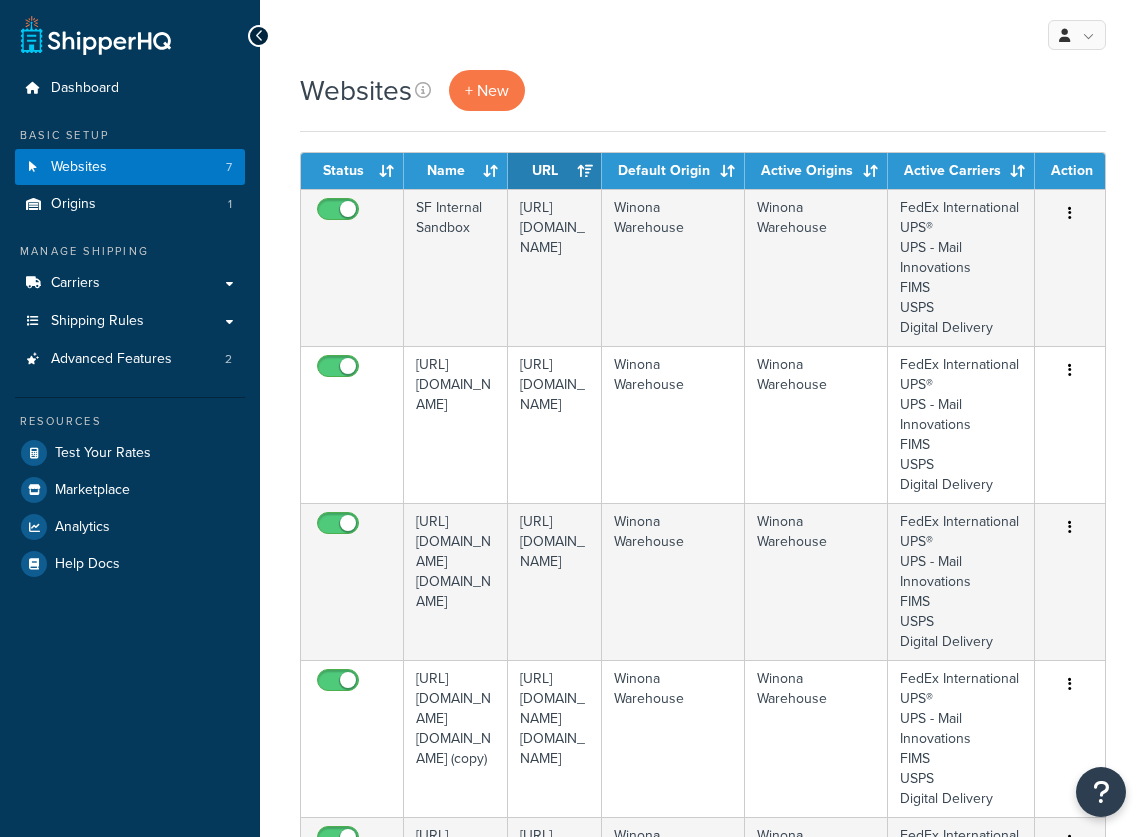 scroll, scrollTop: 0, scrollLeft: 0, axis: both 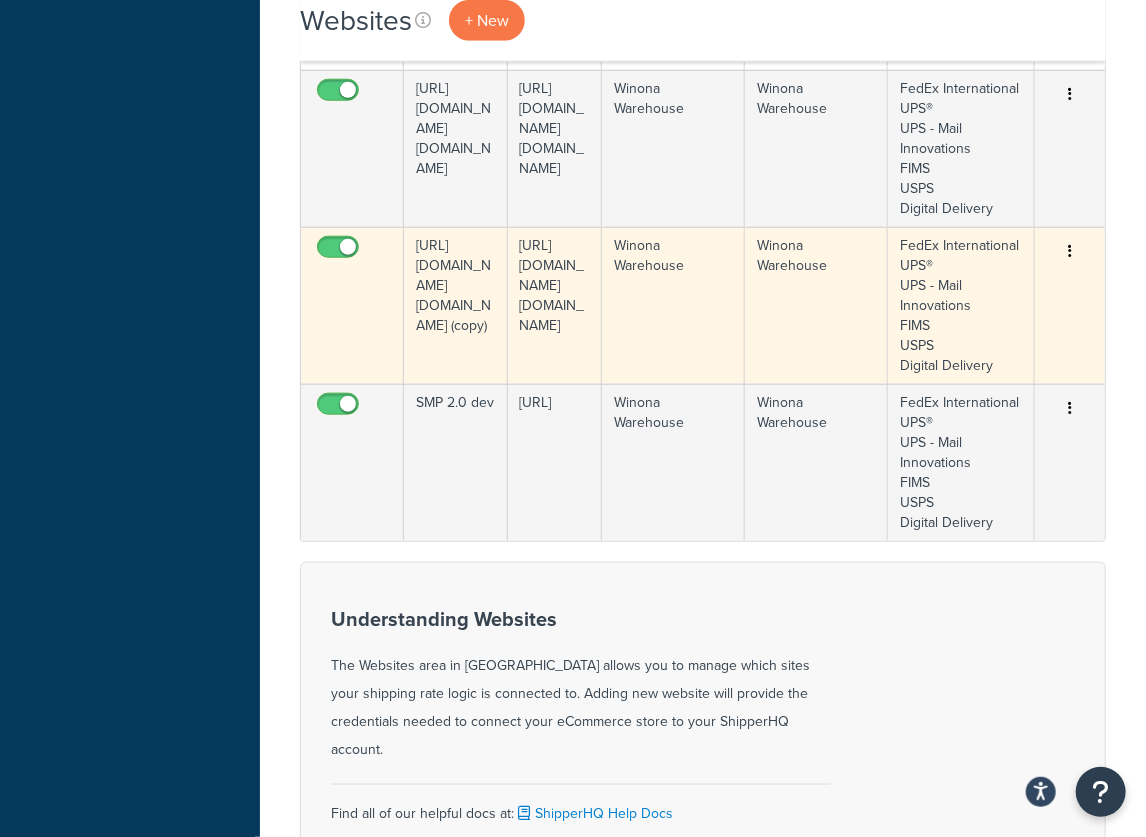 click at bounding box center [340, 252] 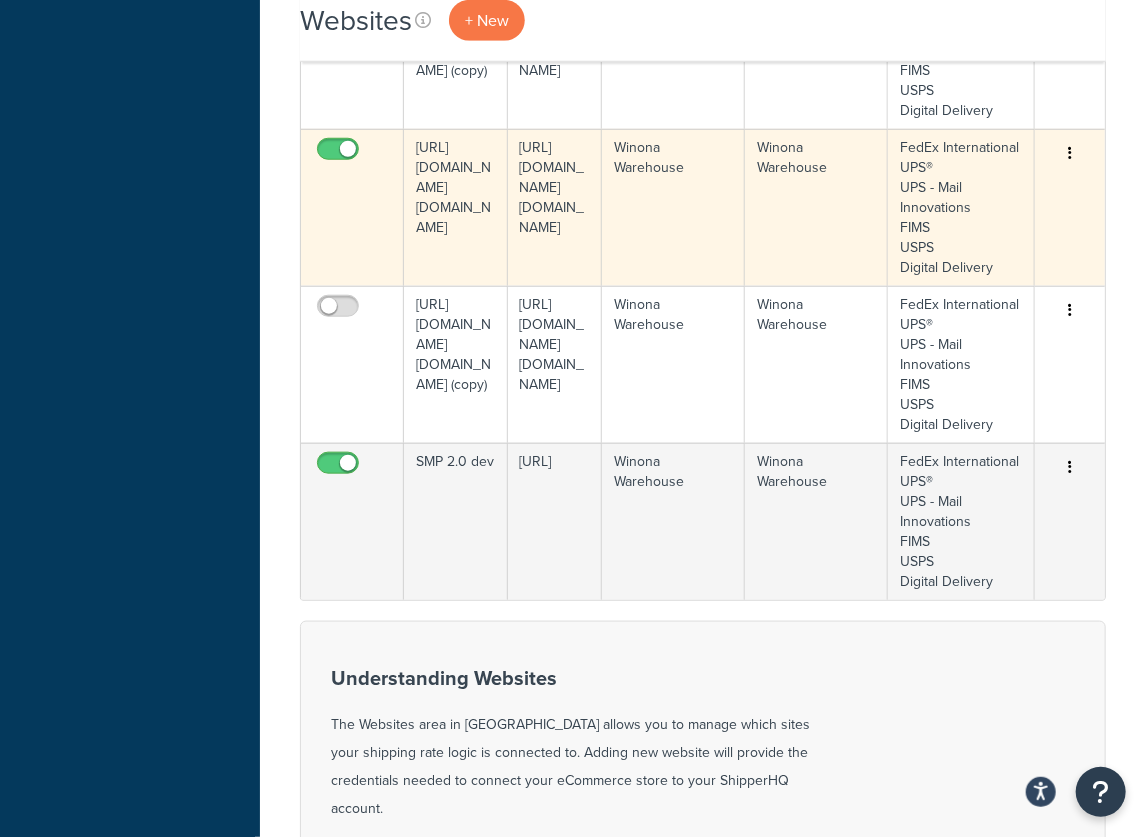 click at bounding box center [340, 154] 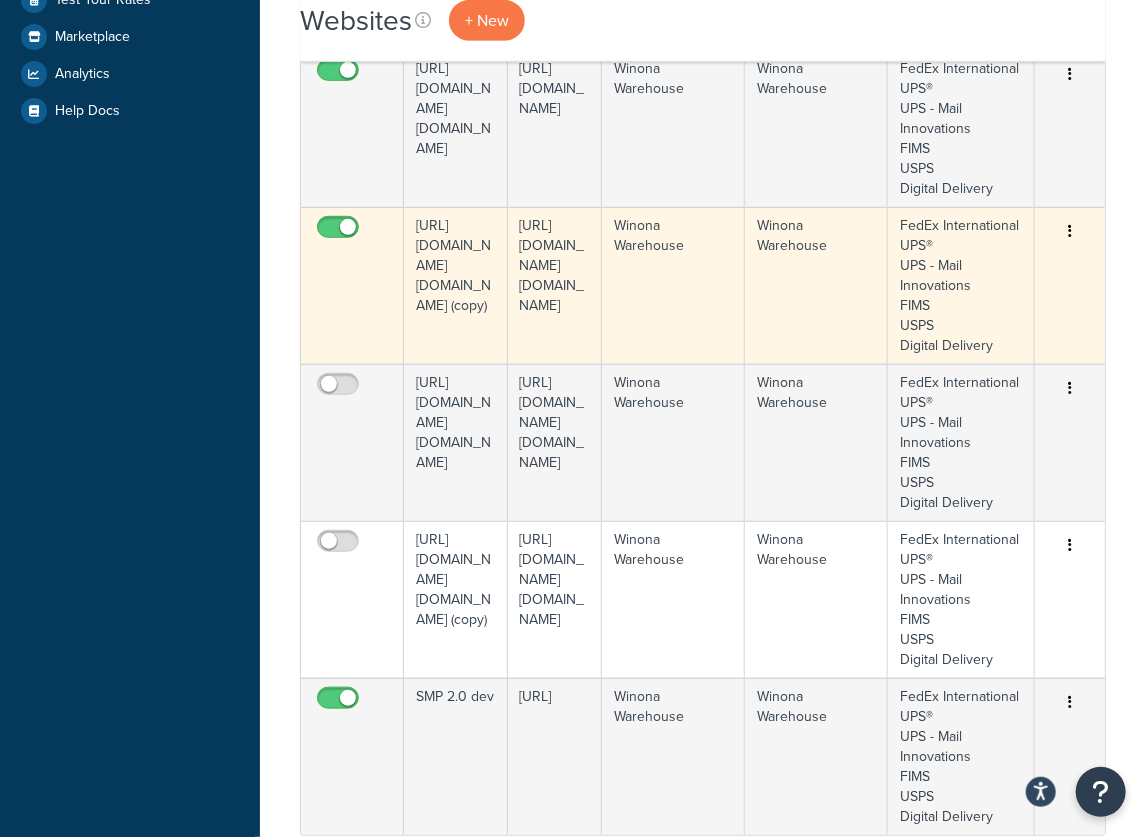 scroll, scrollTop: 422, scrollLeft: 0, axis: vertical 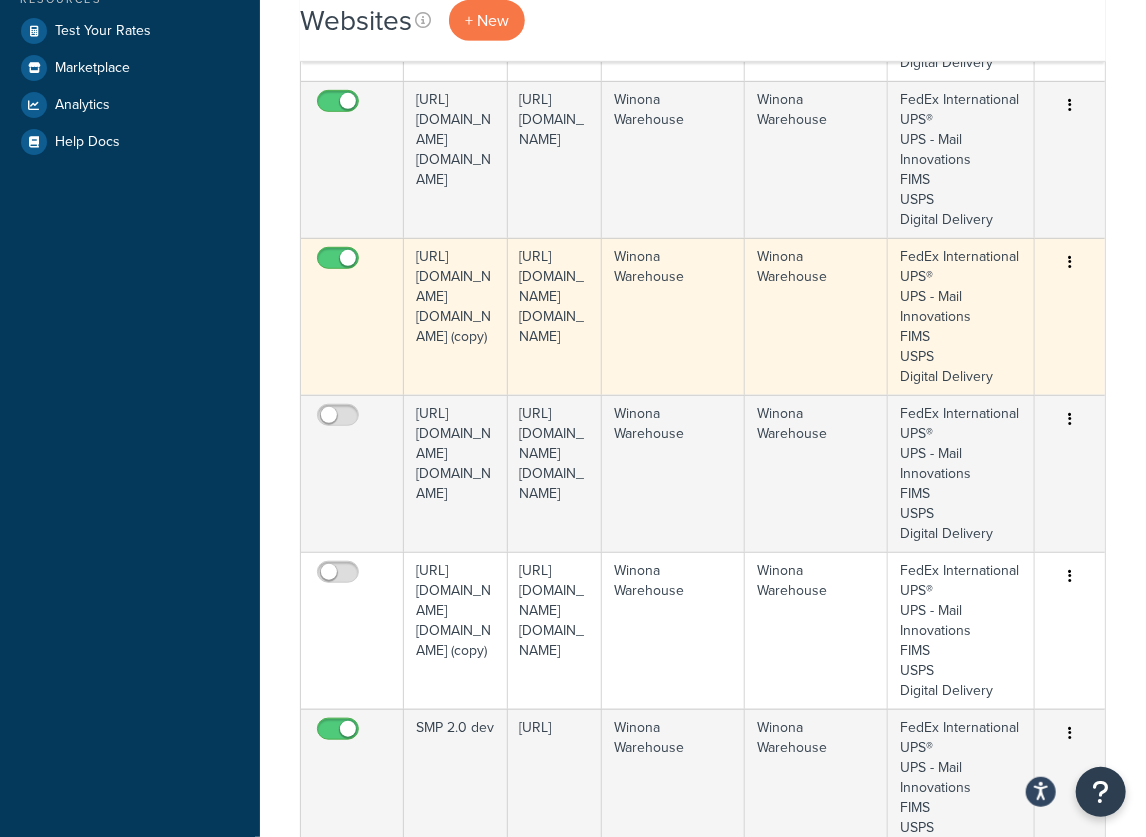 click at bounding box center (340, 263) 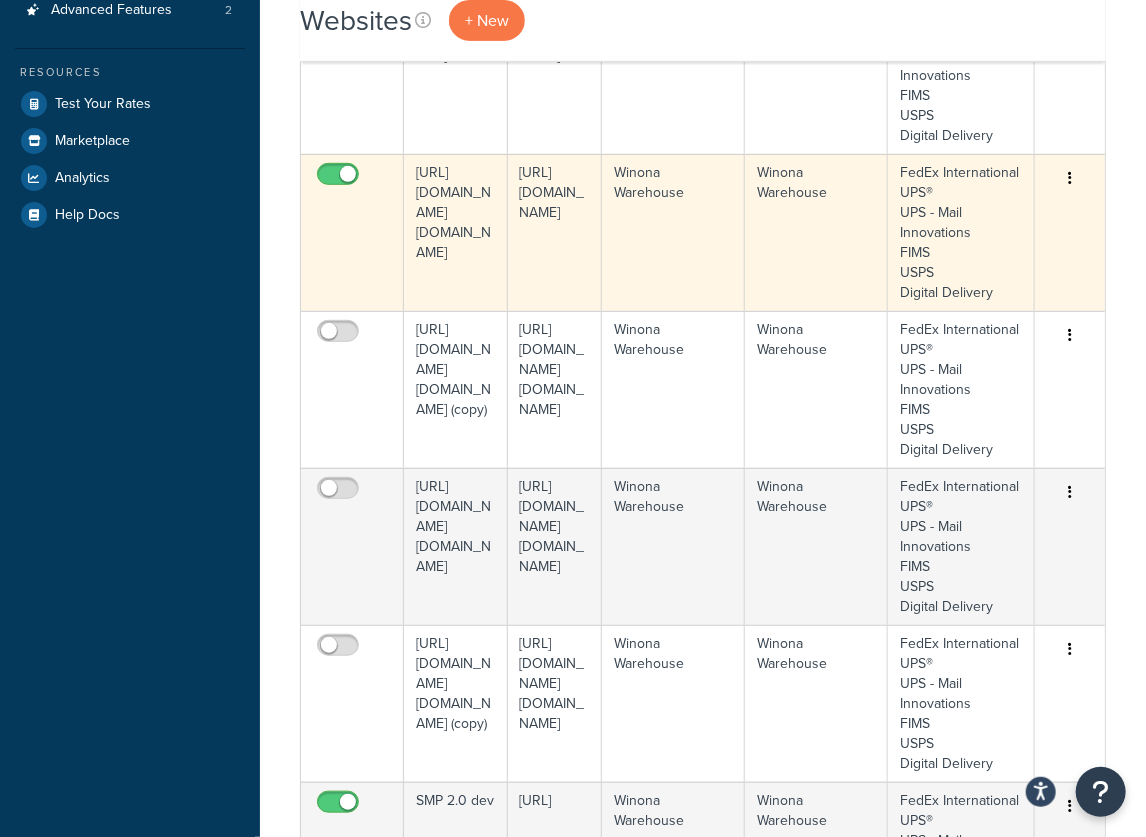click at bounding box center [340, 179] 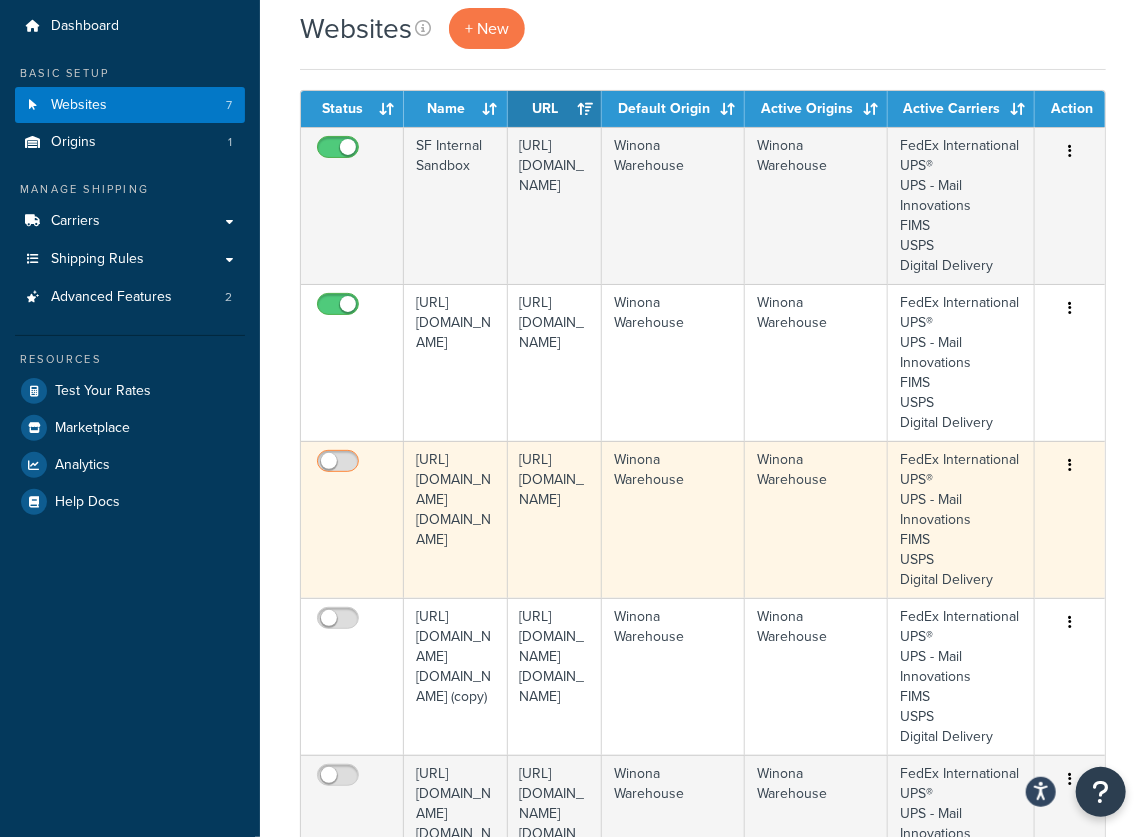 scroll, scrollTop: 0, scrollLeft: 0, axis: both 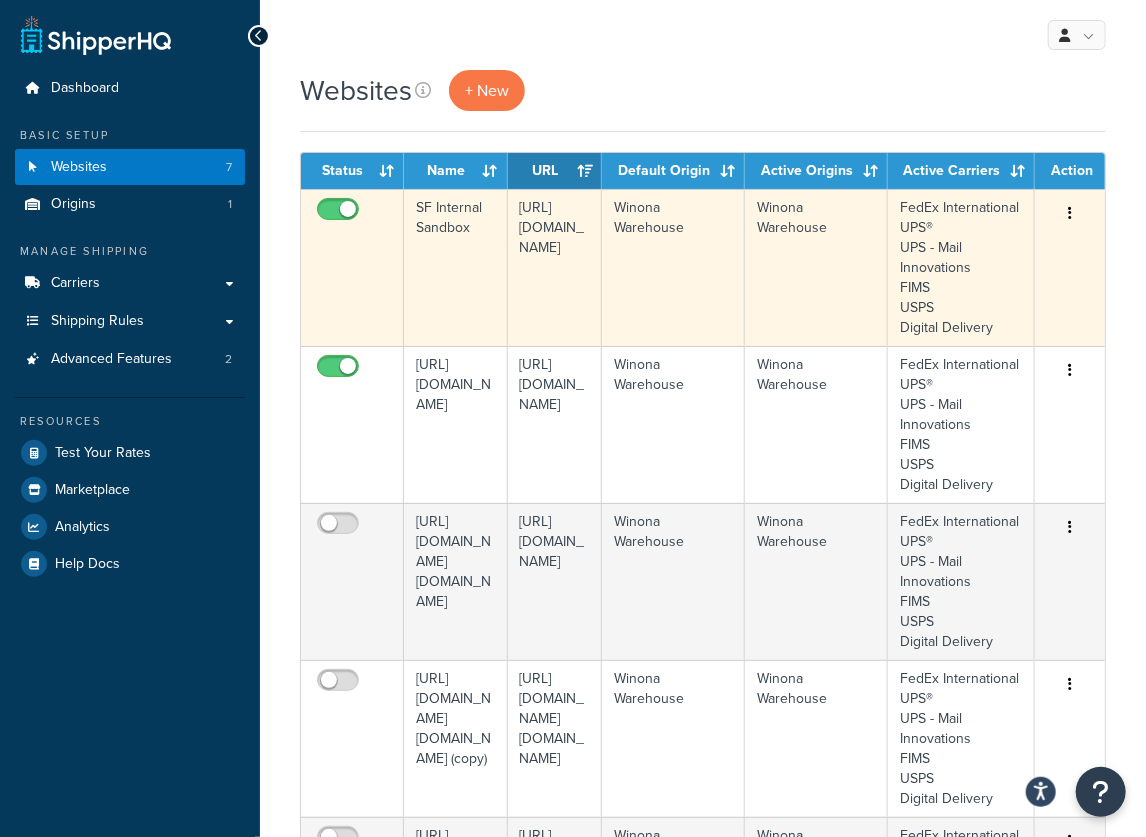 click at bounding box center (340, 214) 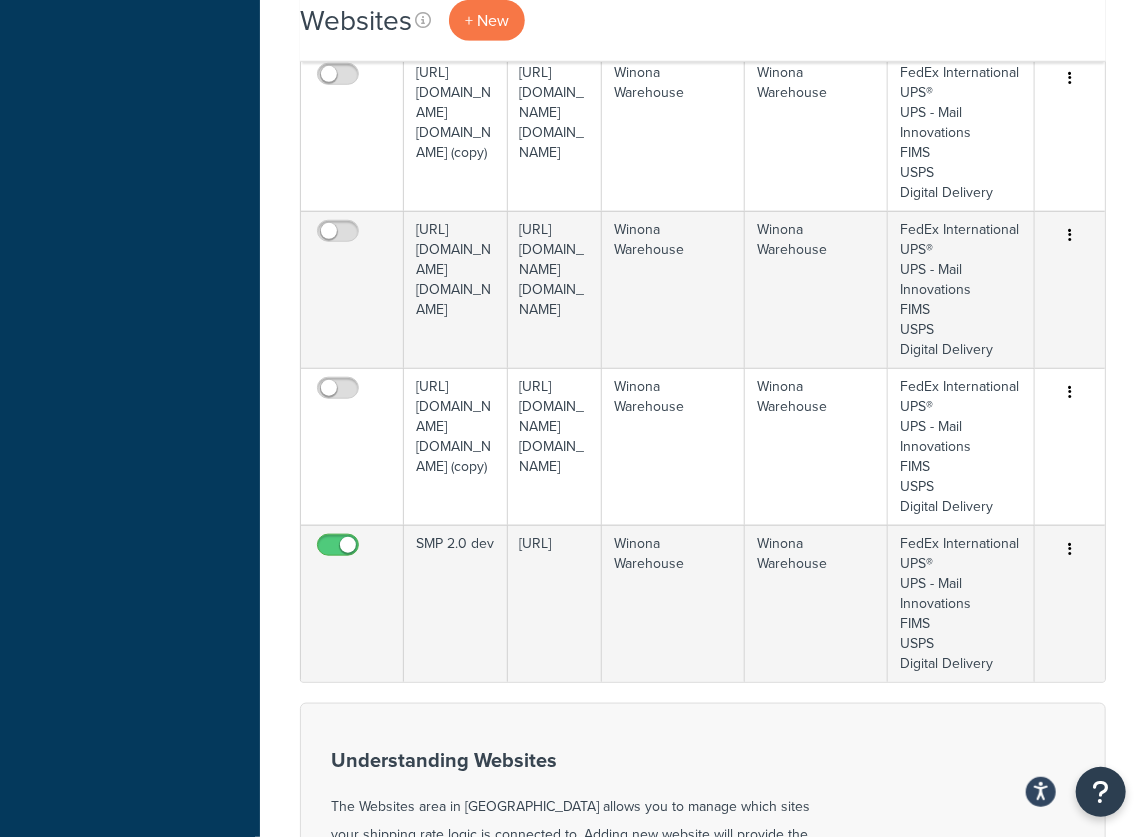 scroll, scrollTop: 640, scrollLeft: 0, axis: vertical 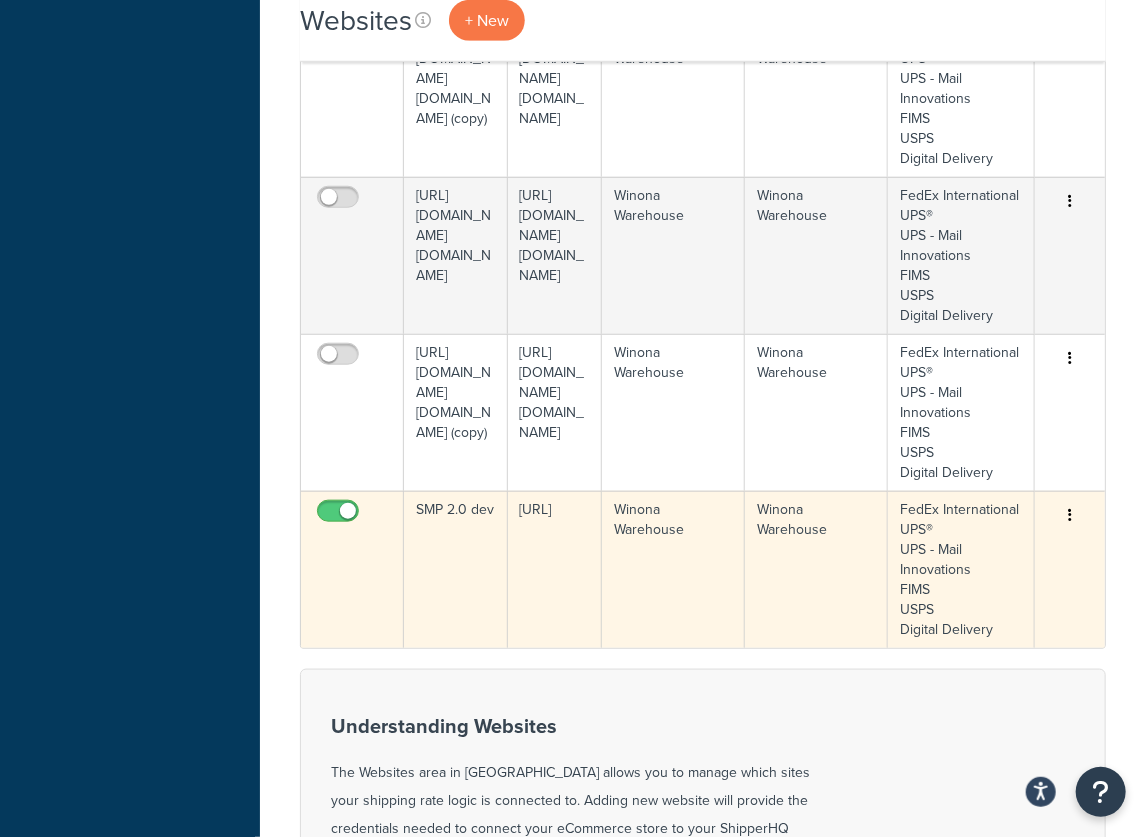 drag, startPoint x: 529, startPoint y: 597, endPoint x: 581, endPoint y: 641, distance: 68.117546 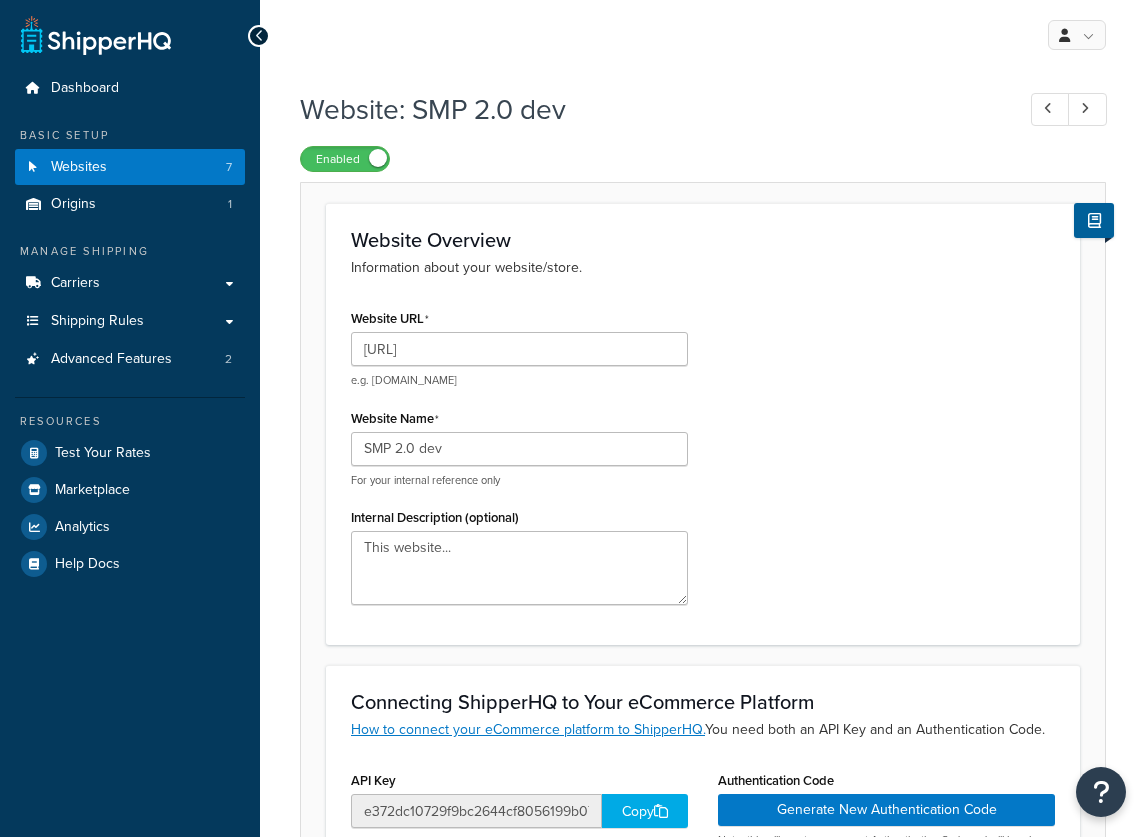 scroll, scrollTop: 0, scrollLeft: 0, axis: both 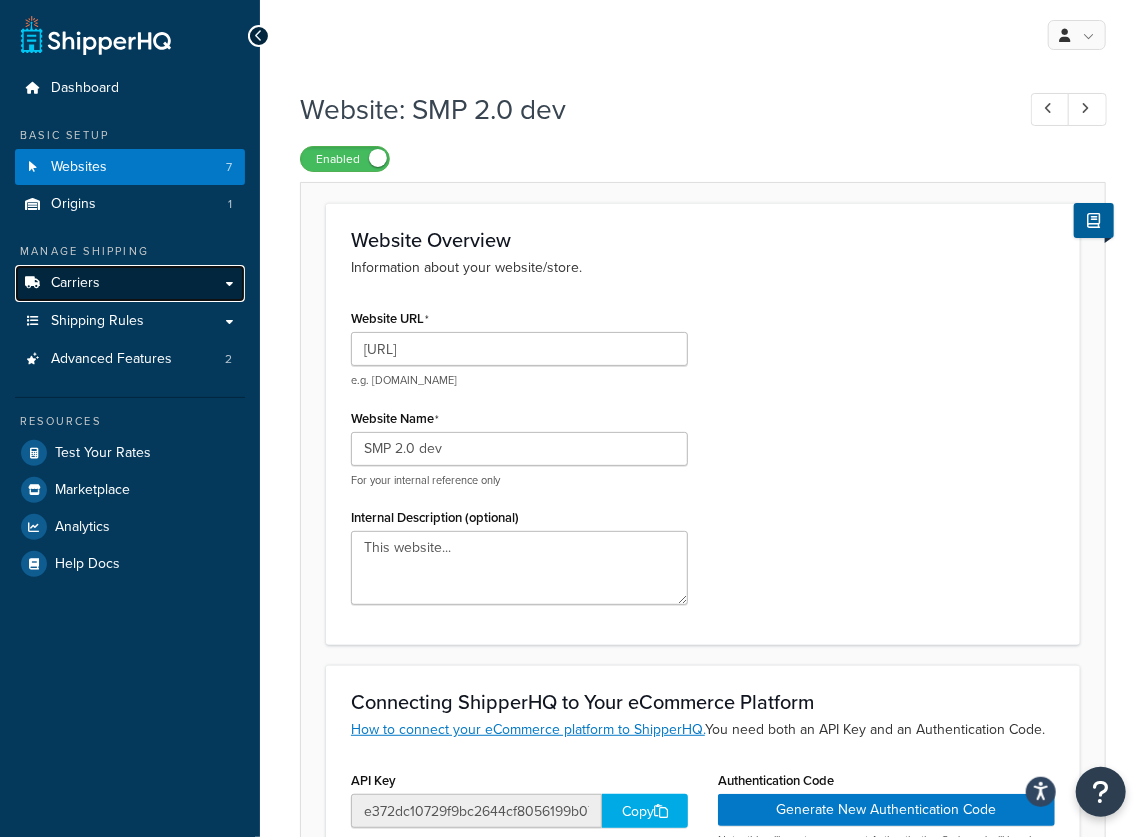 click on "Carriers" at bounding box center (75, 283) 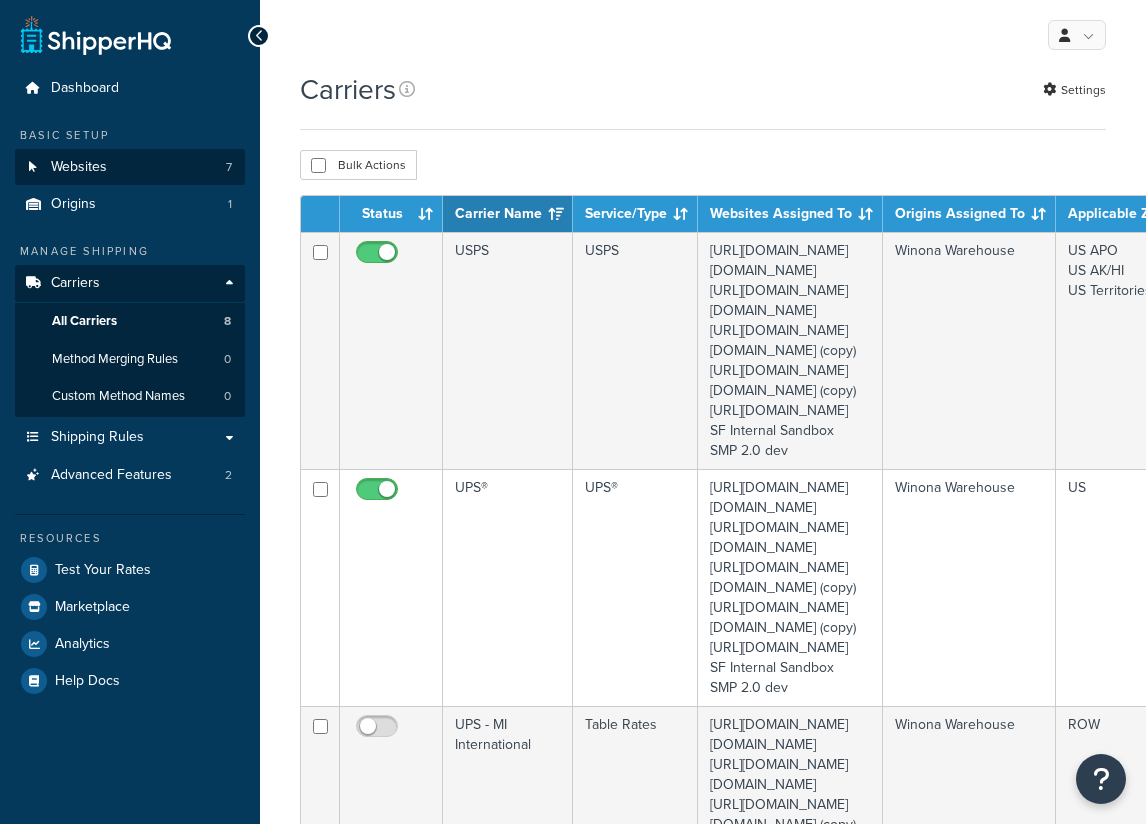 scroll, scrollTop: 0, scrollLeft: 0, axis: both 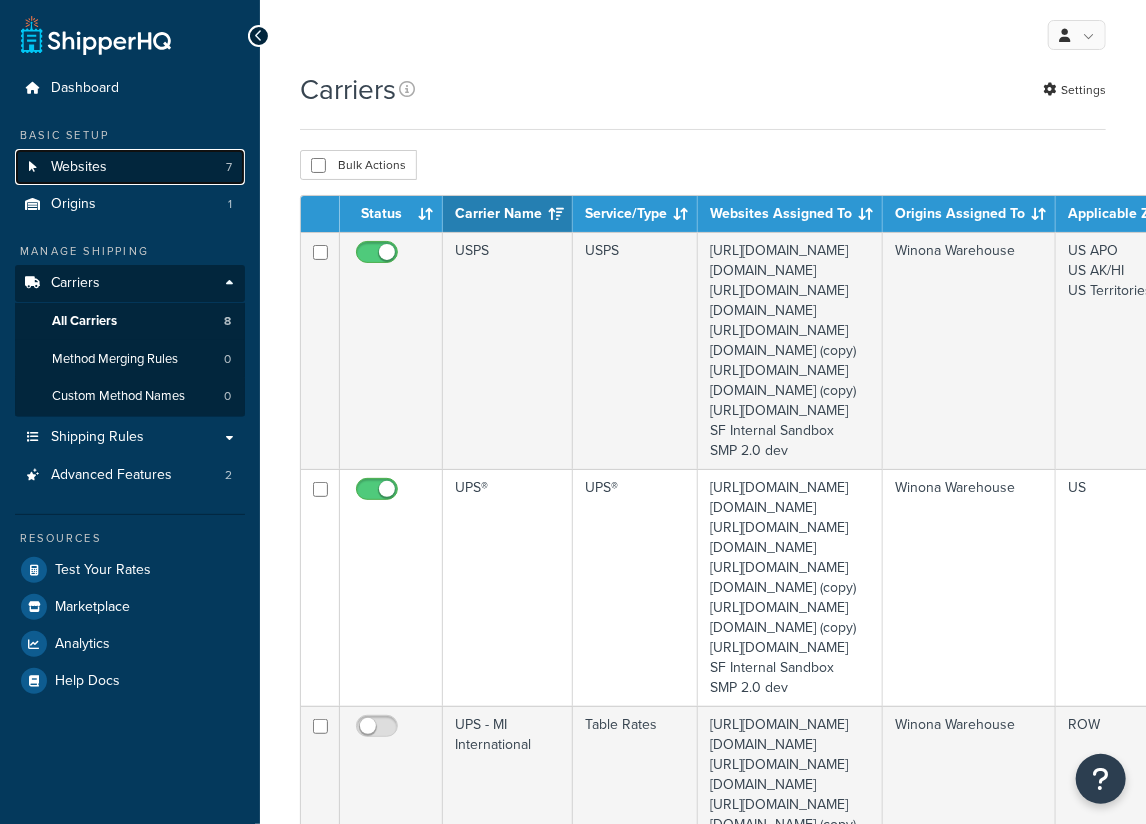 click on "Websites" at bounding box center (79, 167) 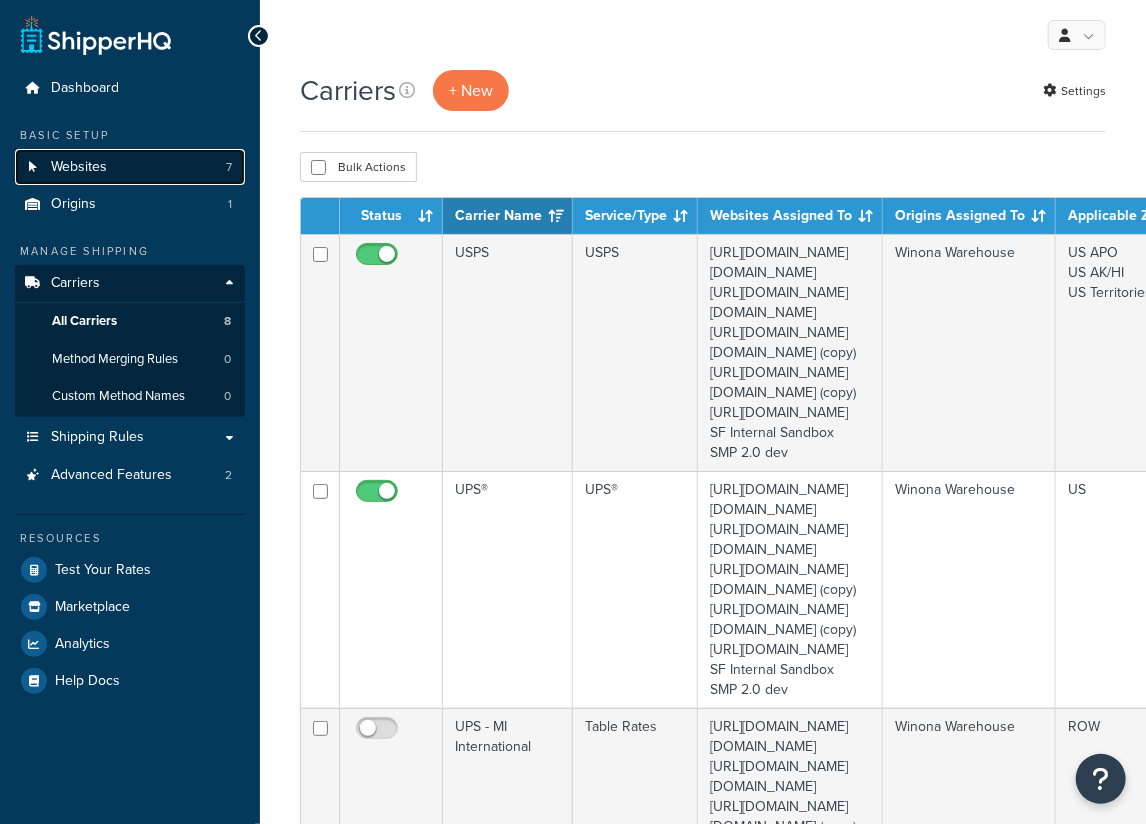 scroll, scrollTop: 0, scrollLeft: 0, axis: both 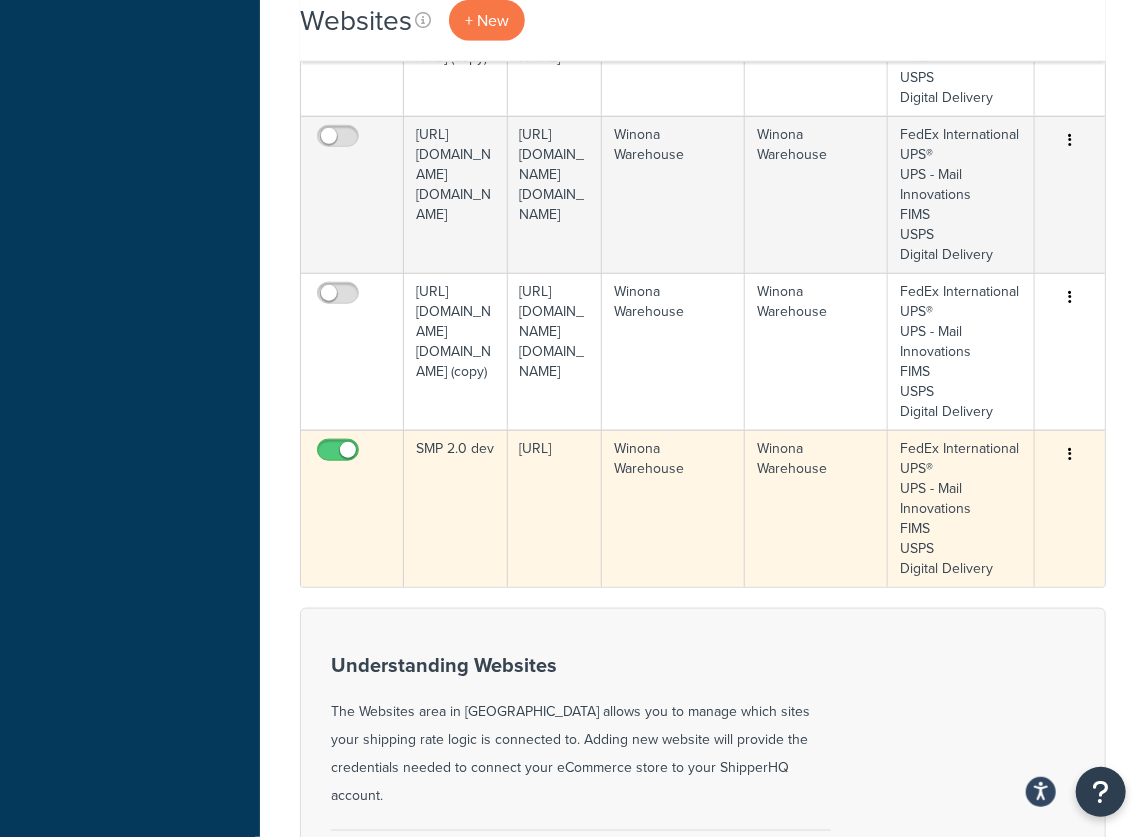 click at bounding box center [1070, 455] 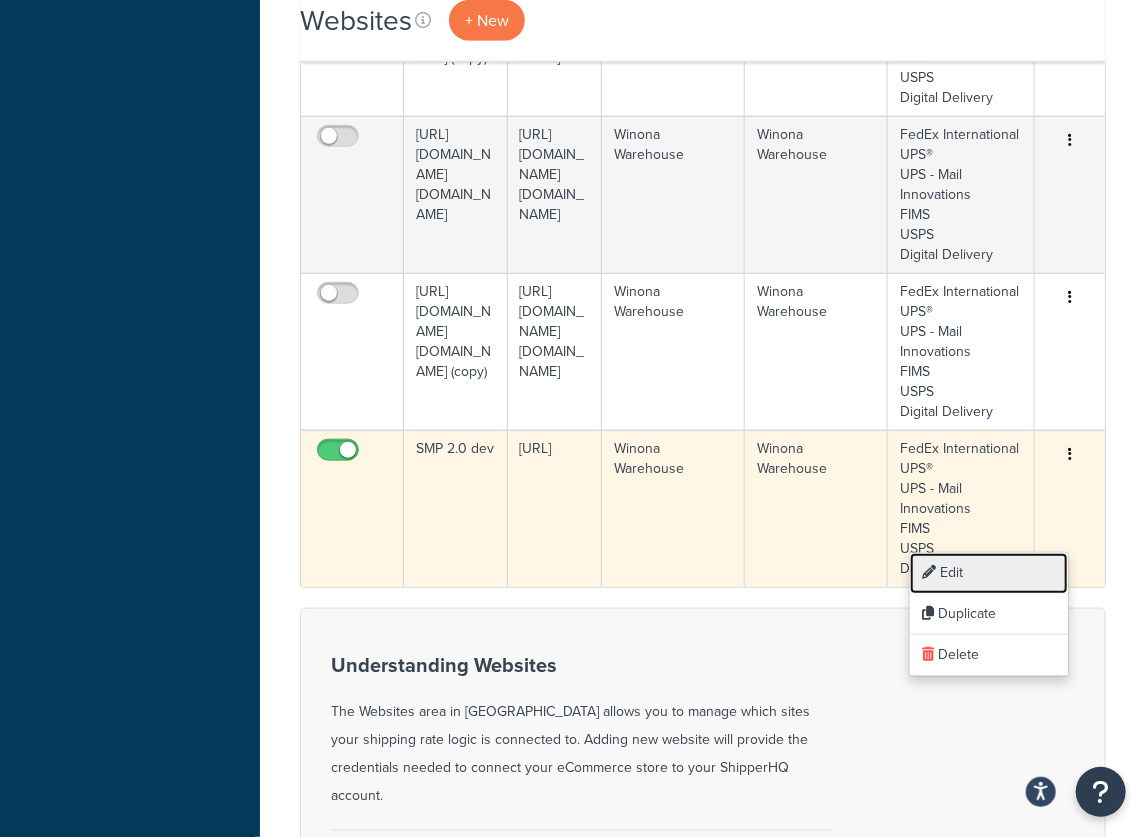 click on "Edit" at bounding box center [989, 573] 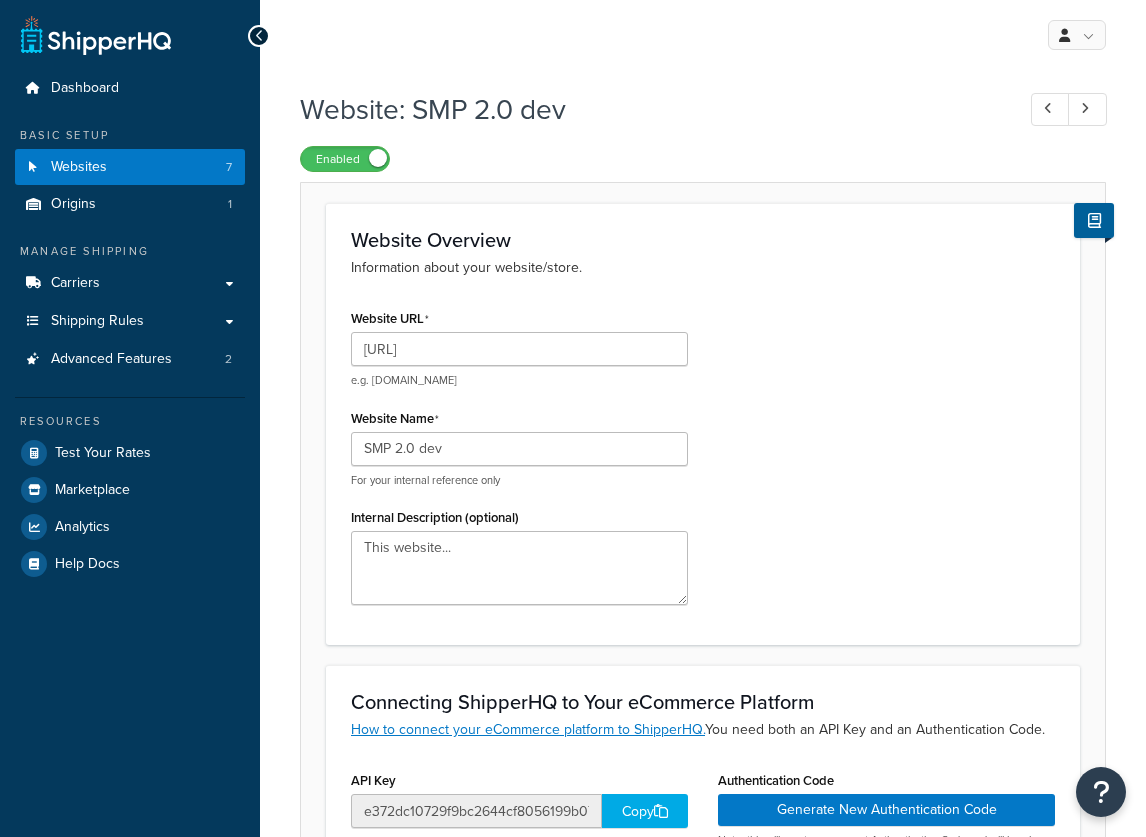 scroll, scrollTop: 0, scrollLeft: 0, axis: both 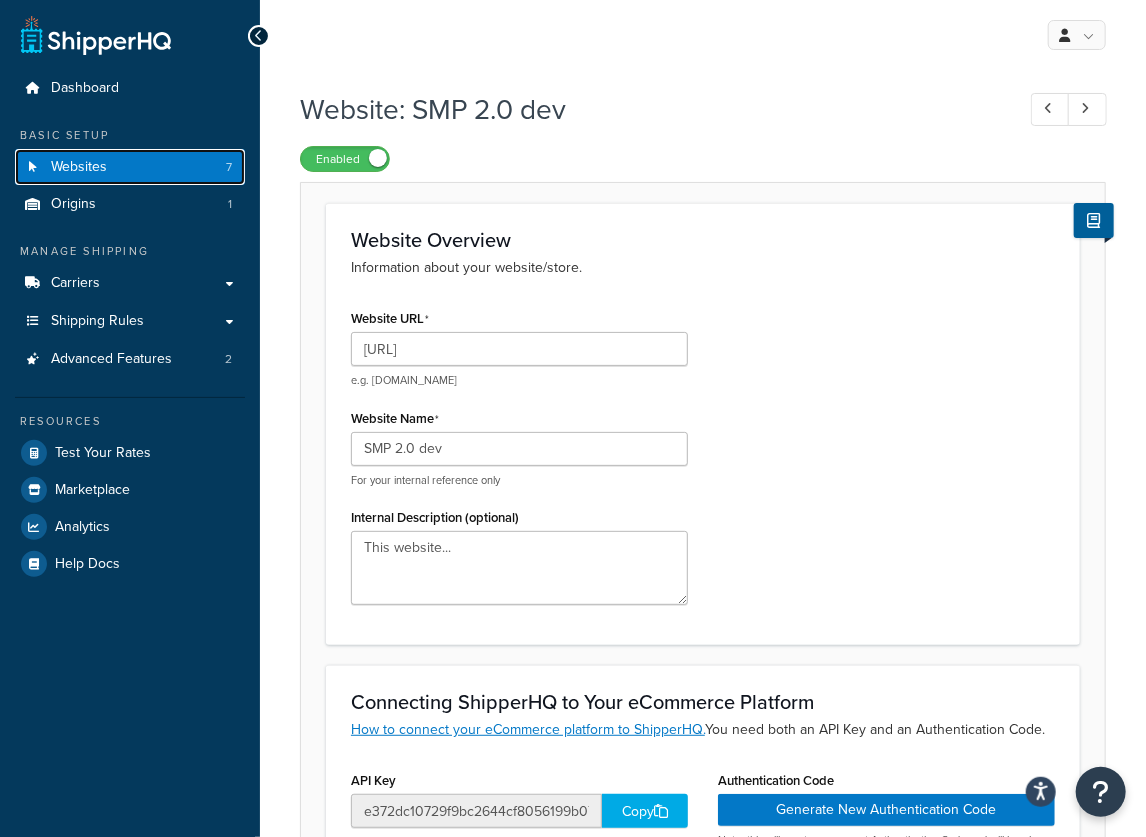 click on "Websites 7" at bounding box center [130, 167] 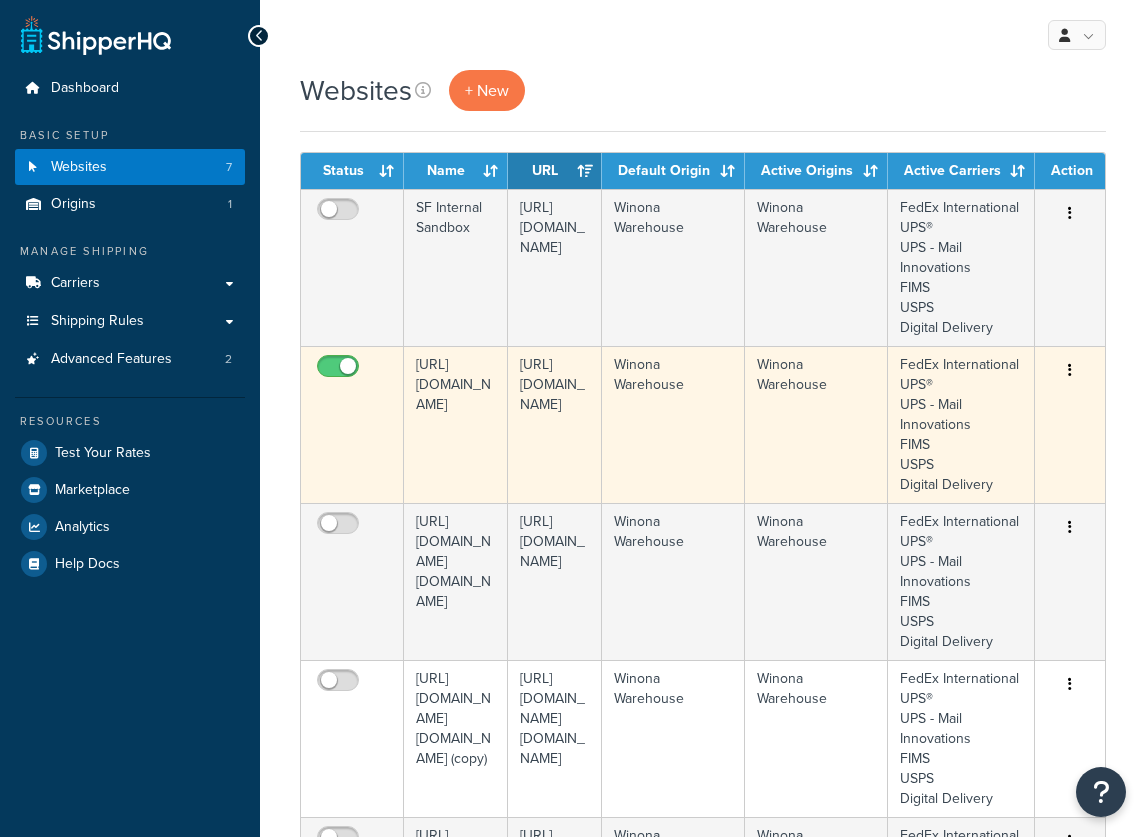 scroll, scrollTop: 0, scrollLeft: 0, axis: both 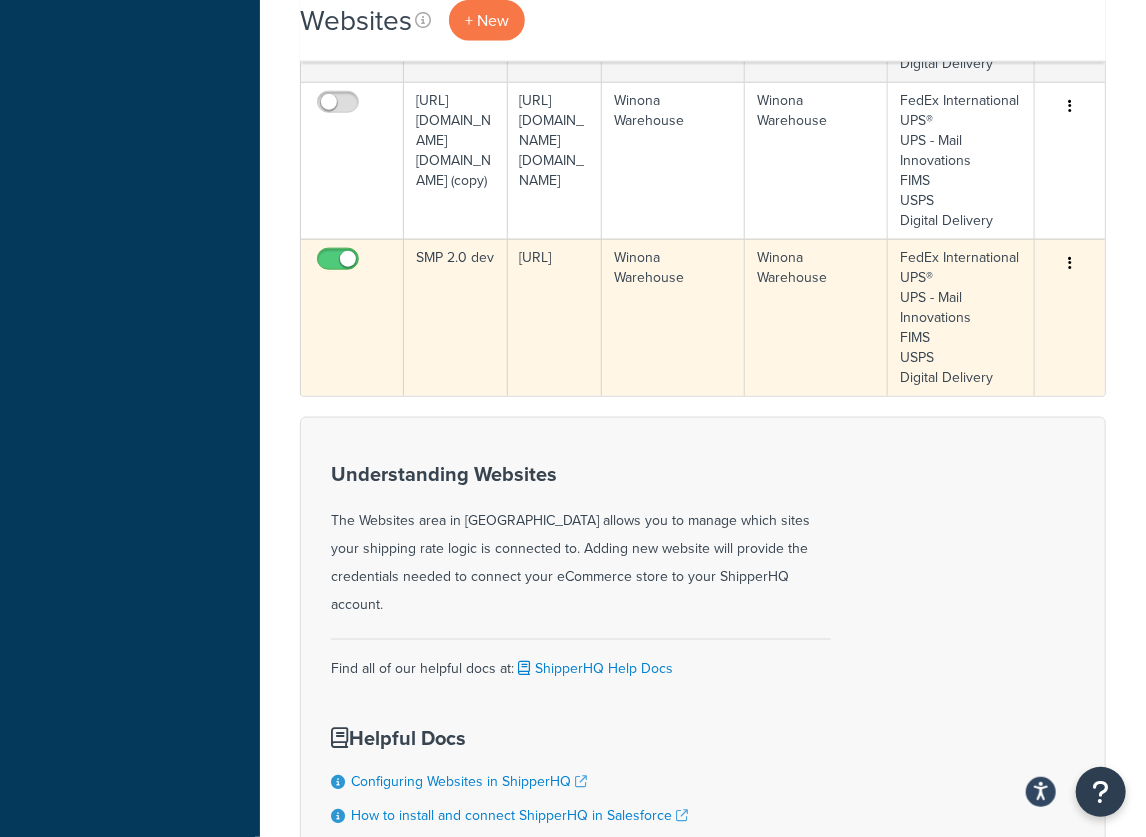 click at bounding box center [1070, 264] 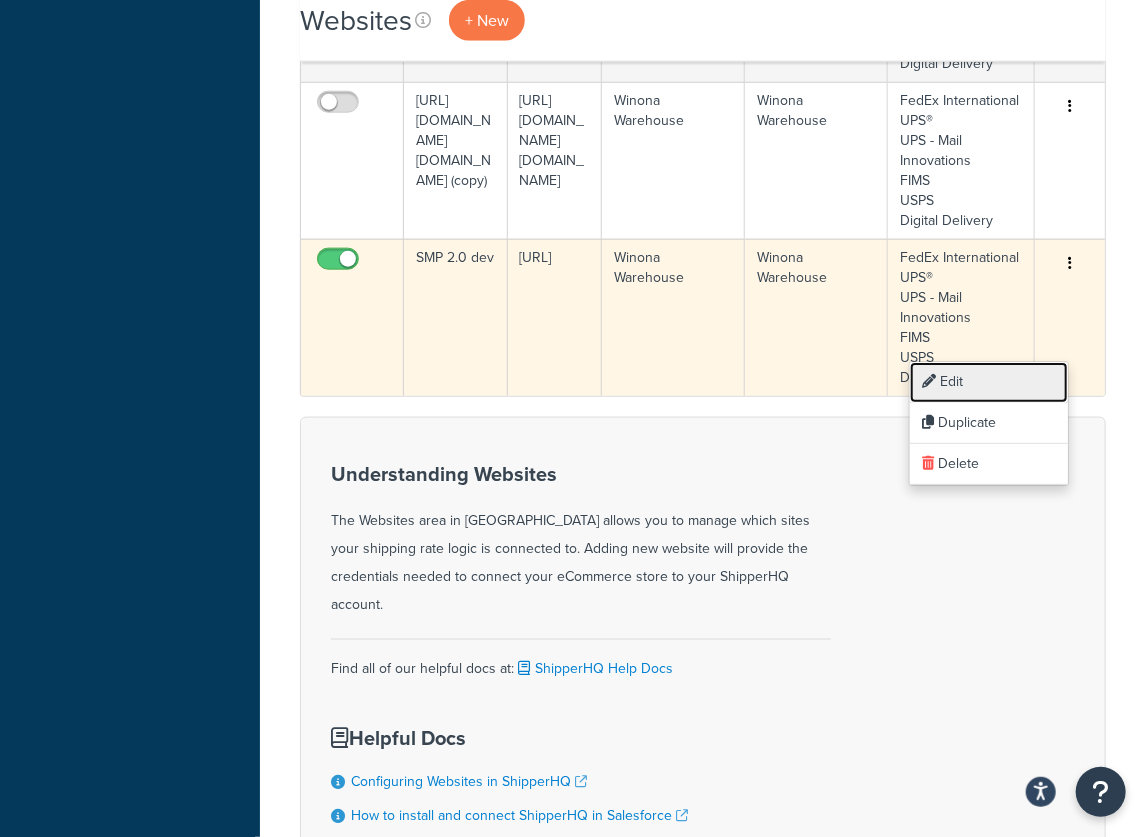 click on "Edit" at bounding box center (989, 382) 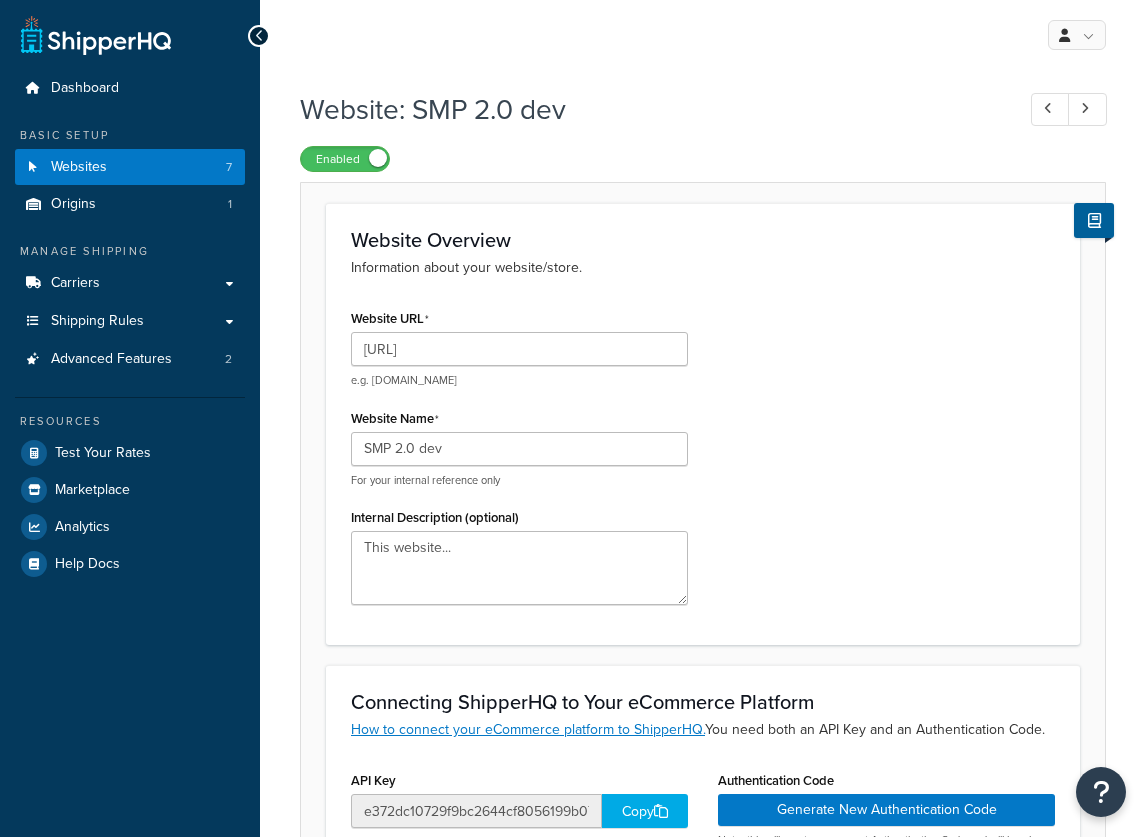 scroll, scrollTop: 0, scrollLeft: 0, axis: both 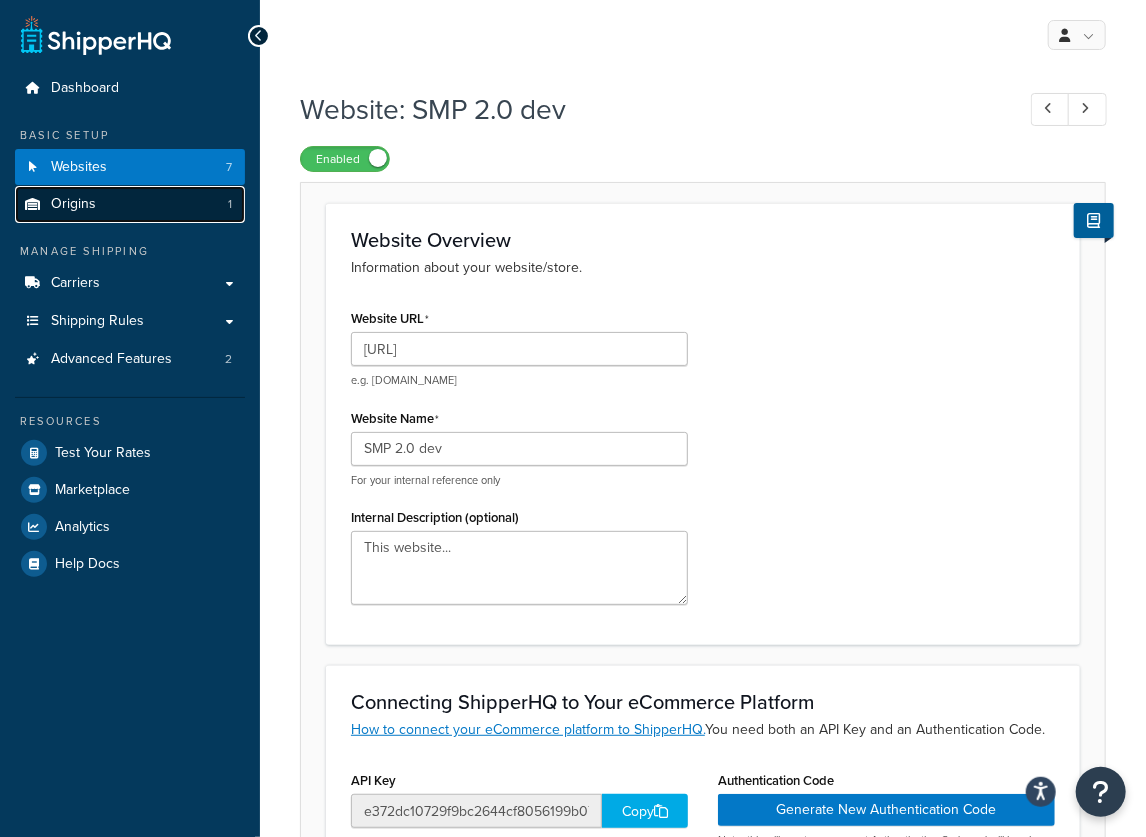 click on "Origins 1" at bounding box center (130, 204) 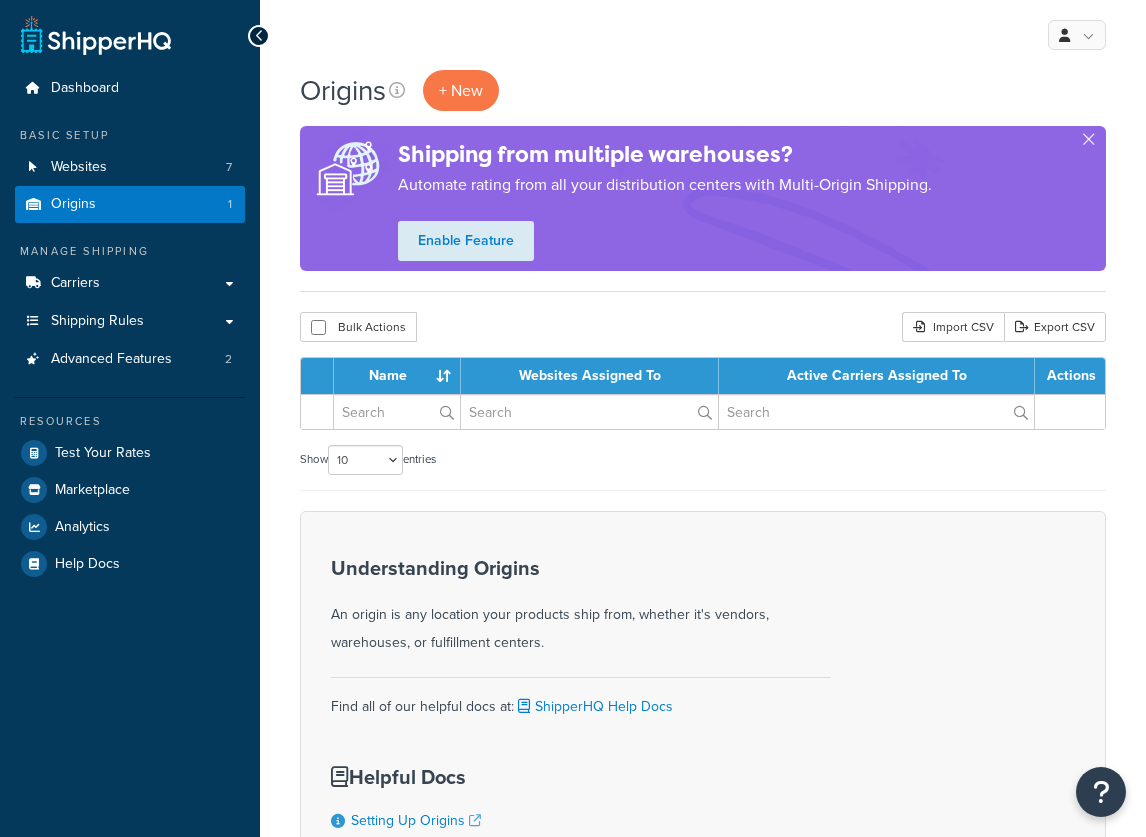 scroll, scrollTop: 0, scrollLeft: 0, axis: both 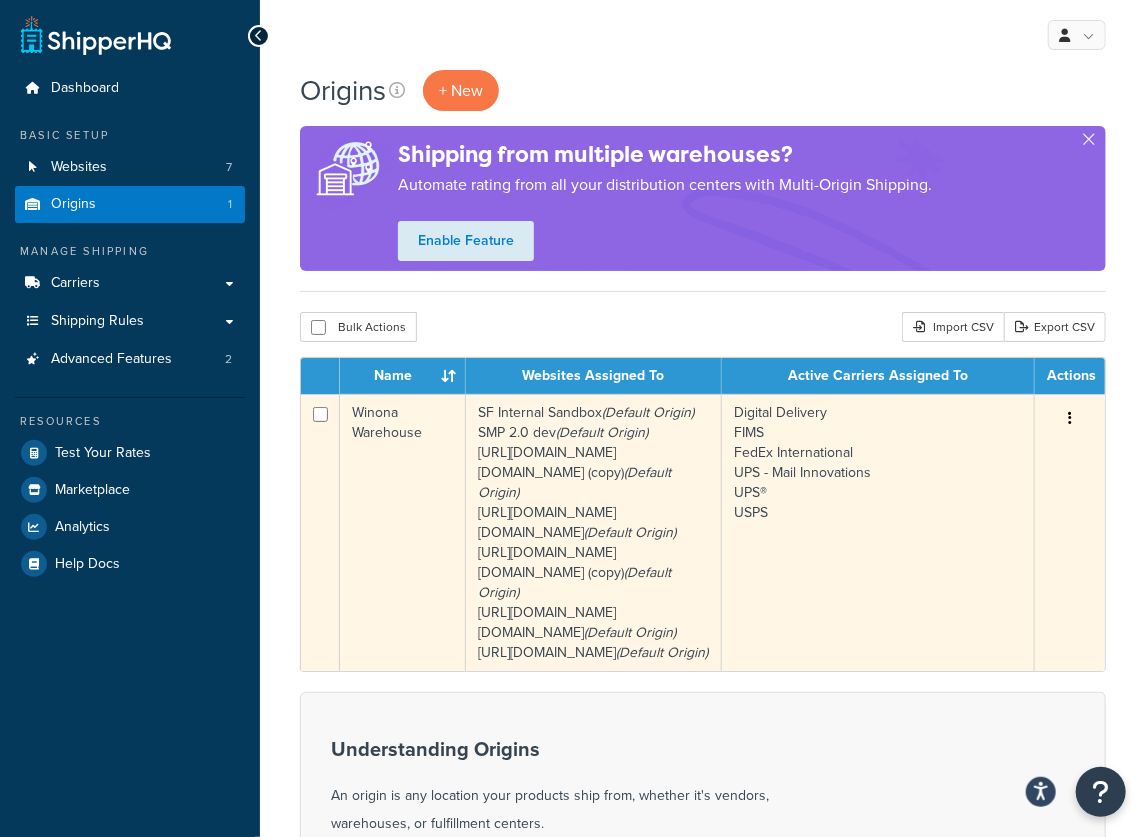 click on "SF Internal Sandbox  (Default Origin) SMP 2.0 dev  (Default Origin) https://bjfx-001.dx.commercecloud.salesforce.com/on/demandware.store/Sites-Site (copy)  (Default Origin) https://bjfx-009.dx.commercecloud.salesforce.com/on/demandware.store/Sites-Site  (Default Origin) https://development-na01-halleonard.demandware.net/on/demandware.store/Sites-Site (copy)  (Default Origin) https://staging-na01-halleonard.demandware.net/on/demandware.store/Sites-Site  (Default Origin) https://www.sheetmusicplus.com  (Default Origin)" at bounding box center [594, 532] 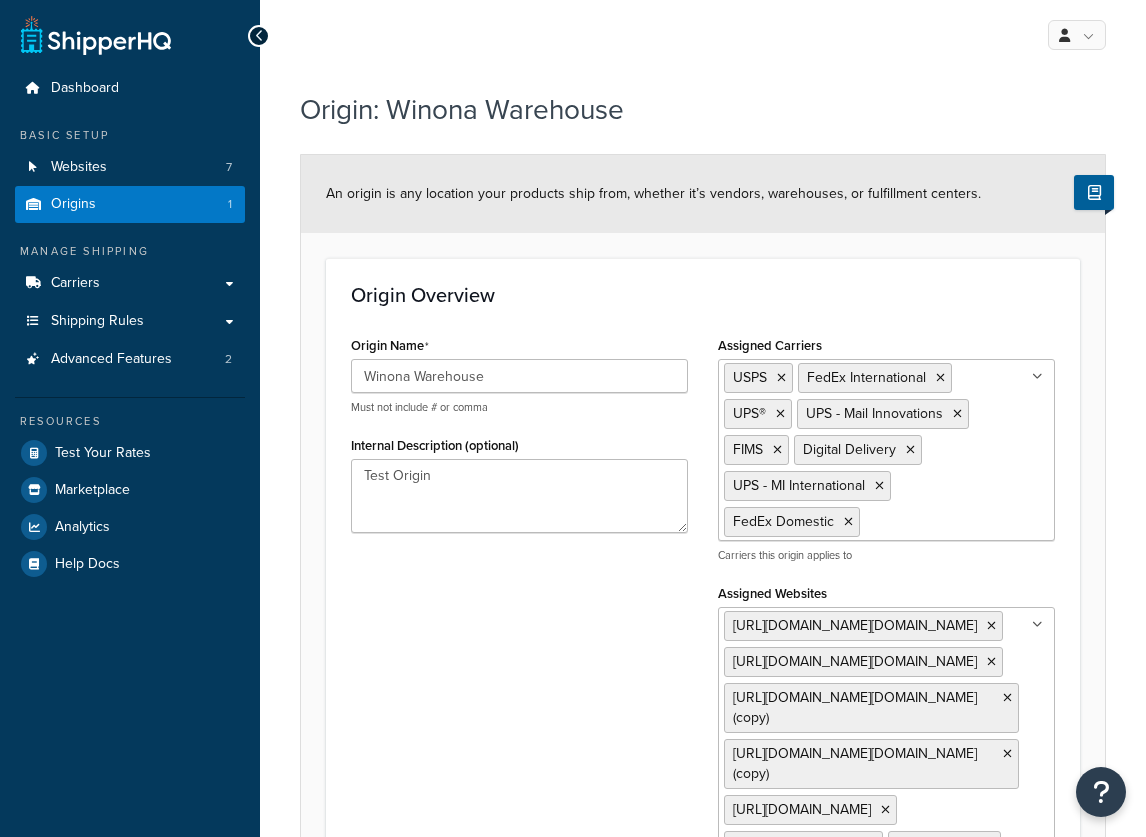 select on "23" 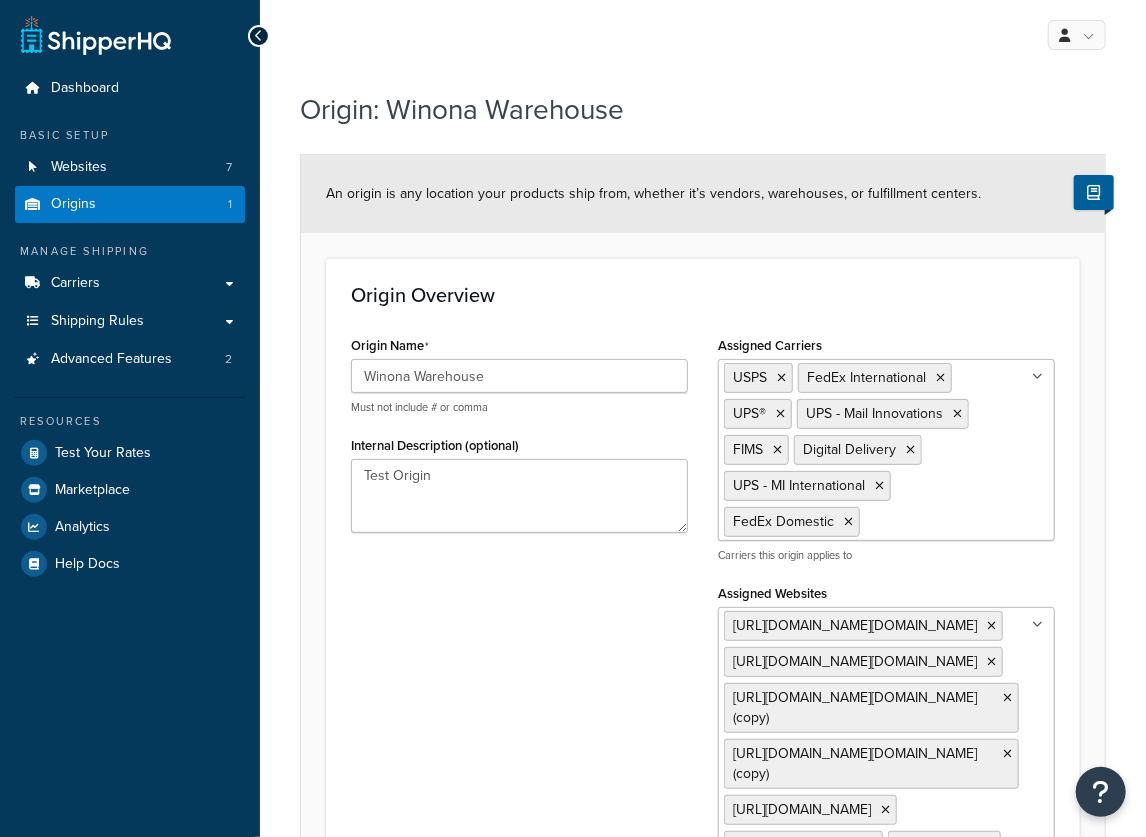 scroll, scrollTop: 0, scrollLeft: 0, axis: both 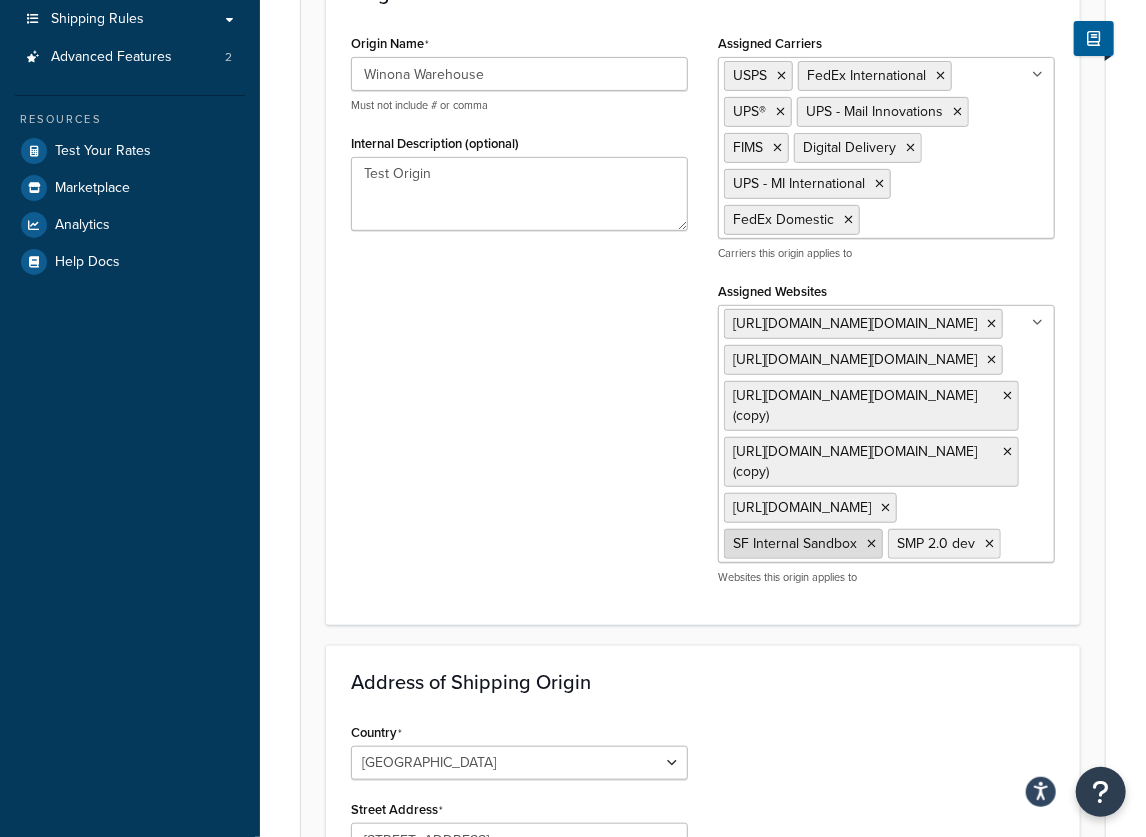 click at bounding box center (871, 544) 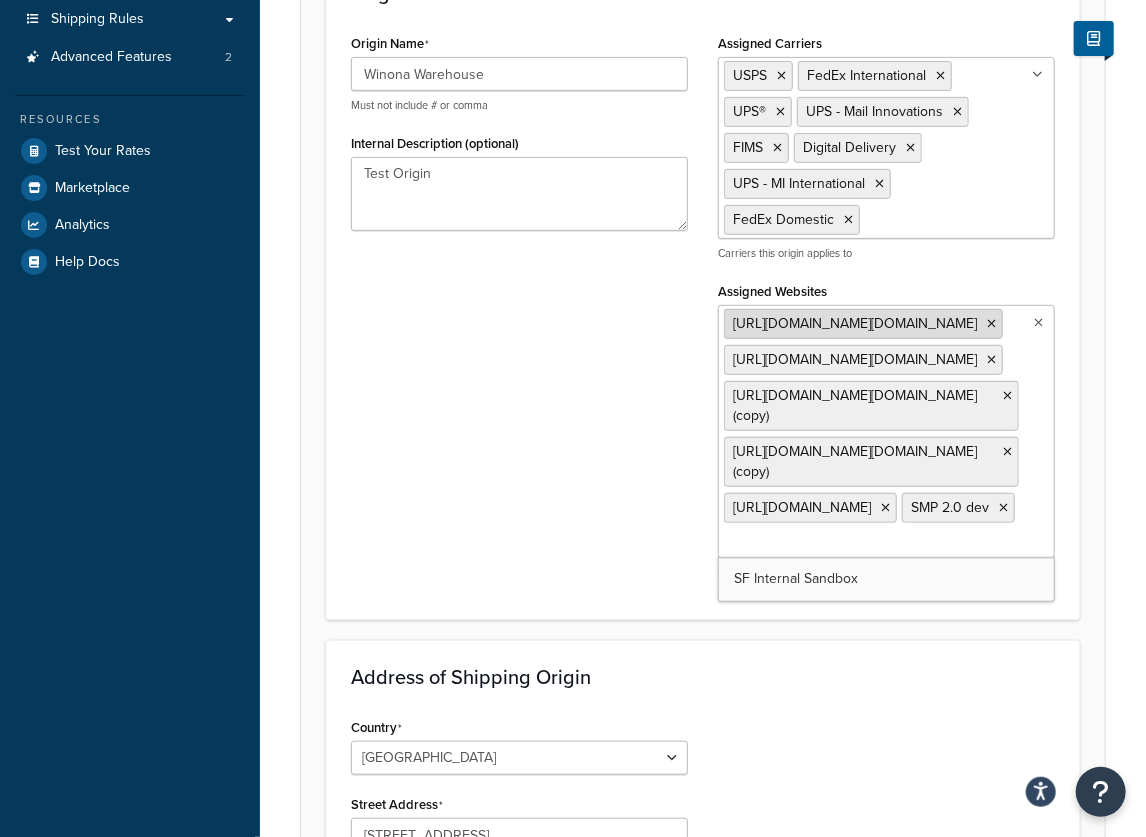 click on "https://staging-na01-halleonard.demandware.net/on/demandware.store/Sites-Site" at bounding box center (863, 324) 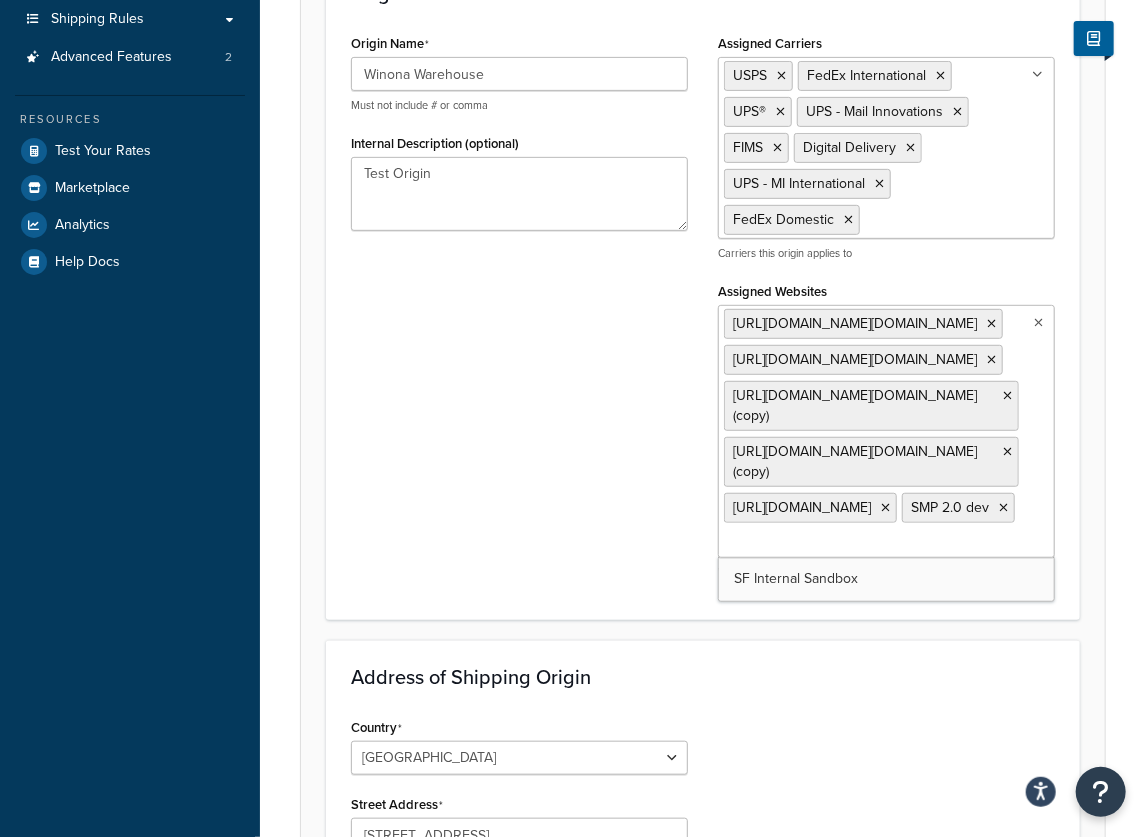 click on "https://staging-na01-halleonard.demandware.net/on/demandware.store/Sites-Site   https://bjfx-009.dx.commercecloud.salesforce.com/on/demandware.store/Sites-Site   https://bjfx-001.dx.commercecloud.salesforce.com/on/demandware.store/Sites-Site (copy)   https://development-na01-halleonard.demandware.net/on/demandware.store/Sites-Site (copy)   https://www.sheetmusicplus.com   SMP 2.0 dev" at bounding box center (886, 431) 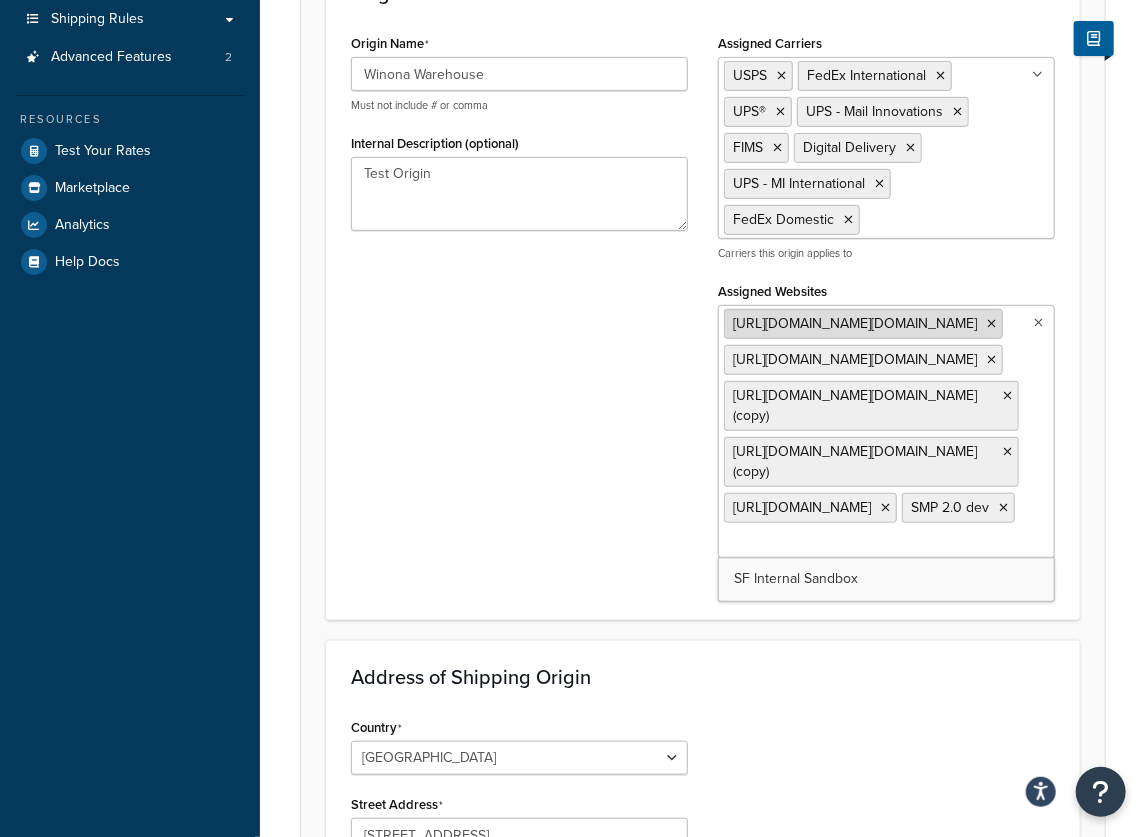 click on "https://staging-na01-halleonard.demandware.net/on/demandware.store/Sites-Site" at bounding box center (855, 323) 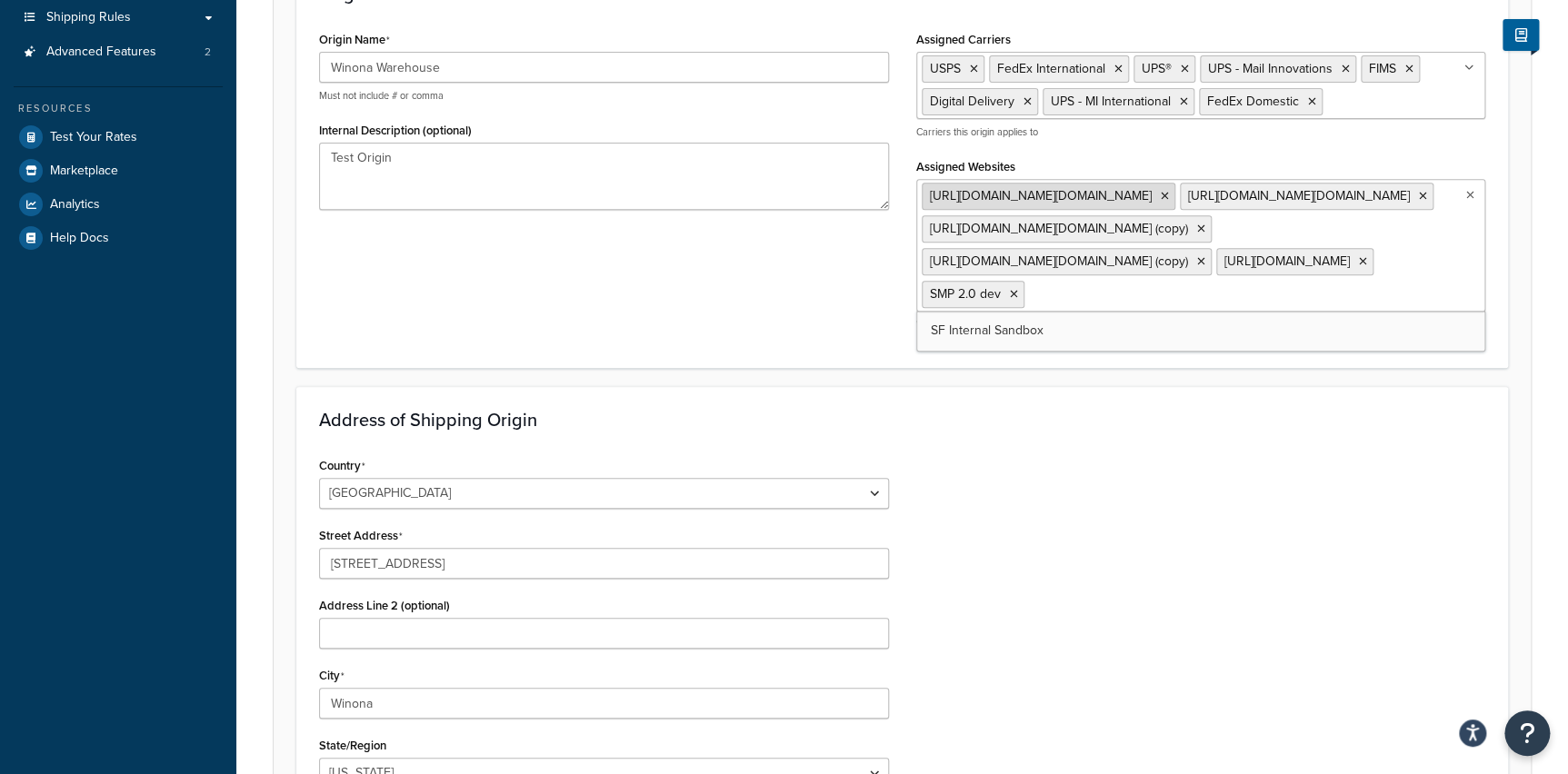 click at bounding box center (1164, 196) 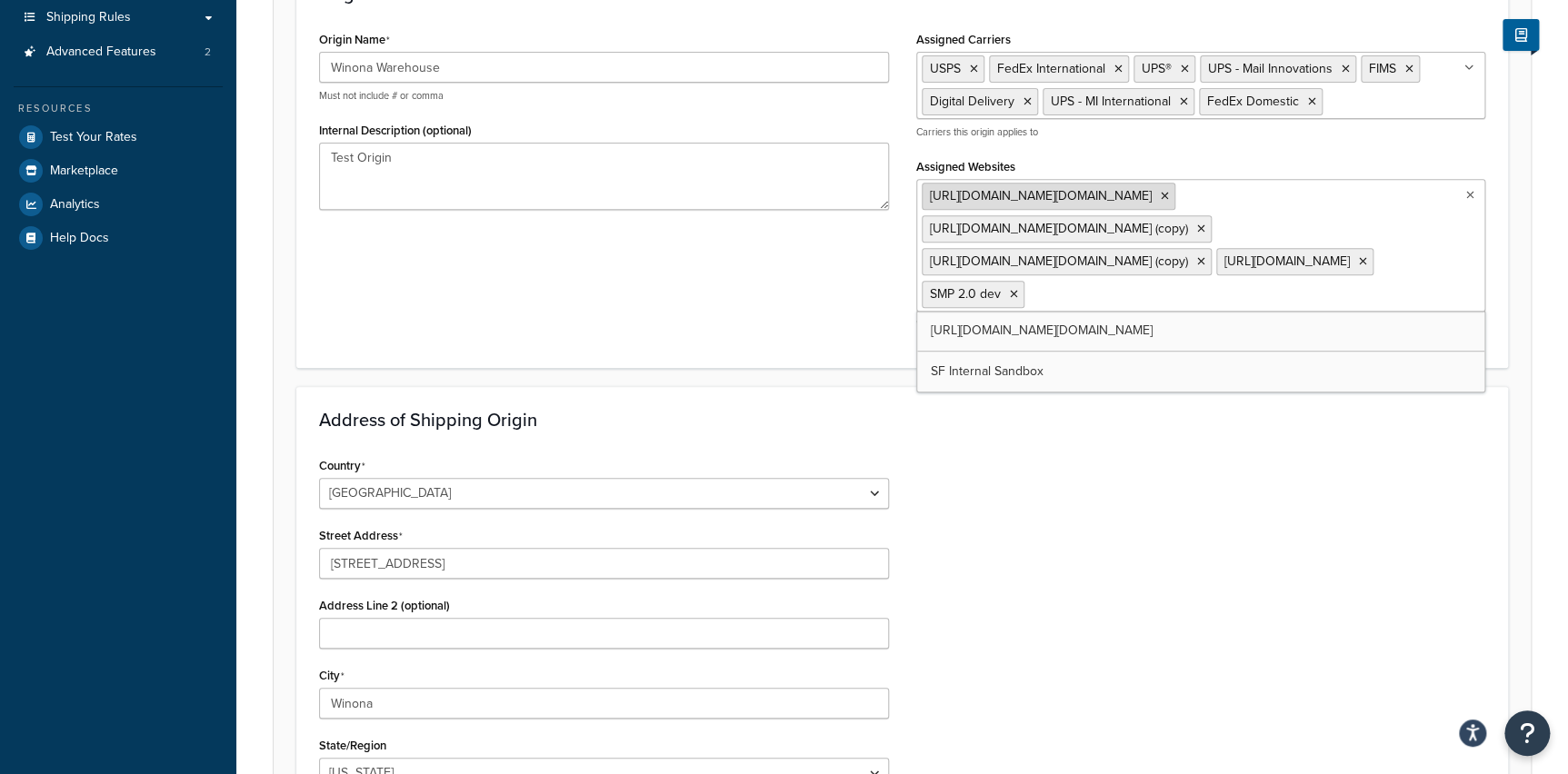 click at bounding box center [1164, 196] 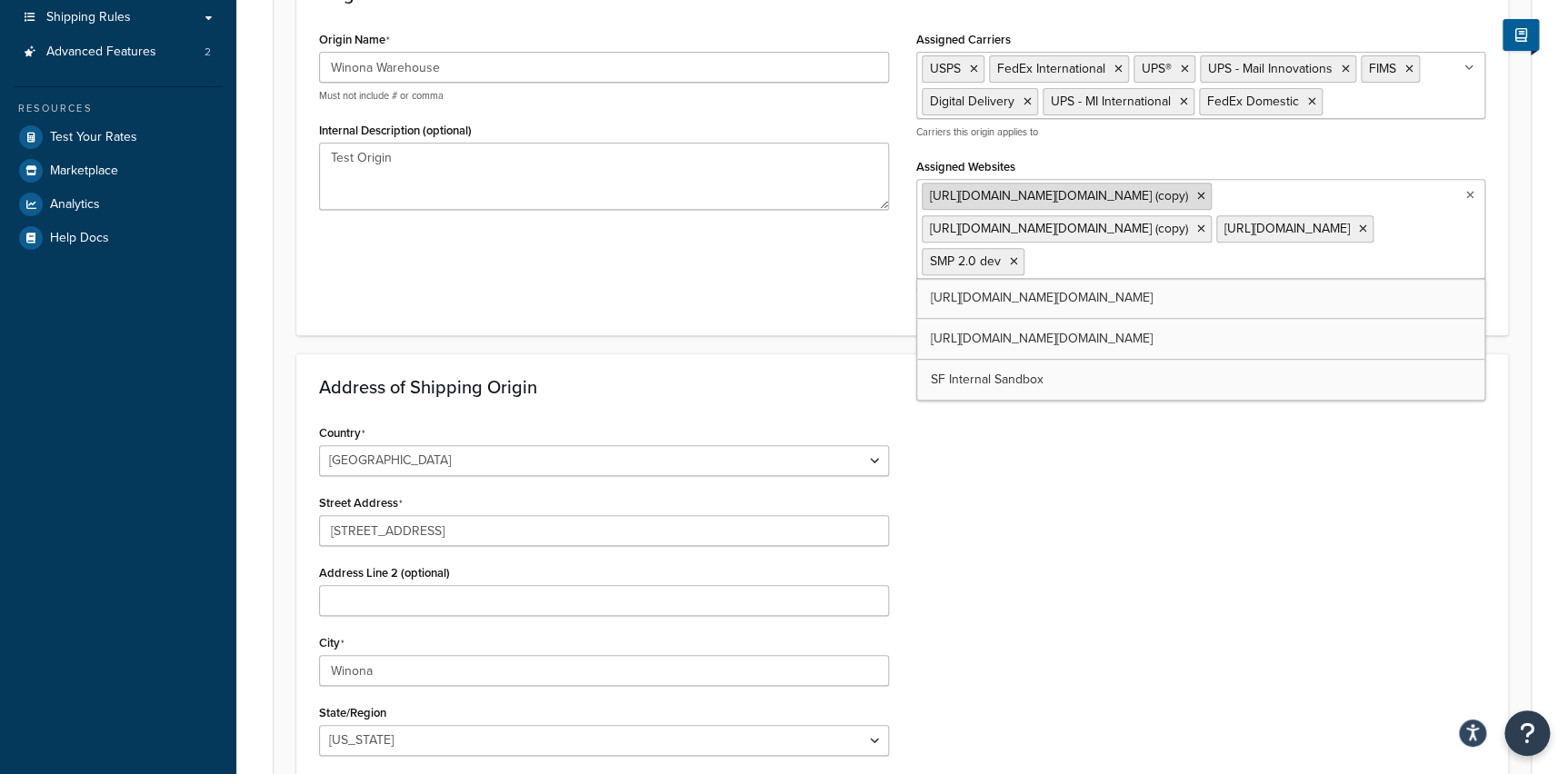 click at bounding box center (1201, 196) 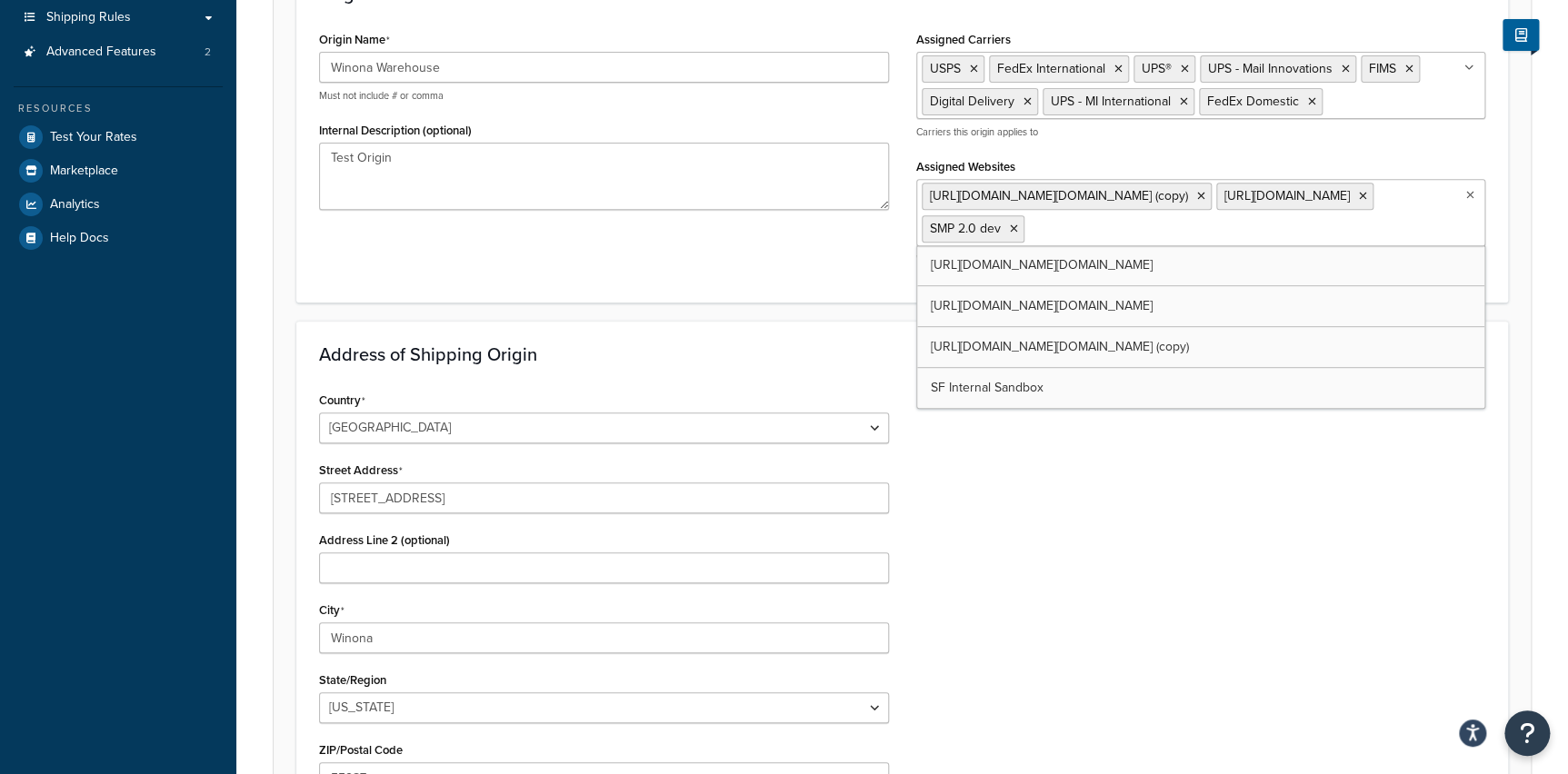 click at bounding box center (1201, 196) 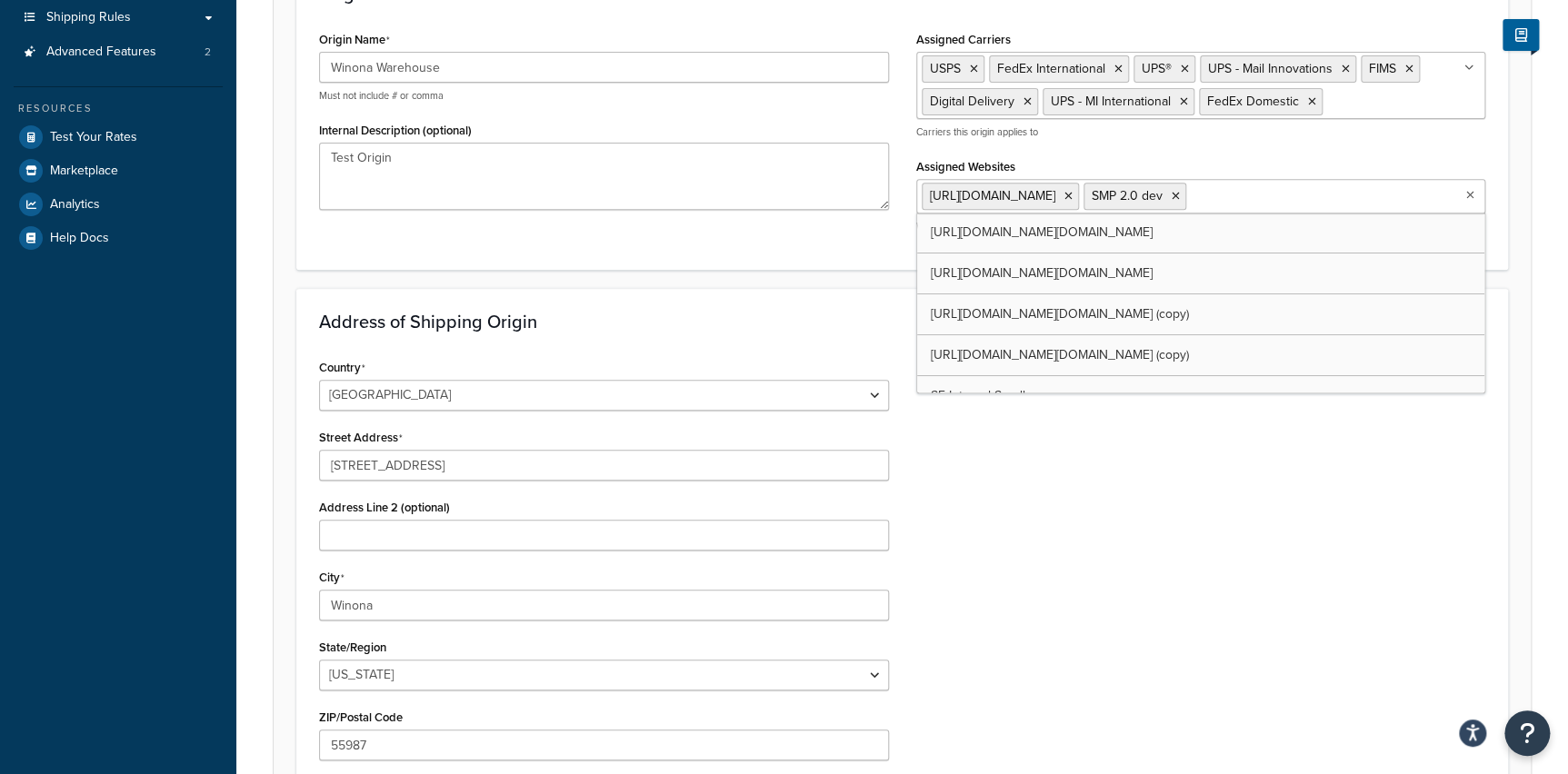 click on "Country   United States  United Kingdom  Afghanistan  Åland Islands  Albania  Algeria  American Samoa  Andorra  Angola  Anguilla  Antarctica  Antigua and Barbuda  Argentina  Armenia  Aruba  Australia  Austria  Azerbaijan  Bahamas  Bahrain  Bangladesh  Barbados  Belarus  Belgium  Belize  Benin  Bermuda  Bhutan  Bolivia  Bonaire, Sint Eustatius and Saba  Bosnia and Herzegovina  Botswana  Bouvet Island  Brazil  British Indian Ocean Territory  Brunei Darussalam  Bulgaria  Burkina Faso  Burundi  Cambodia  Cameroon  Canada  Cape Verde  Cayman Islands  Central African Republic  Chad  Chile  China  Christmas Island  Cocos (Keeling) Islands  Colombia  Comoros  Congo  Congo, The Democratic Republic of the  Cook Islands  Costa Rica  Côte d'Ivoire  Croatia  Cuba  Curacao  Cyprus  Czech Republic  Denmark  Djibouti  Dominica  Dominican Republic  Ecuador  Egypt  El Salvador  Equatorial Guinea  Eritrea  Estonia  Ethiopia  Falkland Islands (Malvinas)  Faroe Islands  Fiji  Finland  France  French Guiana  French Polynesia" at bounding box center [902, 584] 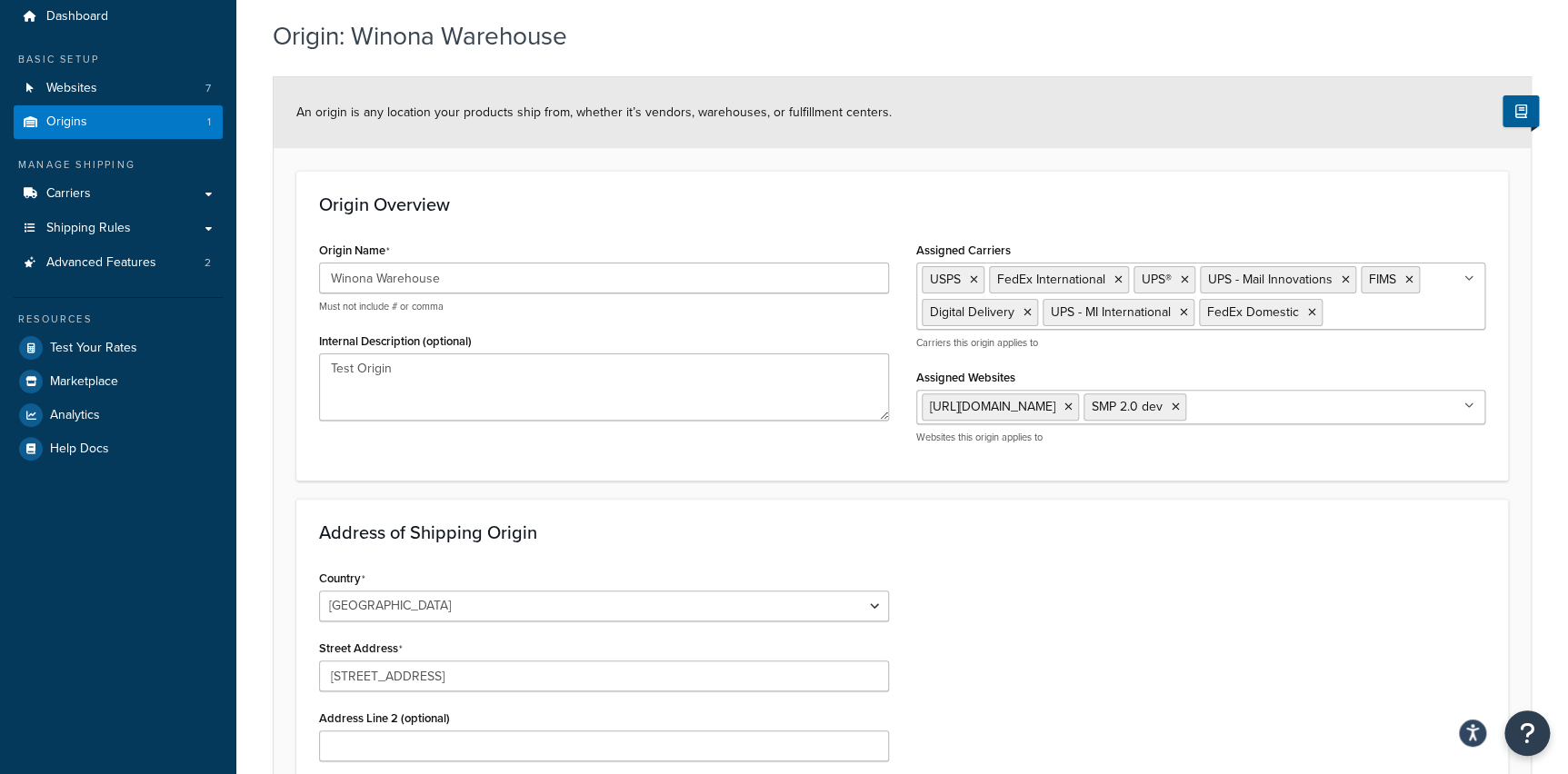 scroll, scrollTop: 58, scrollLeft: 0, axis: vertical 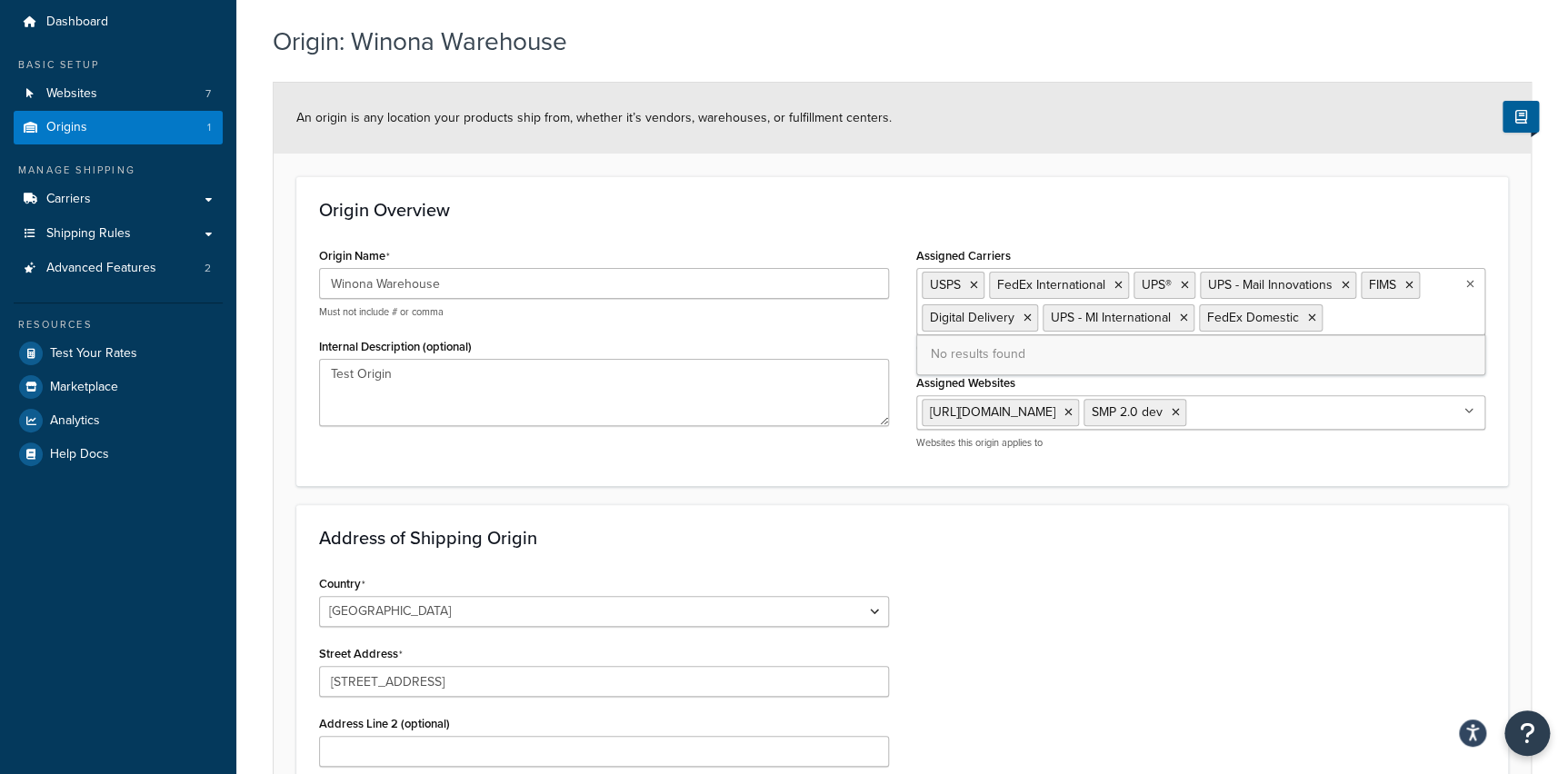 click on "USPS   FedEx International   UPS®   UPS - Mail Innovations   FIMS   Digital Delivery   UPS - MI International   FedEx Domestic" at bounding box center [1201, 302] 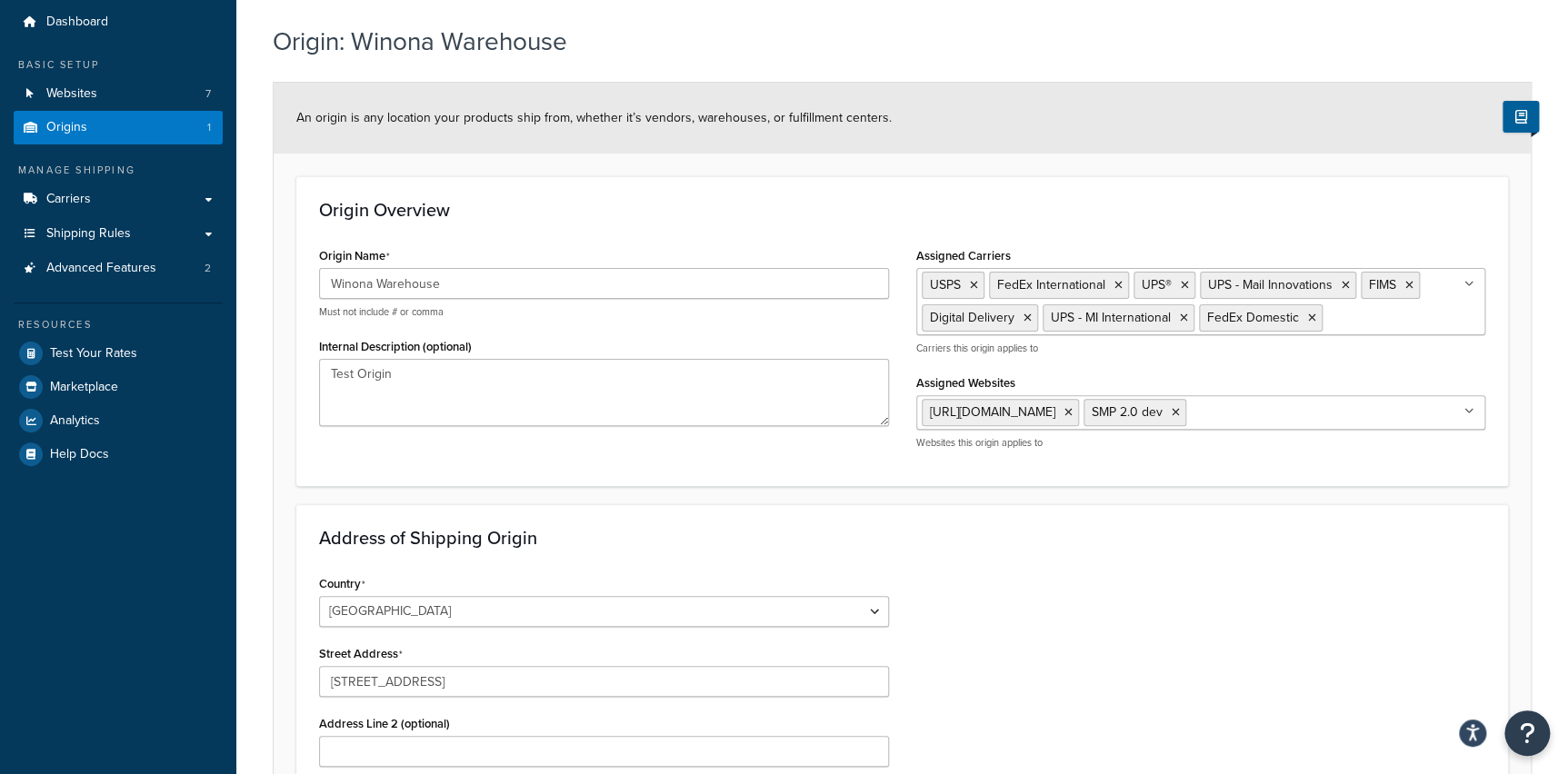 click on "Country   United States  United Kingdom  Afghanistan  Åland Islands  Albania  Algeria  American Samoa  Andorra  Angola  Anguilla  Antarctica  Antigua and Barbuda  Argentina  Armenia  Aruba  Australia  Austria  Azerbaijan  Bahamas  Bahrain  Bangladesh  Barbados  Belarus  Belgium  Belize  Benin  Bermuda  Bhutan  Bolivia  Bonaire, Sint Eustatius and Saba  Bosnia and Herzegovina  Botswana  Bouvet Island  Brazil  British Indian Ocean Territory  Brunei Darussalam  Bulgaria  Burkina Faso  Burundi  Cambodia  Cameroon  Canada  Cape Verde  Cayman Islands  Central African Republic  Chad  Chile  China  Christmas Island  Cocos (Keeling) Islands  Colombia  Comoros  Congo  Congo, The Democratic Republic of the  Cook Islands  Costa Rica  Côte d'Ivoire  Croatia  Cuba  Curacao  Cyprus  Czech Republic  Denmark  Djibouti  Dominica  Dominican Republic  Ecuador  Egypt  El Salvador  Equatorial Guinea  Eritrea  Estonia  Ethiopia  Falkland Islands (Malvinas)  Faroe Islands  Fiji  Finland  France  French Guiana  French Polynesia" at bounding box center [902, 800] 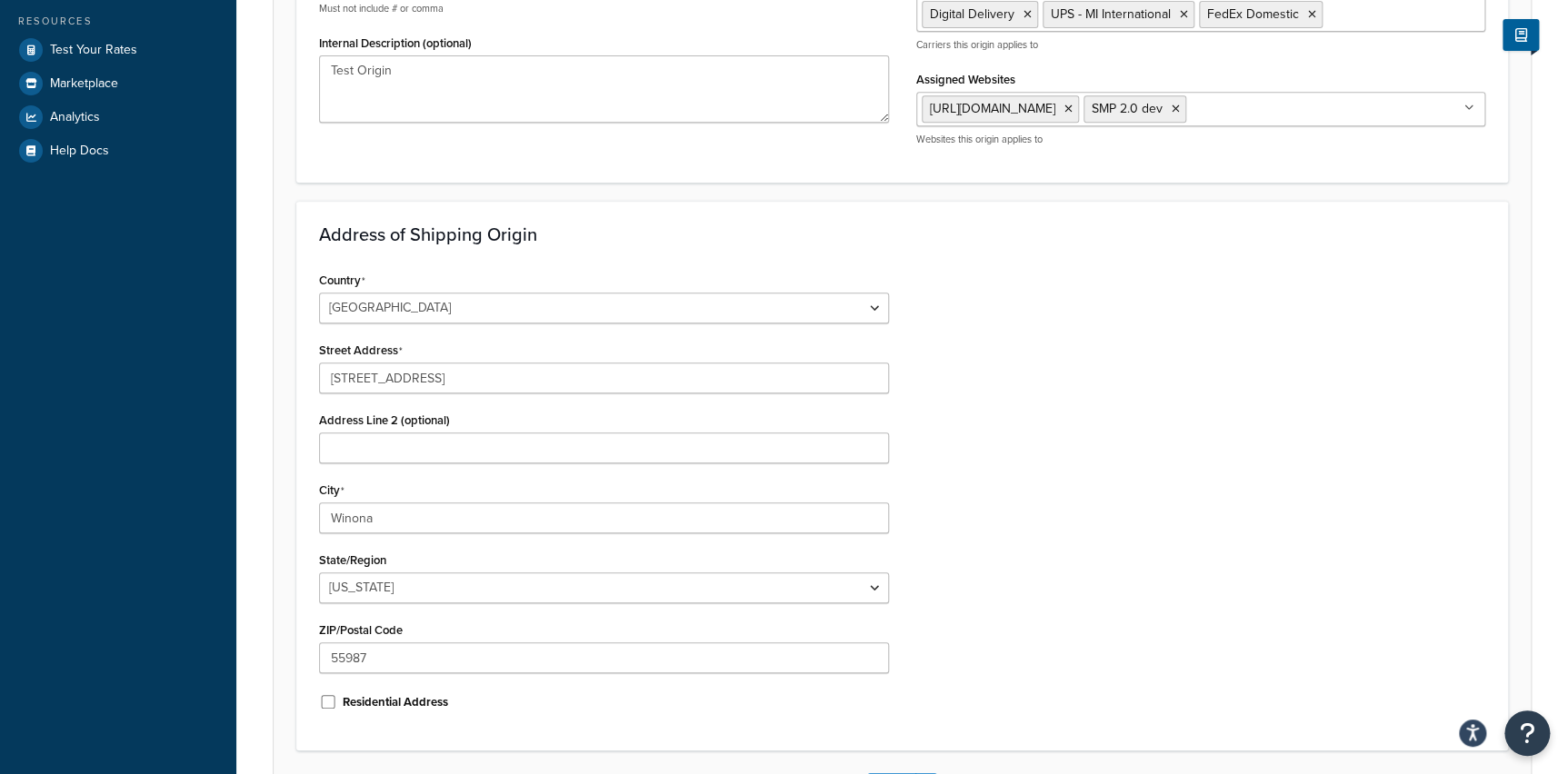 scroll, scrollTop: 502, scrollLeft: 0, axis: vertical 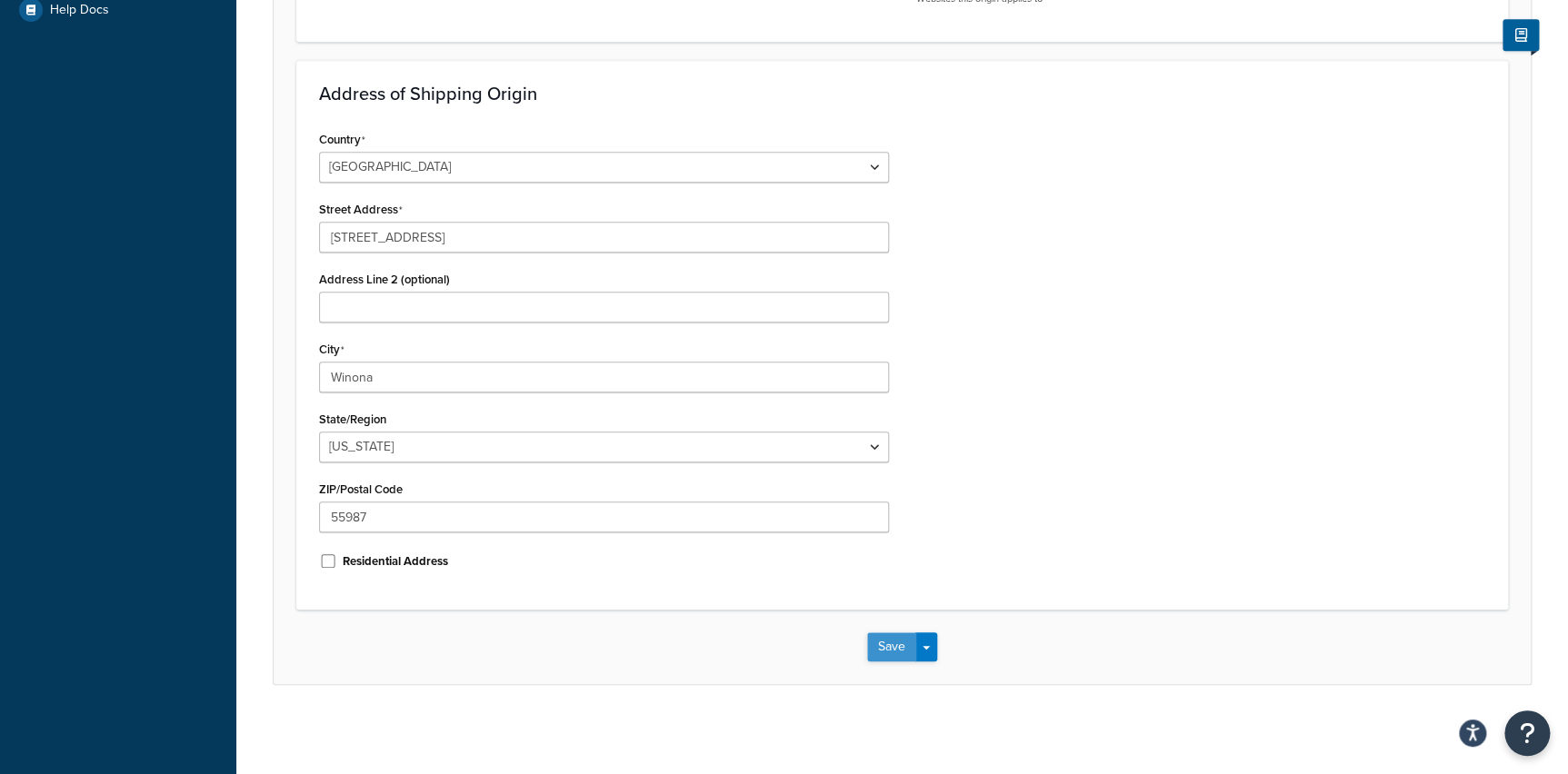 click on "Save" at bounding box center [892, 647] 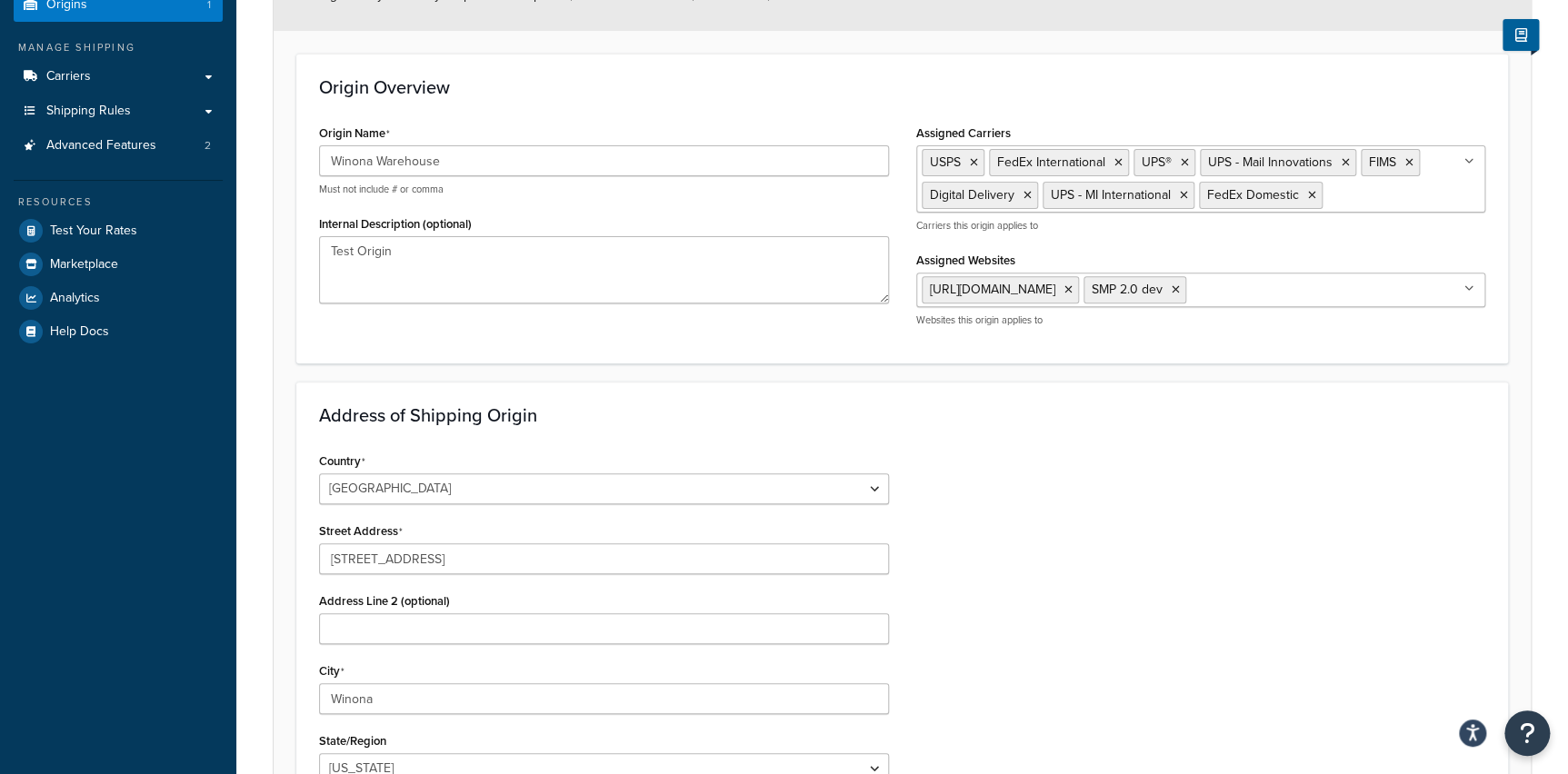 scroll, scrollTop: 0, scrollLeft: 0, axis: both 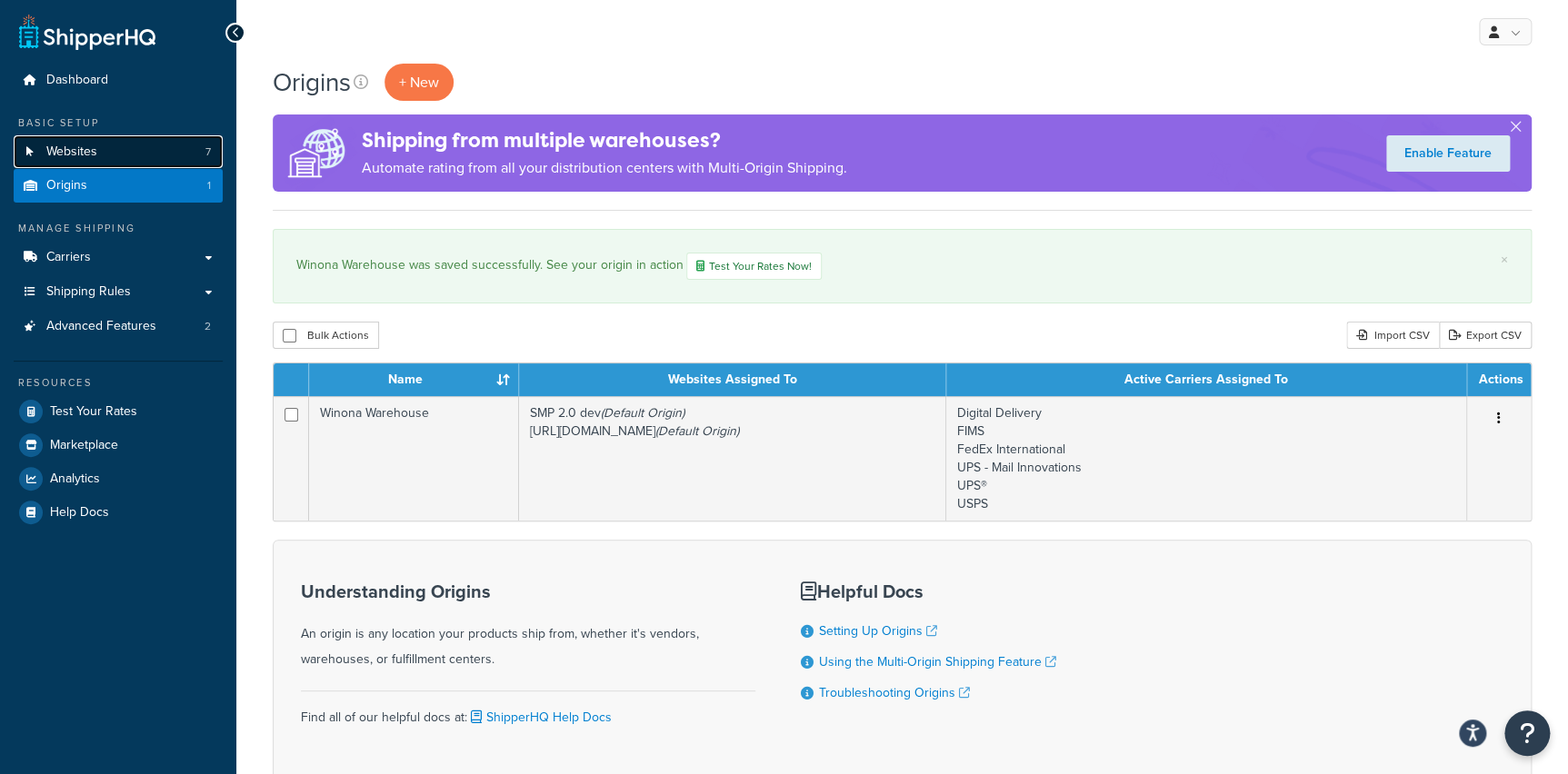 click on "Websites" at bounding box center (72, 152) 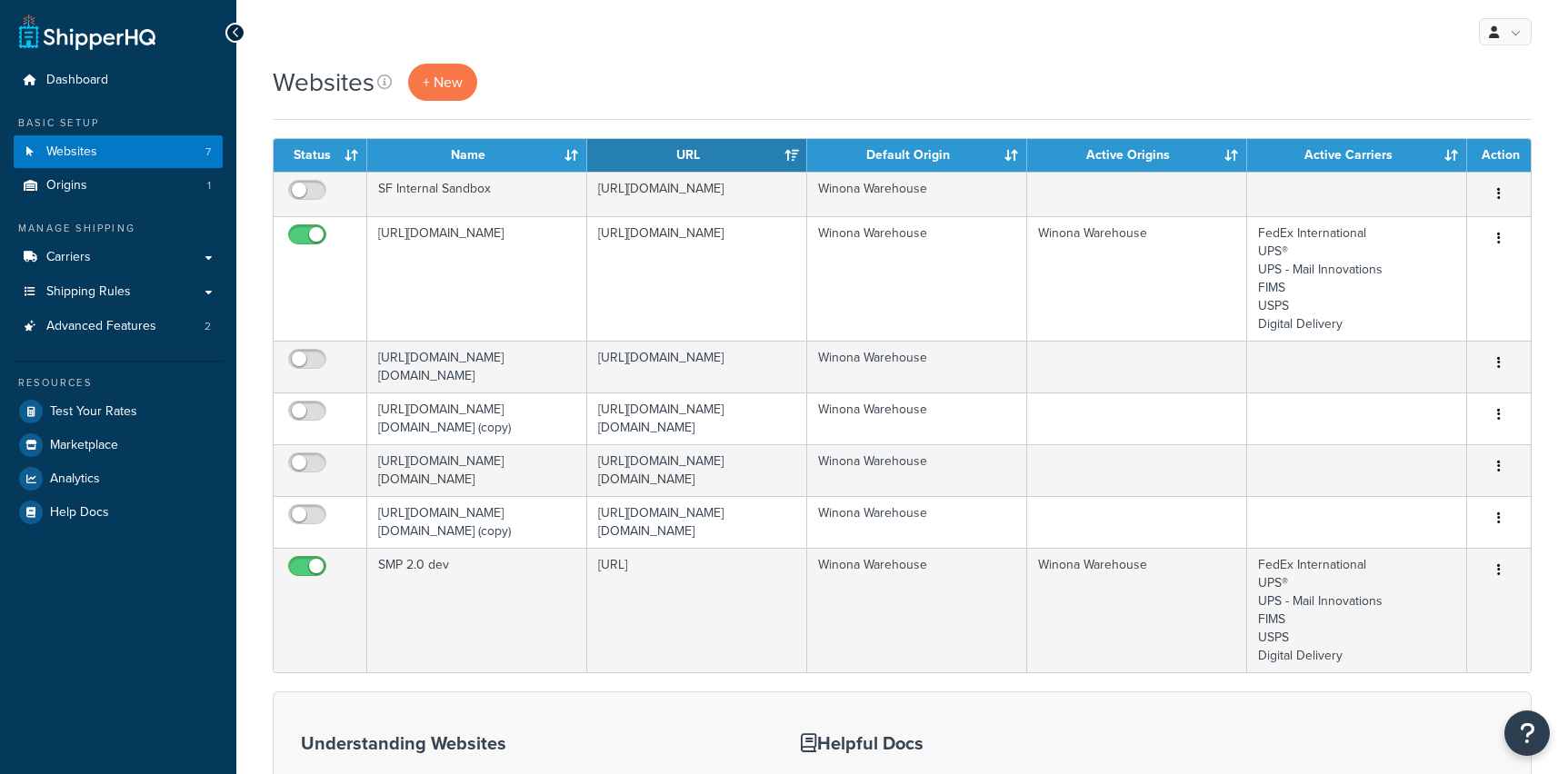 scroll, scrollTop: 0, scrollLeft: 0, axis: both 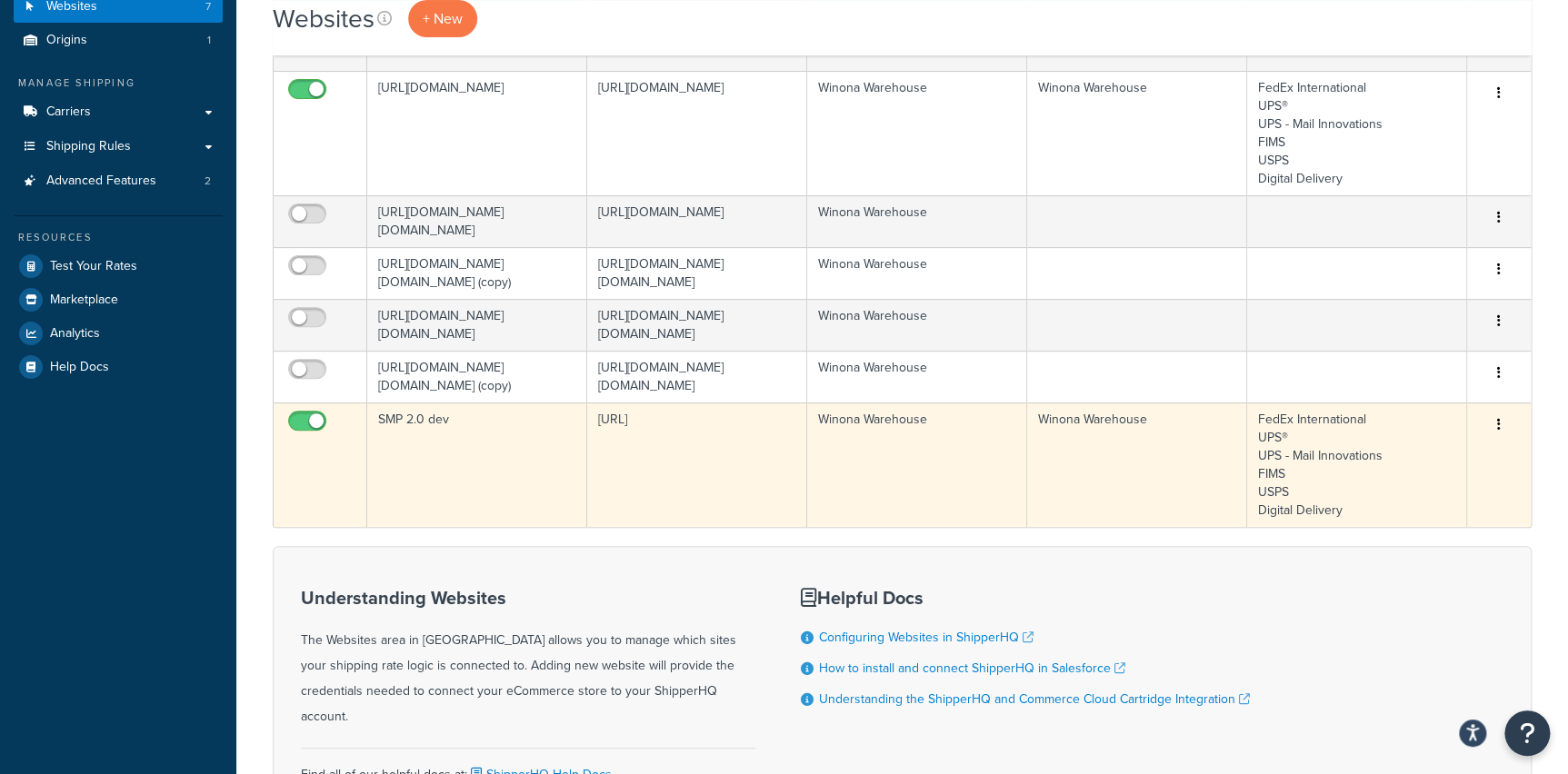 click on "FedEx International
UPS®
UPS - Mail Innovations
FIMS
USPS
Digital Delivery" at bounding box center [1357, 464] 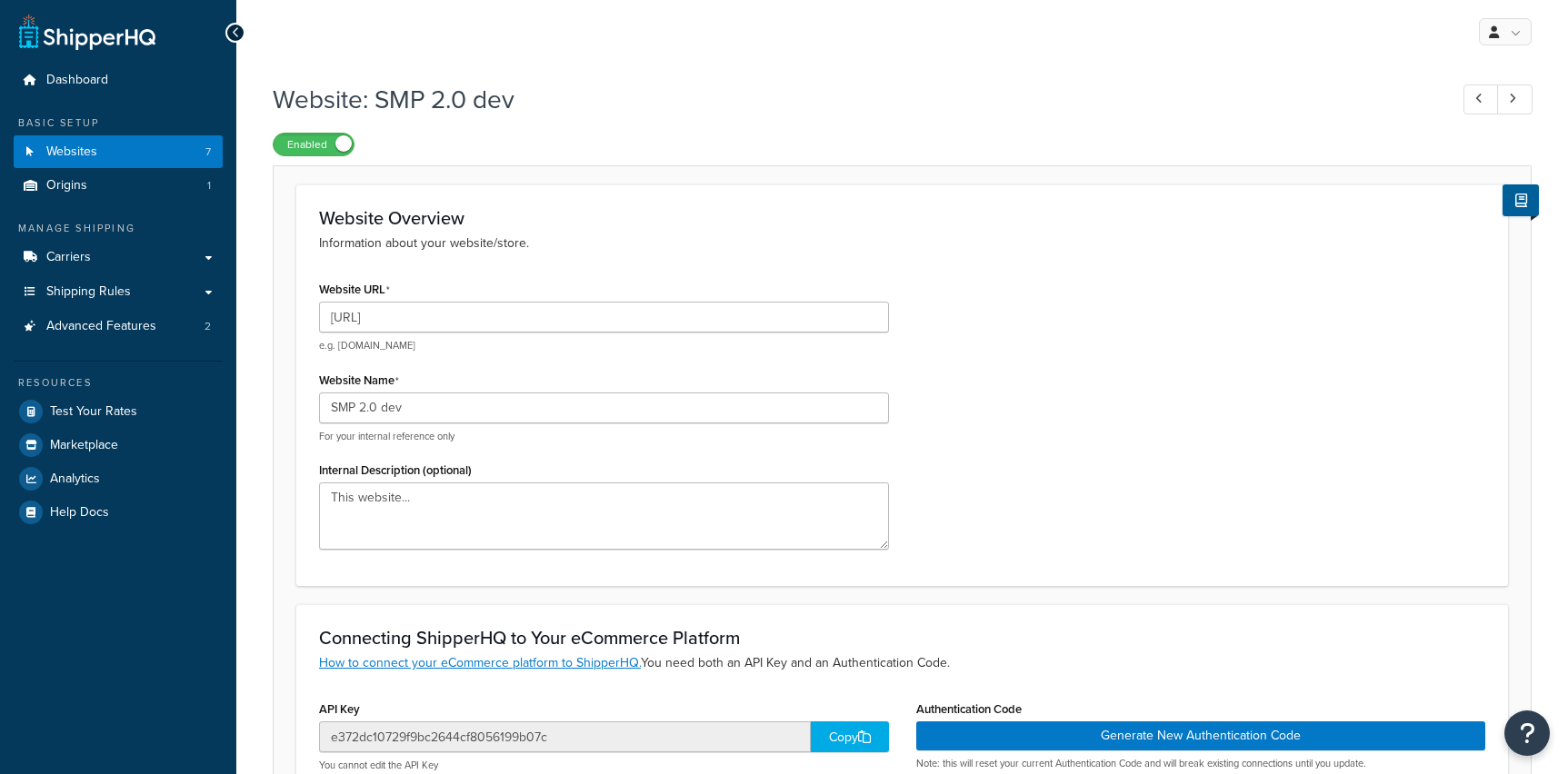 scroll, scrollTop: 0, scrollLeft: 0, axis: both 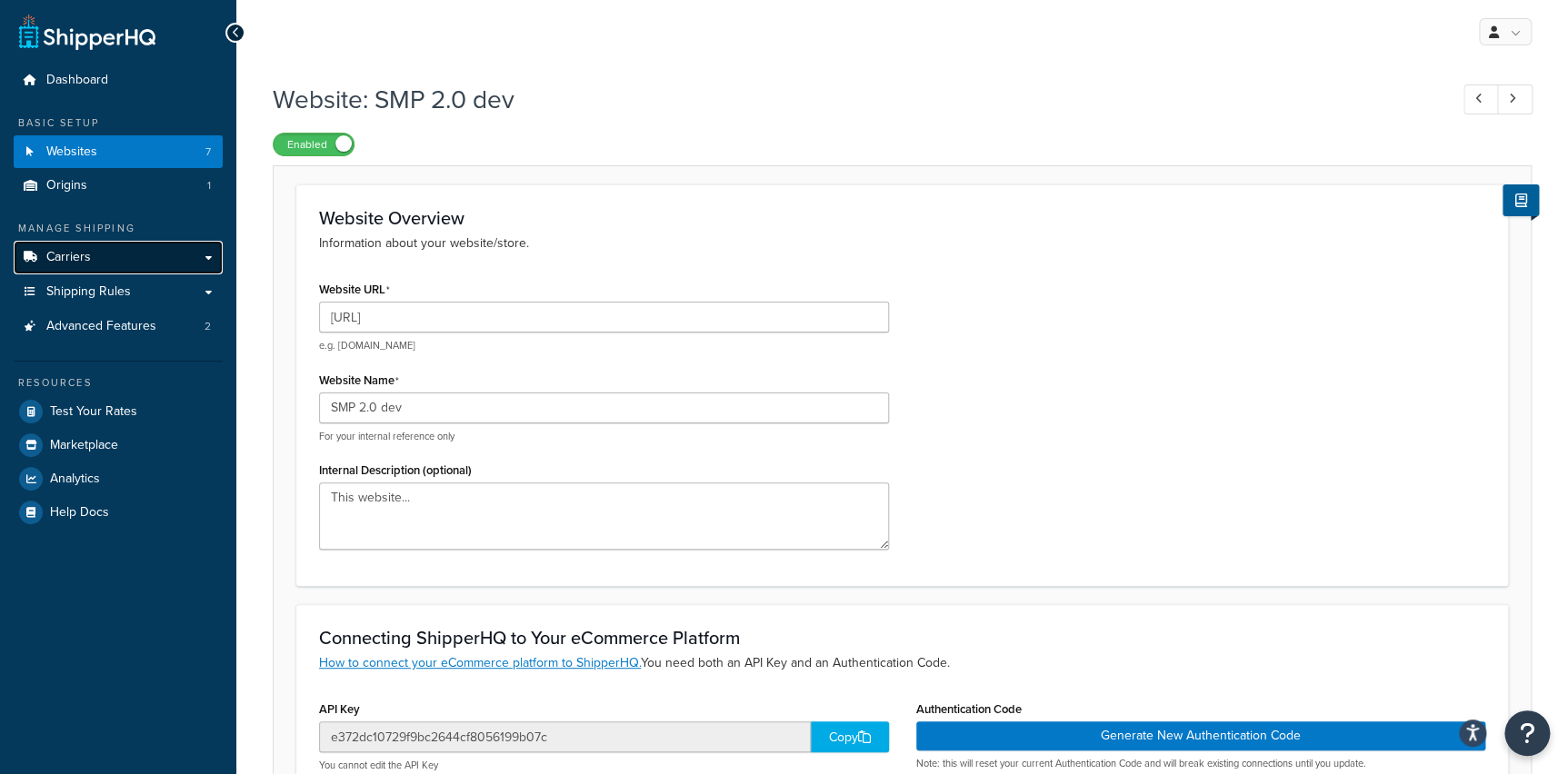 click on "Carriers" at bounding box center (68, 257) 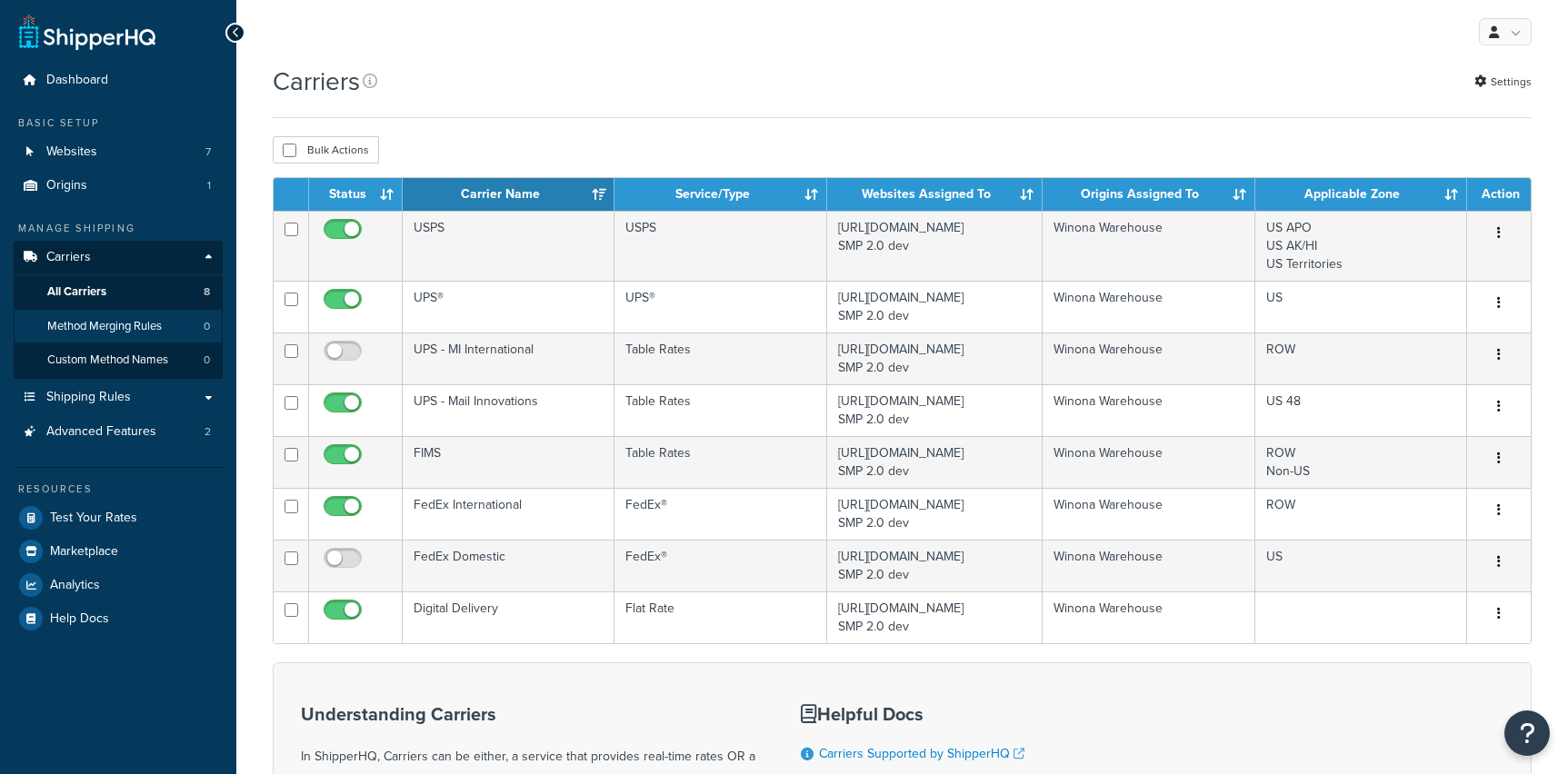 scroll, scrollTop: 0, scrollLeft: 0, axis: both 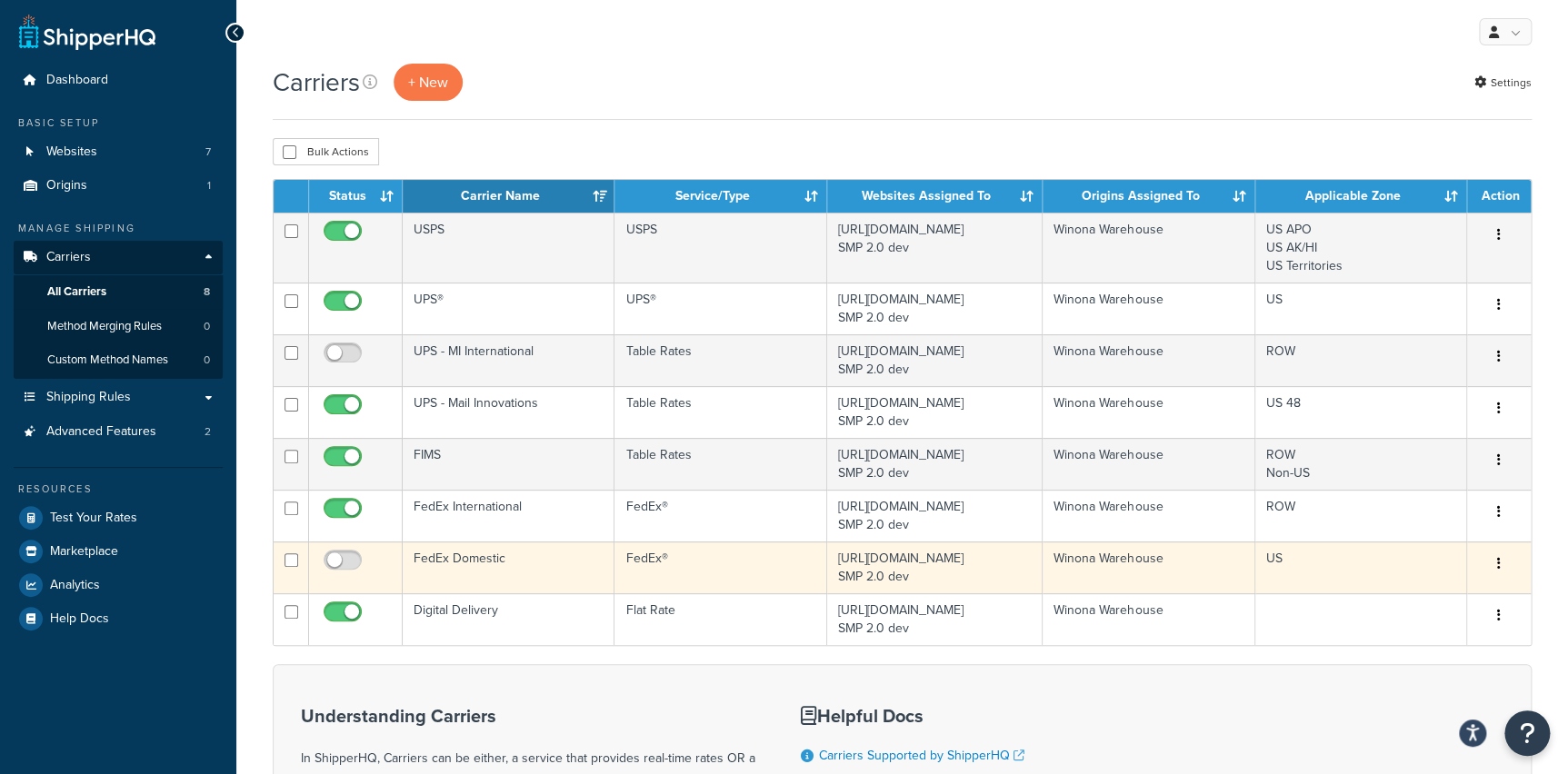 click on "FedEx Domestic" at bounding box center (508, 567) 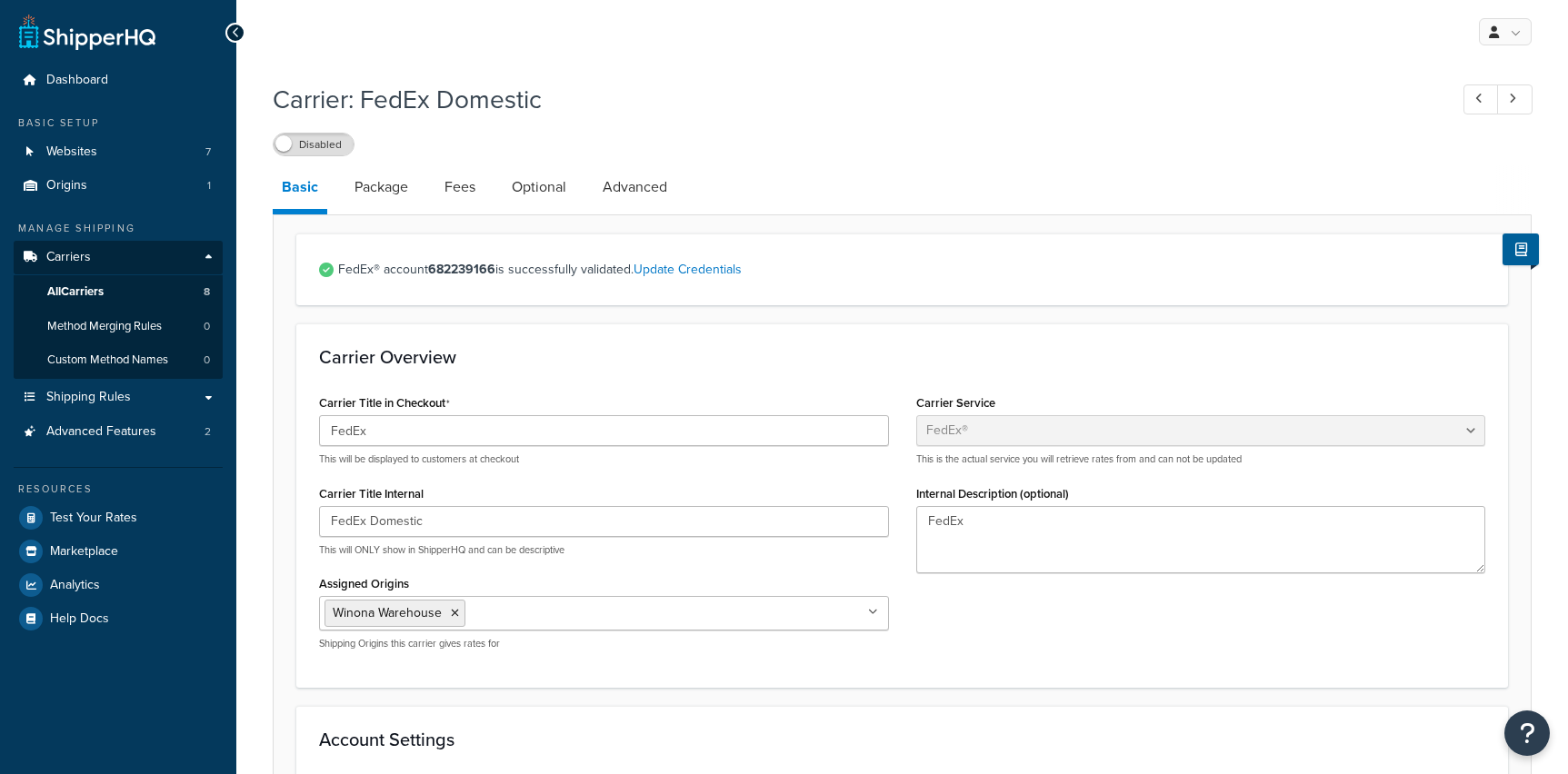 select on "fedEx" 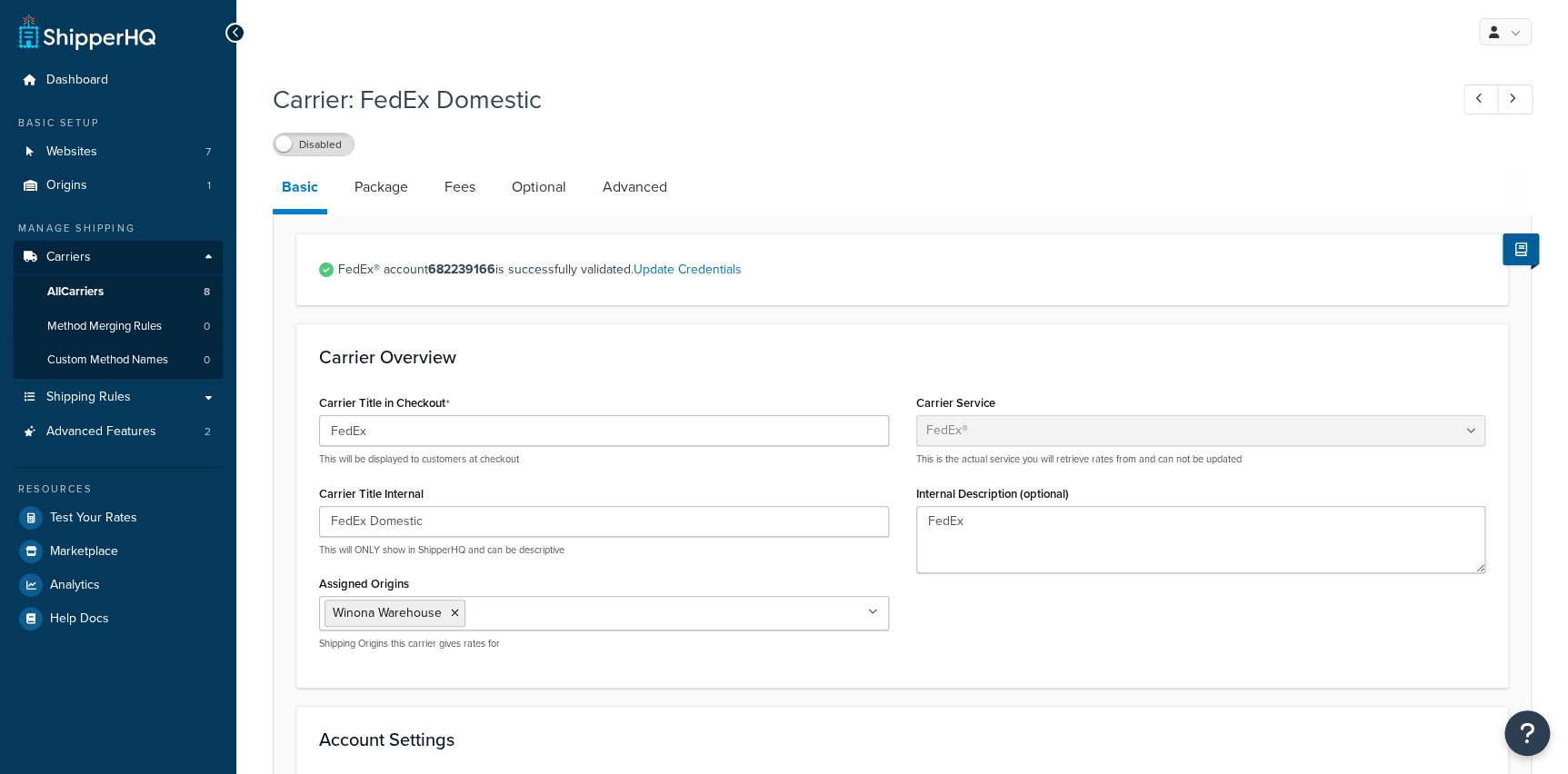 scroll, scrollTop: 0, scrollLeft: 0, axis: both 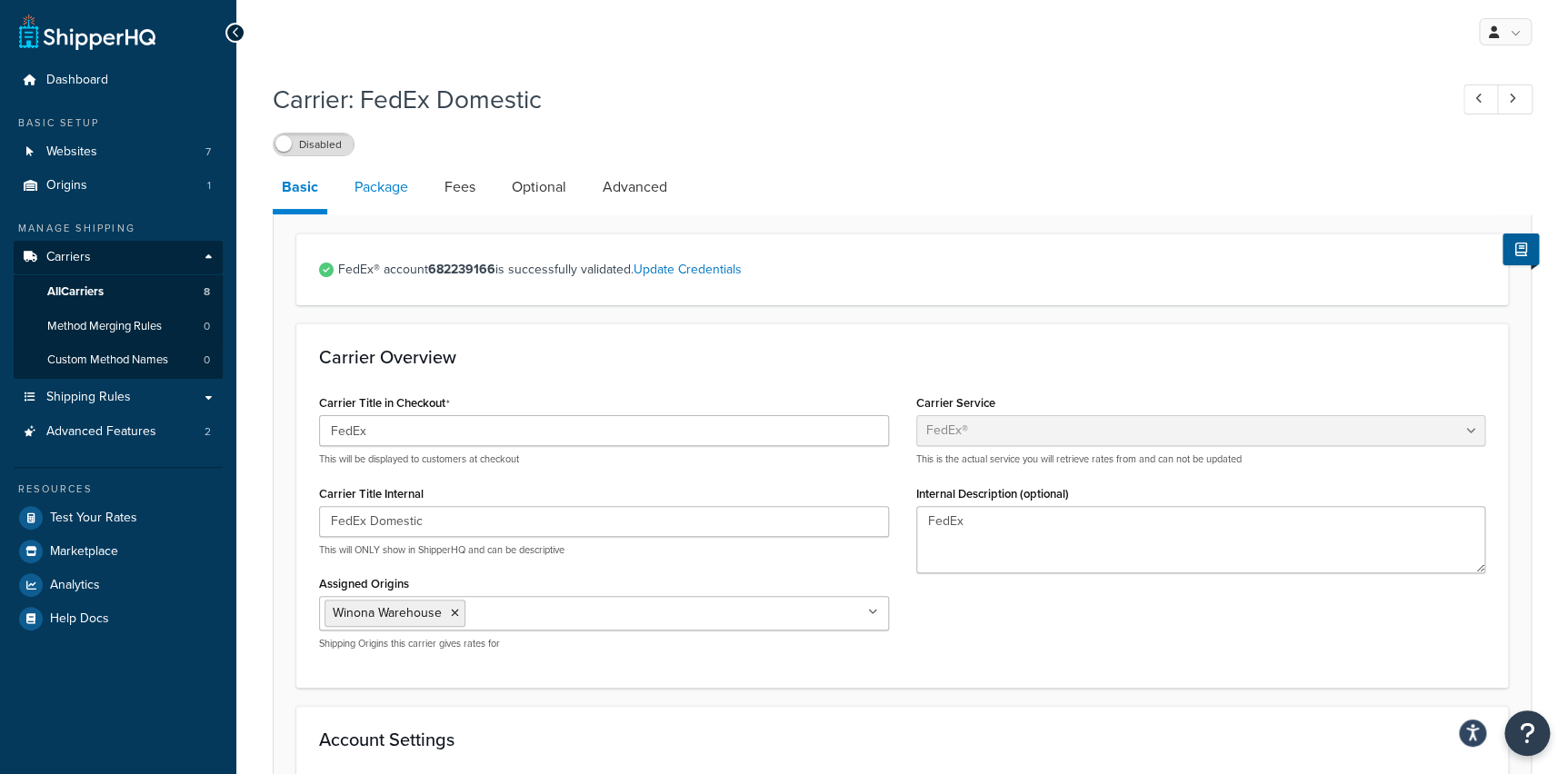 click on "Package" at bounding box center [381, 187] 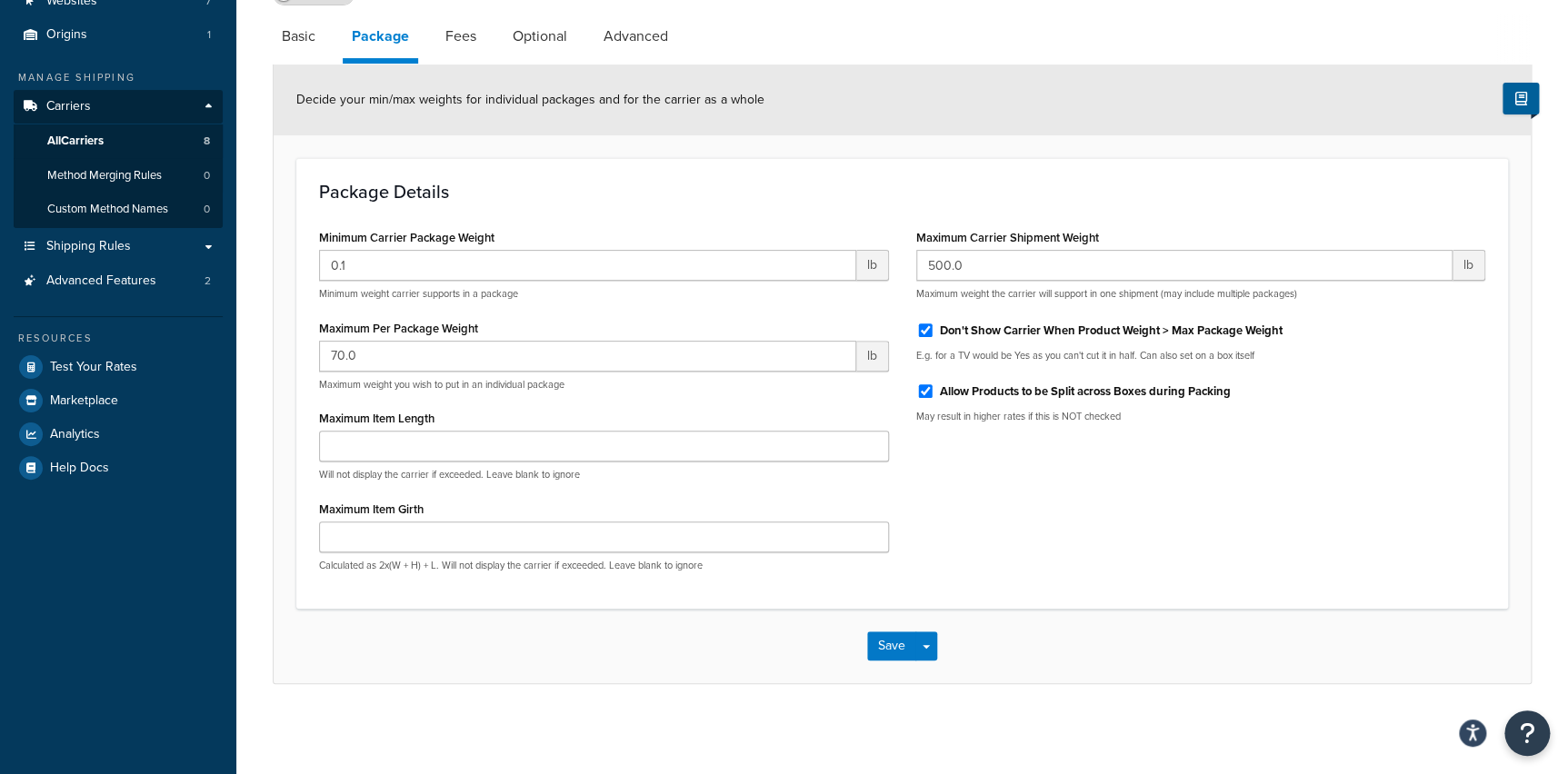 scroll, scrollTop: 0, scrollLeft: 0, axis: both 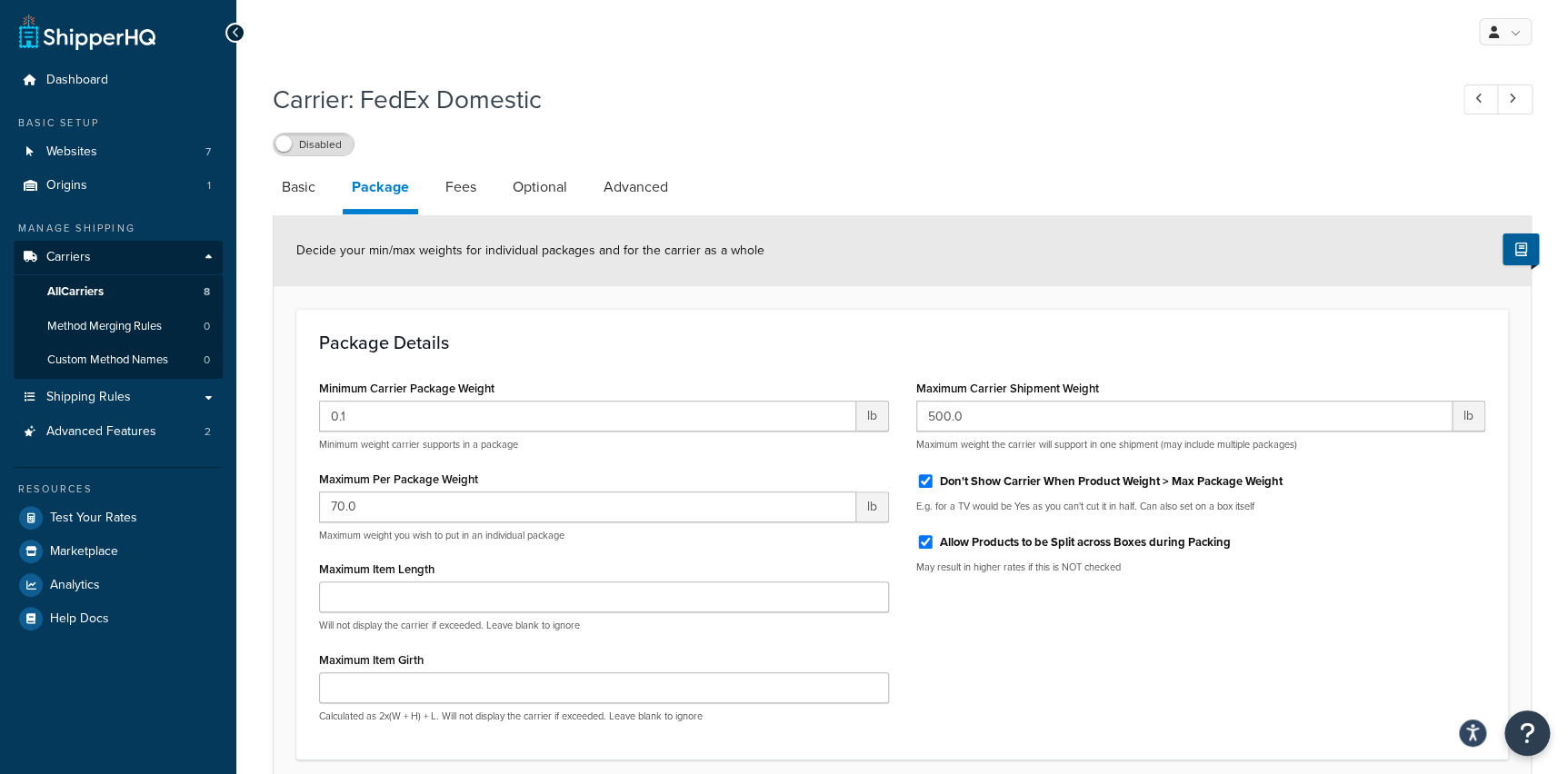 click on "Package" at bounding box center (389, 190) 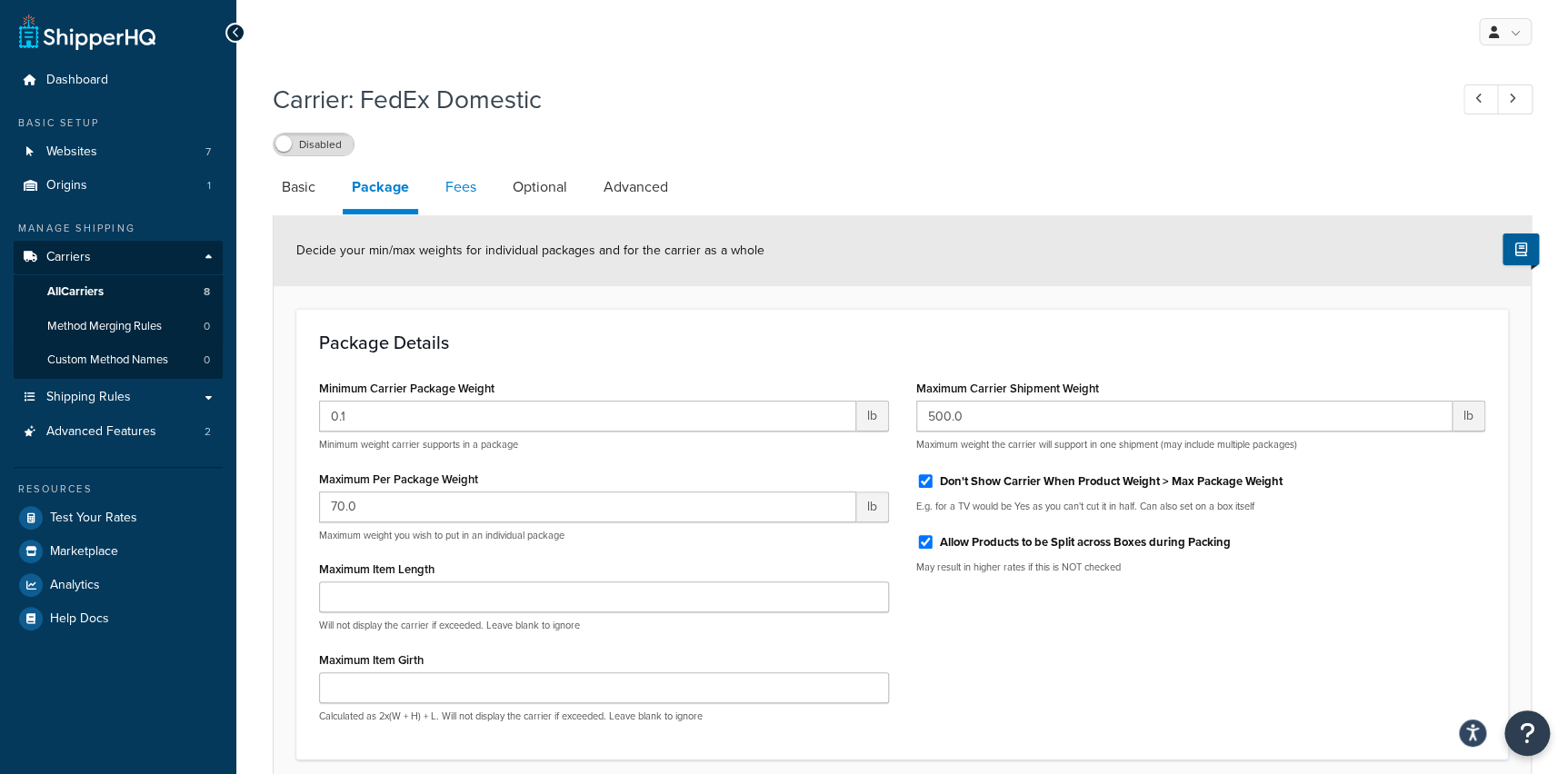 click on "Fees" at bounding box center (461, 187) 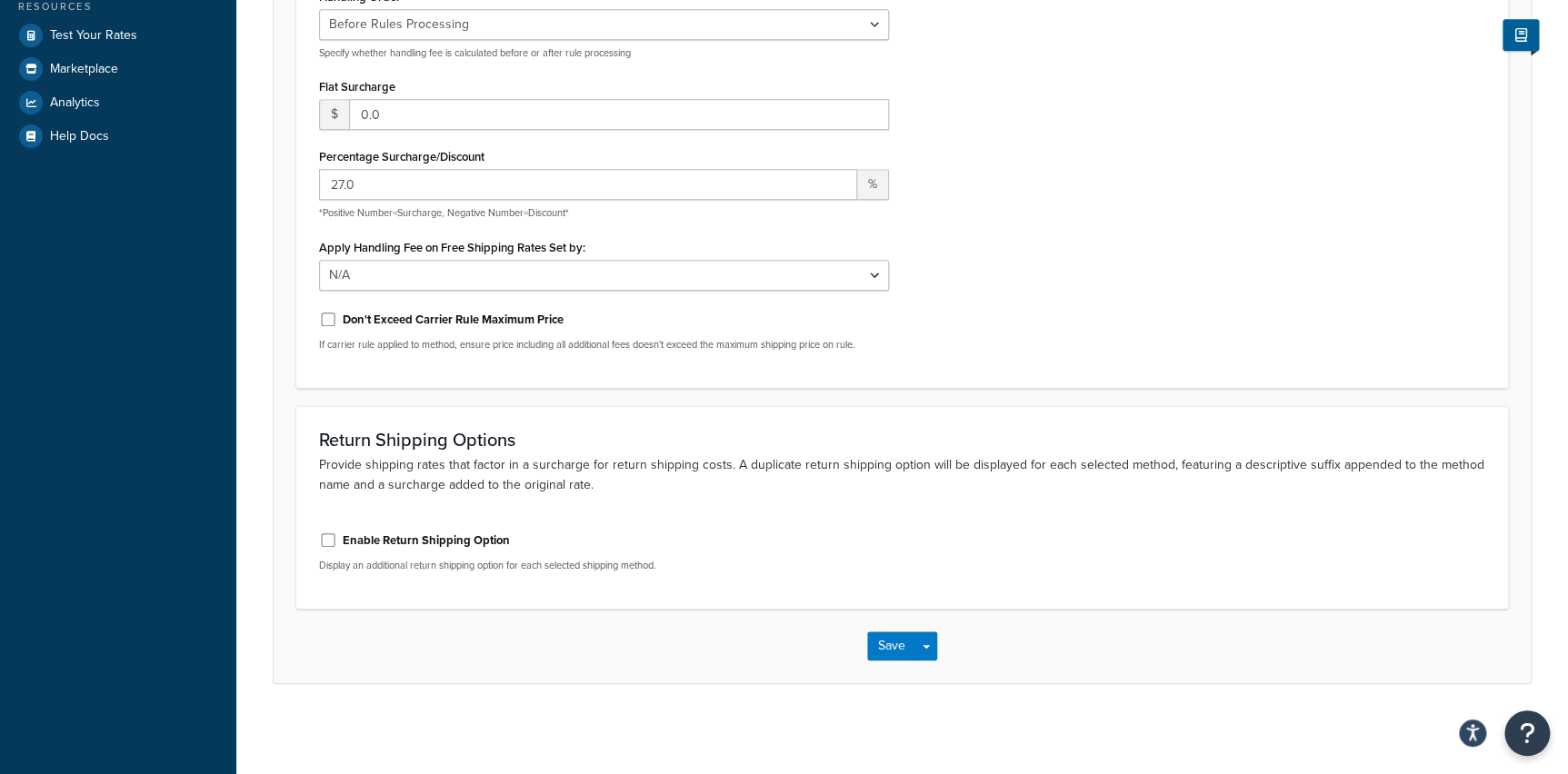 scroll, scrollTop: 0, scrollLeft: 0, axis: both 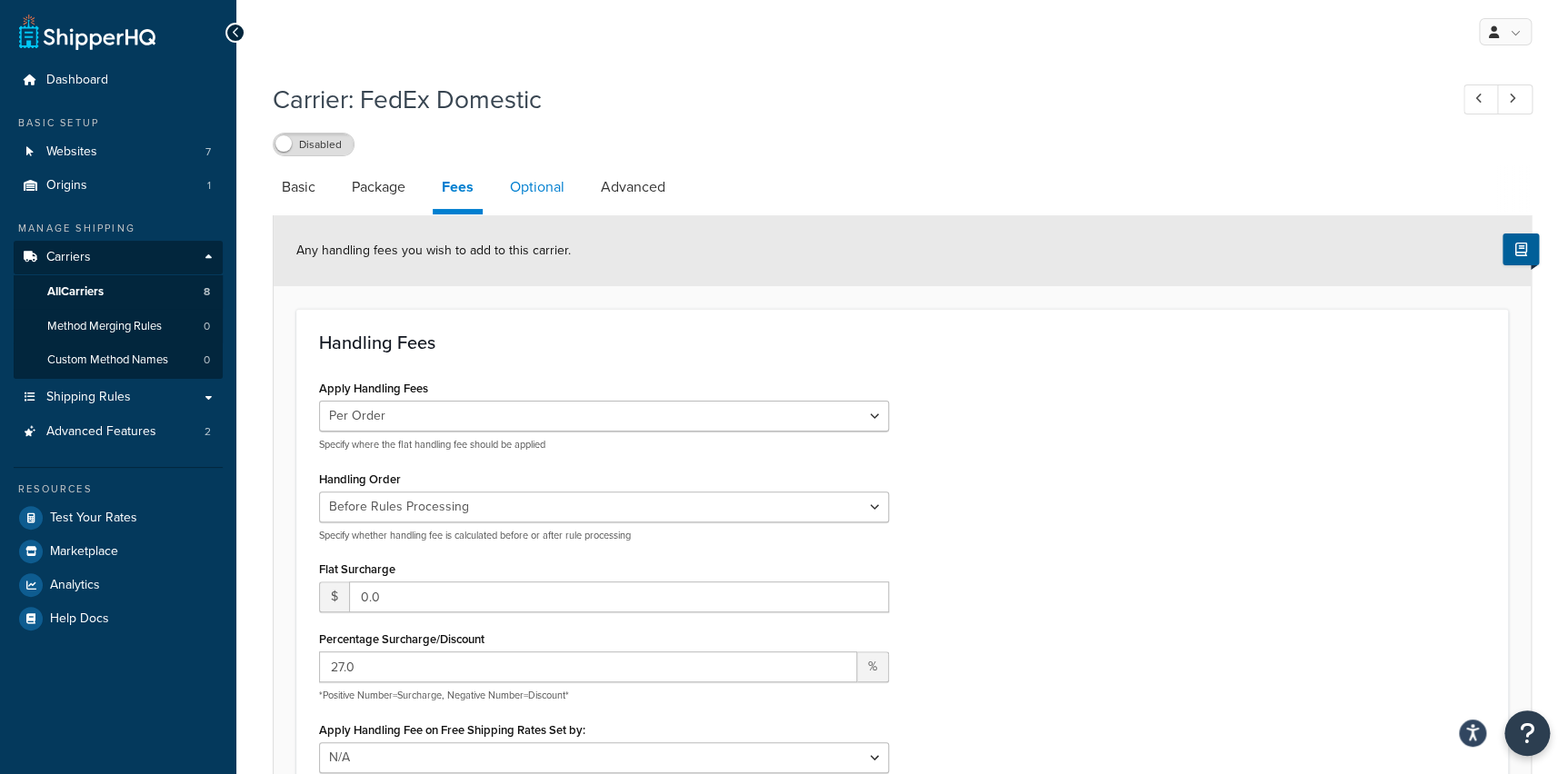 click on "Optional" at bounding box center [537, 187] 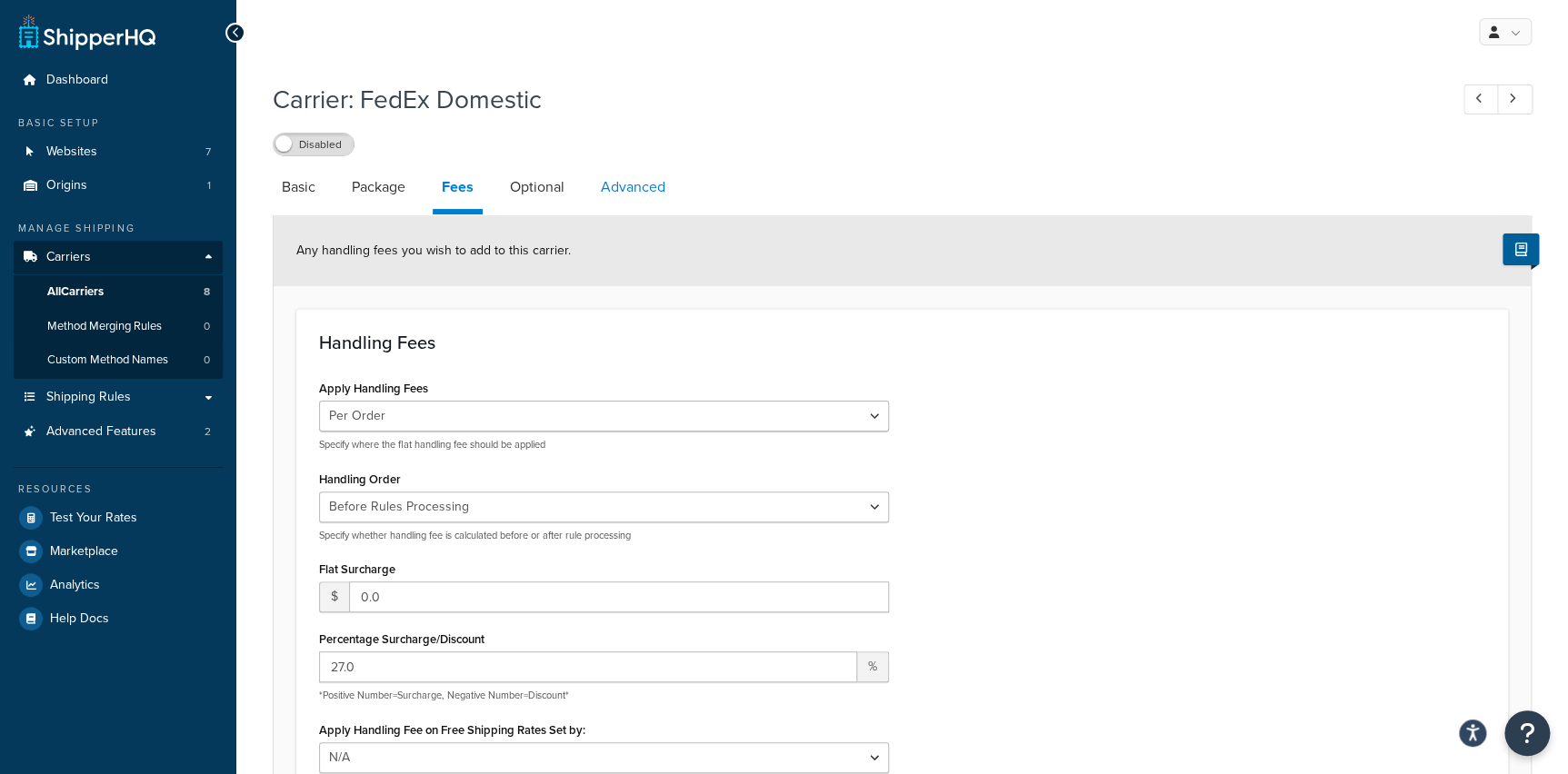 select on "business" 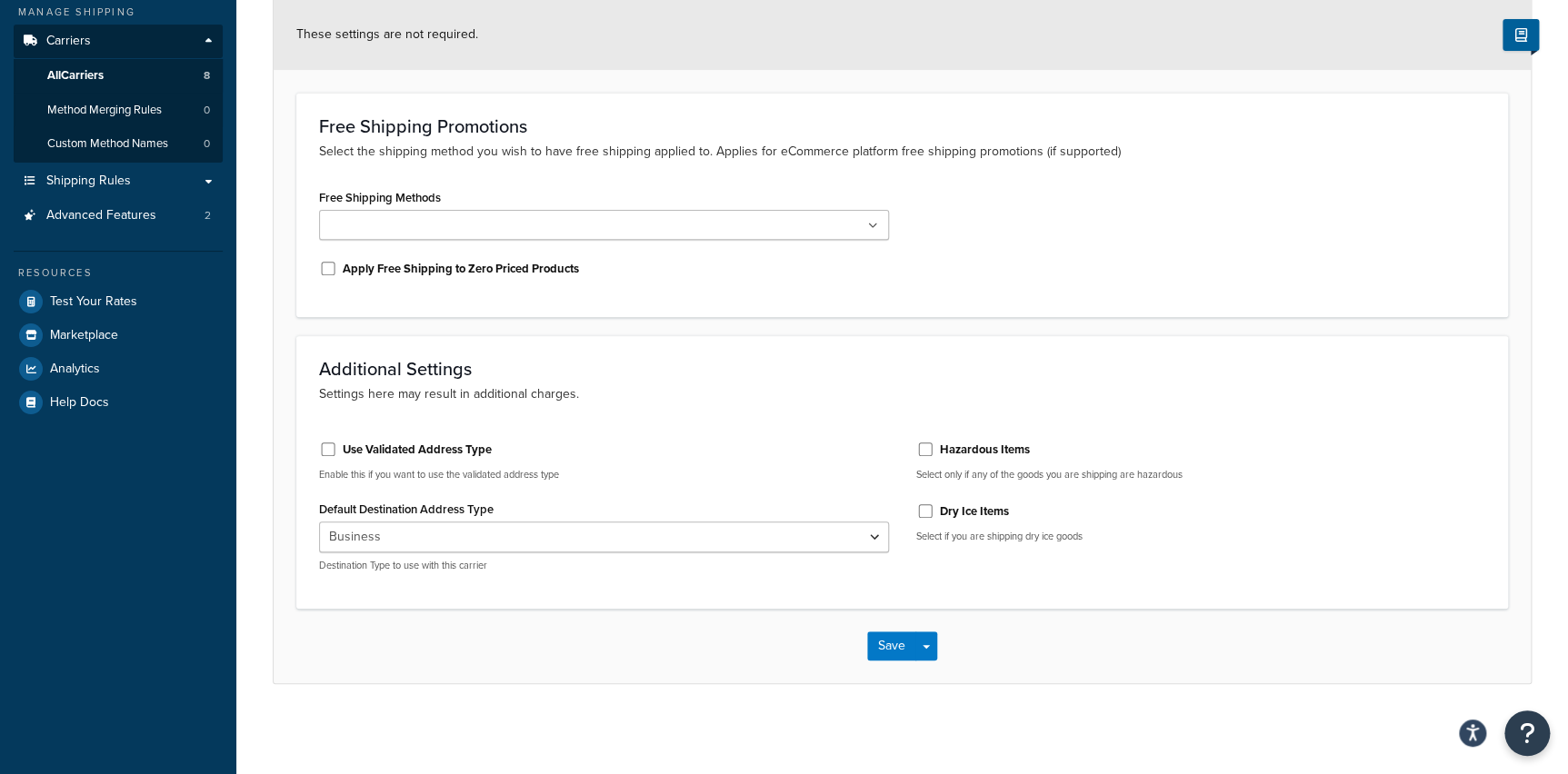 scroll, scrollTop: 0, scrollLeft: 0, axis: both 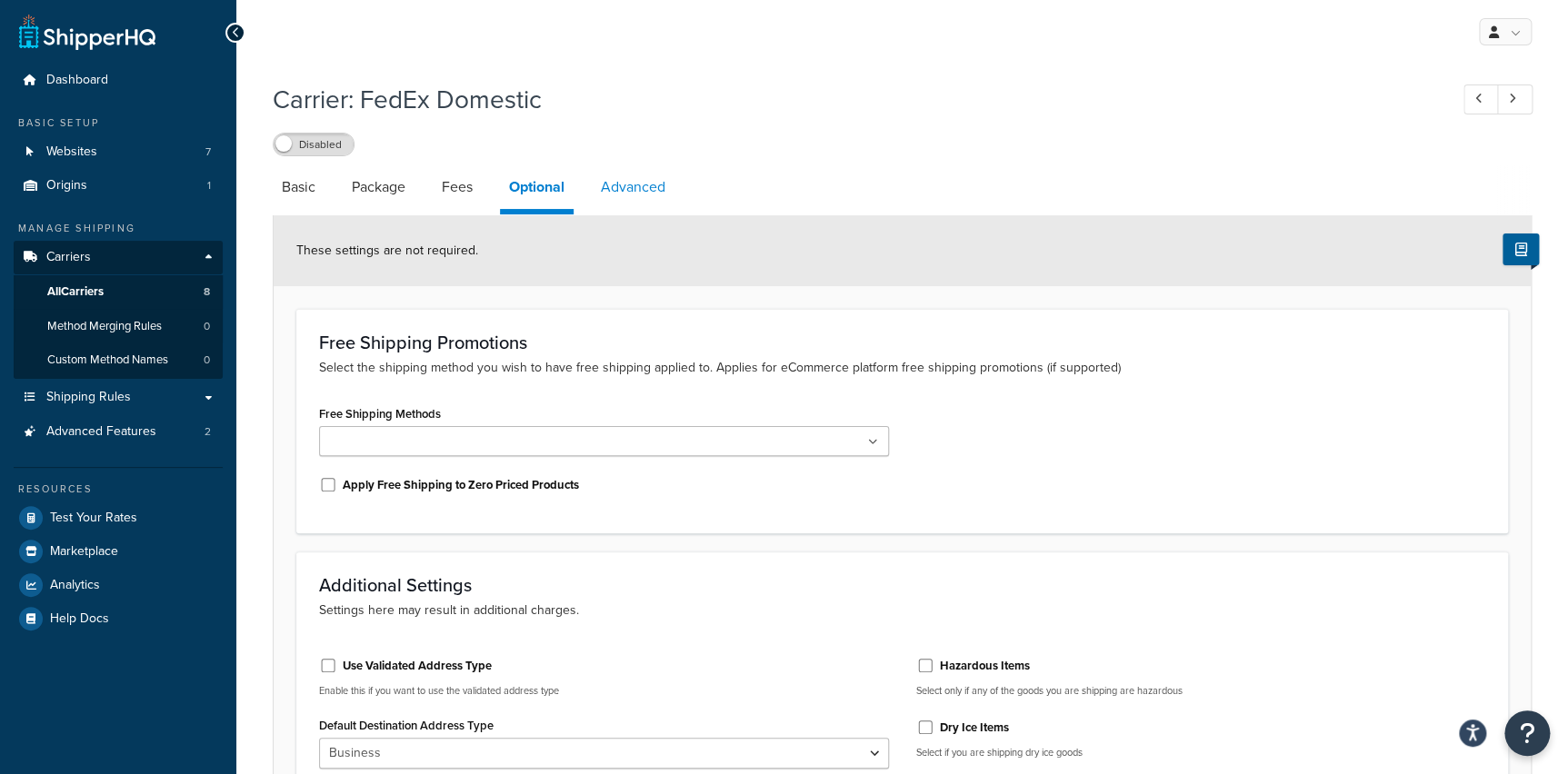 click on "Advanced" at bounding box center [633, 187] 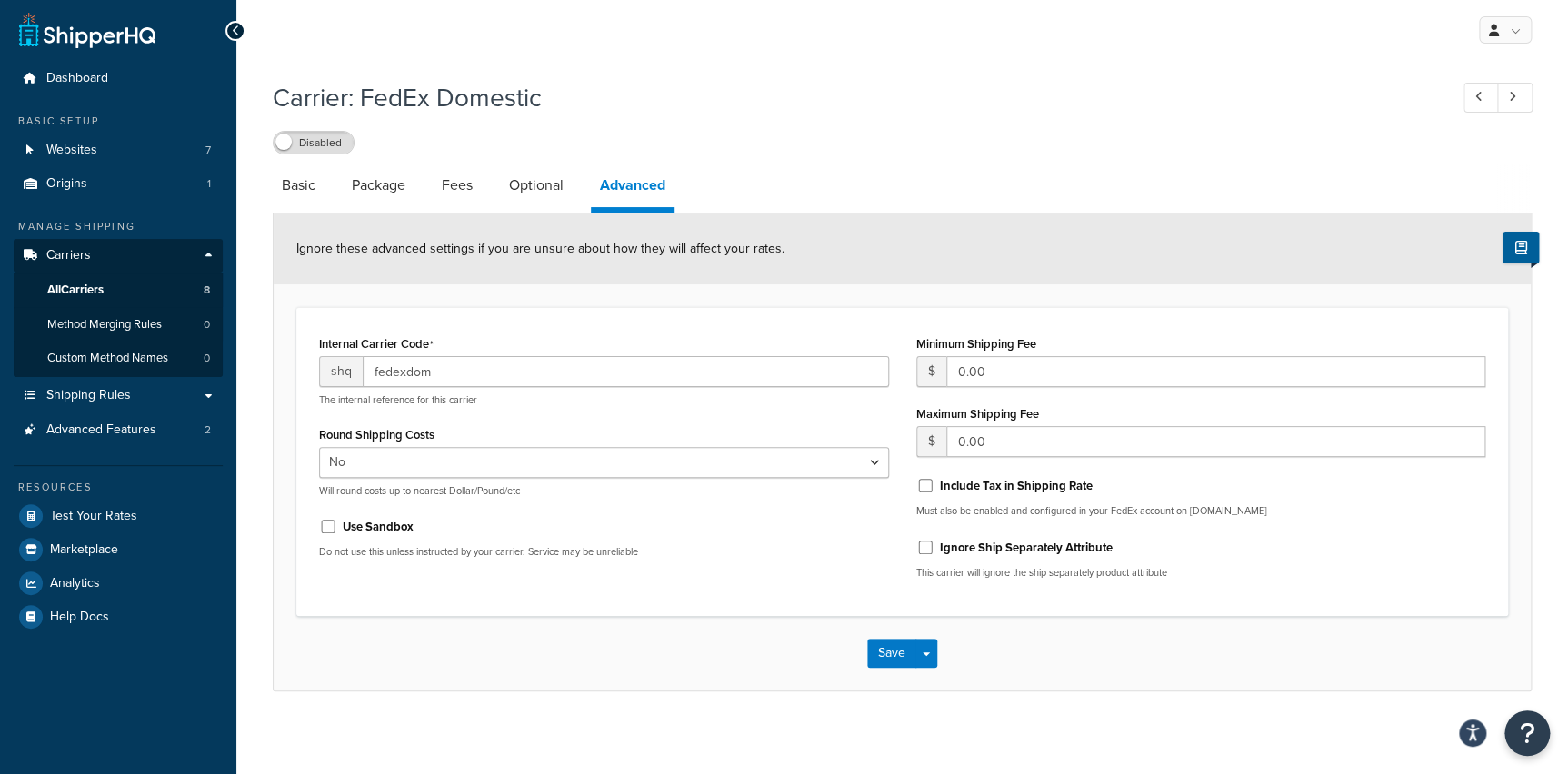scroll, scrollTop: 0, scrollLeft: 0, axis: both 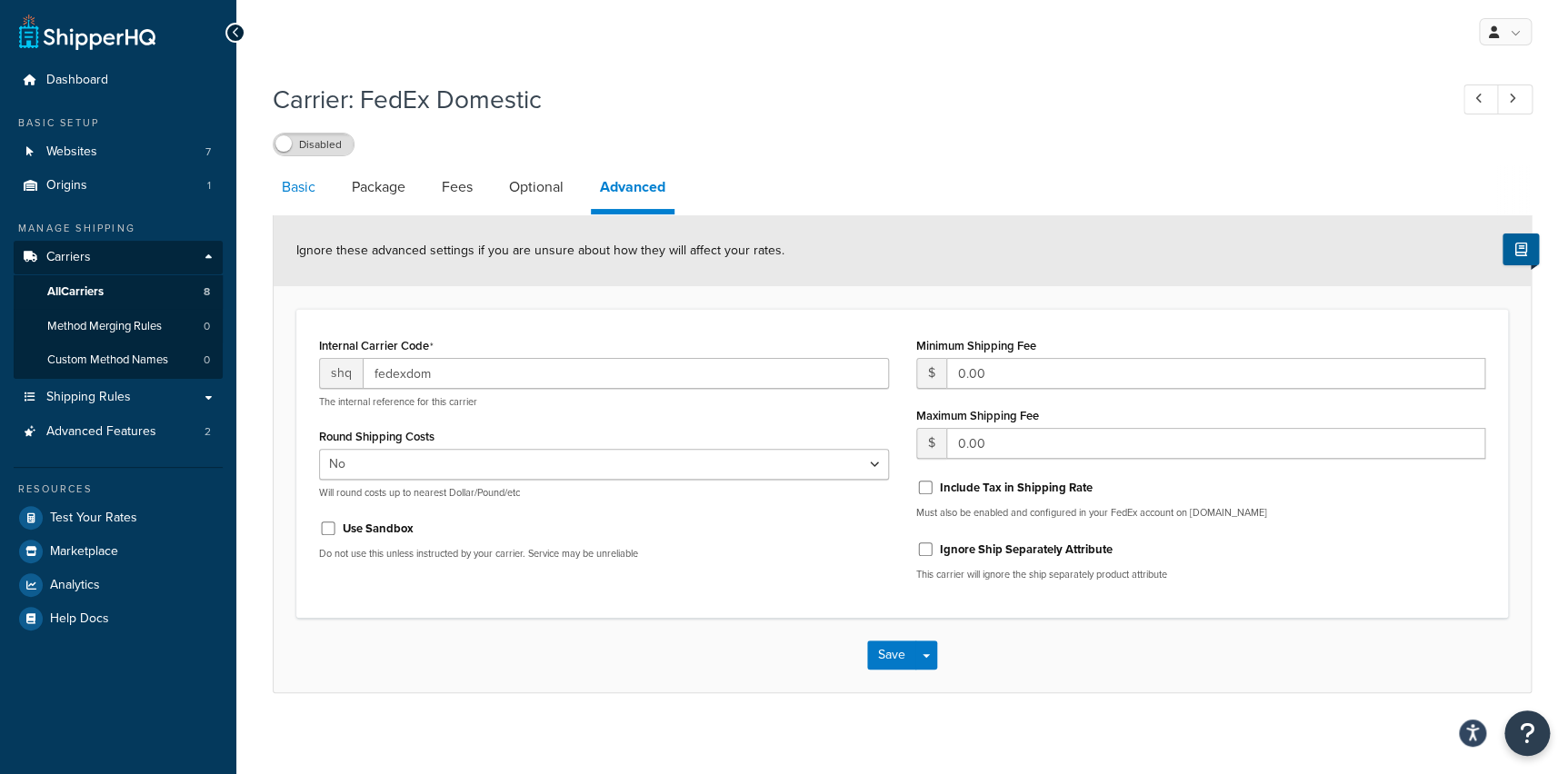 click on "Basic" at bounding box center [298, 187] 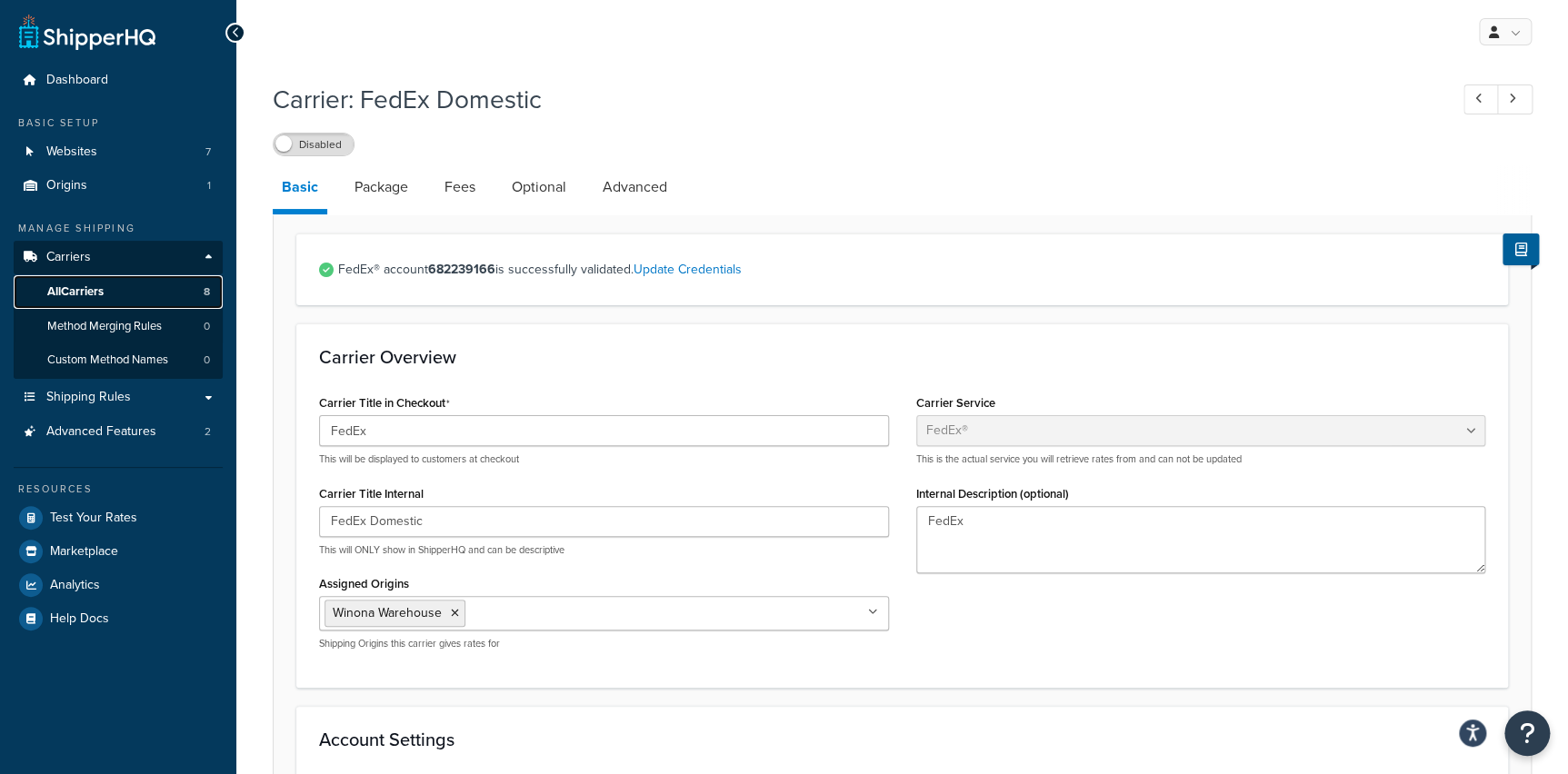 click on "All  Carriers 8" at bounding box center [118, 292] 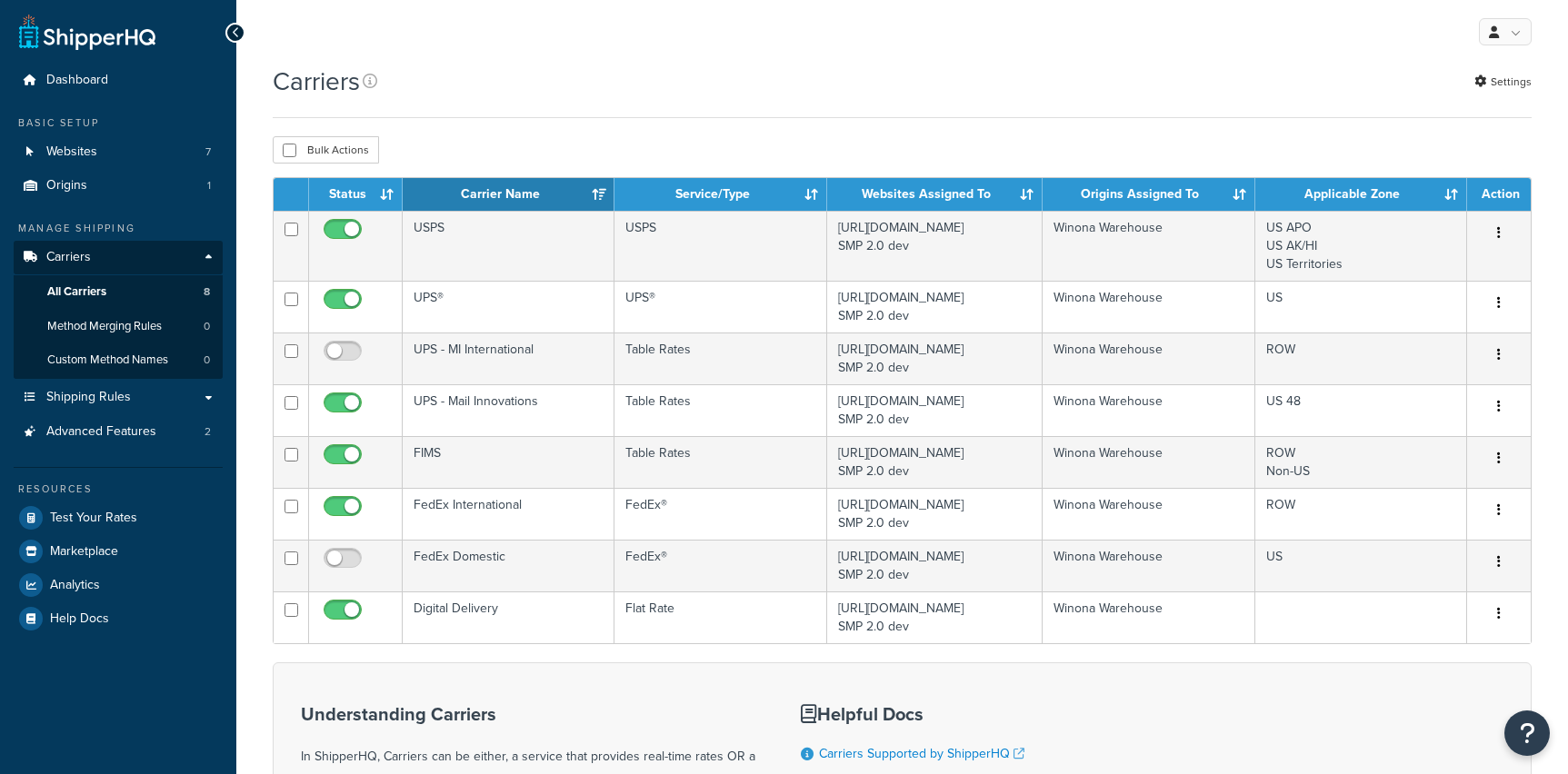 scroll, scrollTop: 0, scrollLeft: 0, axis: both 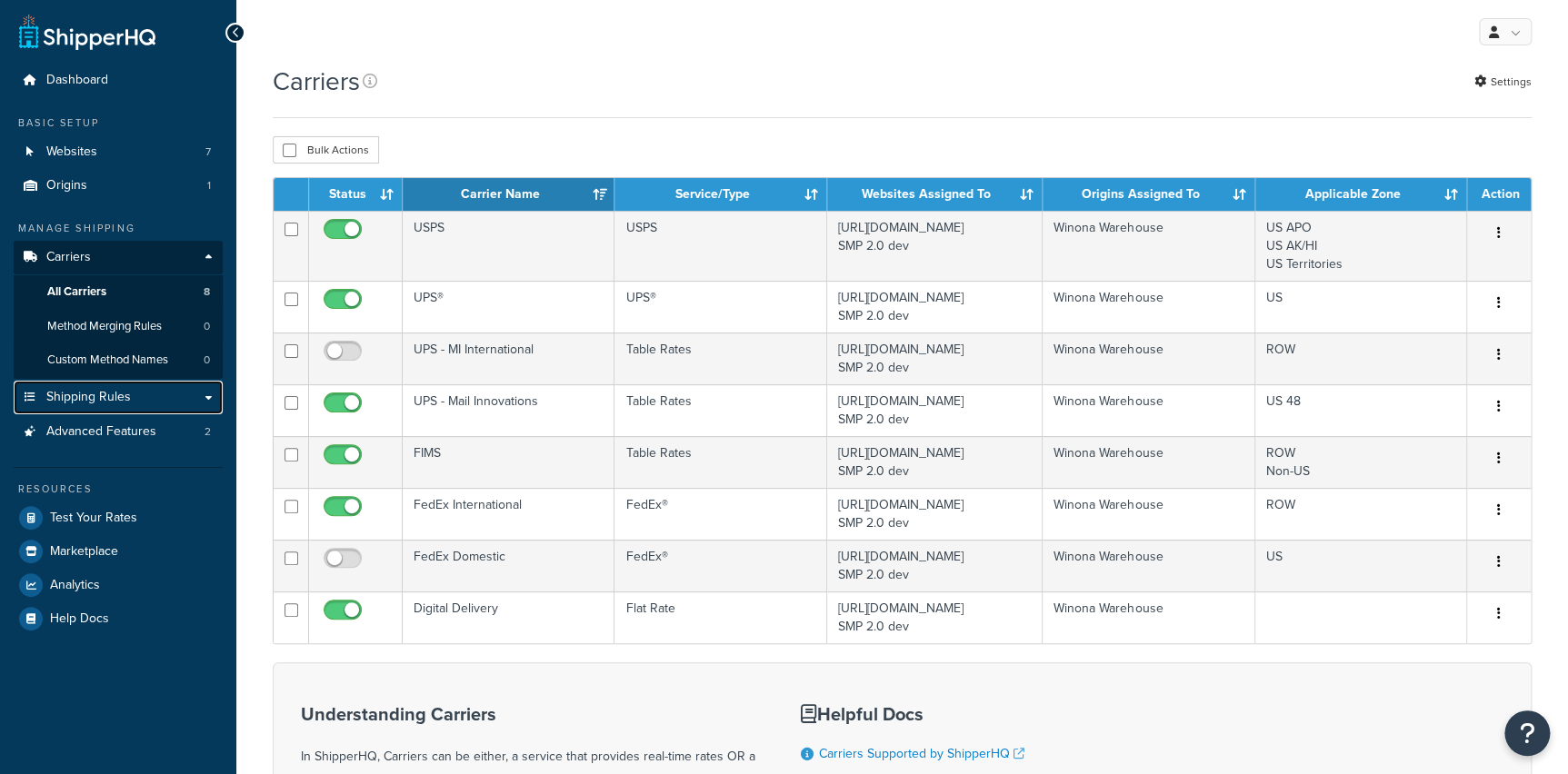 click on "Shipping Rules" at bounding box center [118, 397] 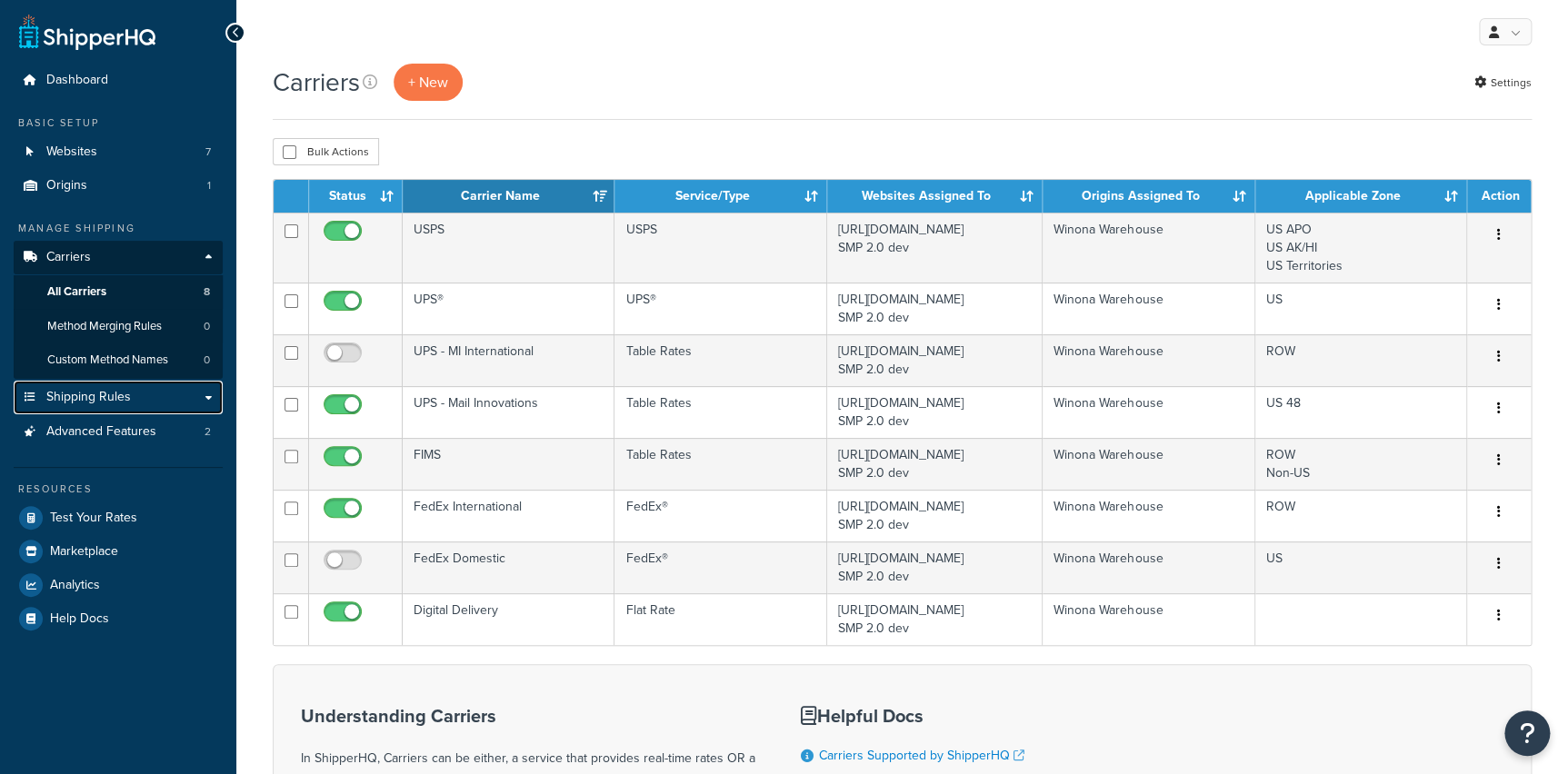 scroll, scrollTop: 0, scrollLeft: 0, axis: both 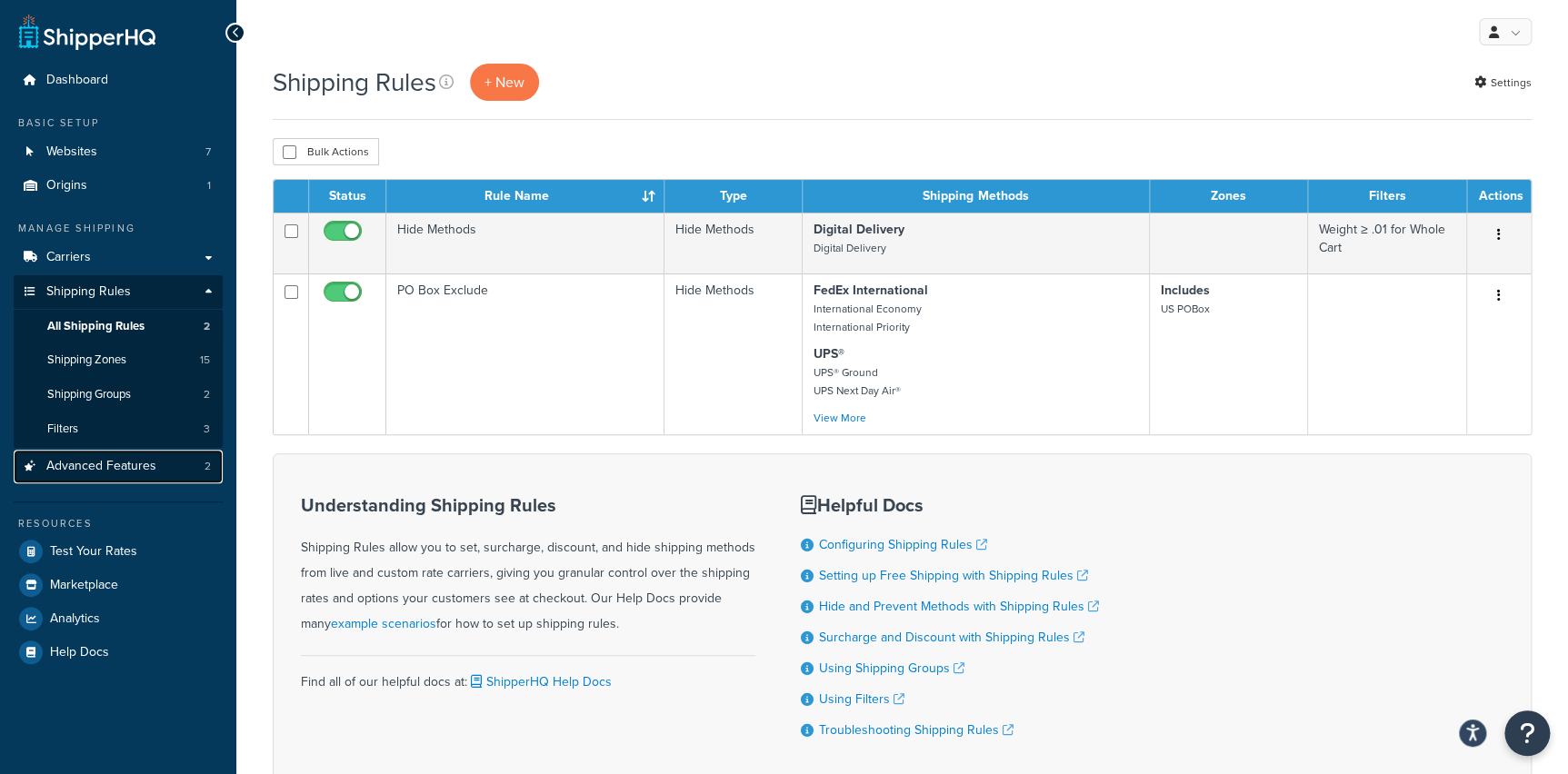 click on "Advanced Features
2" at bounding box center (118, 466) 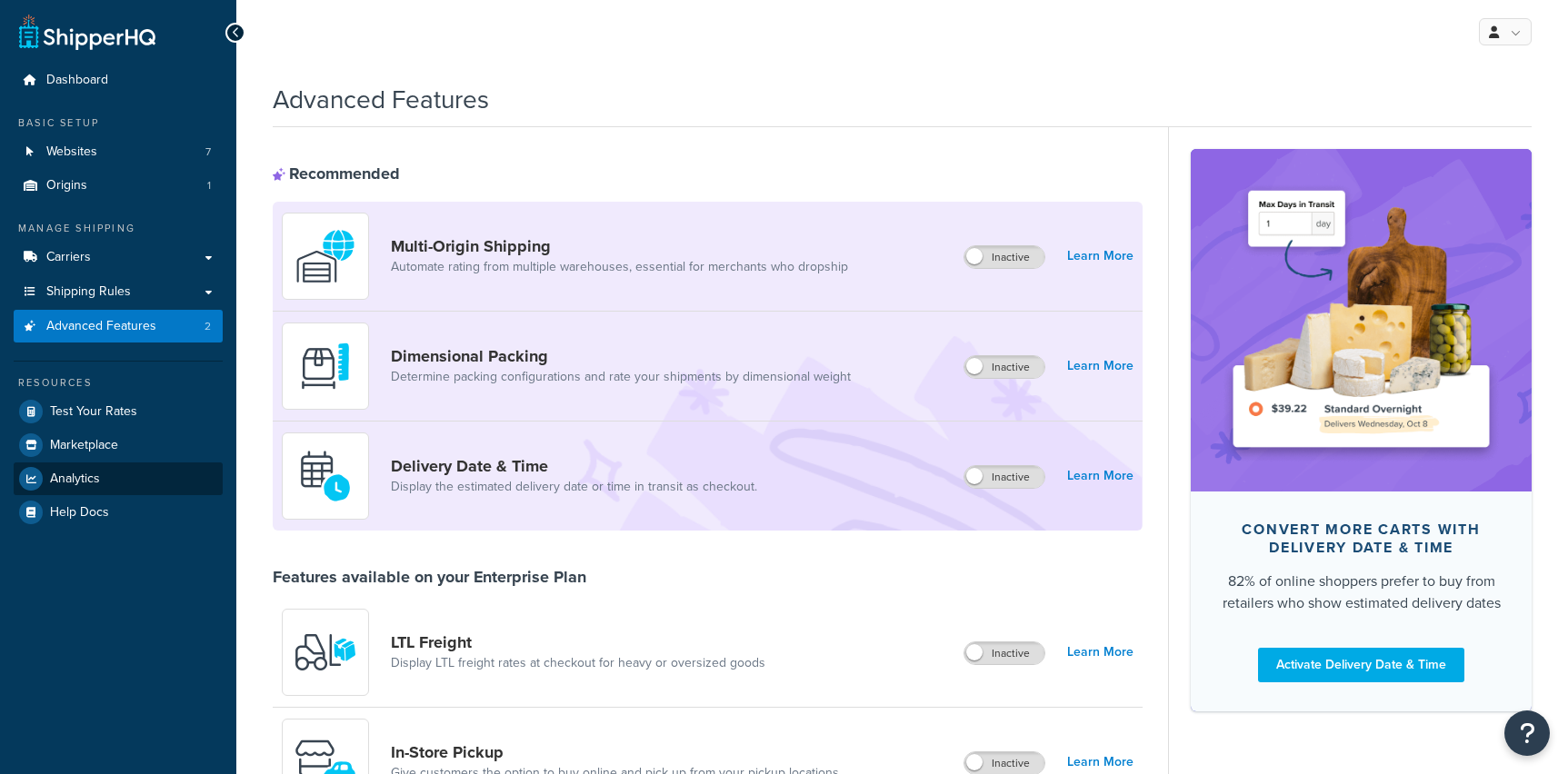 scroll, scrollTop: 0, scrollLeft: 0, axis: both 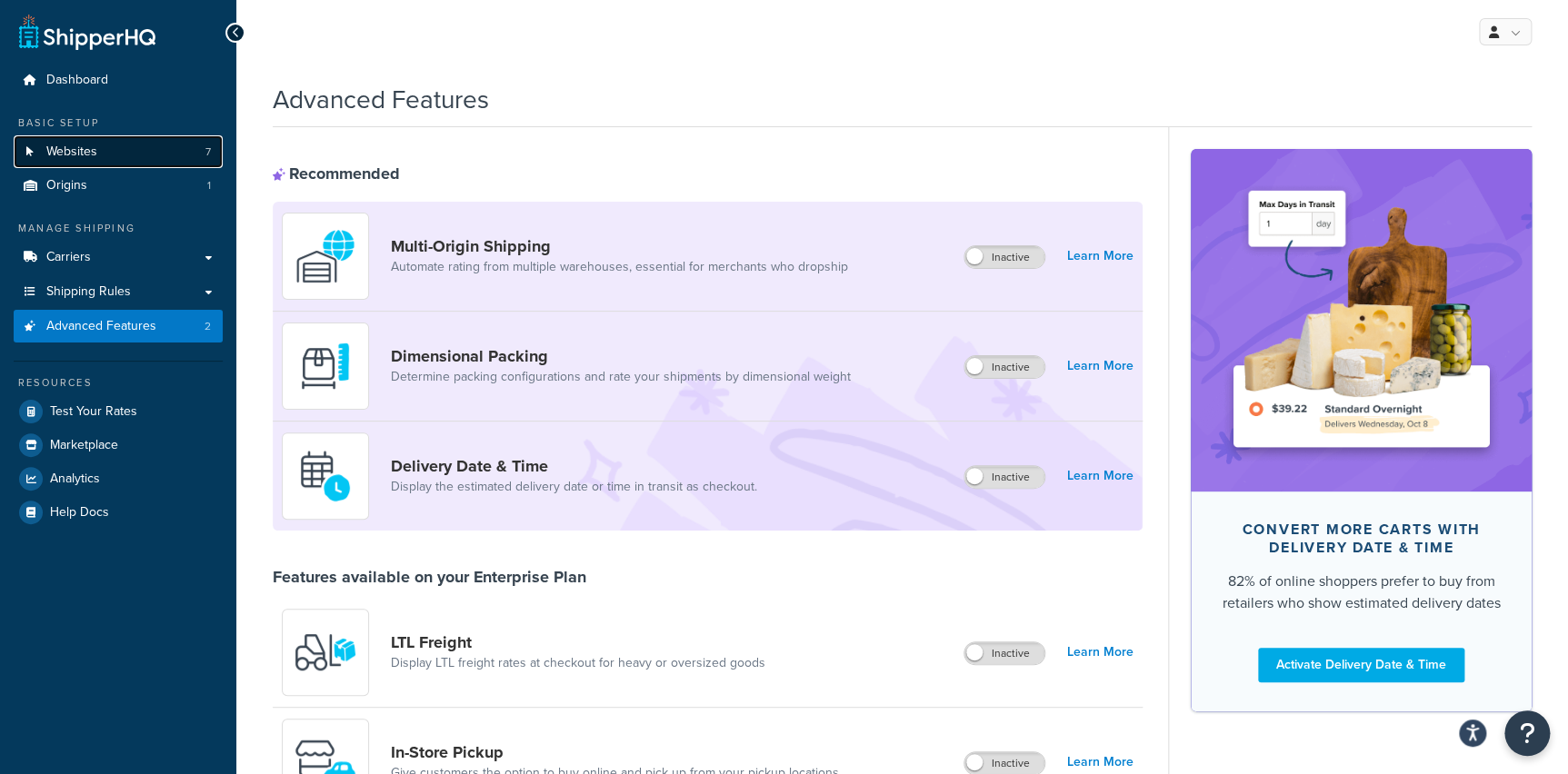 click on "Websites" at bounding box center (72, 152) 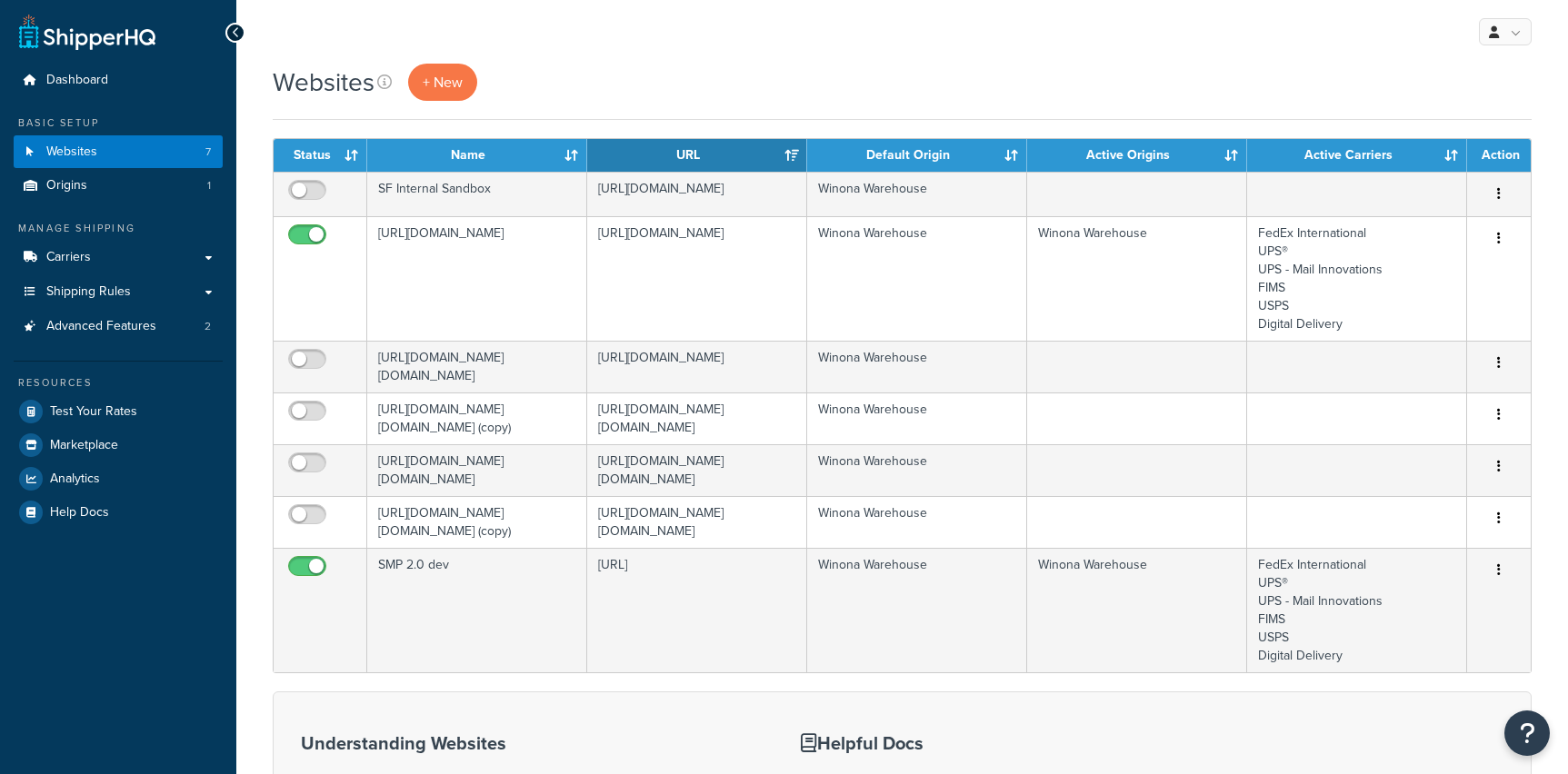 scroll, scrollTop: 0, scrollLeft: 0, axis: both 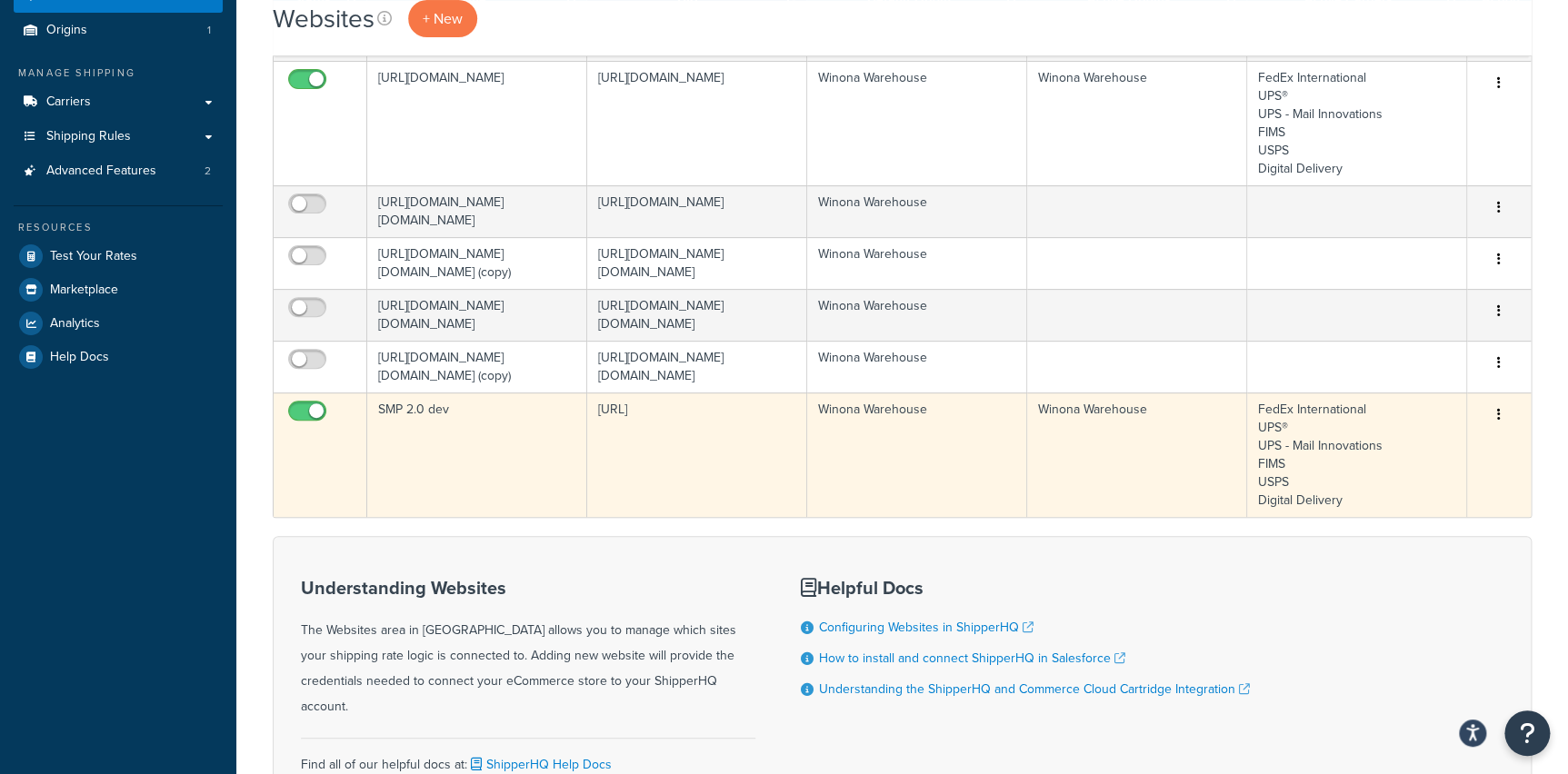 click on "FedEx International
UPS®
UPS - Mail Innovations
FIMS
USPS
Digital Delivery" at bounding box center [1357, 454] 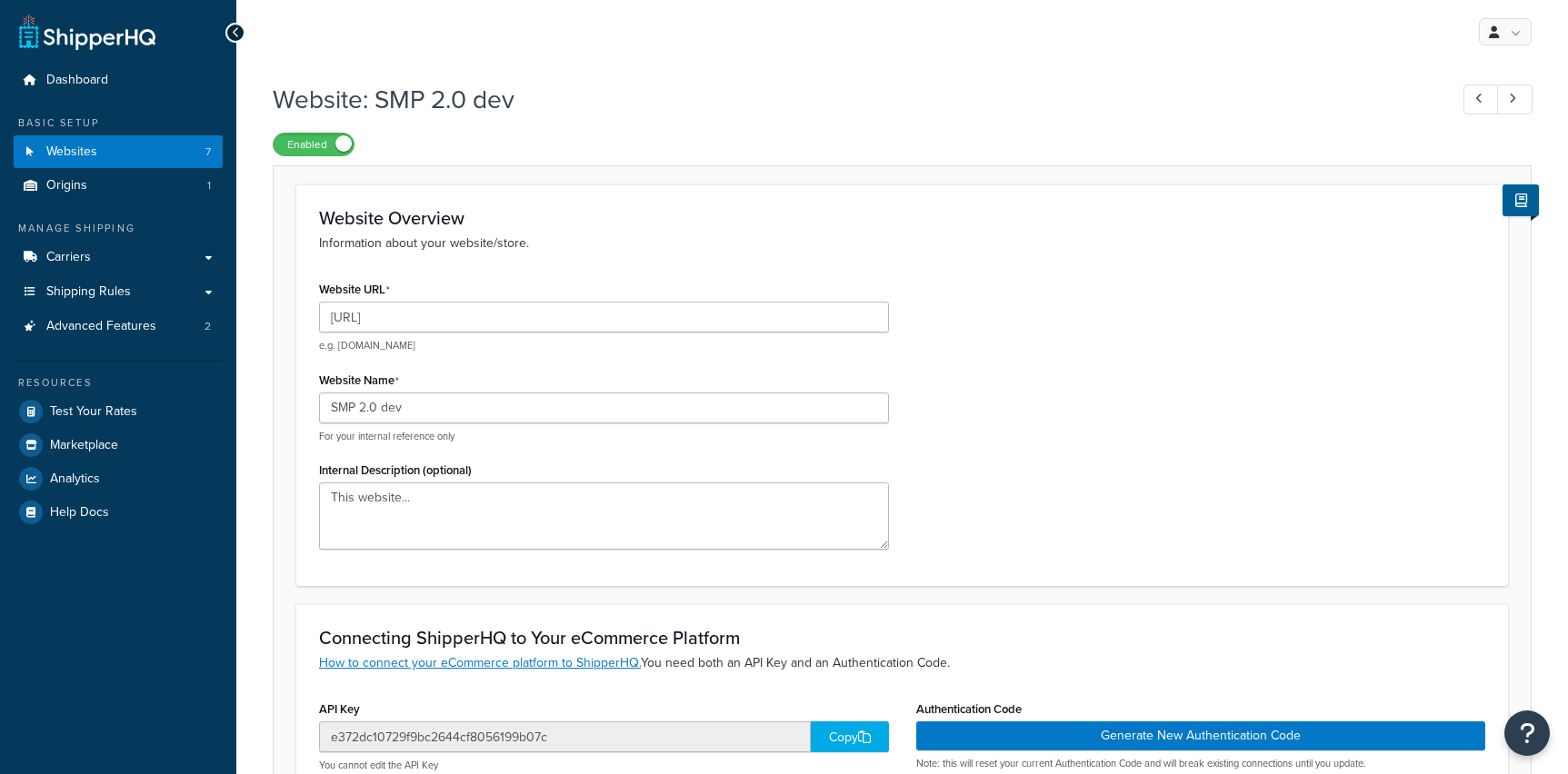 scroll, scrollTop: 0, scrollLeft: 0, axis: both 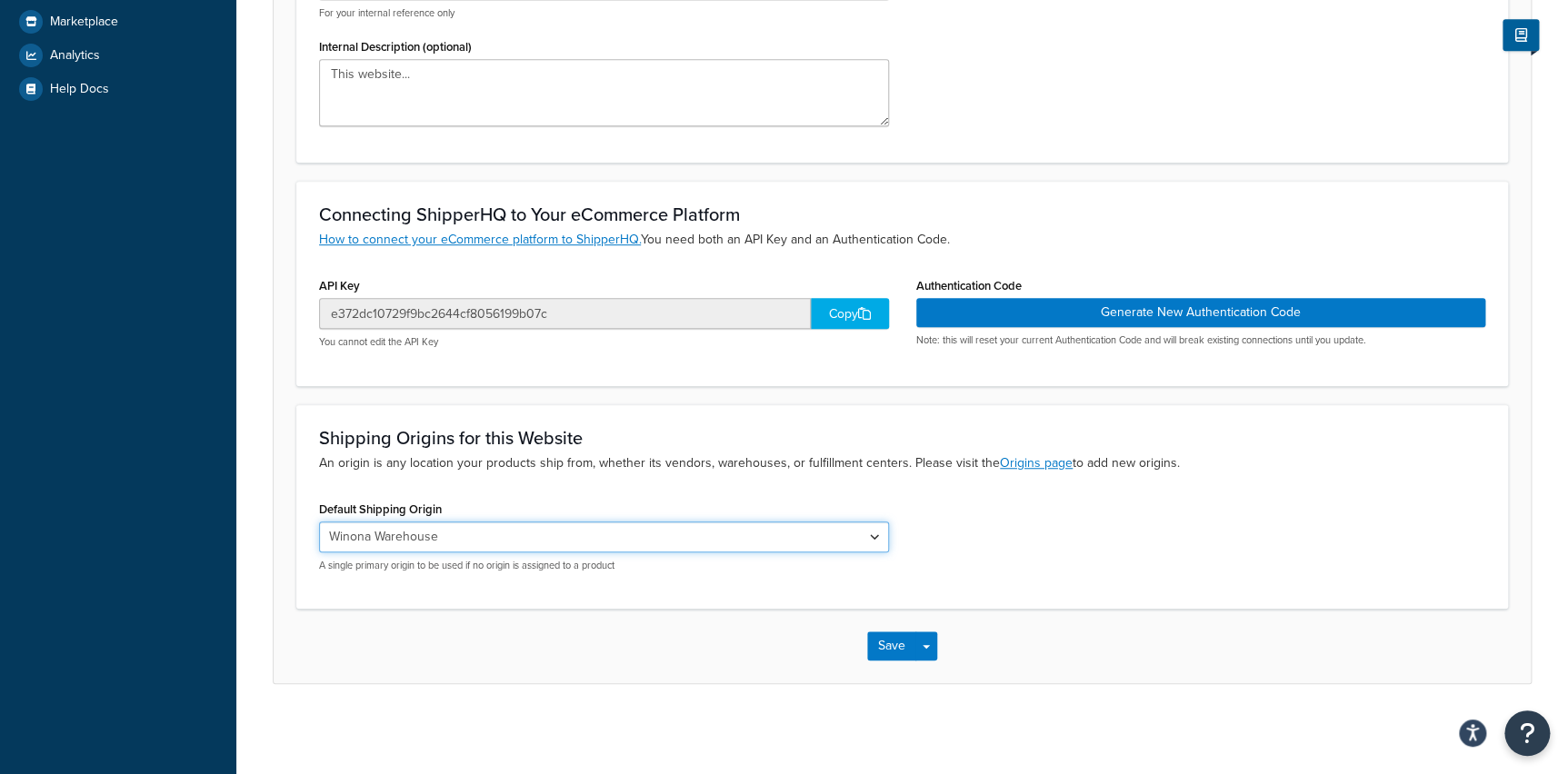 click on "Winona Warehouse" at bounding box center (604, 537) 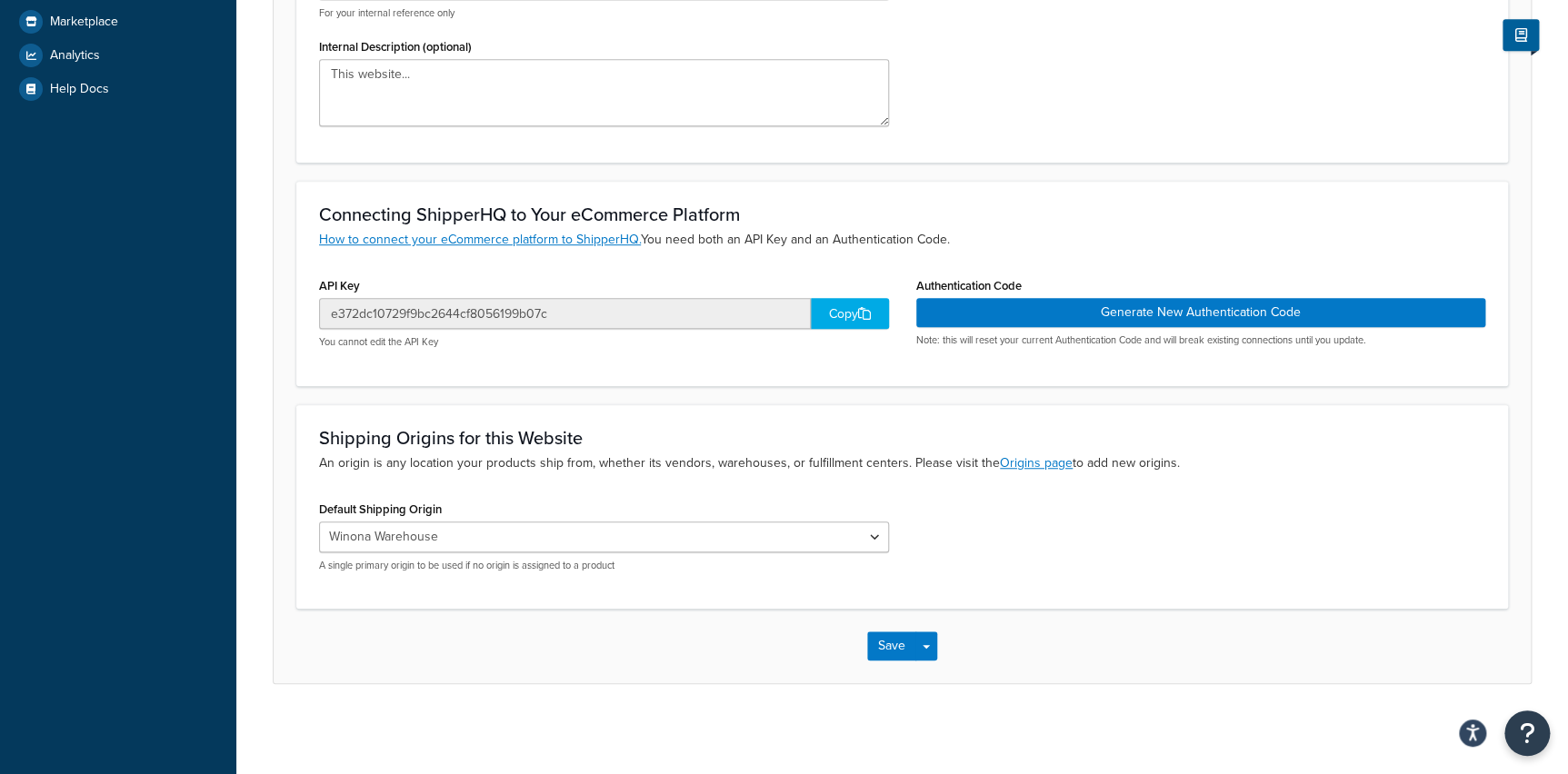 click on "Default Shipping Origin   Winona Warehouse  A single primary origin to be used if no origin is assigned to a product" at bounding box center [902, 541] 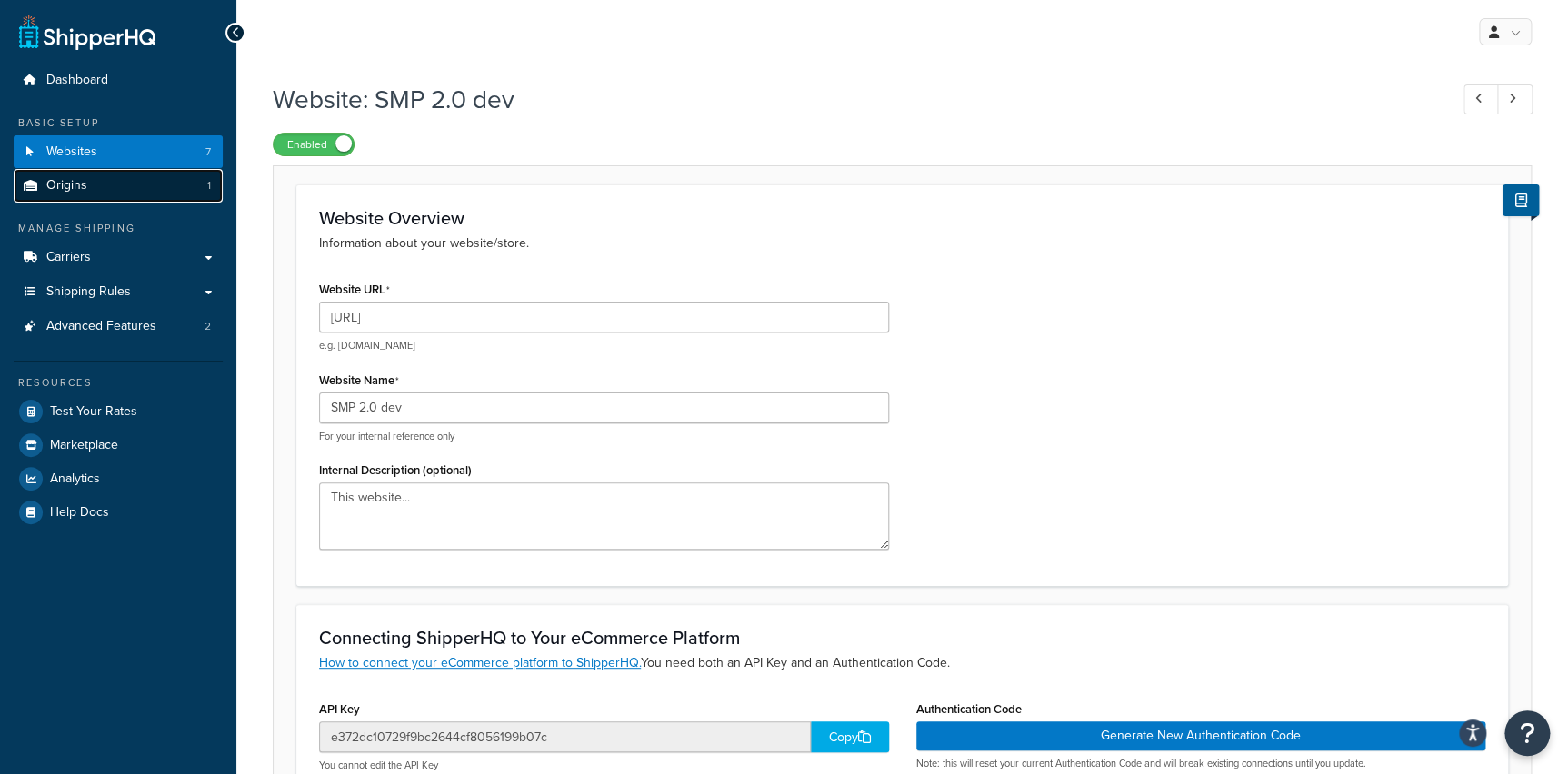 click on "Origins 1" at bounding box center (118, 185) 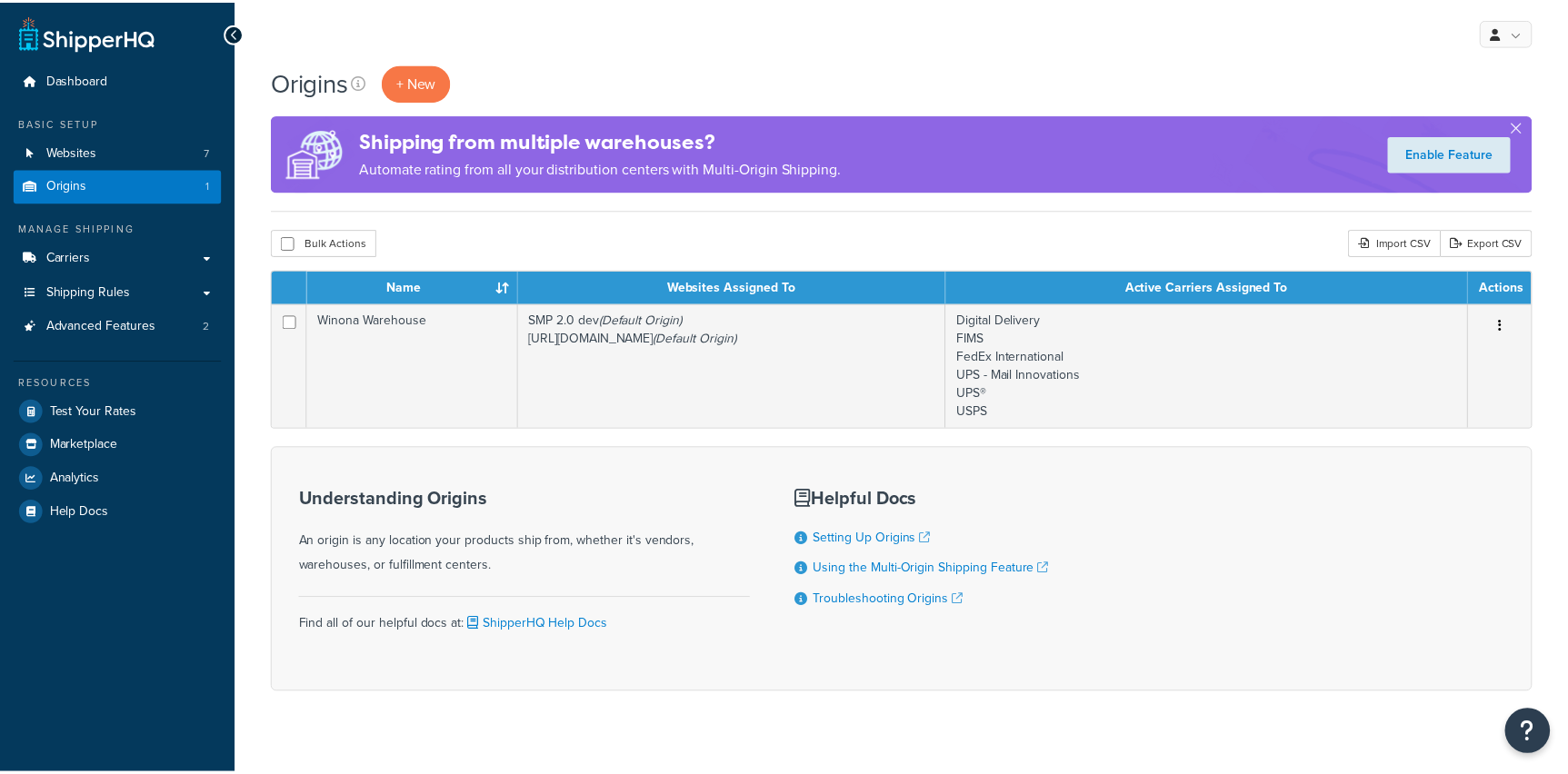 scroll, scrollTop: 0, scrollLeft: 0, axis: both 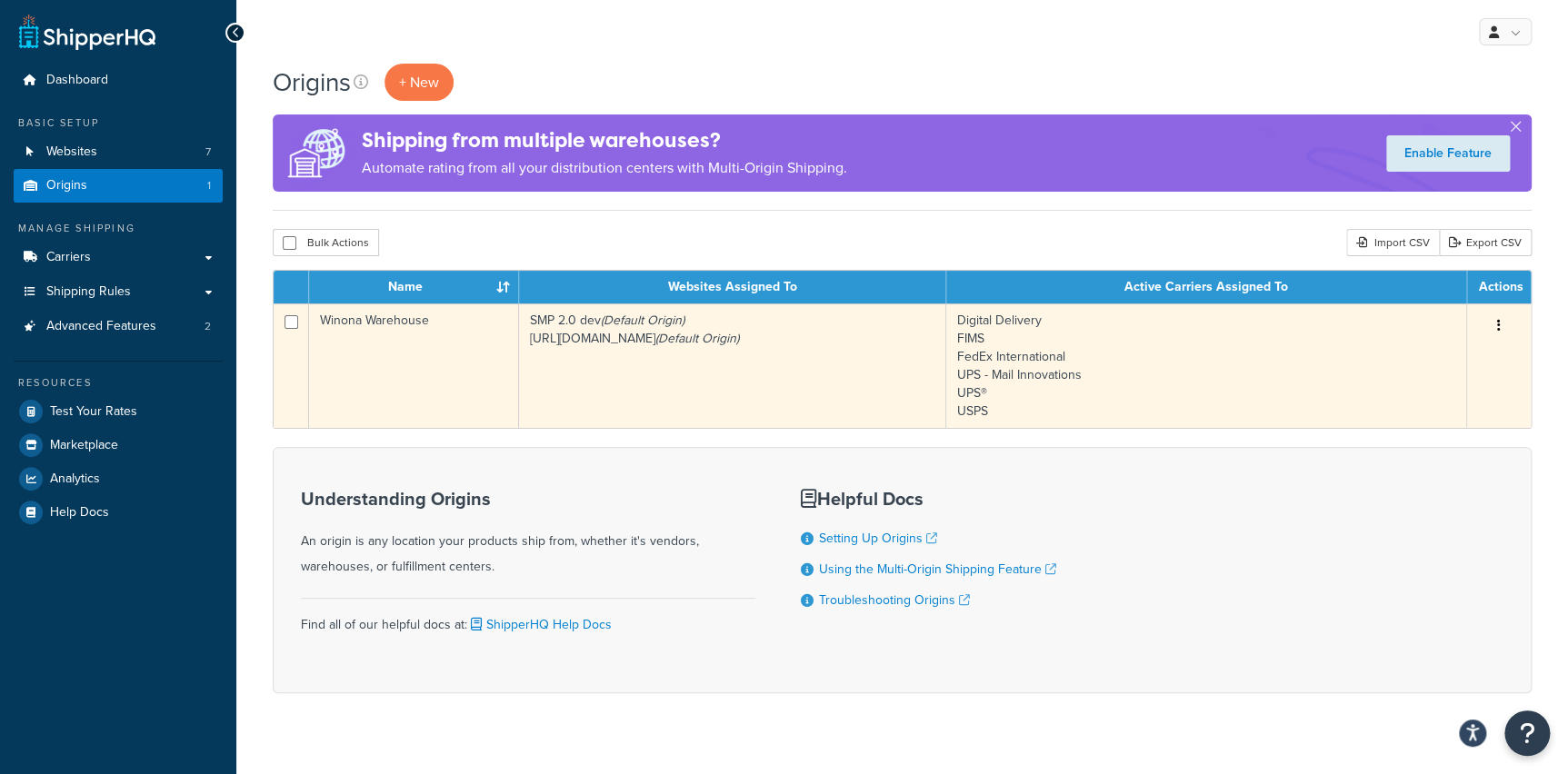 click on "SMP 2.0 dev  (Default Origin) [URL][DOMAIN_NAME]  (Default Origin)" at bounding box center [732, 365] 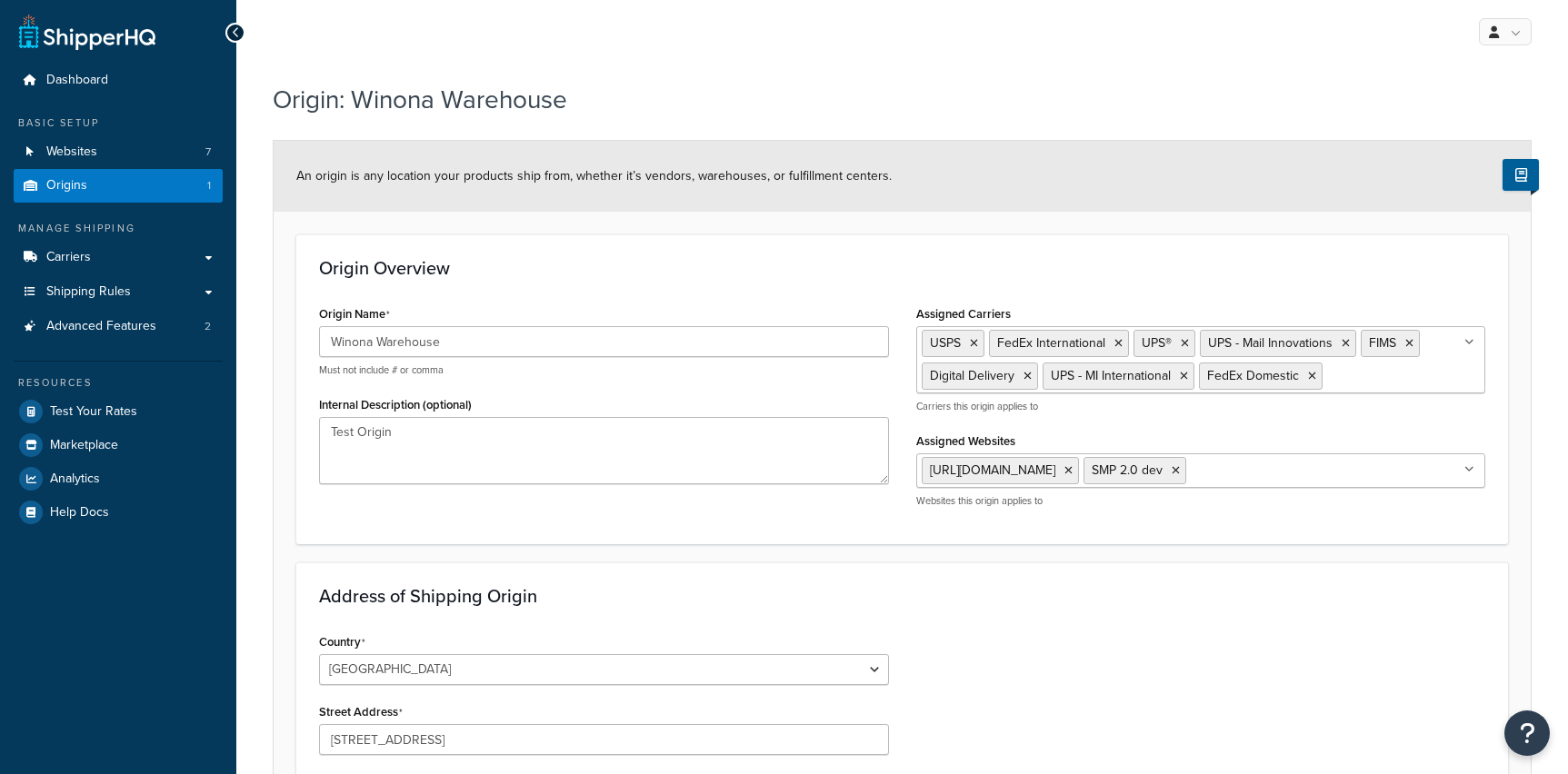 select on "23" 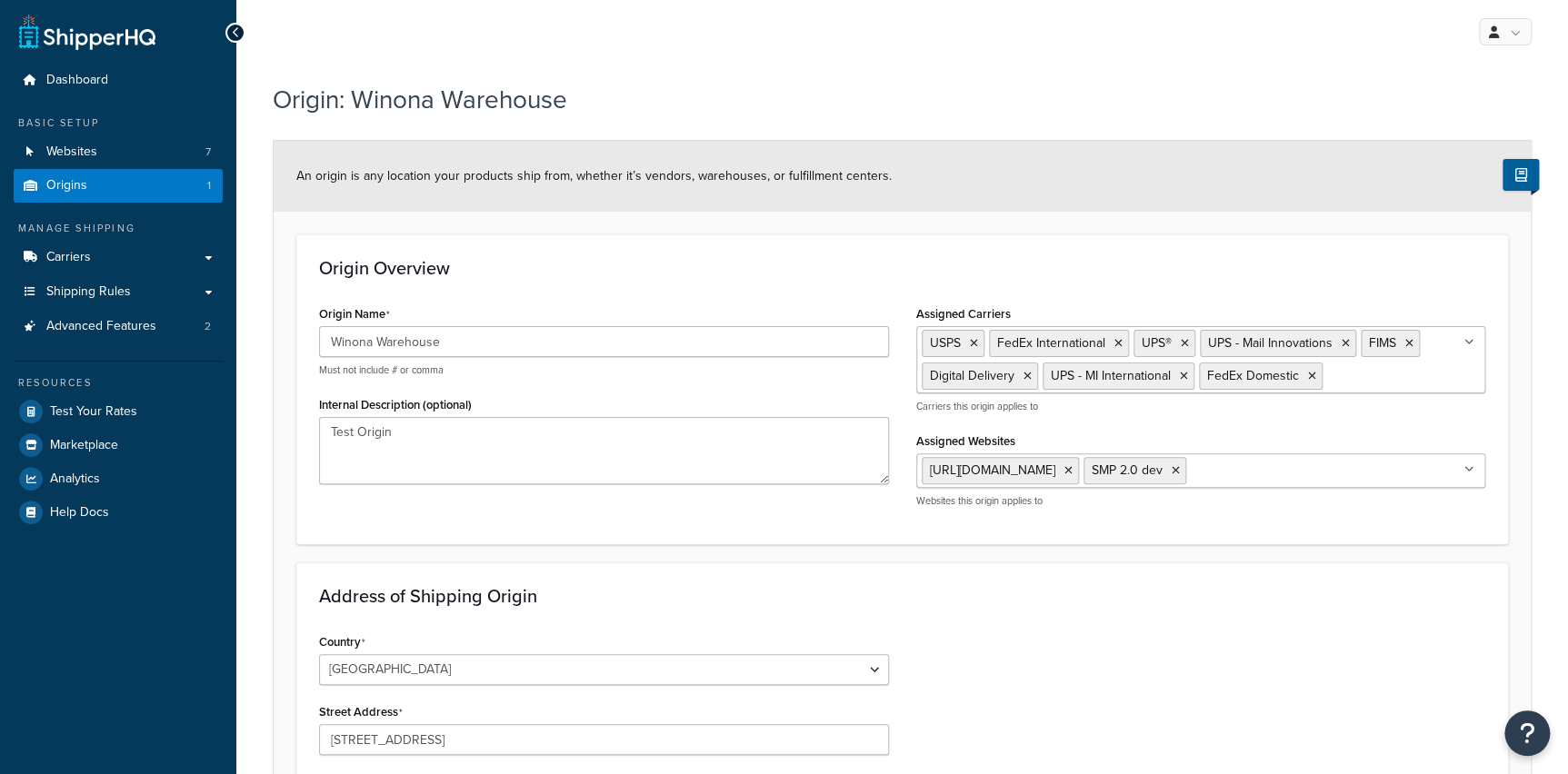 scroll, scrollTop: 0, scrollLeft: 0, axis: both 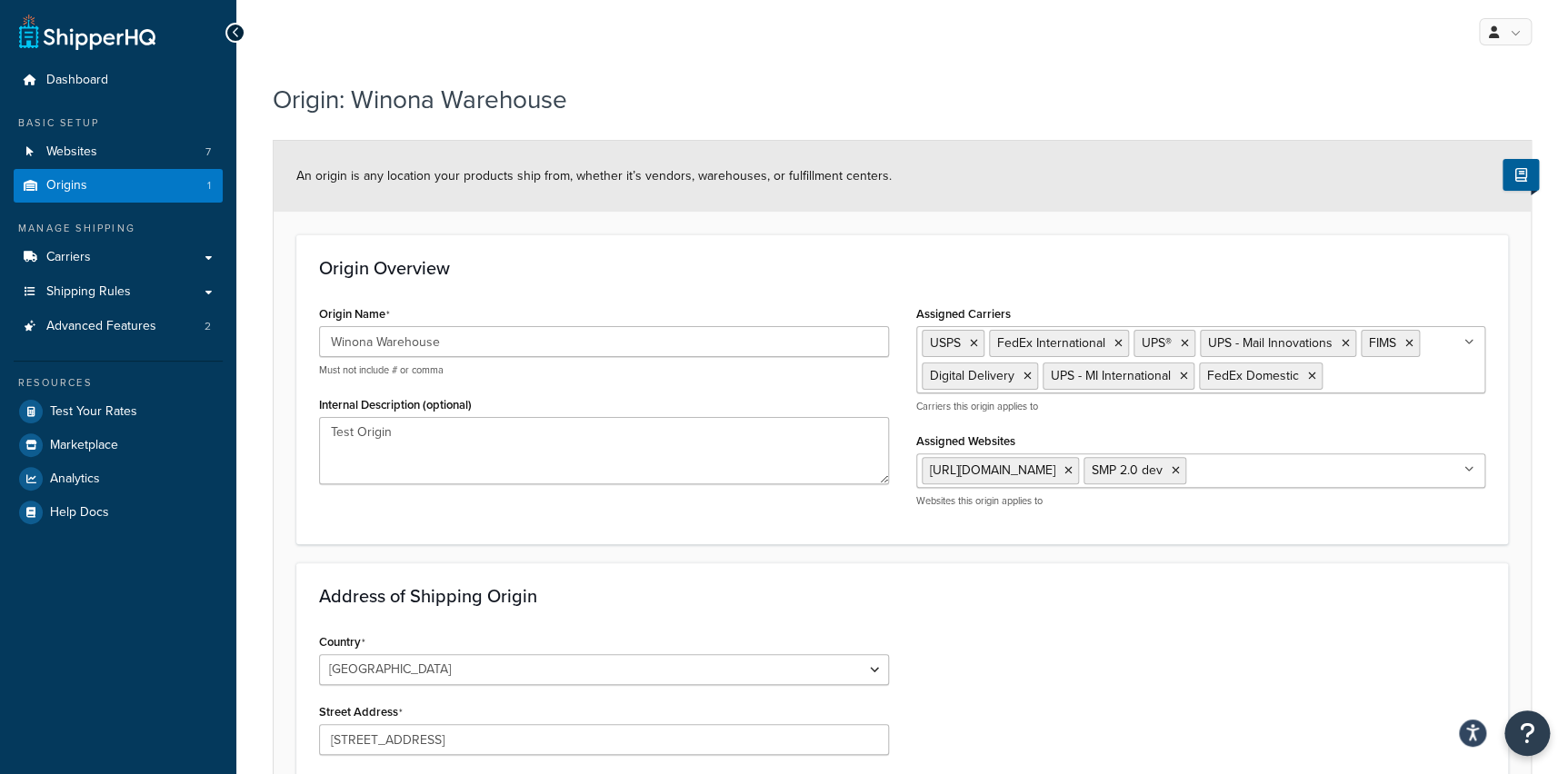 click on "USPS   FedEx International   UPS®   UPS - Mail Innovations   FIMS   Digital Delivery   UPS - MI International   FedEx Domestic" at bounding box center [1201, 360] 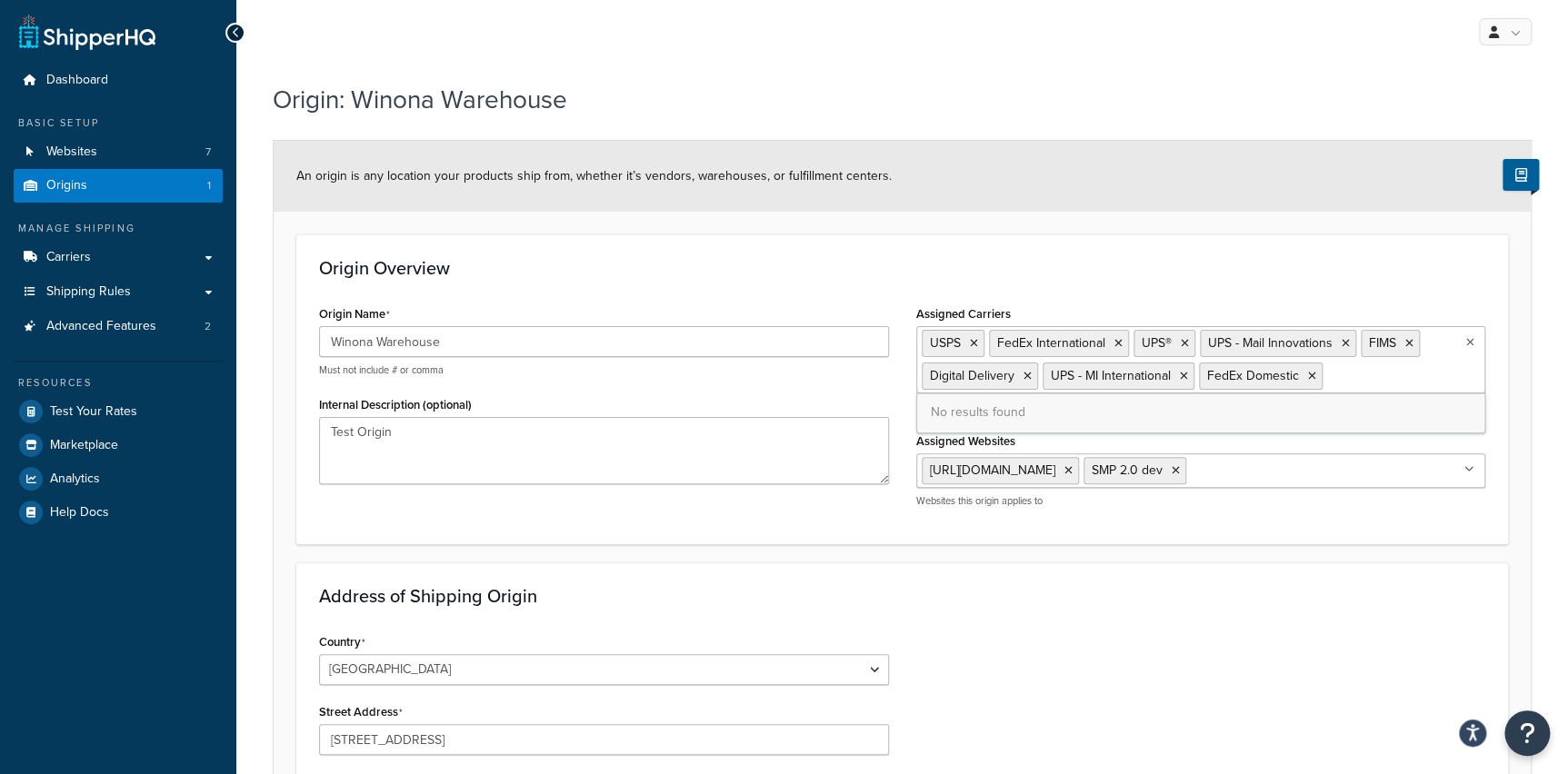 click on "USPS   FedEx International   UPS®   UPS - Mail Innovations   FIMS   Digital Delivery   UPS - MI International   FedEx Domestic" at bounding box center (1201, 360) 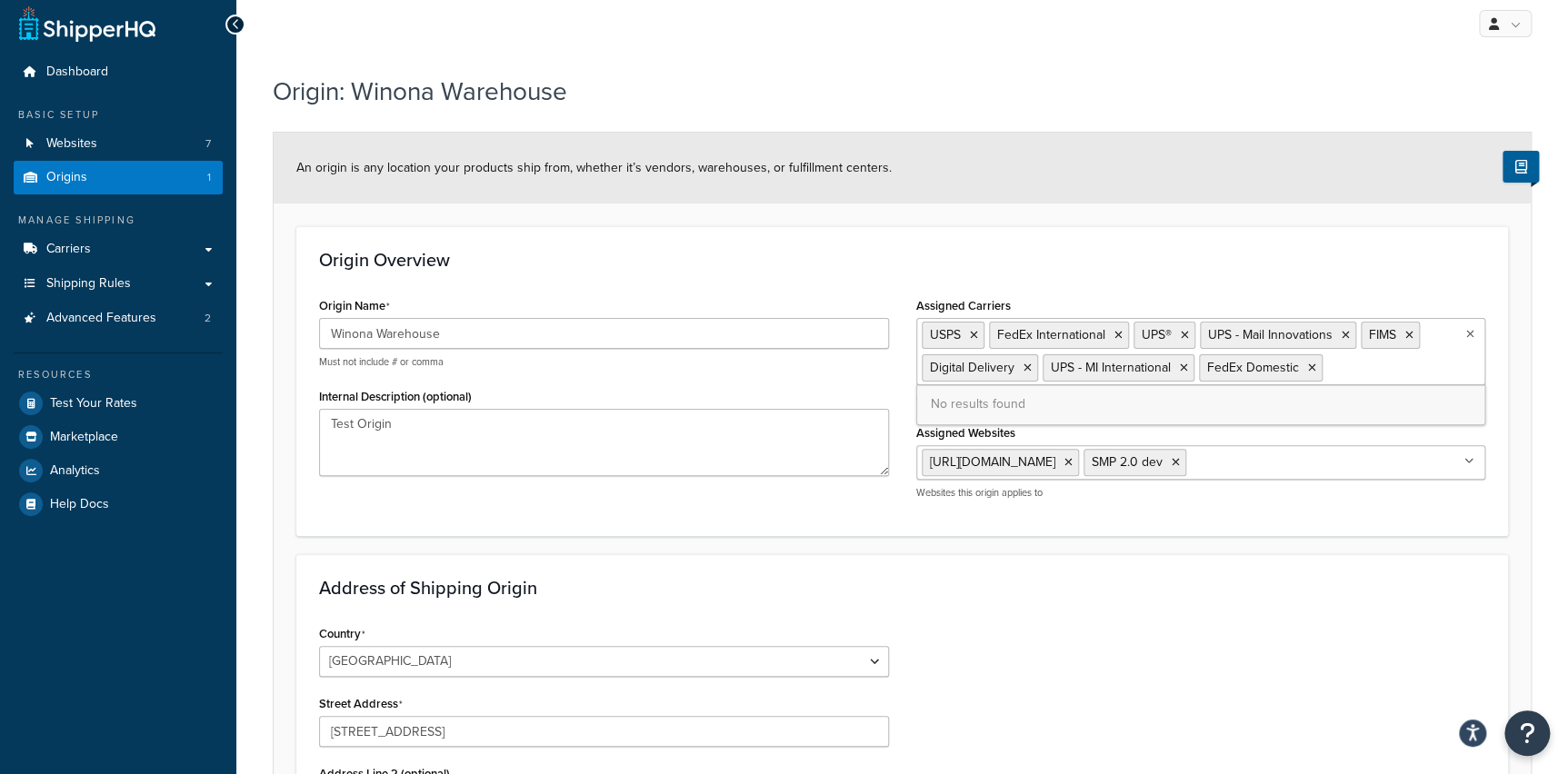 scroll, scrollTop: 9, scrollLeft: 0, axis: vertical 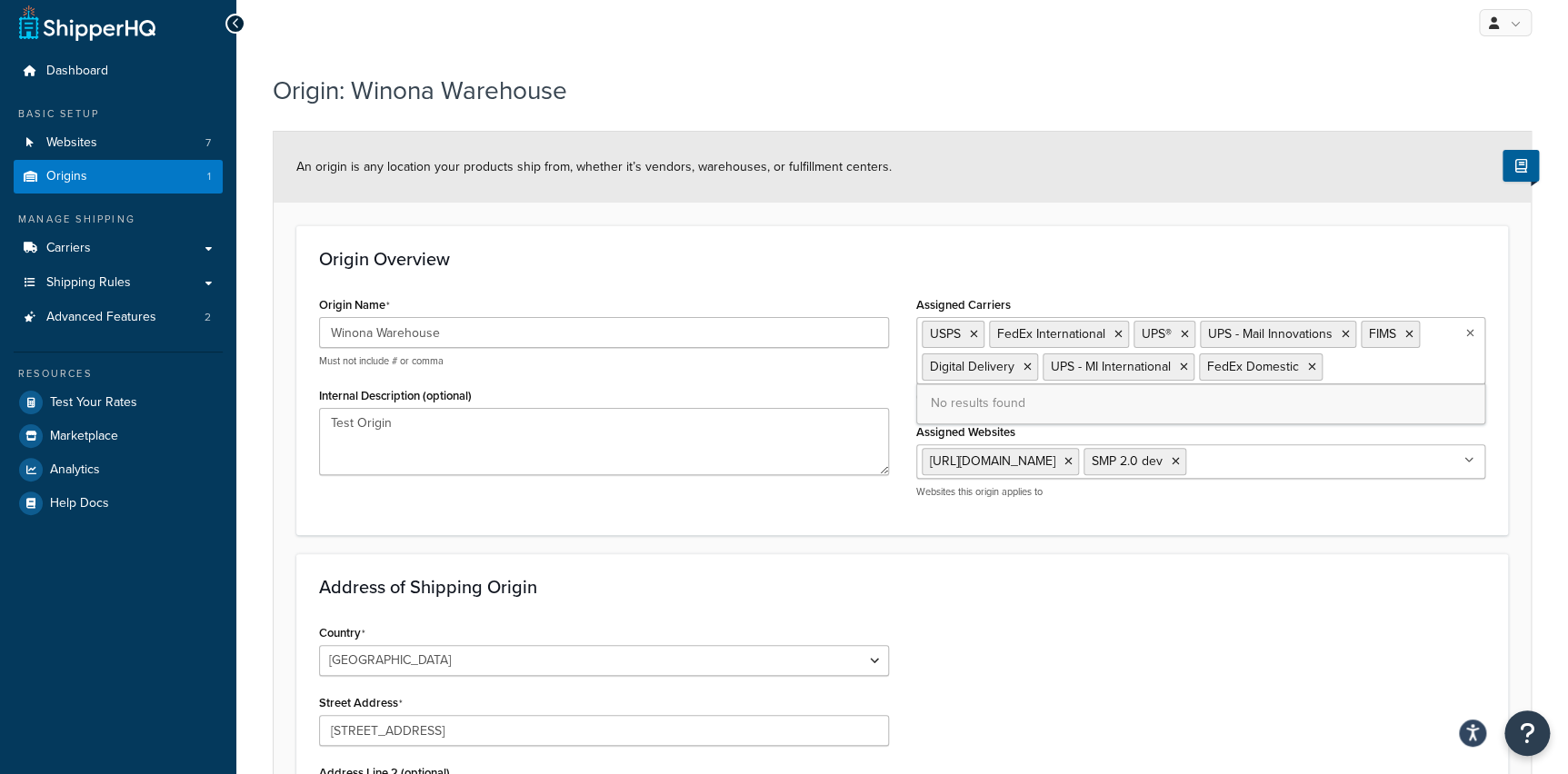 click on "Address of Shipping Origin" 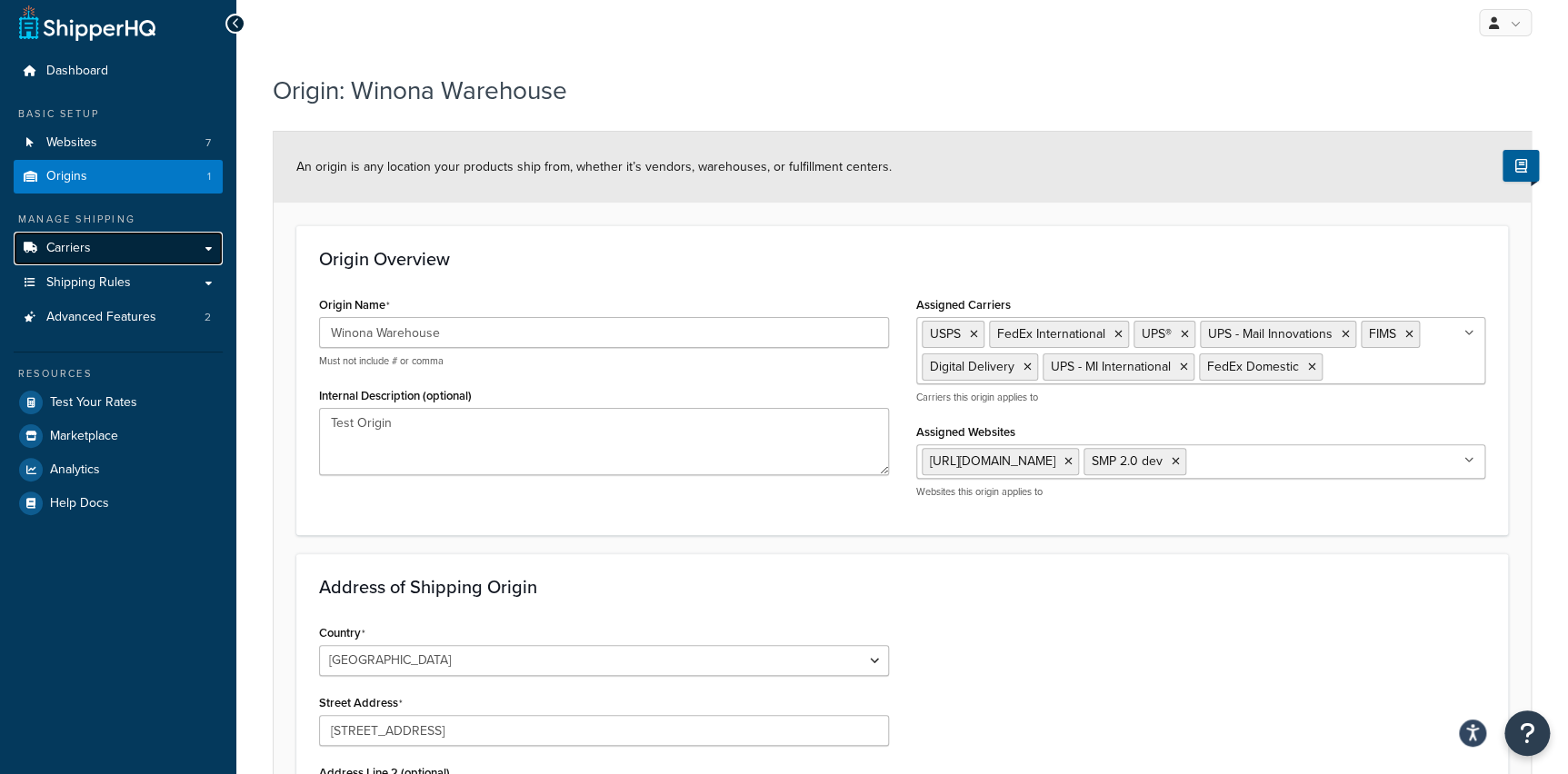 click on "Carriers" at bounding box center [68, 248] 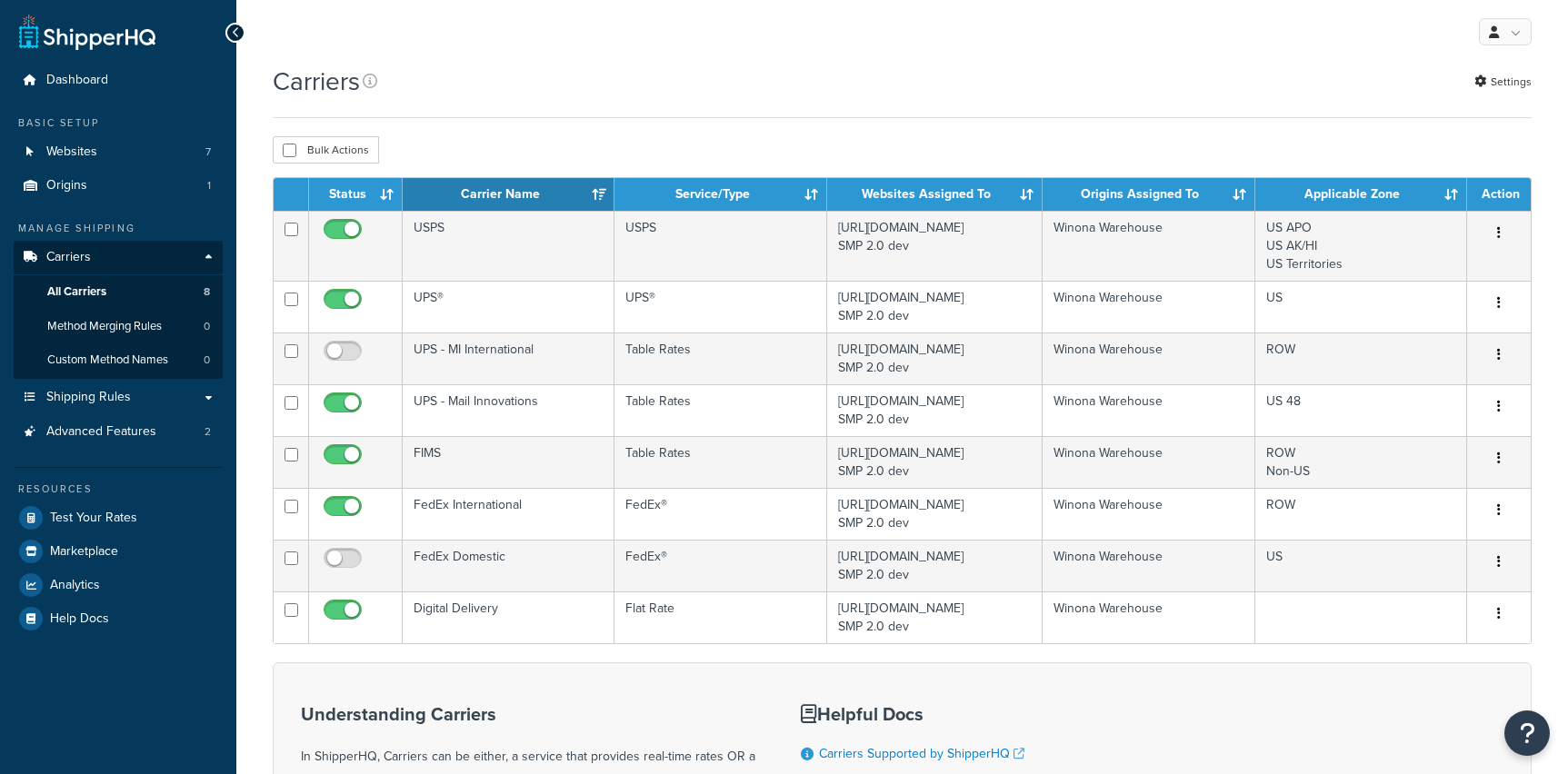 scroll, scrollTop: 0, scrollLeft: 0, axis: both 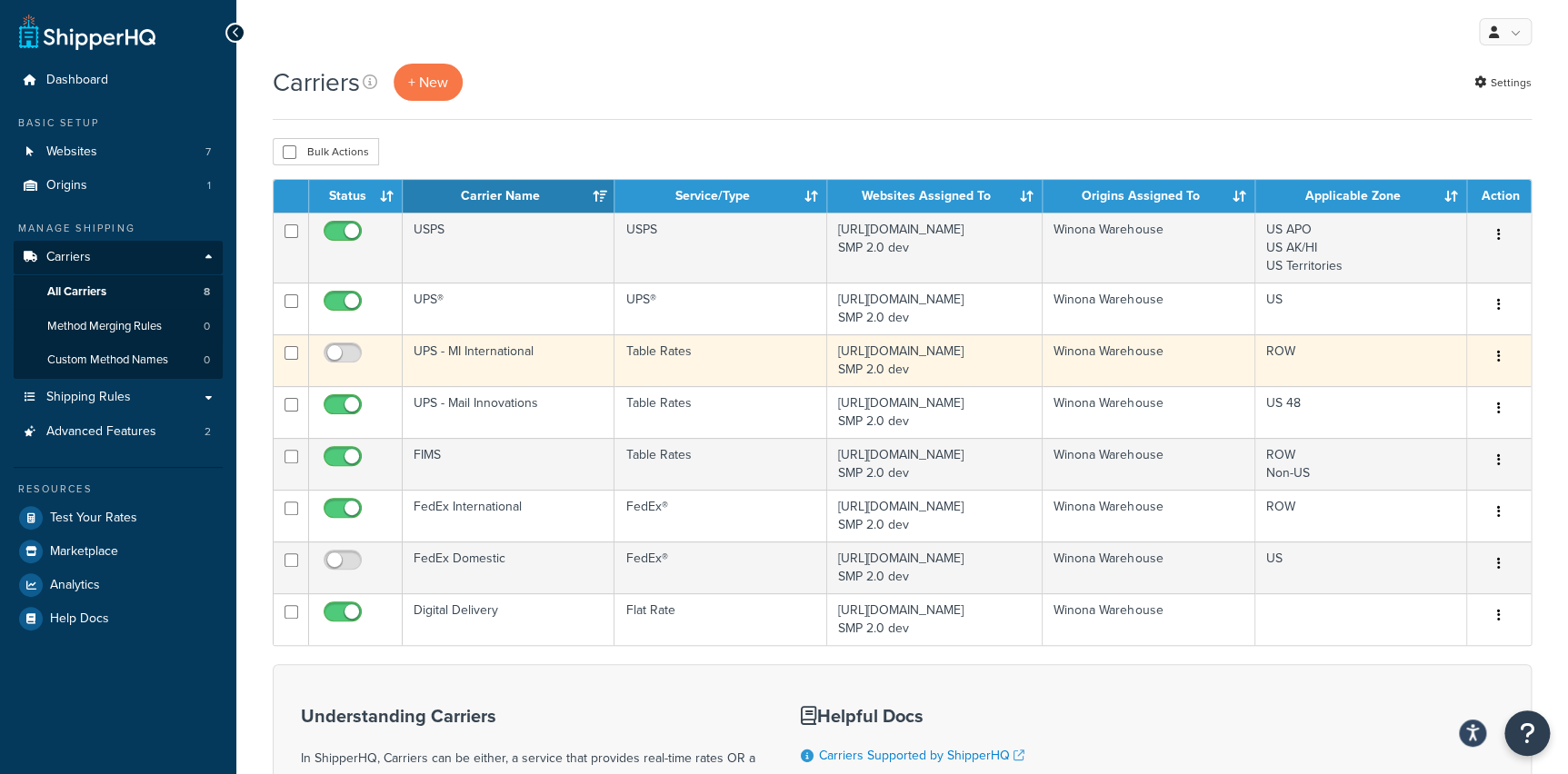 click at bounding box center [1499, 357] 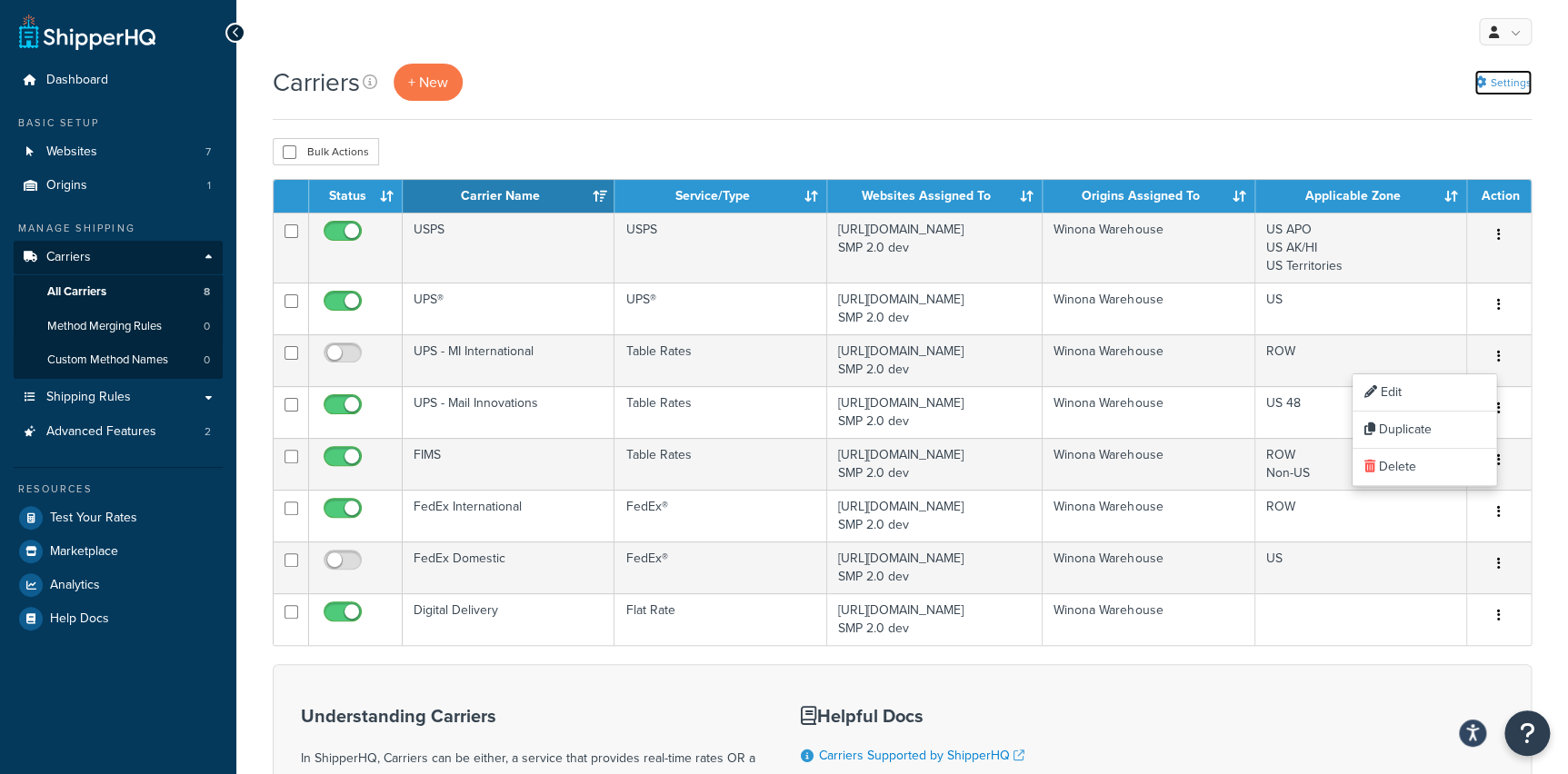 click at bounding box center (1480, 82) 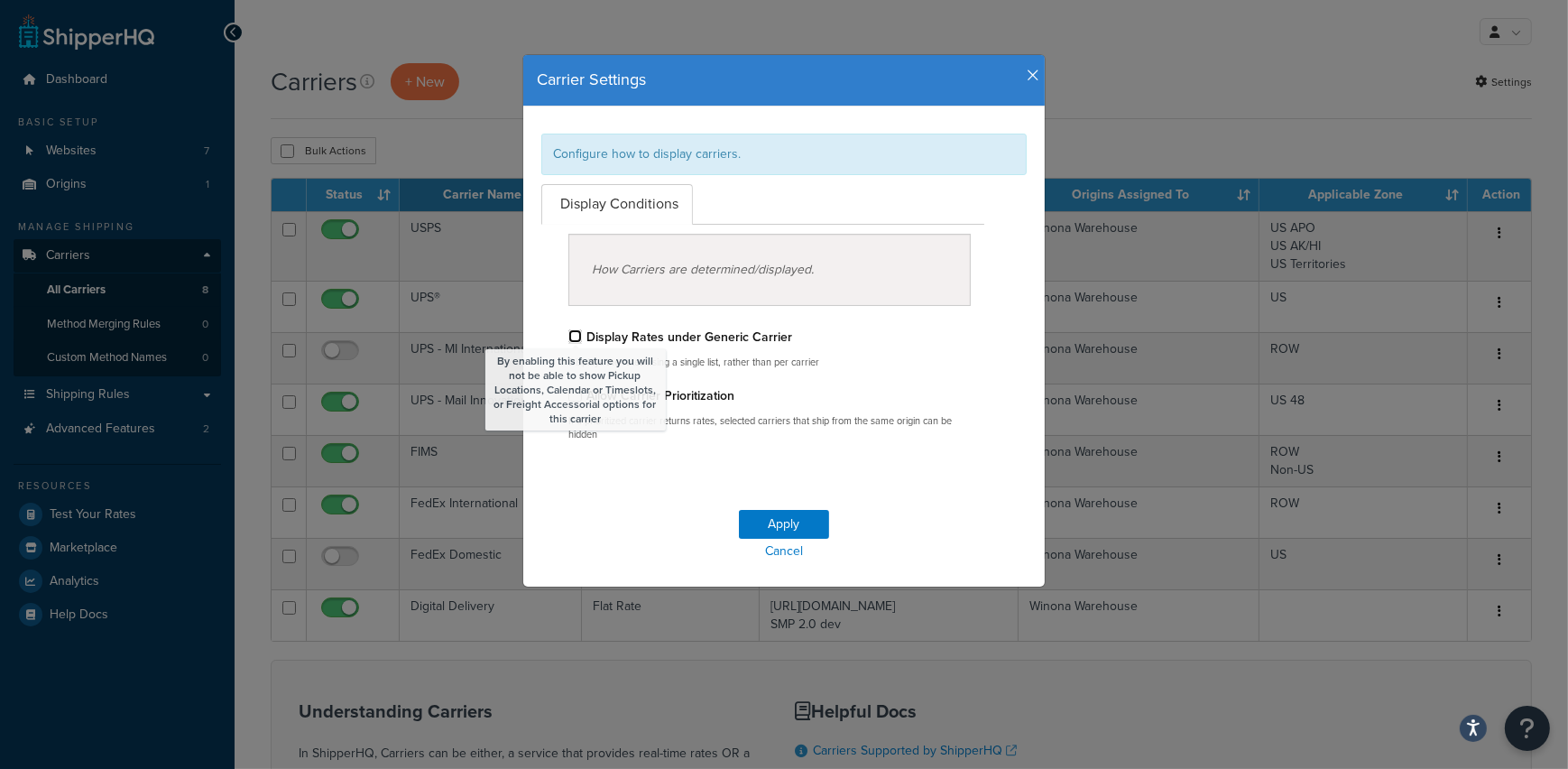 click on "By enabling this feature you will not be able to show Pickup Locations, Calendar or Timeslots, or Freight Accessorial options for this carrier Display Rates under Generic Carrier" at bounding box center (575, 336) 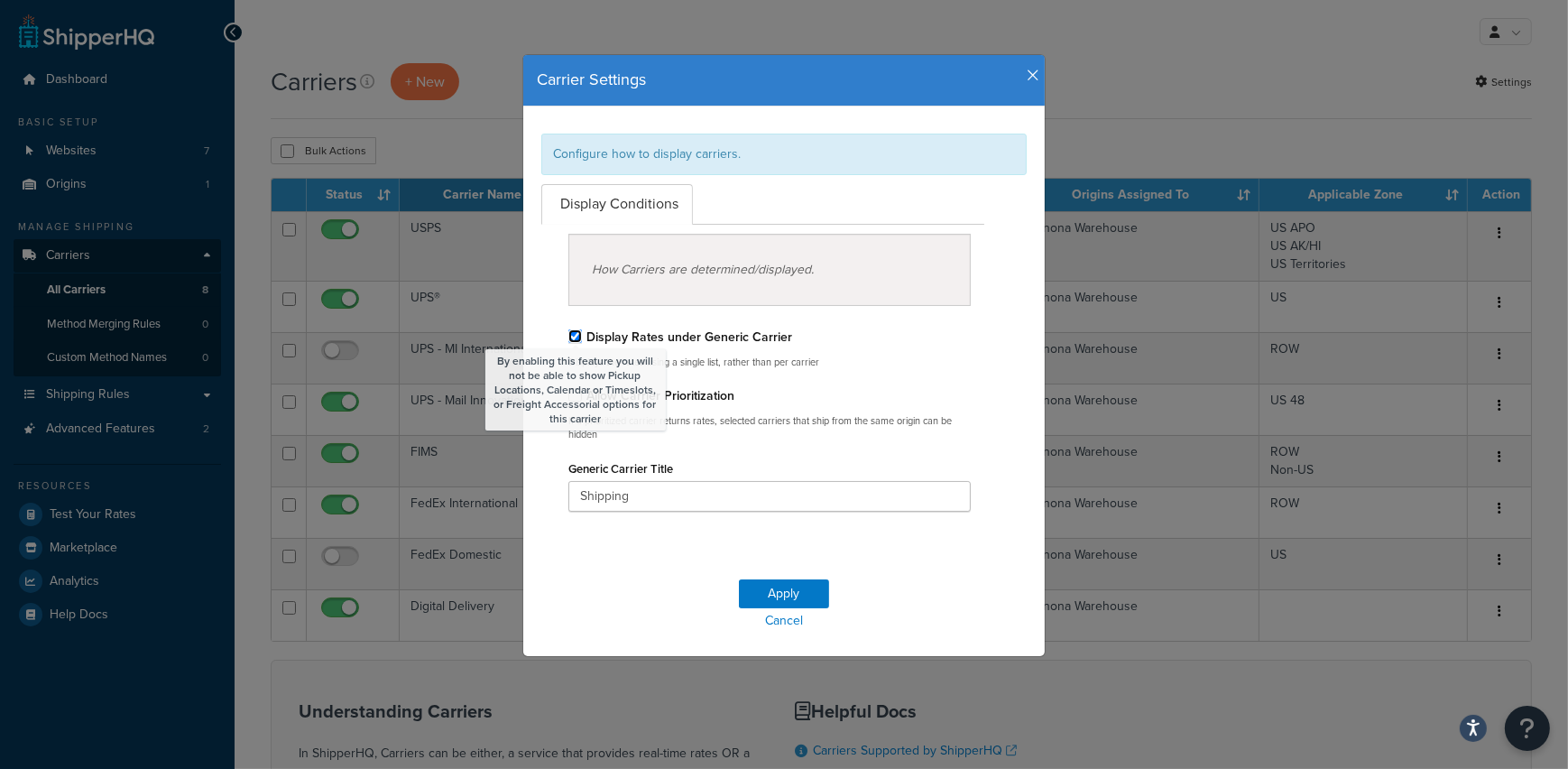 click on "By enabling this feature you will not be able to show Pickup Locations, Calendar or Timeslots, or Freight Accessorial options for this carrier Display Rates under Generic Carrier" at bounding box center [575, 336] 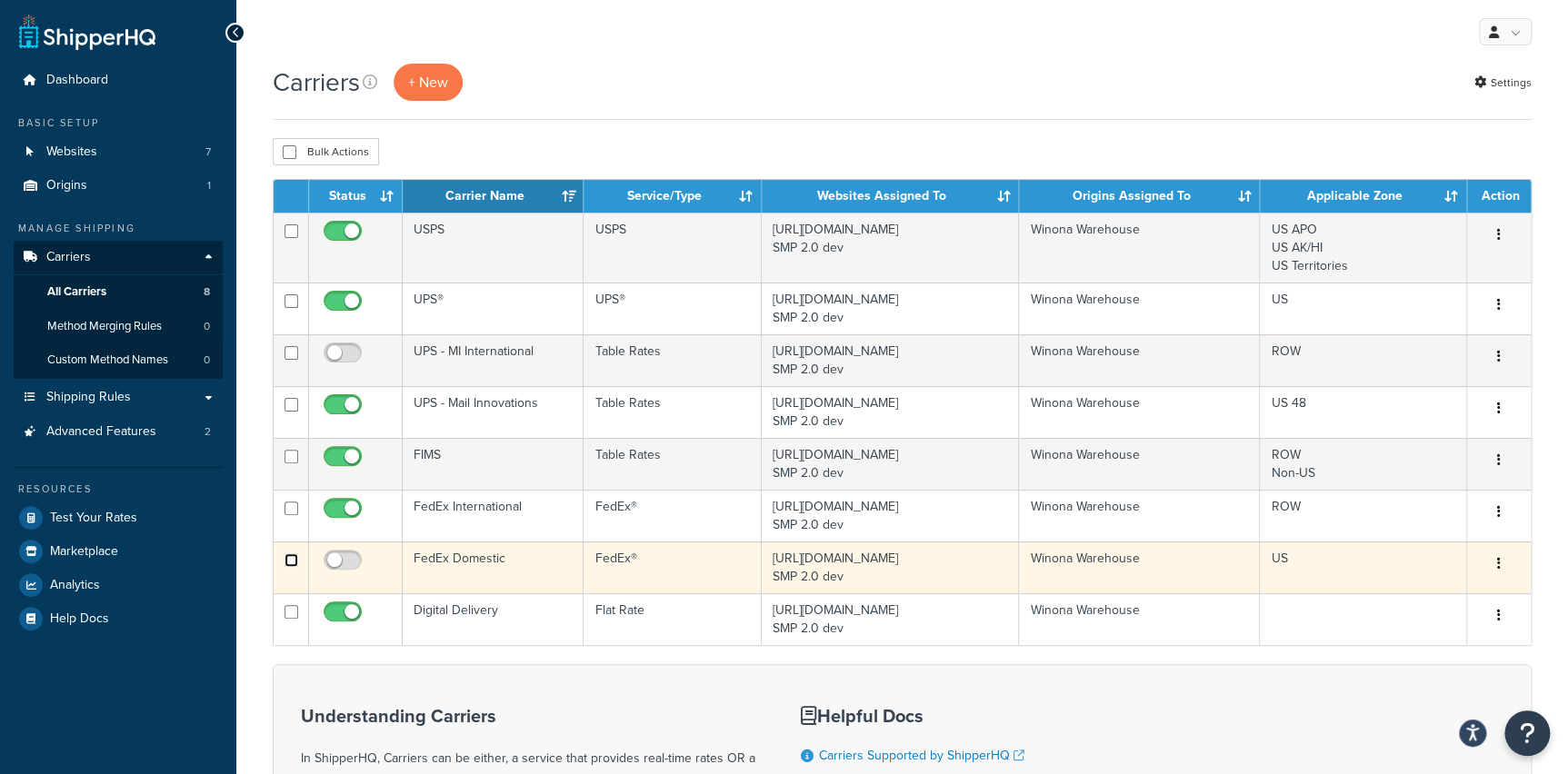 click at bounding box center (291, 231) 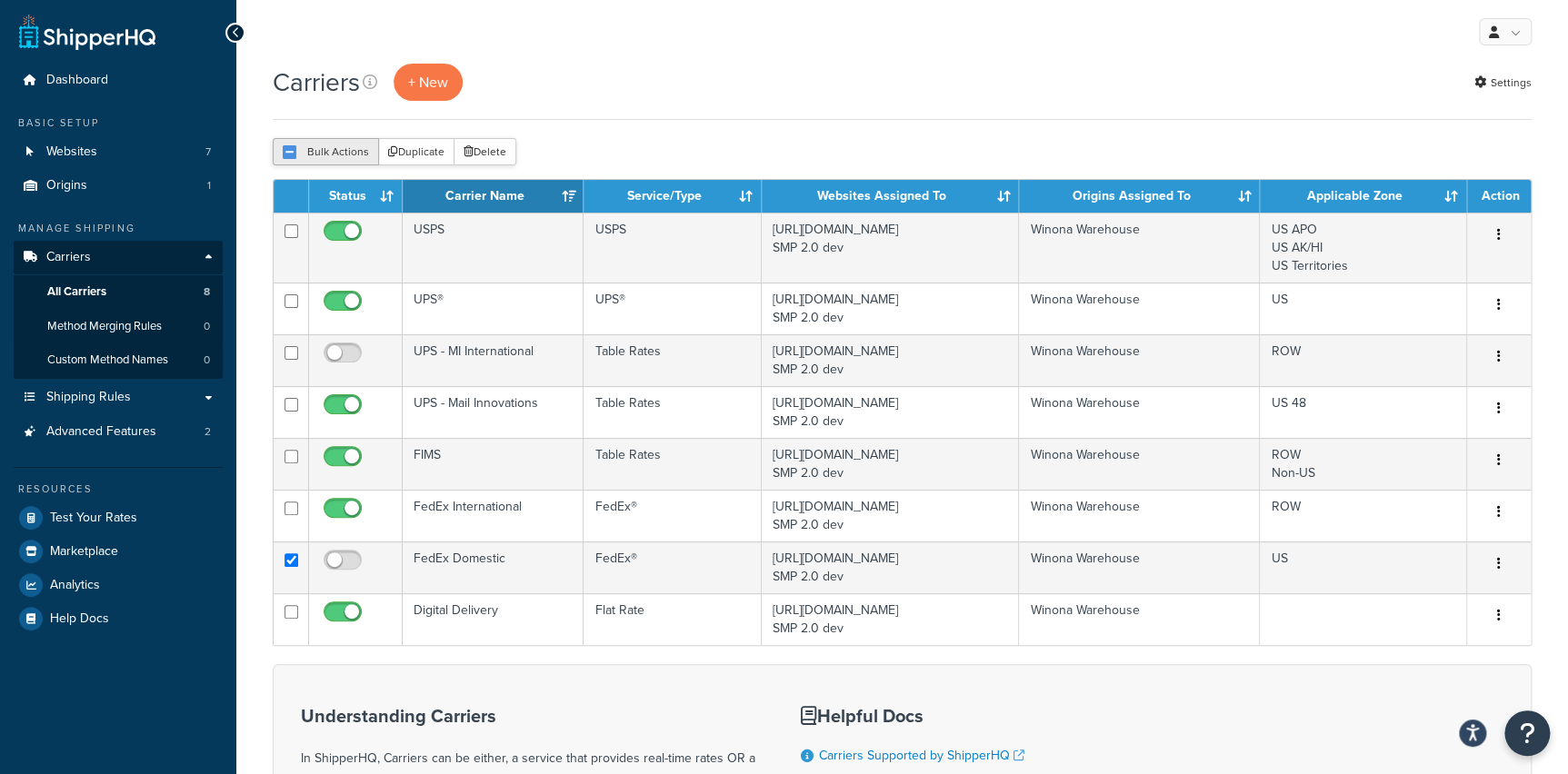 click on "Bulk Actions" at bounding box center [325, 152] 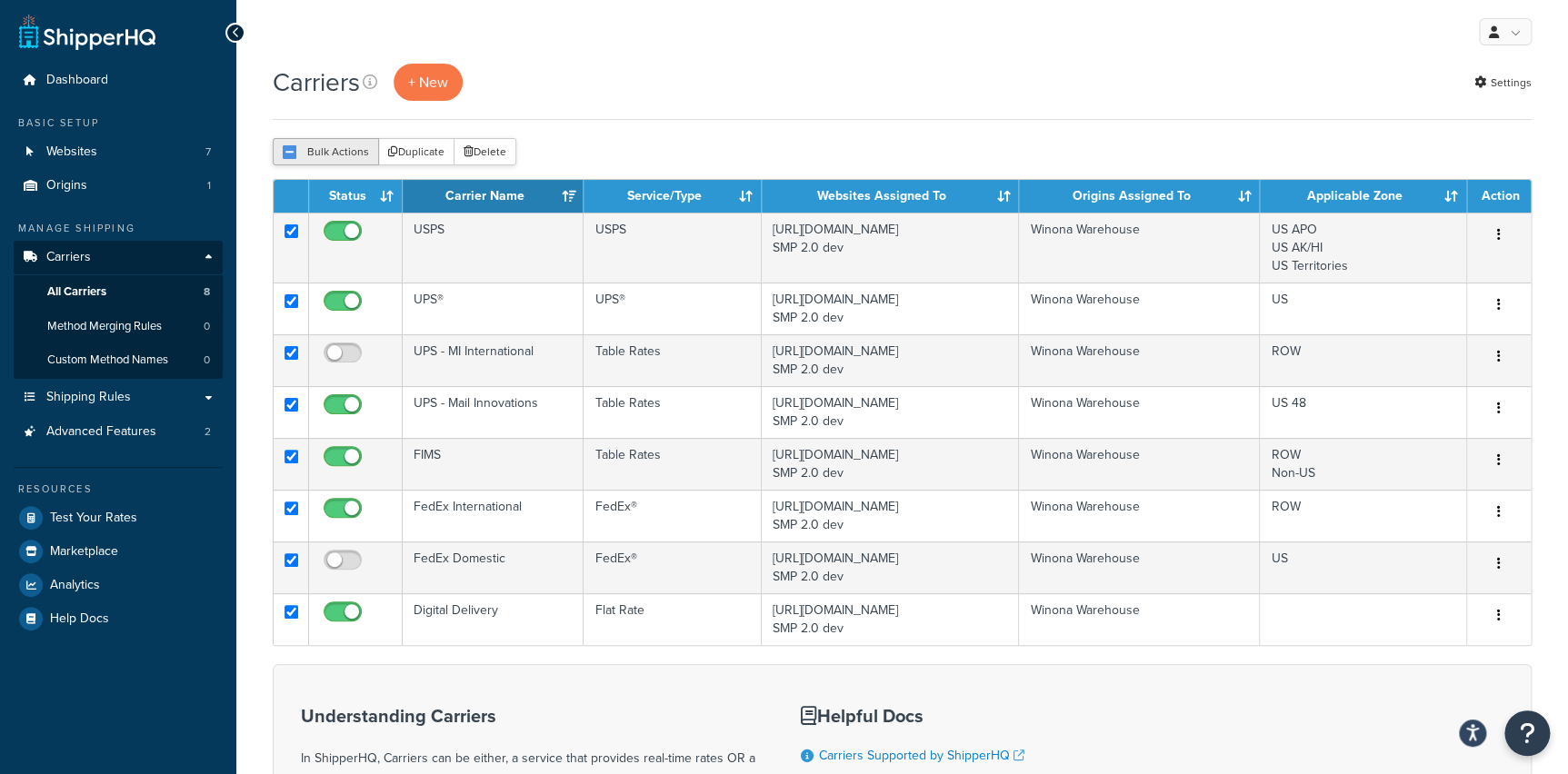 checkbox on "true" 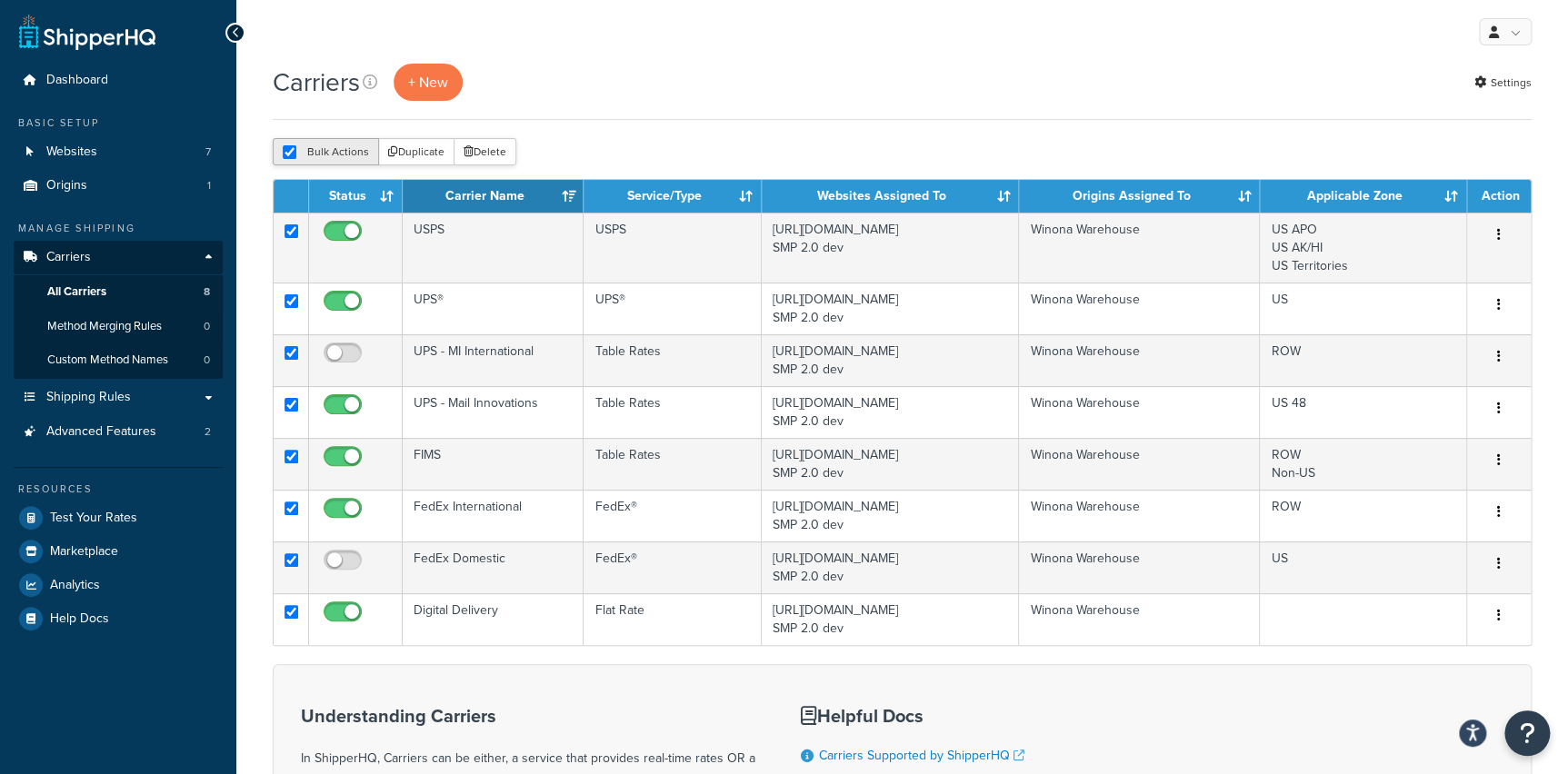 click on "Bulk Actions" at bounding box center (325, 152) 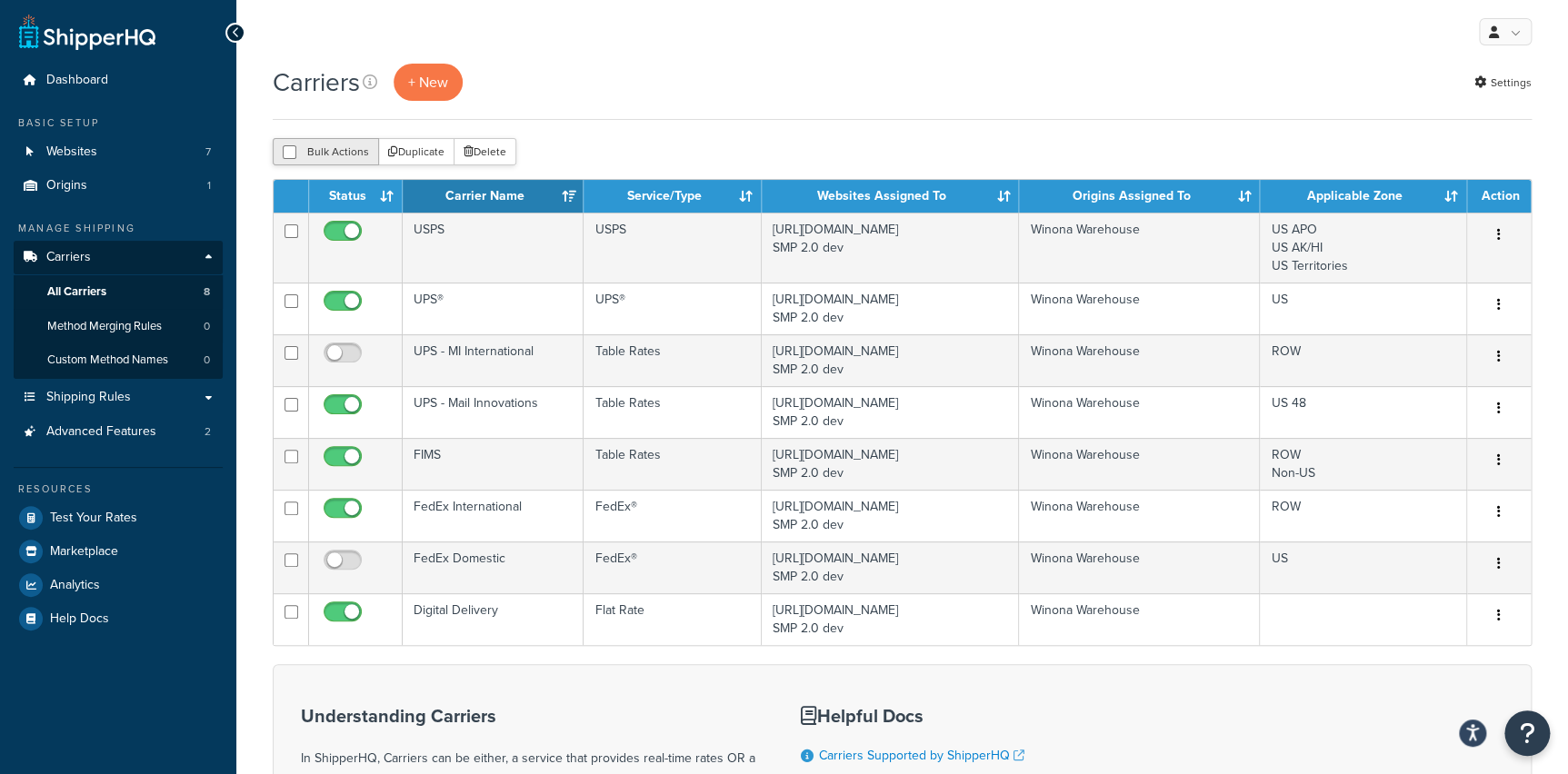 checkbox on "false" 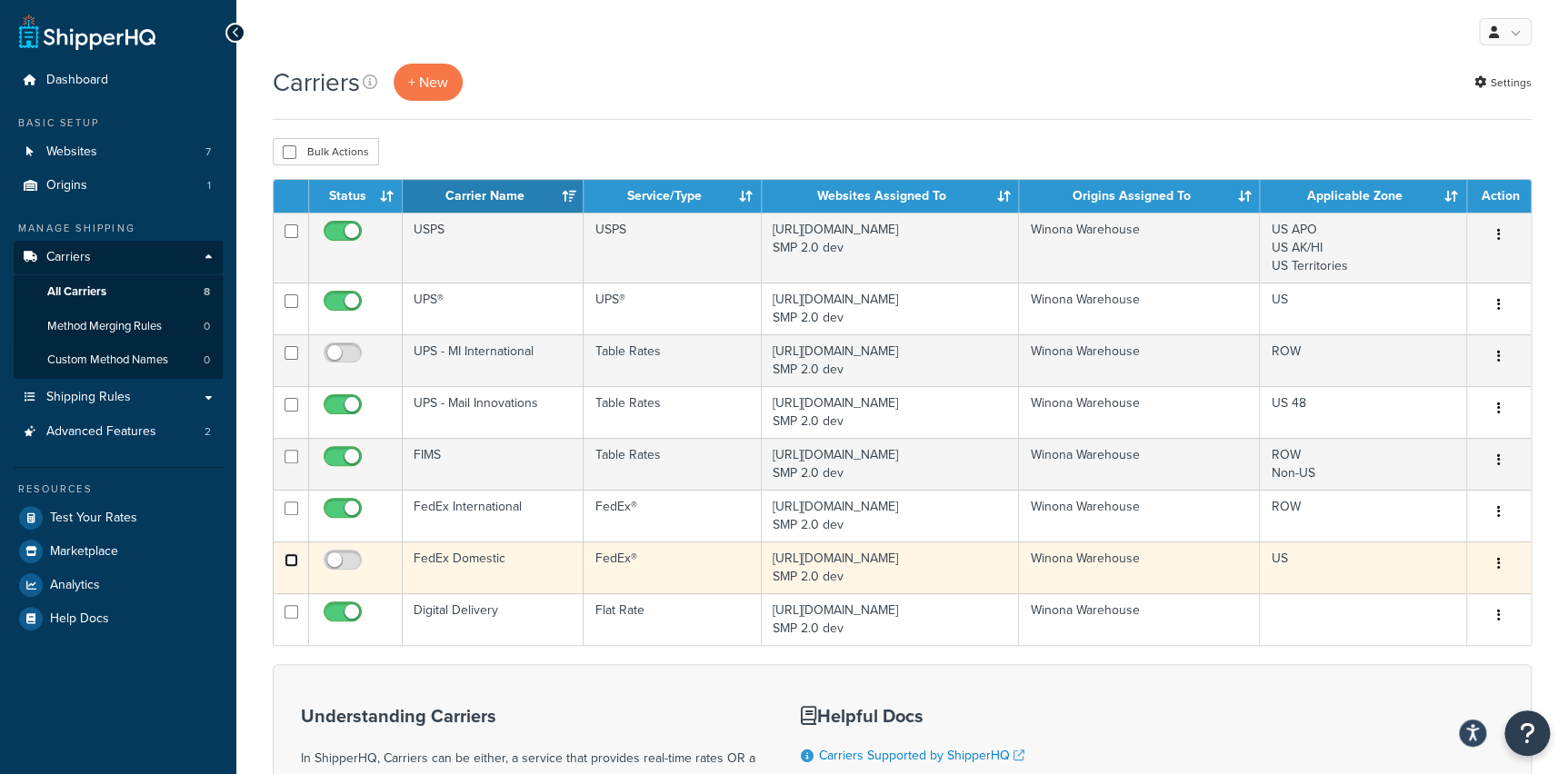 click at bounding box center (291, 231) 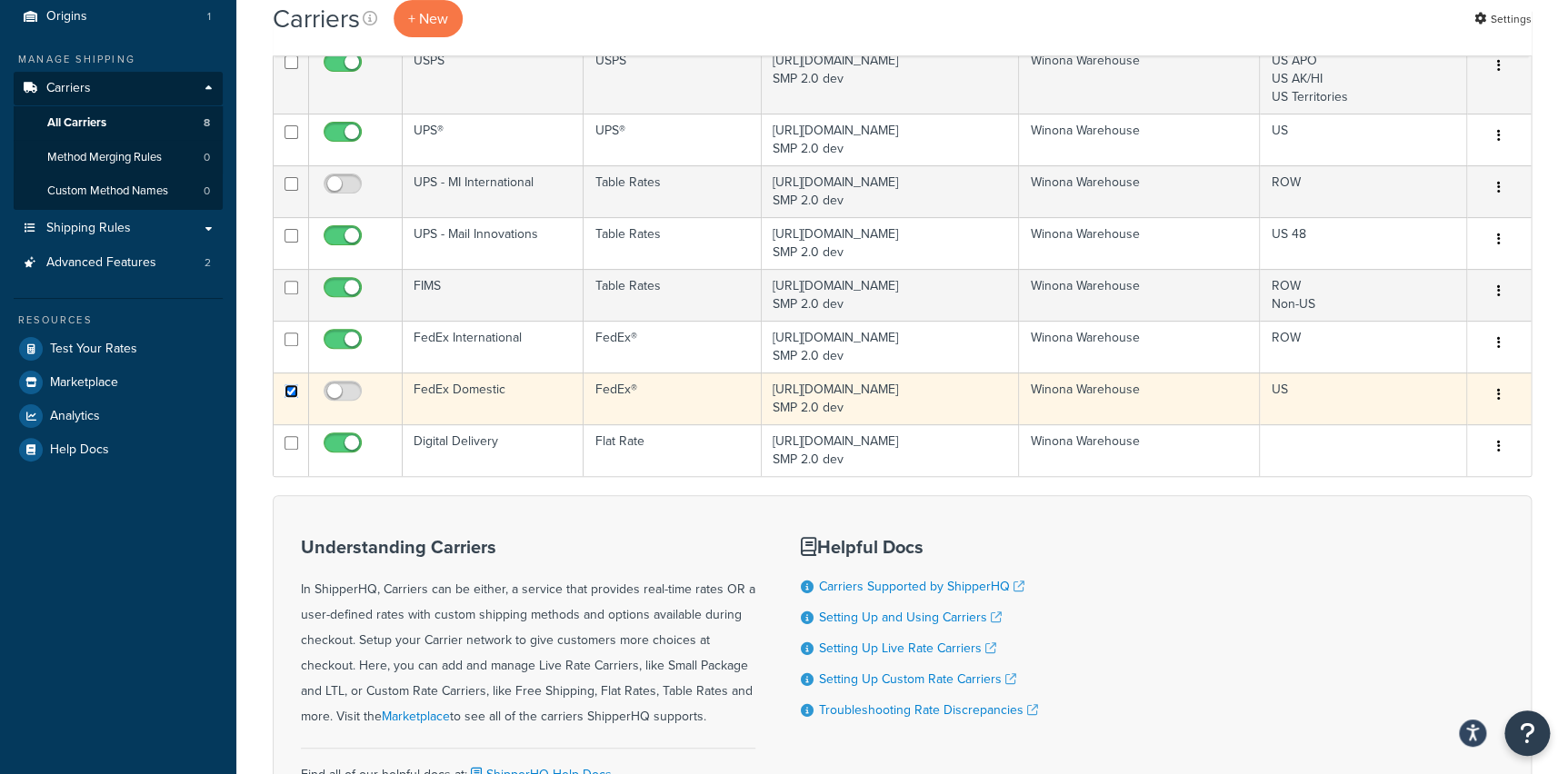 scroll, scrollTop: 172, scrollLeft: 0, axis: vertical 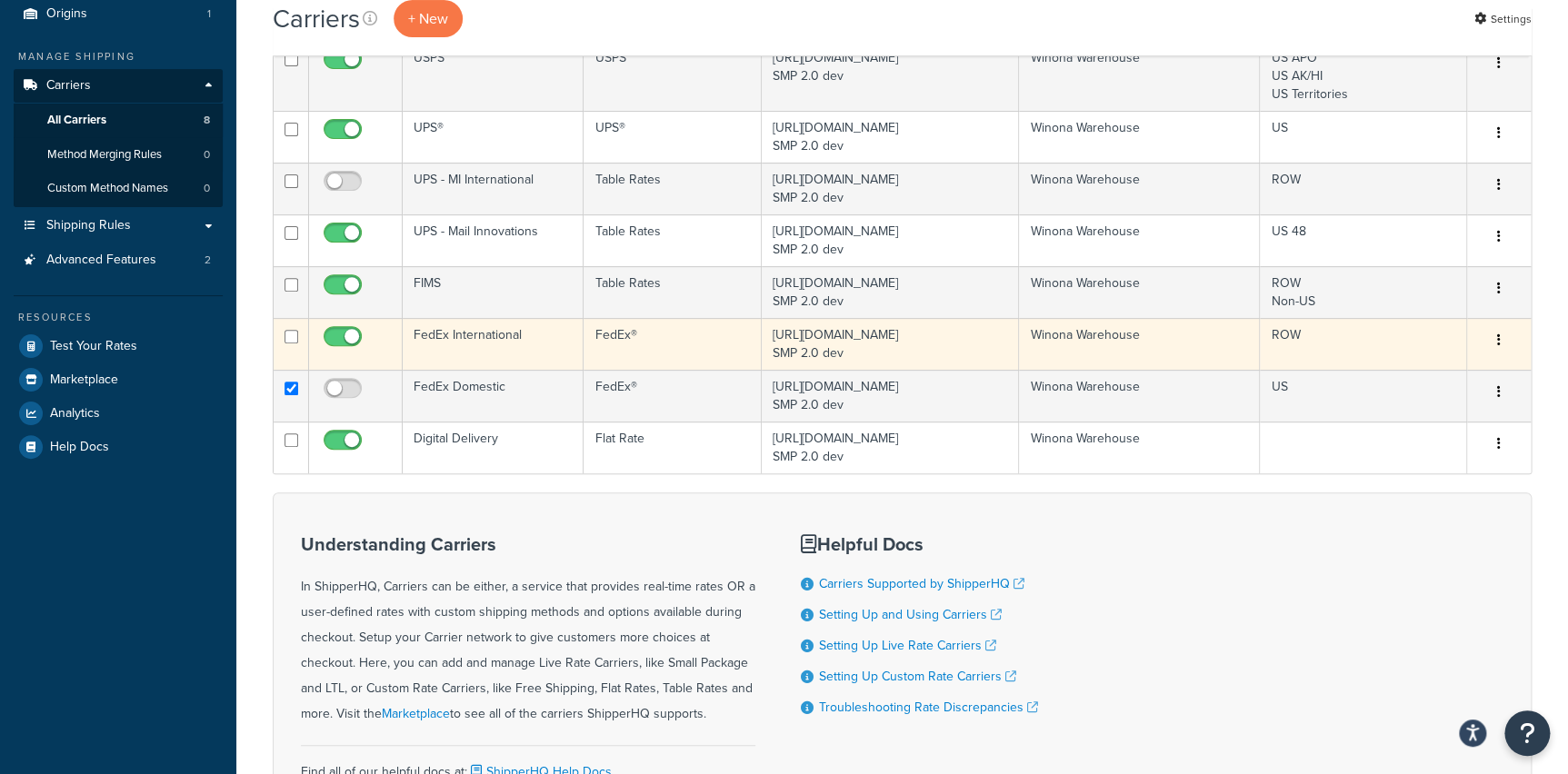 click on "FedEx International" at bounding box center [493, 343] 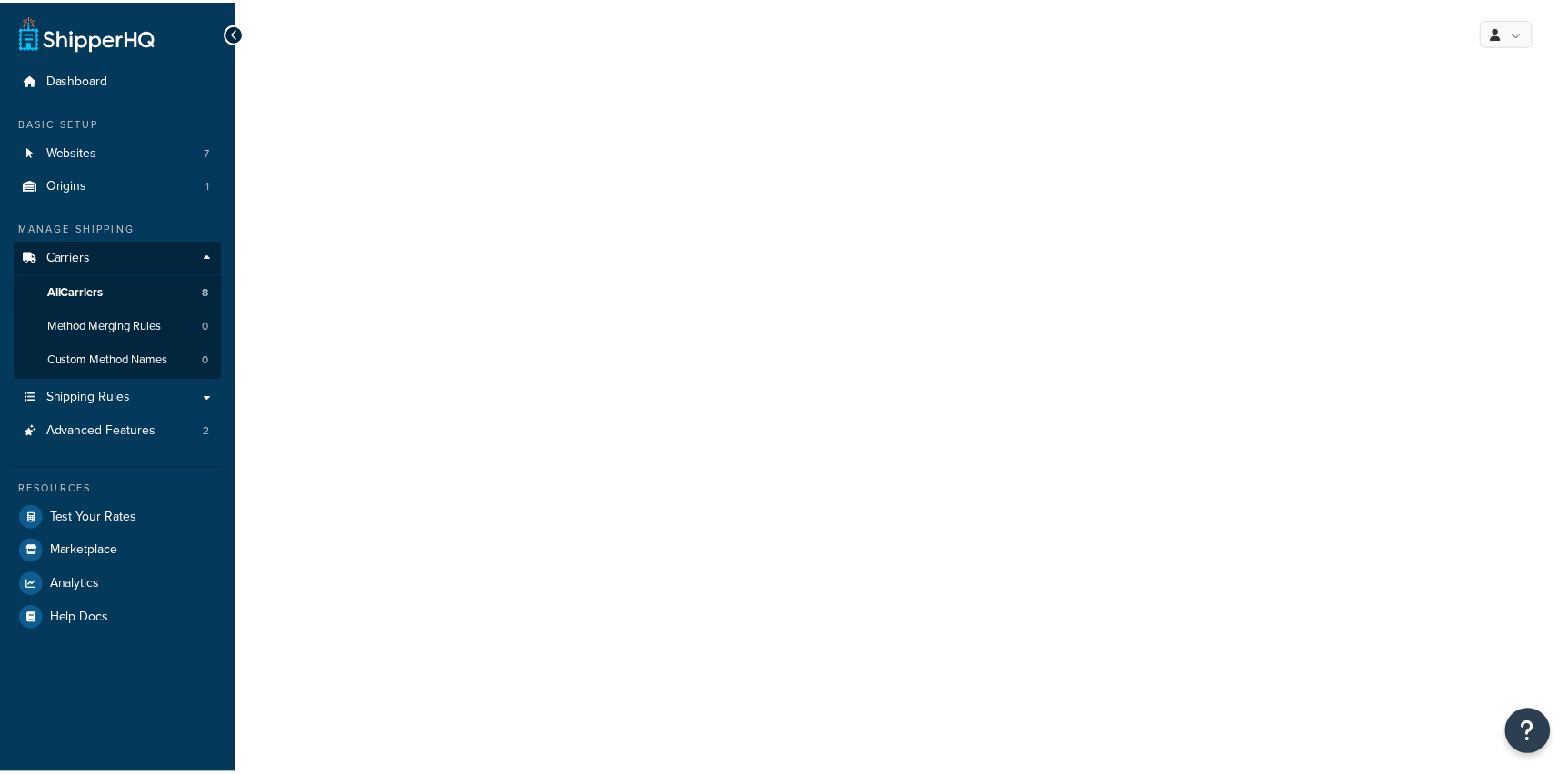 scroll, scrollTop: 0, scrollLeft: 0, axis: both 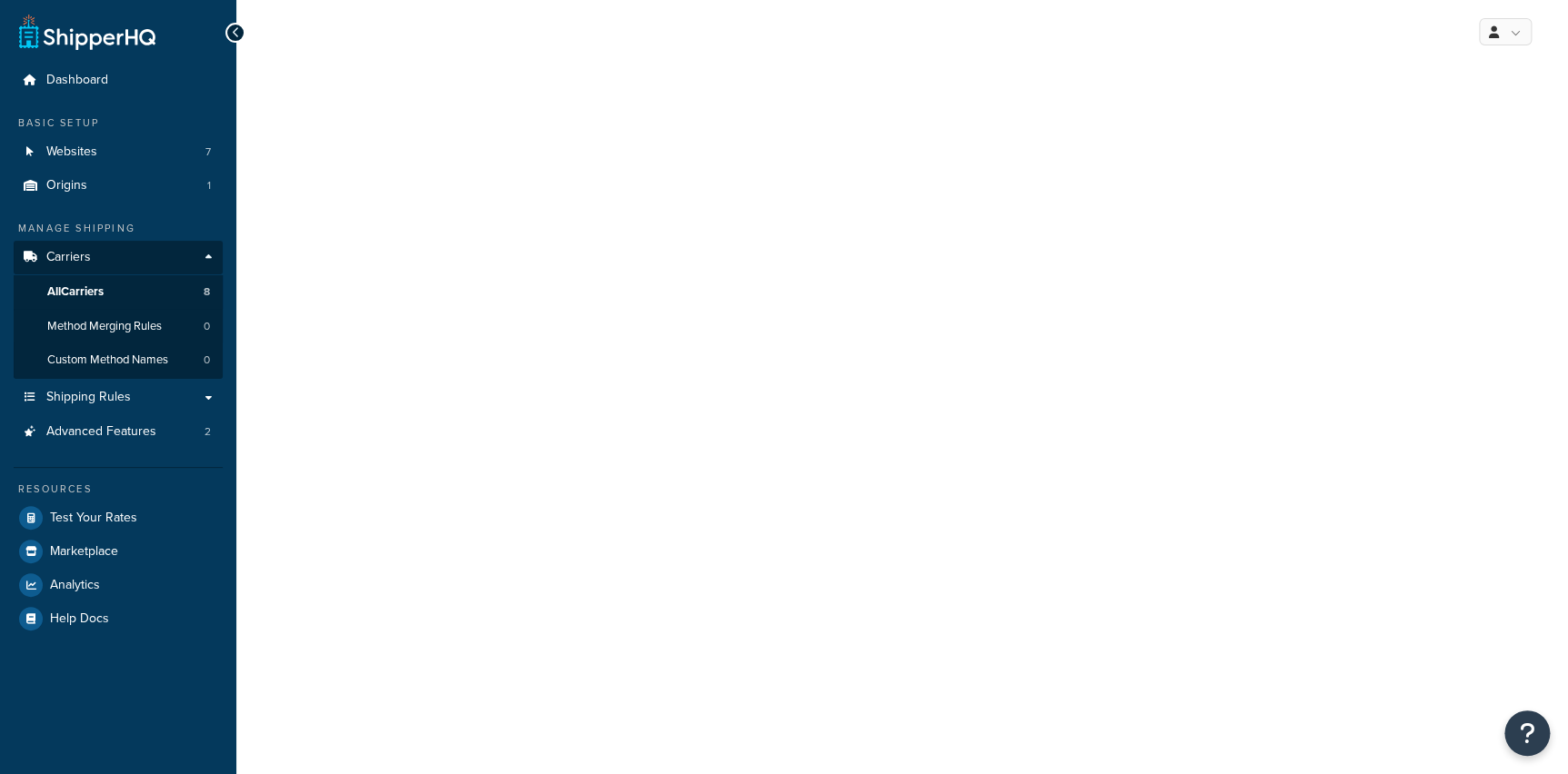 select on "fedEx" 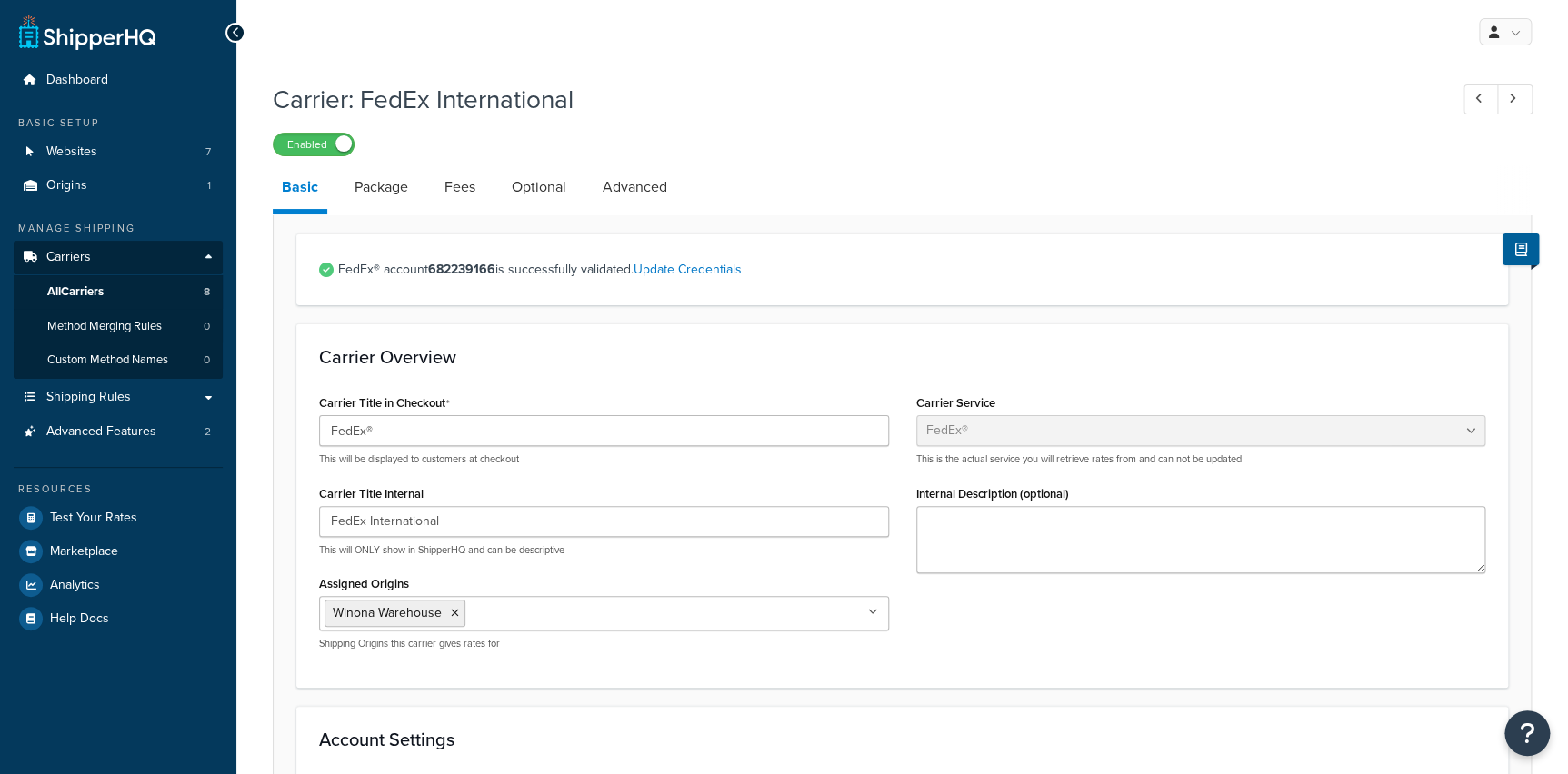 scroll, scrollTop: 14, scrollLeft: 0, axis: vertical 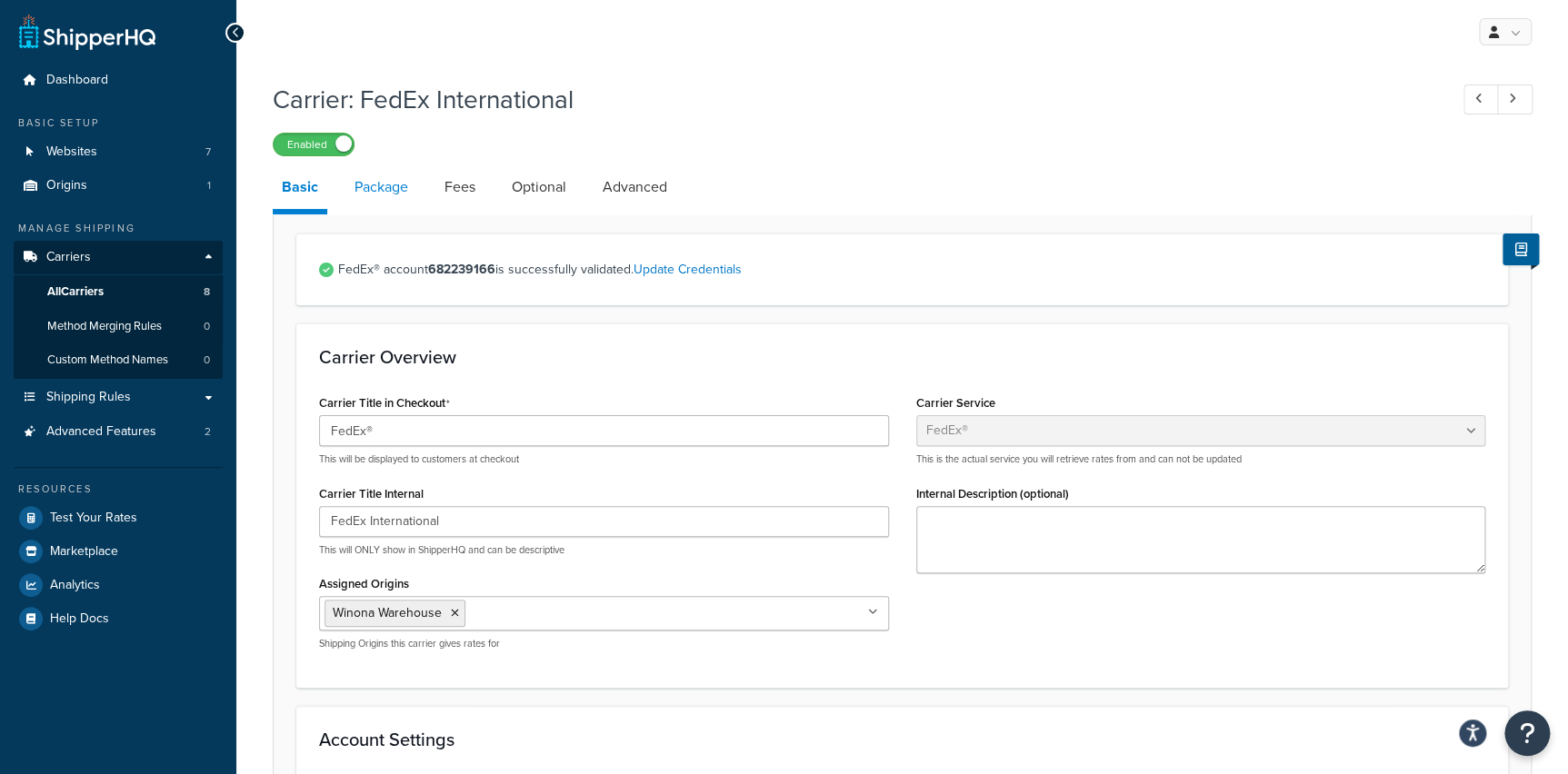 click on "Package" at bounding box center [381, 187] 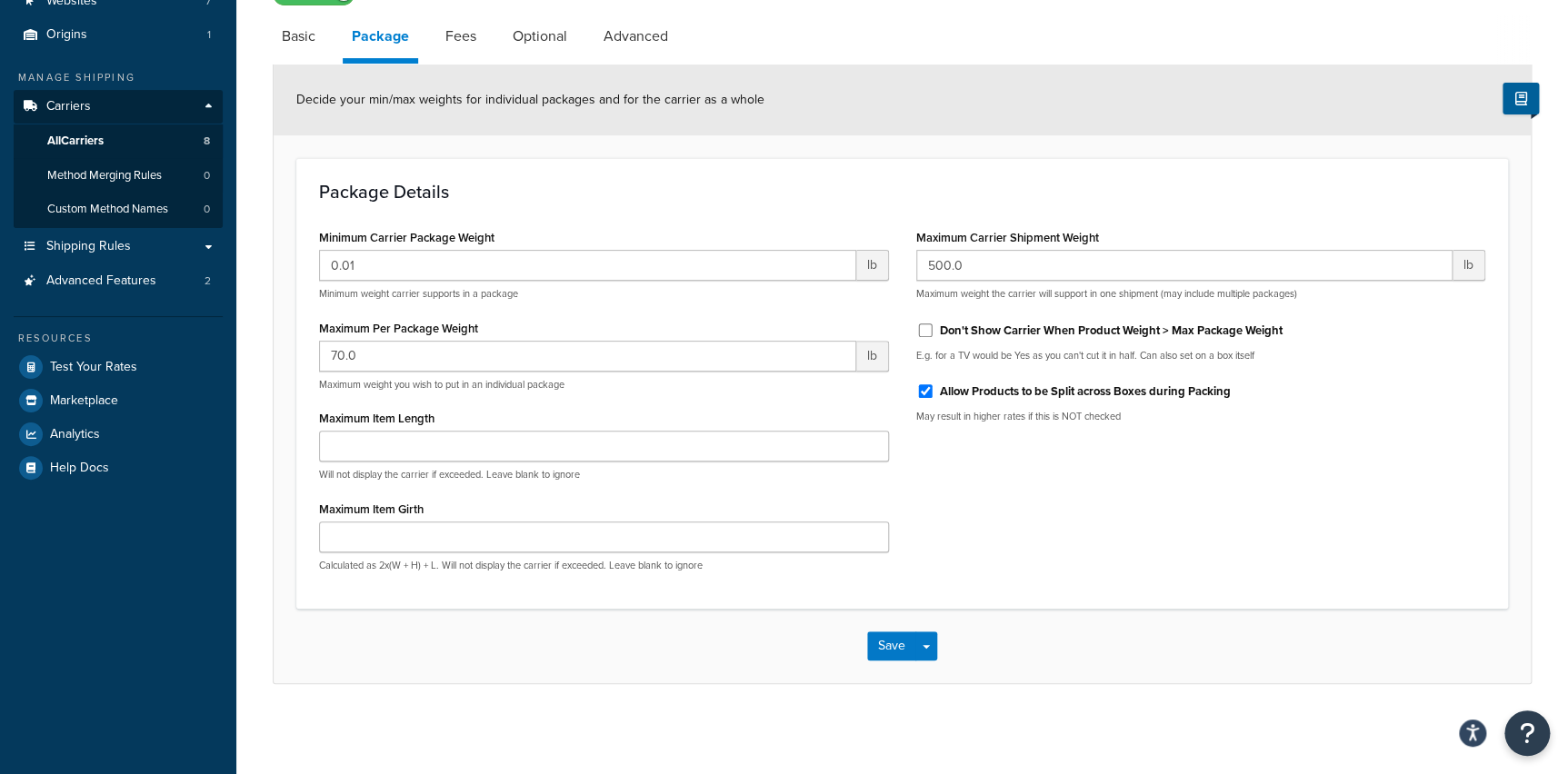 scroll, scrollTop: 0, scrollLeft: 0, axis: both 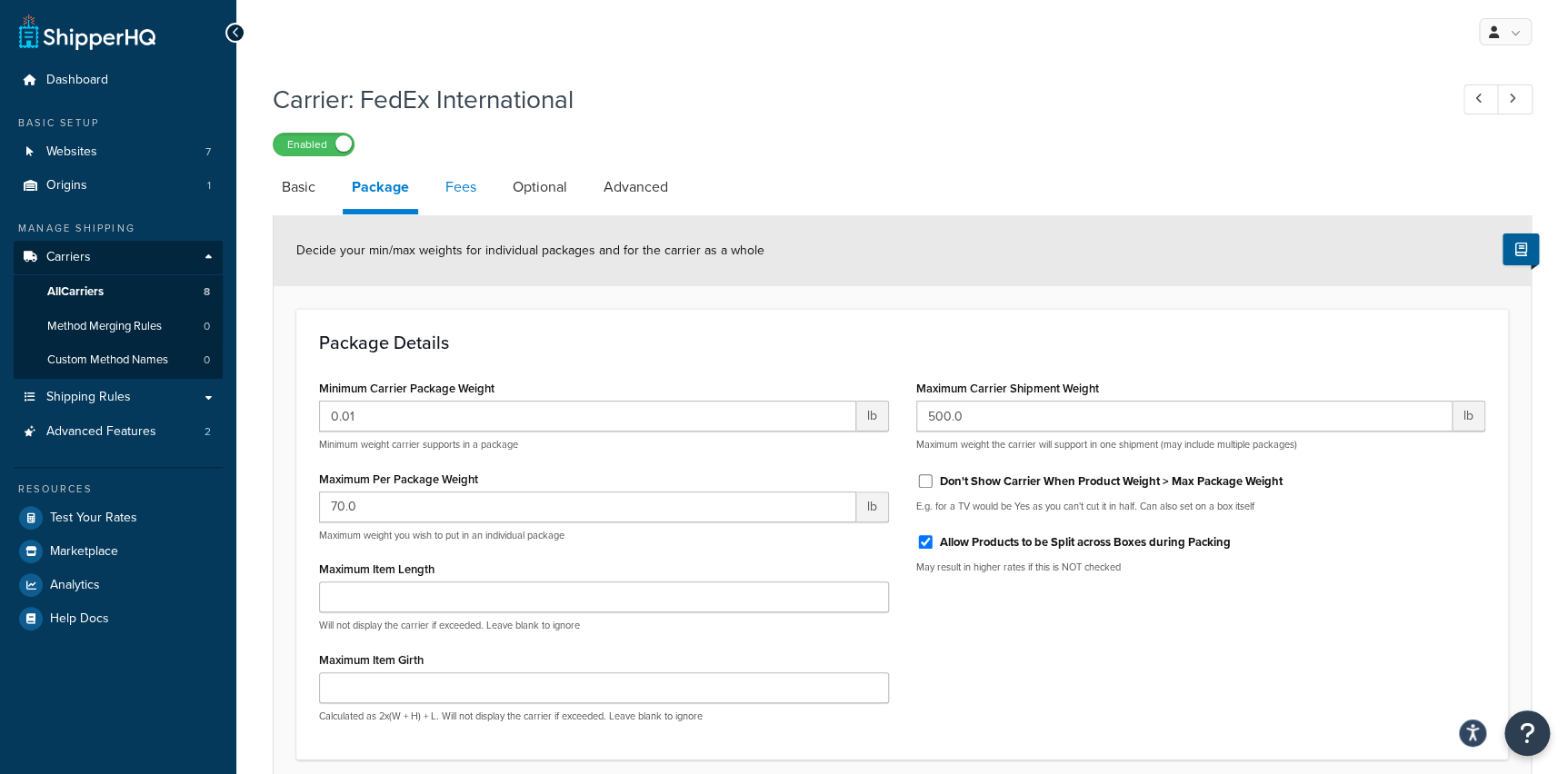 click on "Fees" at bounding box center (461, 187) 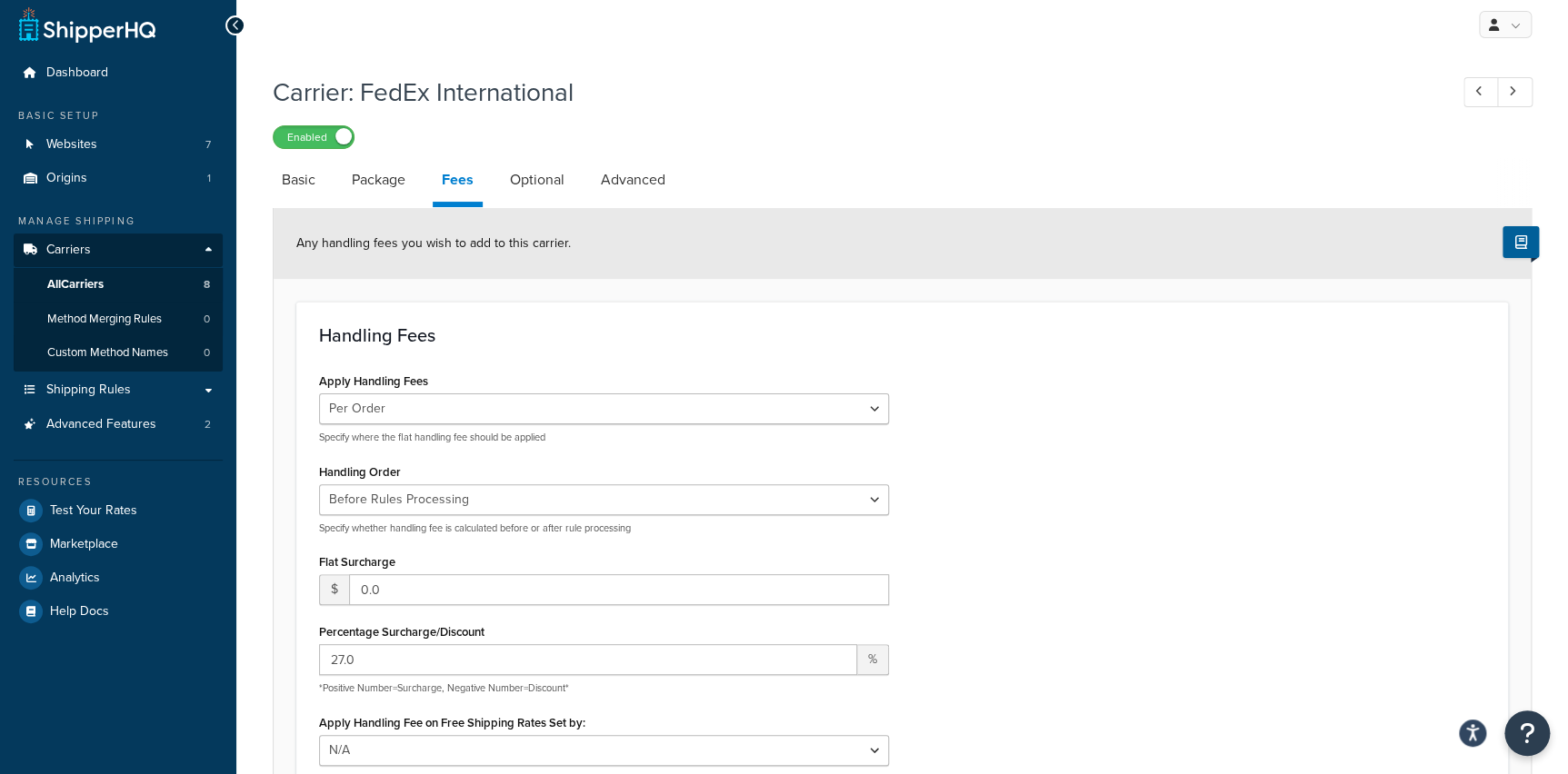 scroll, scrollTop: 0, scrollLeft: 0, axis: both 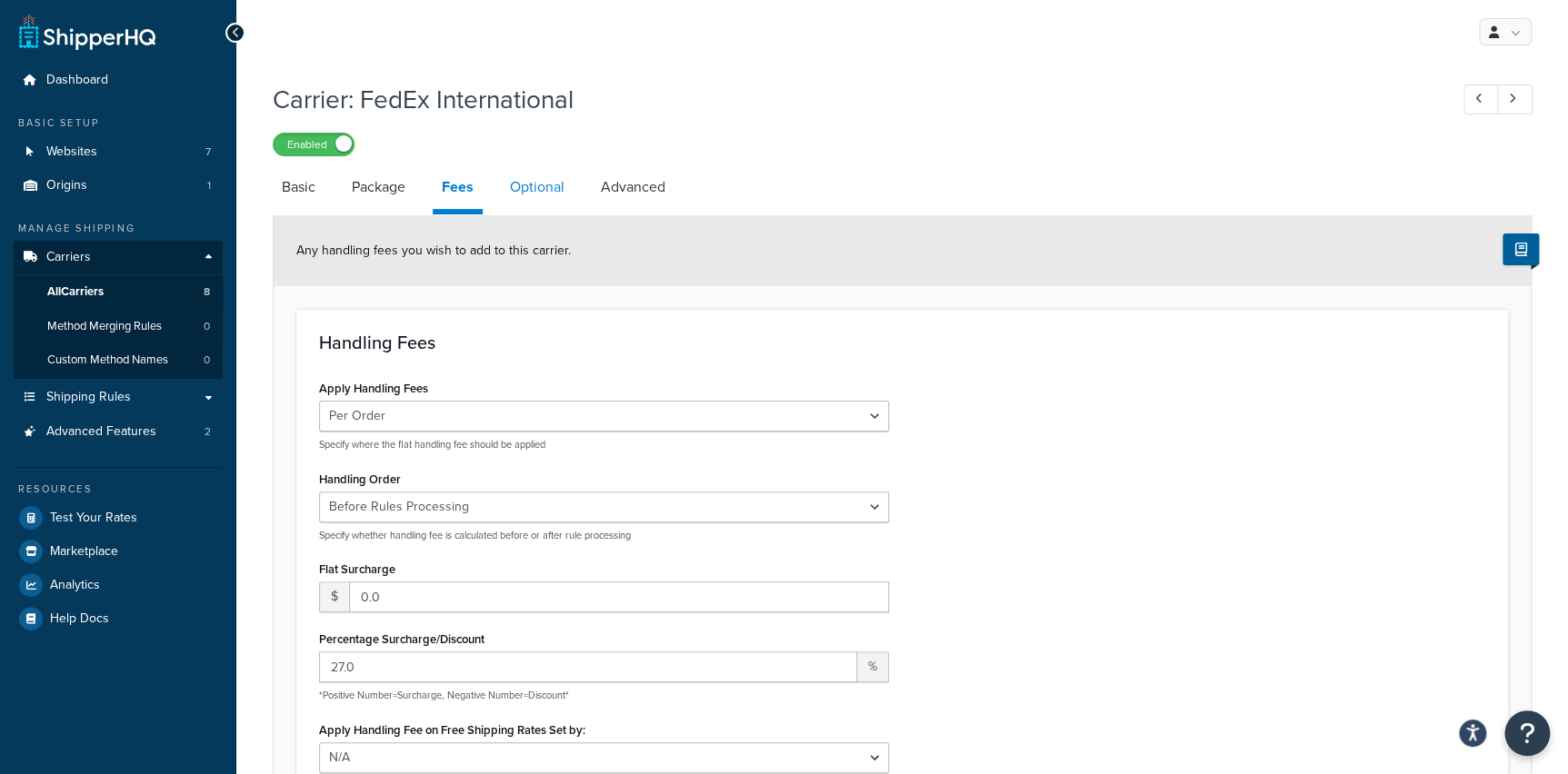 click on "Optional" at bounding box center (537, 187) 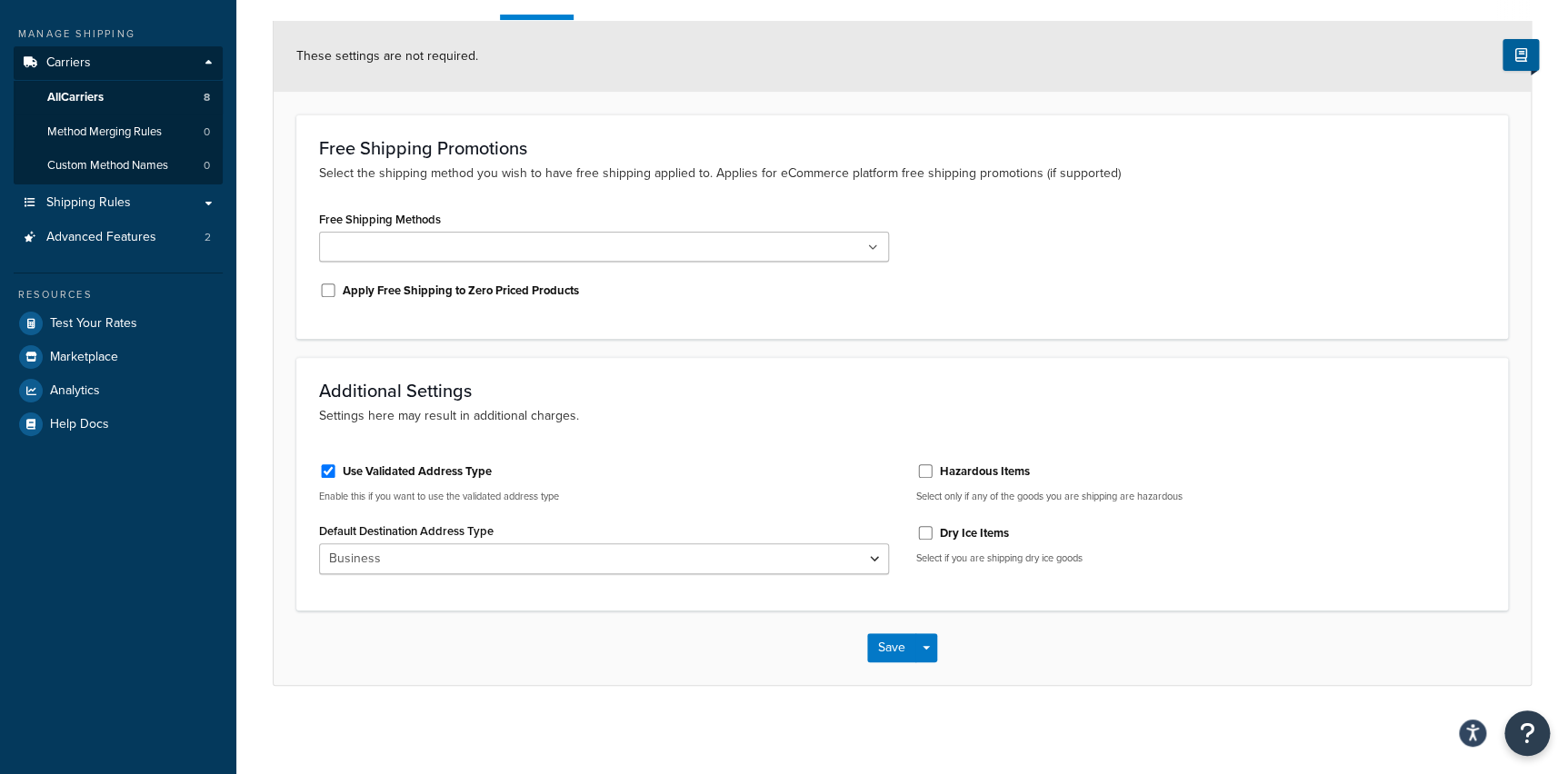 scroll, scrollTop: 0, scrollLeft: 0, axis: both 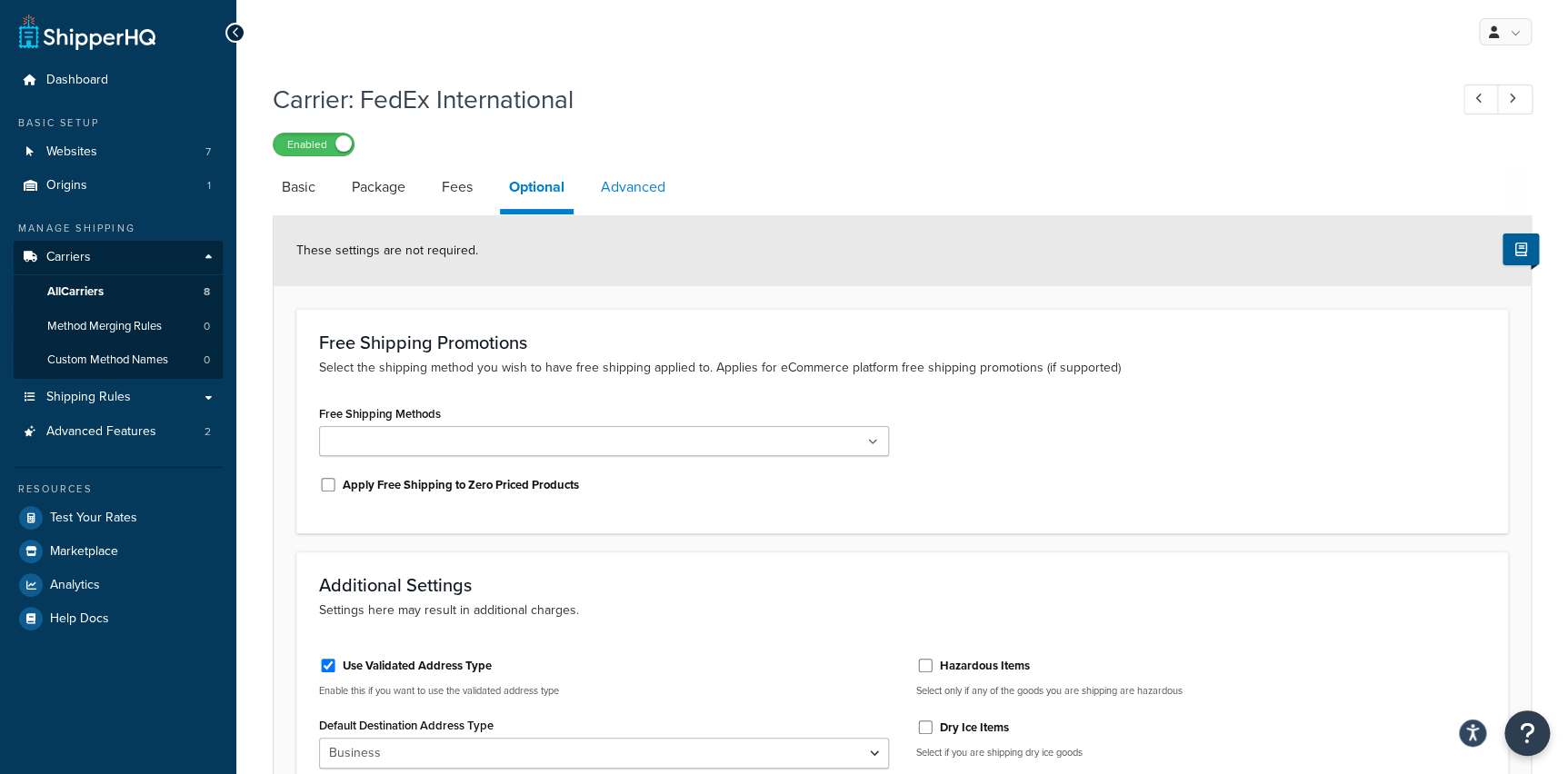 click on "Advanced" at bounding box center [633, 187] 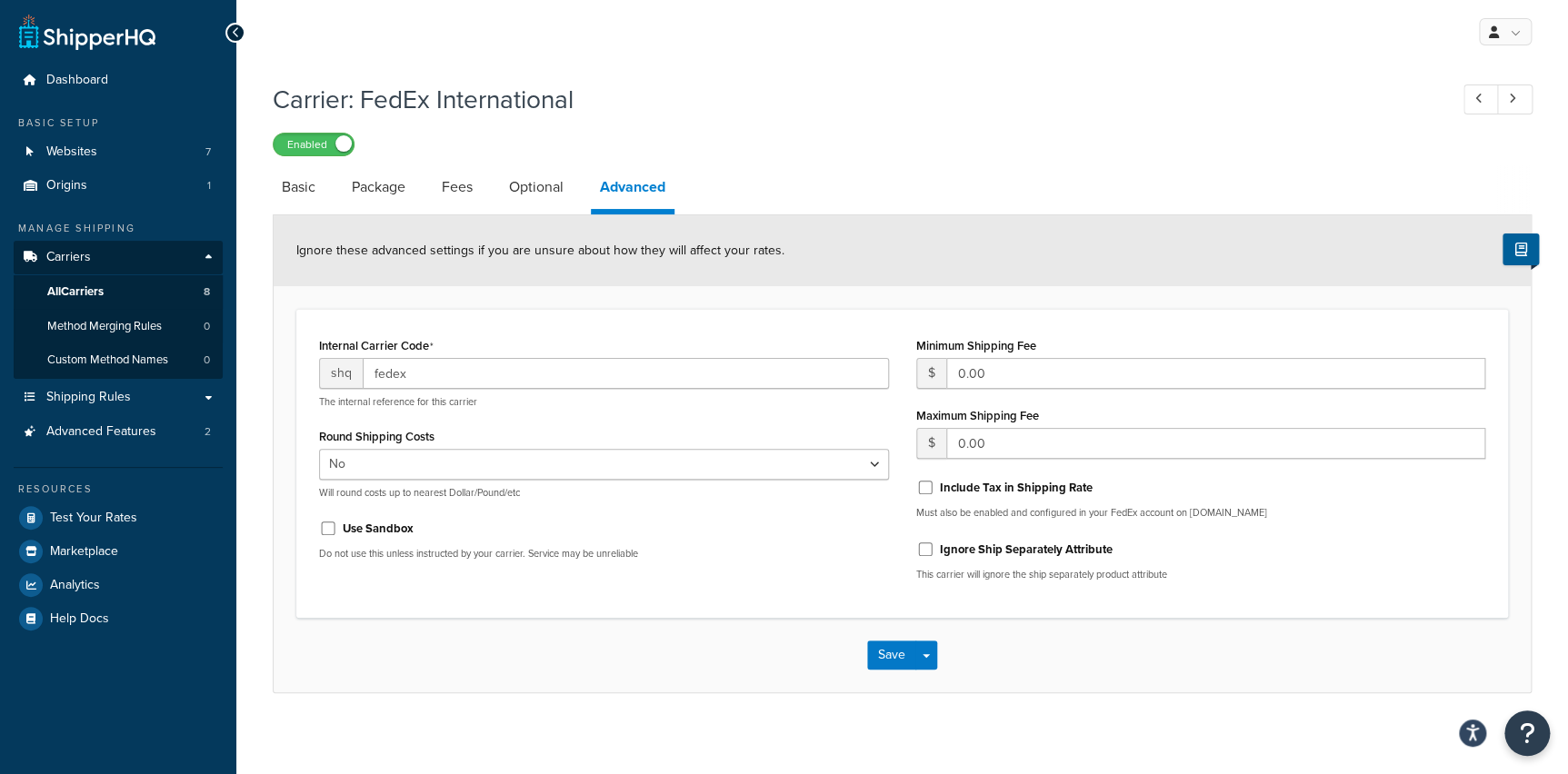 scroll, scrollTop: 0, scrollLeft: 0, axis: both 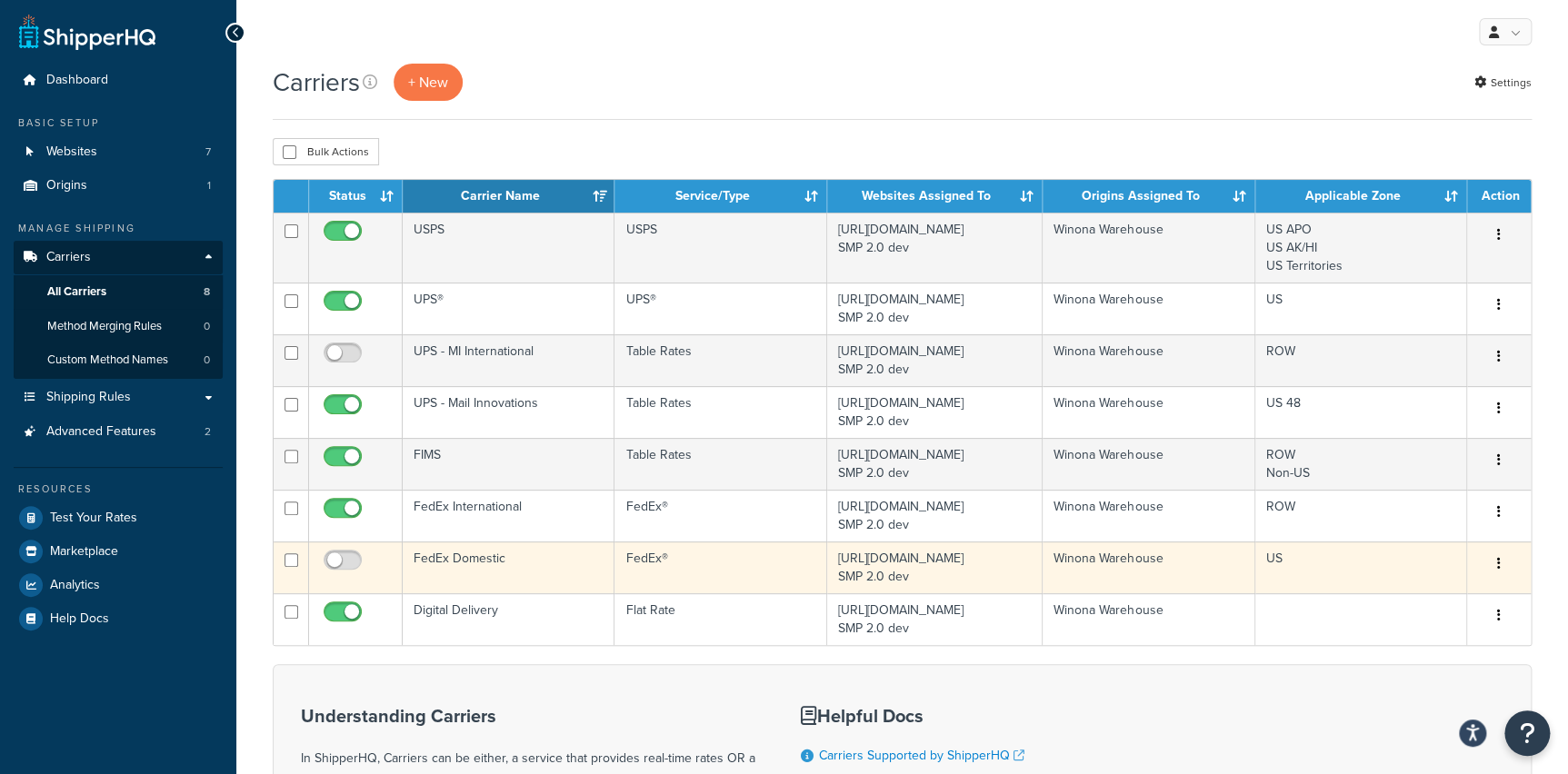 click on "FedEx Domestic" at bounding box center [508, 567] 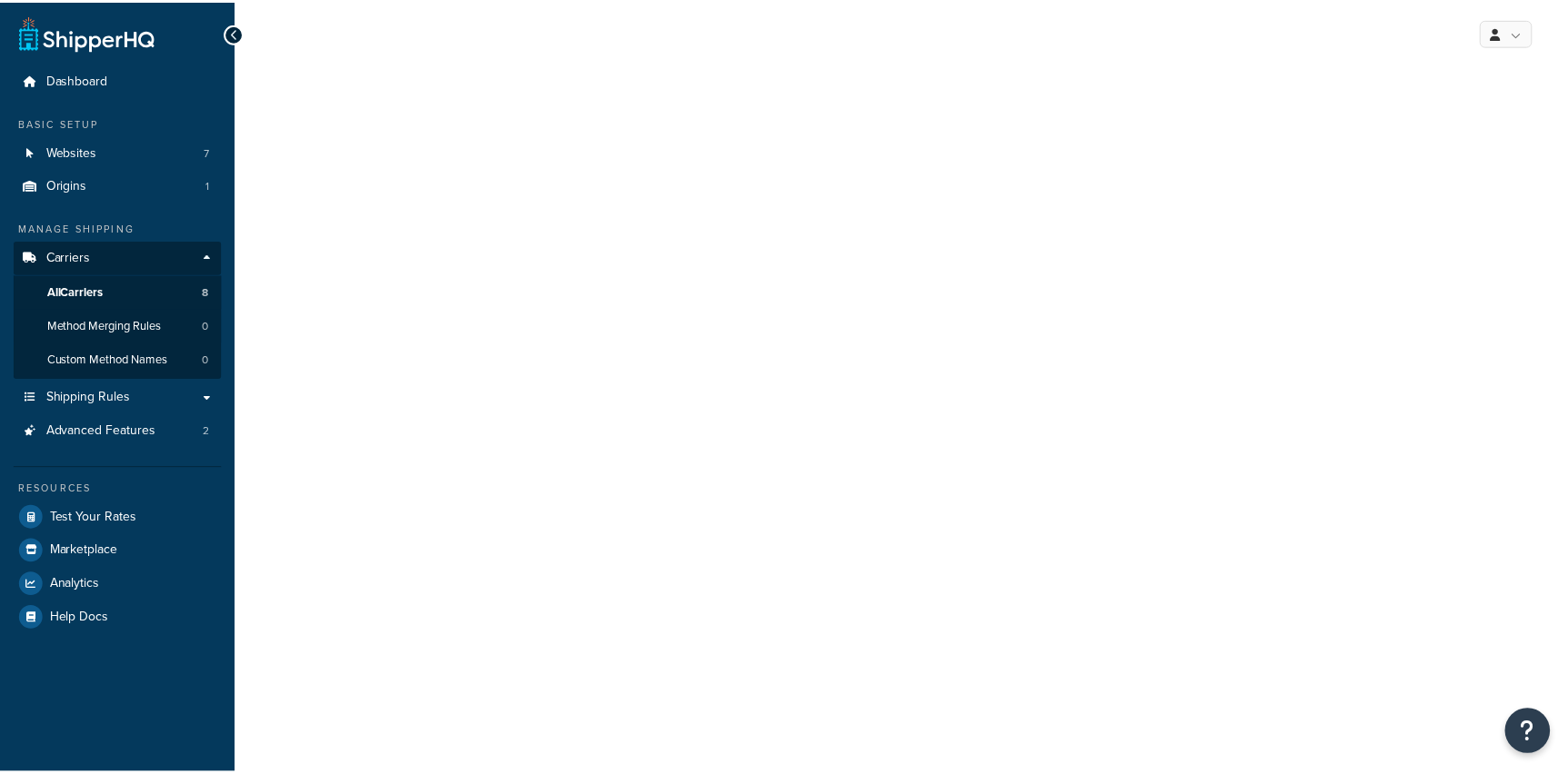 scroll, scrollTop: 0, scrollLeft: 0, axis: both 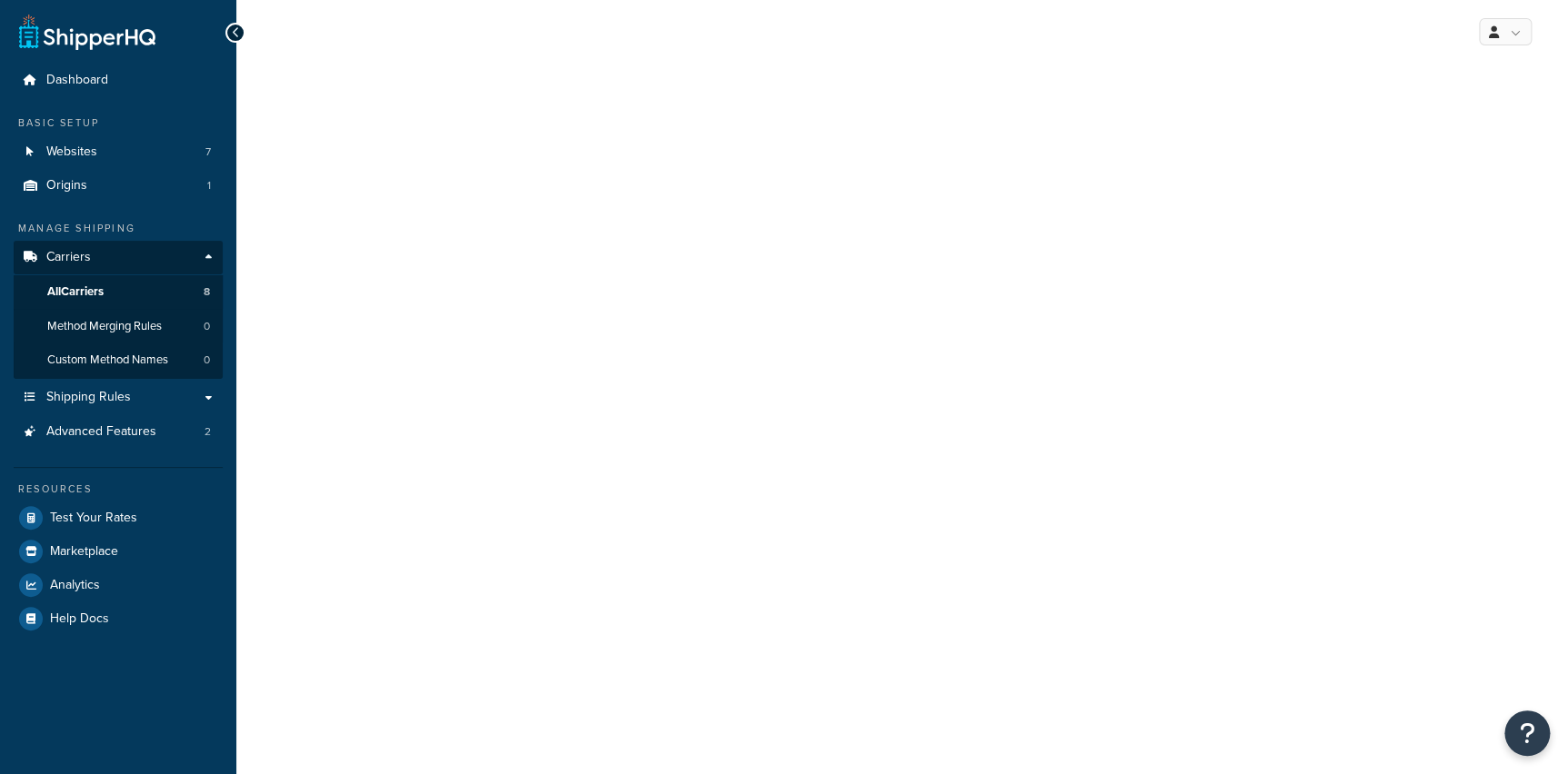select on "fedEx" 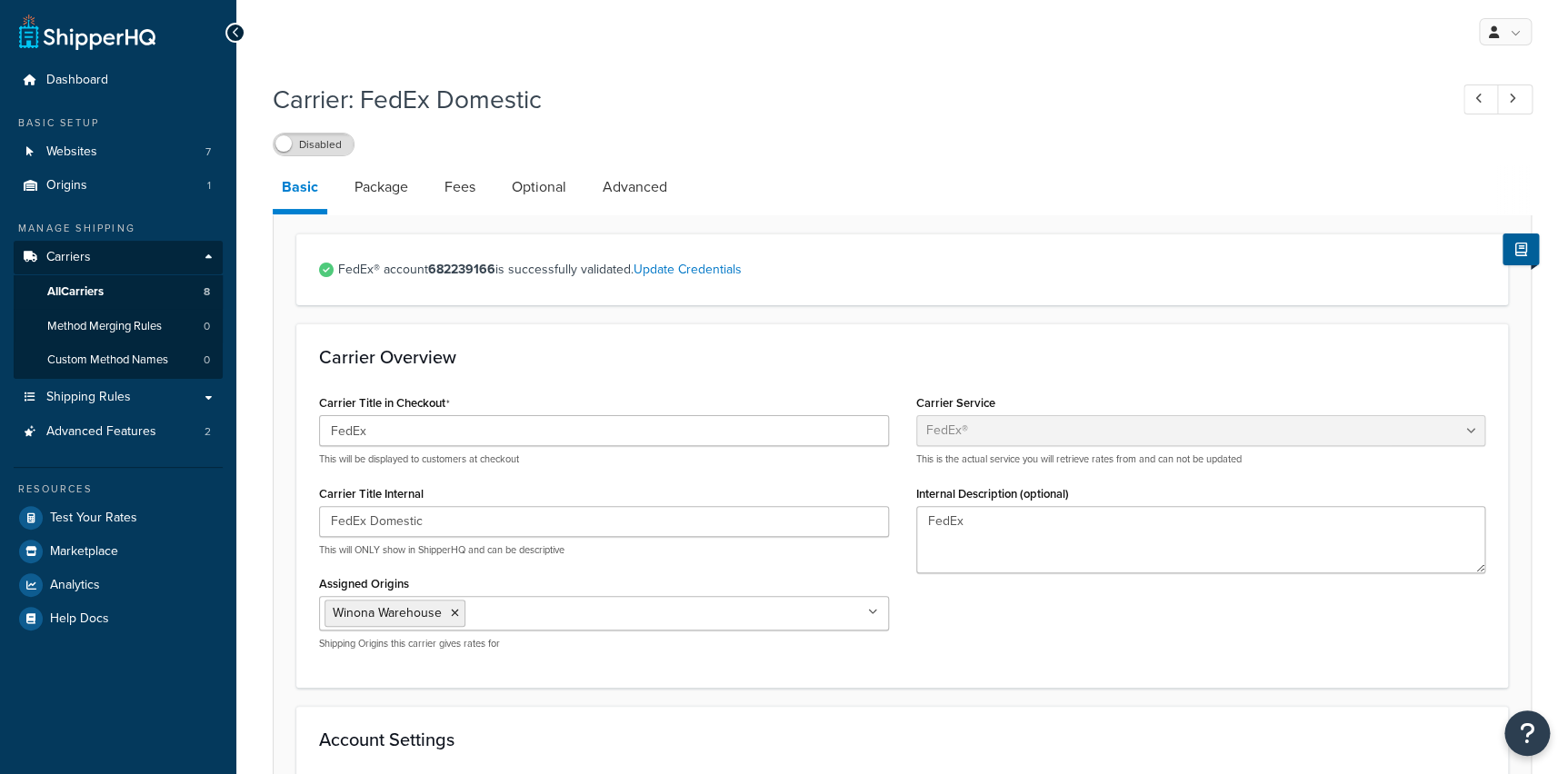 scroll, scrollTop: 0, scrollLeft: 0, axis: both 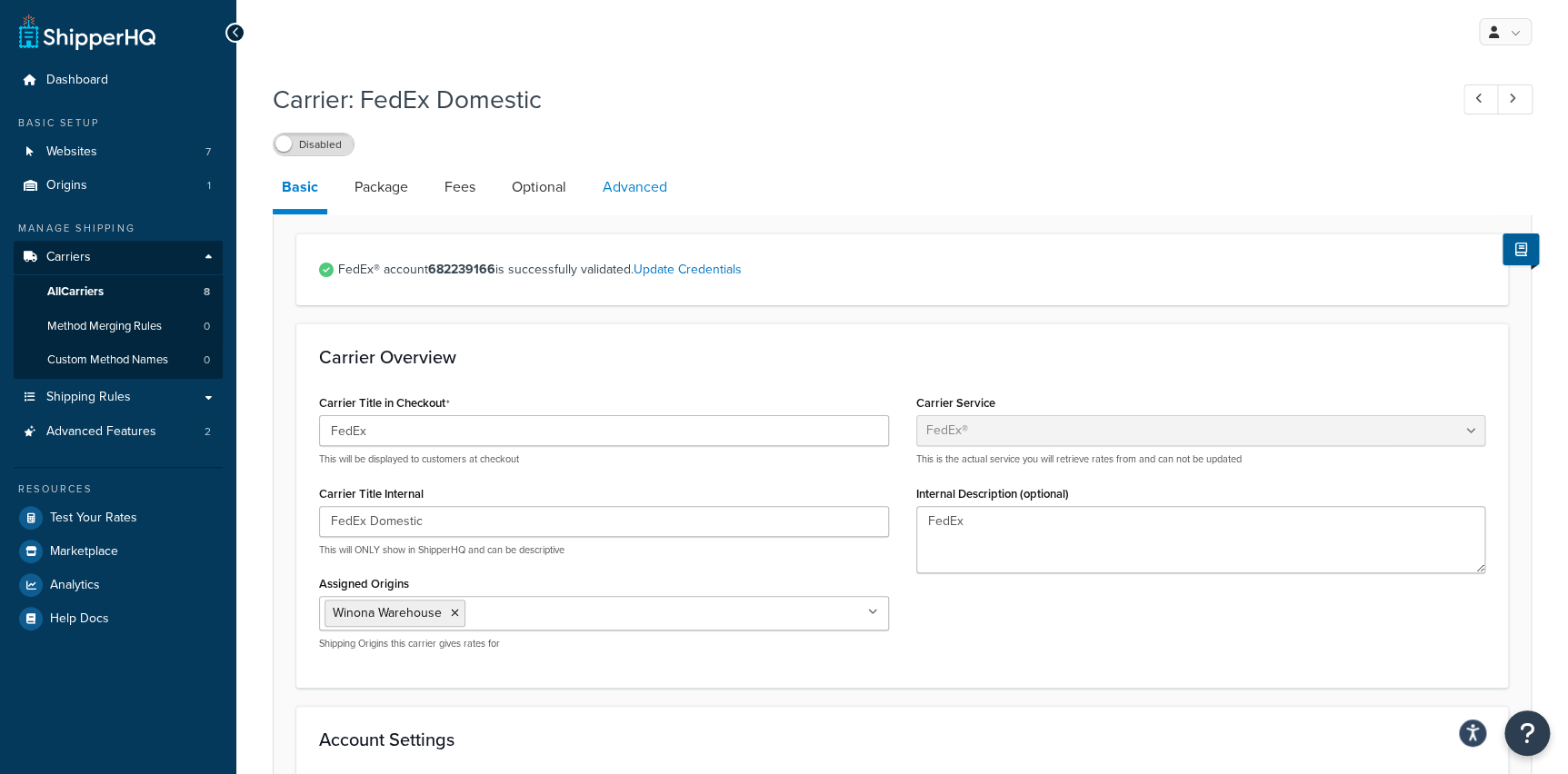 click on "Advanced" at bounding box center (634, 187) 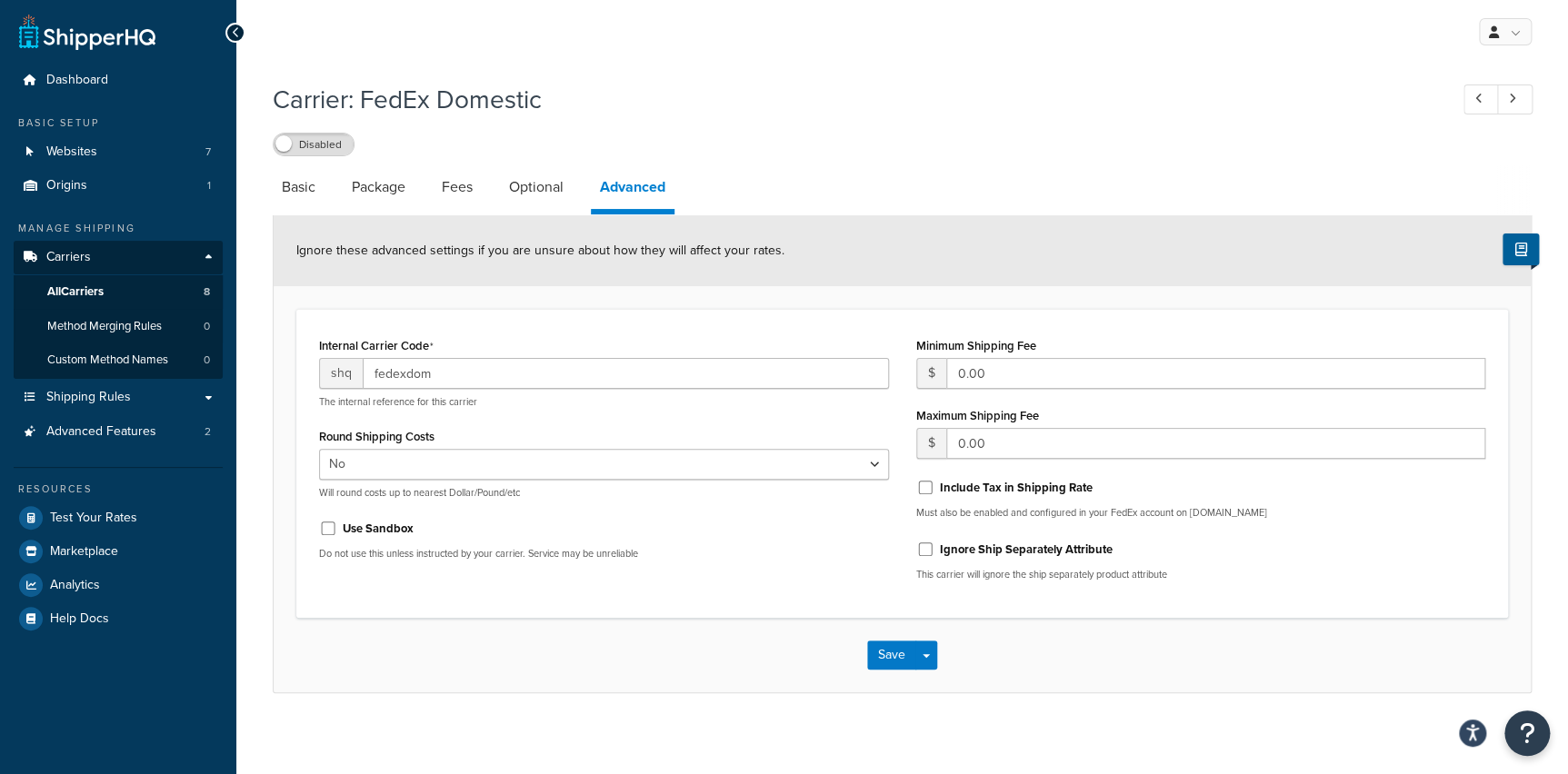 scroll, scrollTop: 9, scrollLeft: 0, axis: vertical 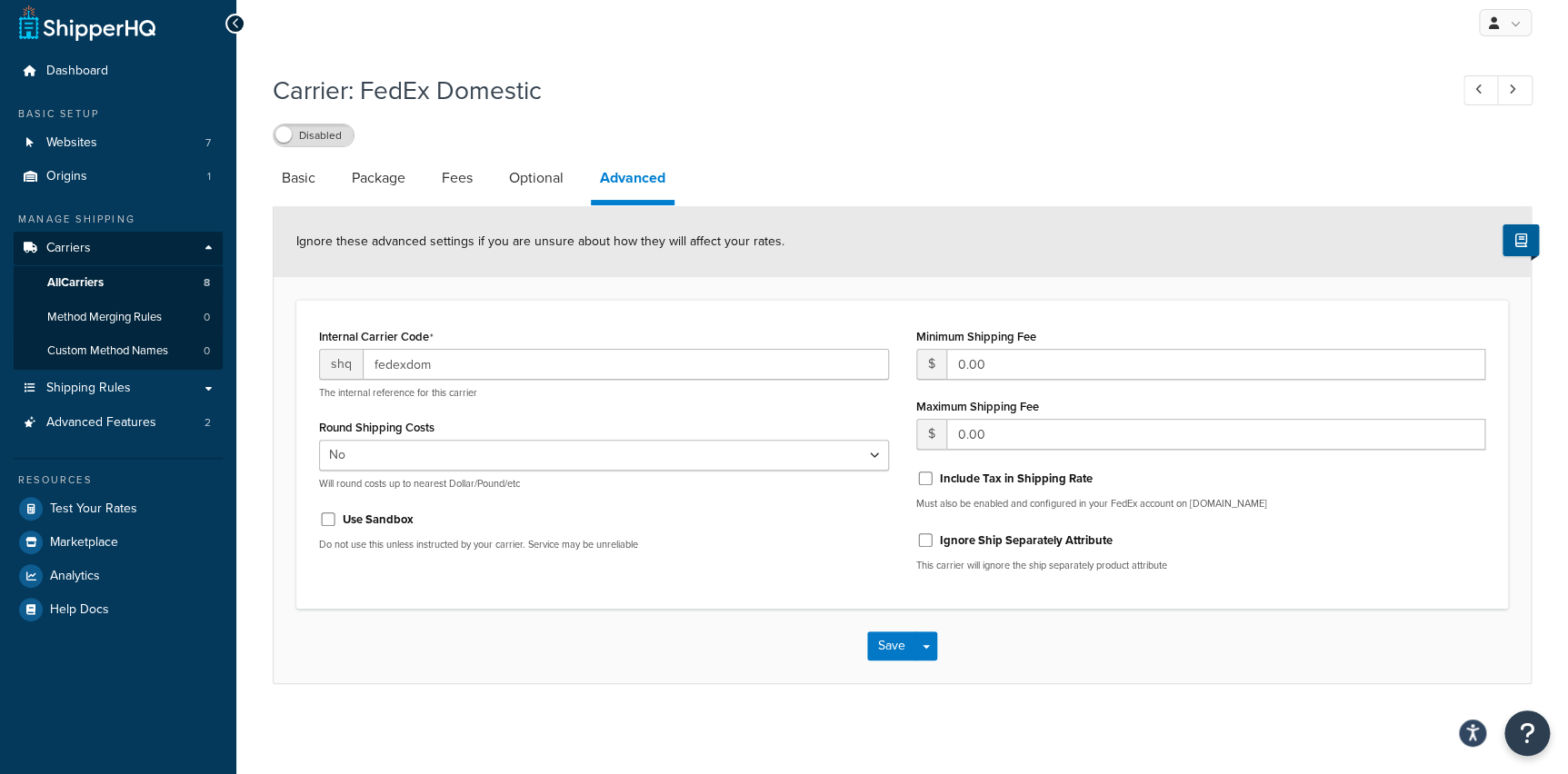 click on "Use Sandbox" at bounding box center [378, 520] 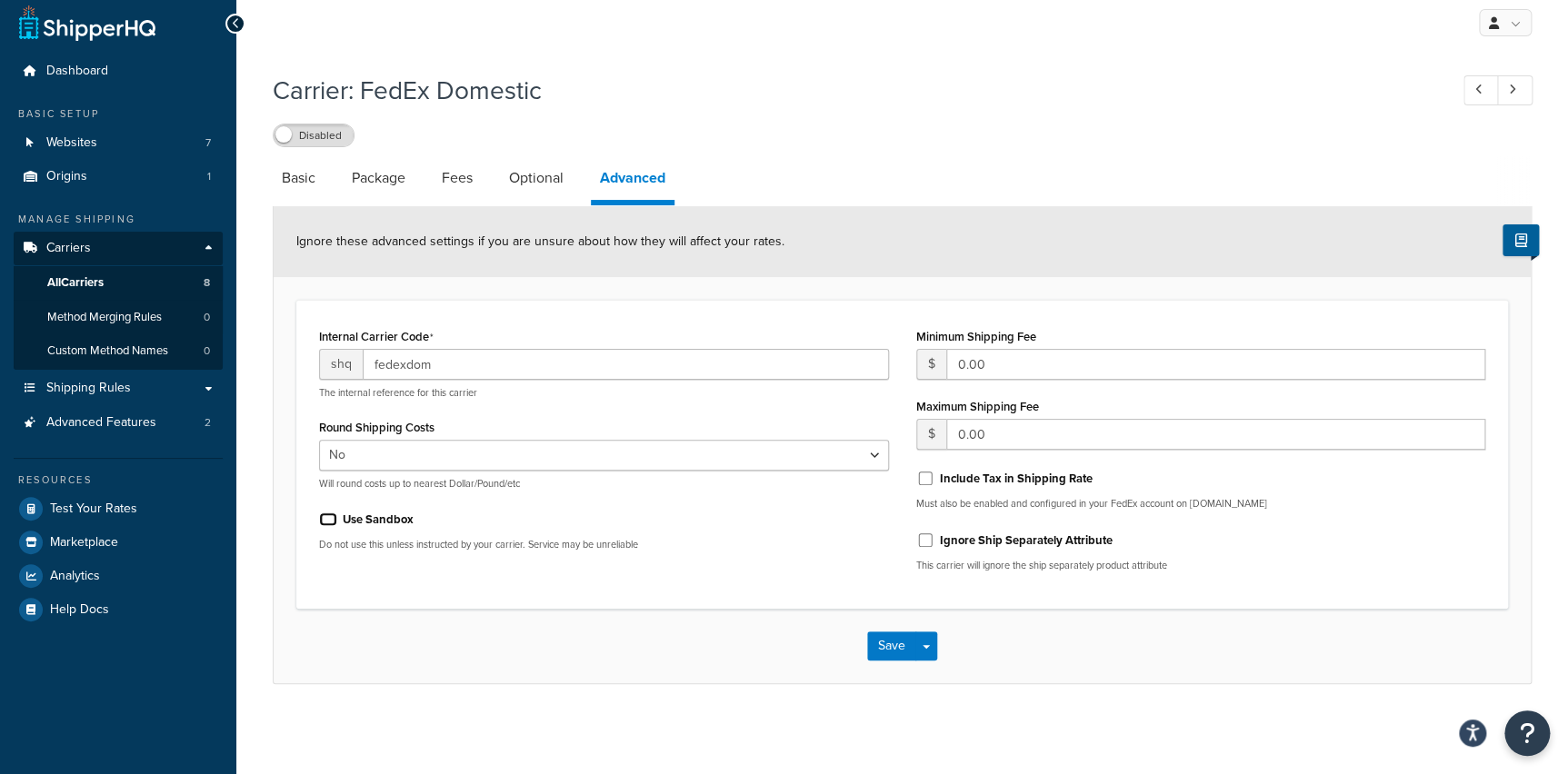 click on "Use Sandbox" at bounding box center [328, 519] 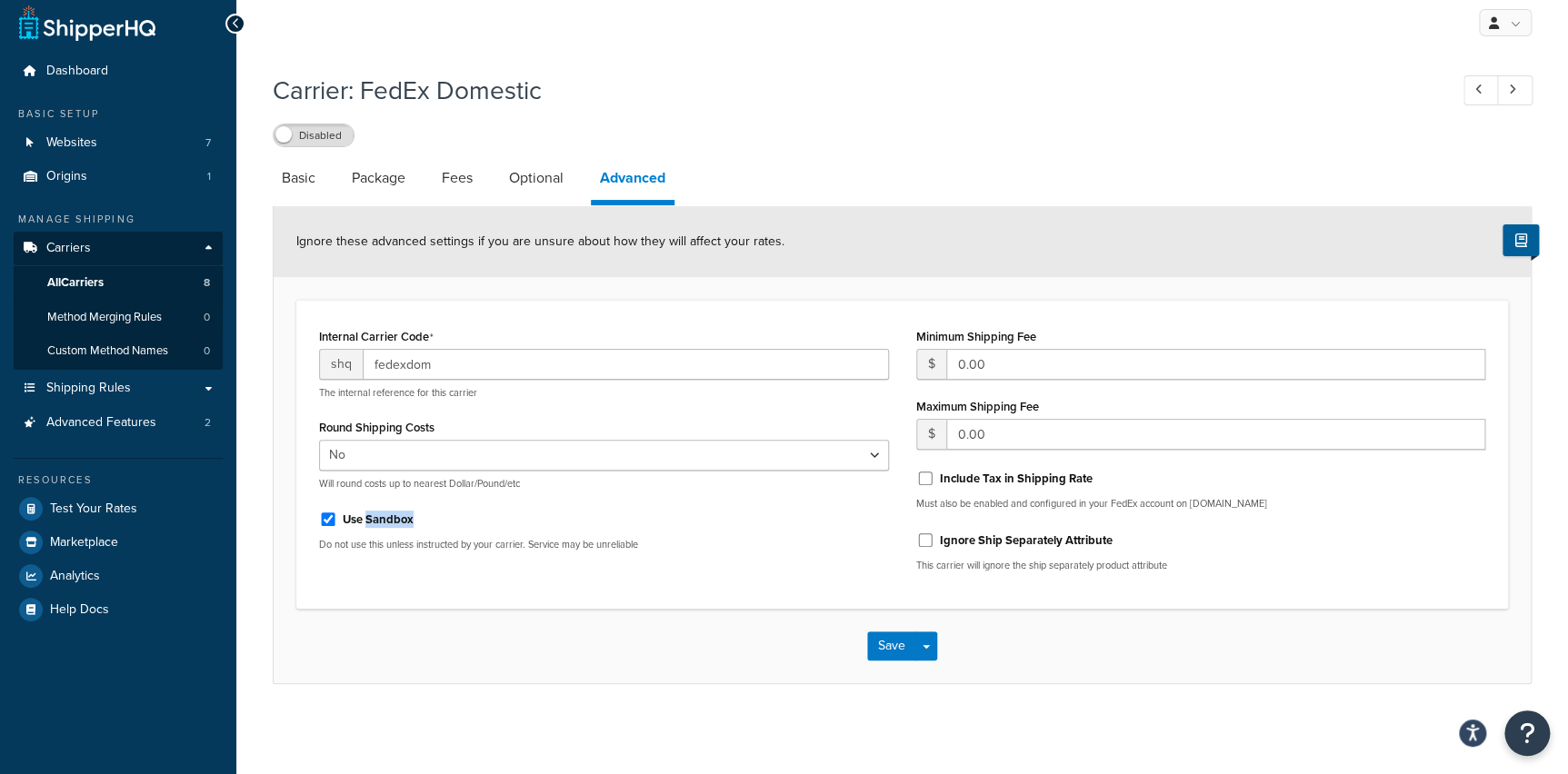 click on "Use Sandbox" at bounding box center (378, 520) 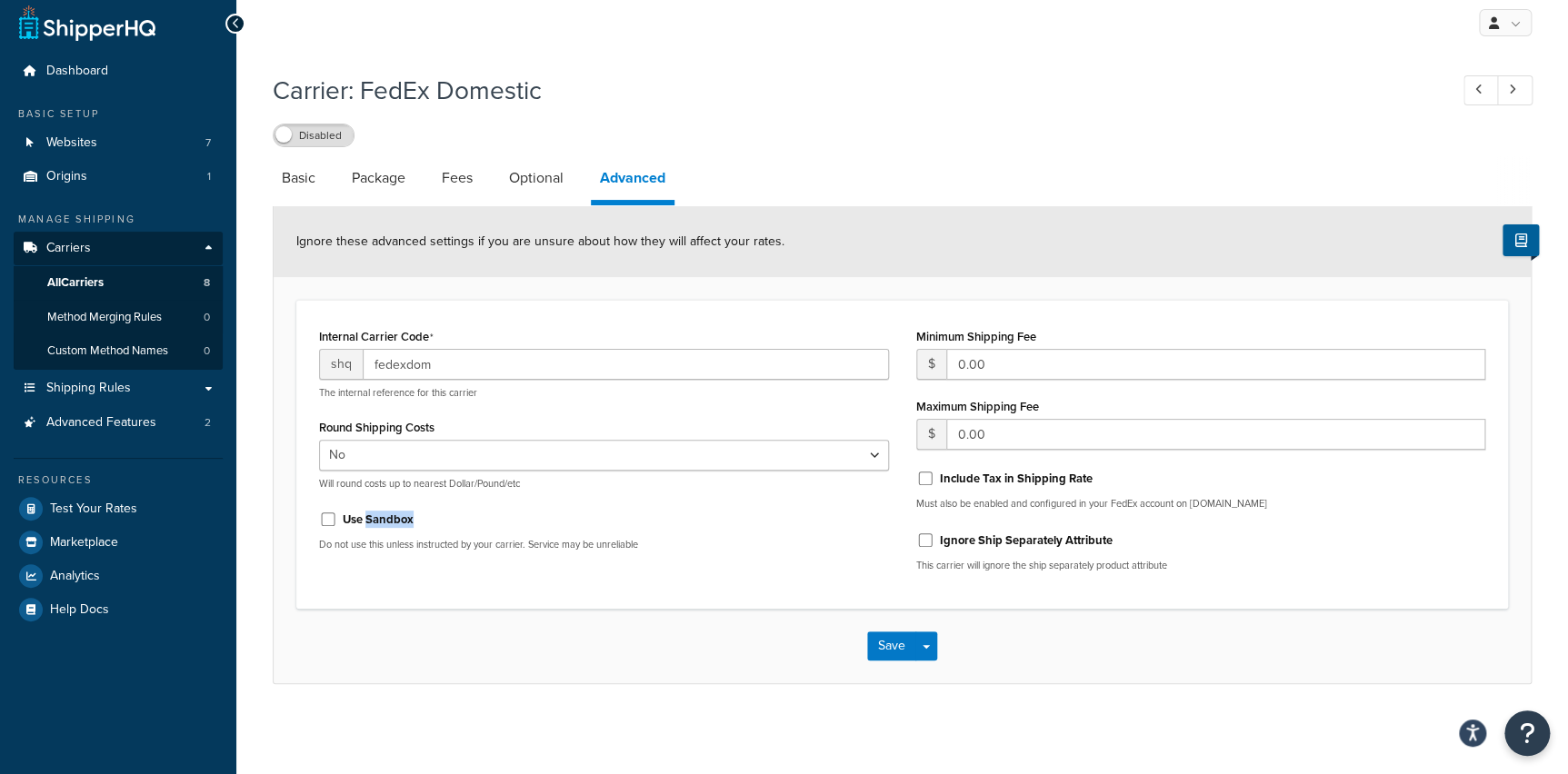 checkbox on "false" 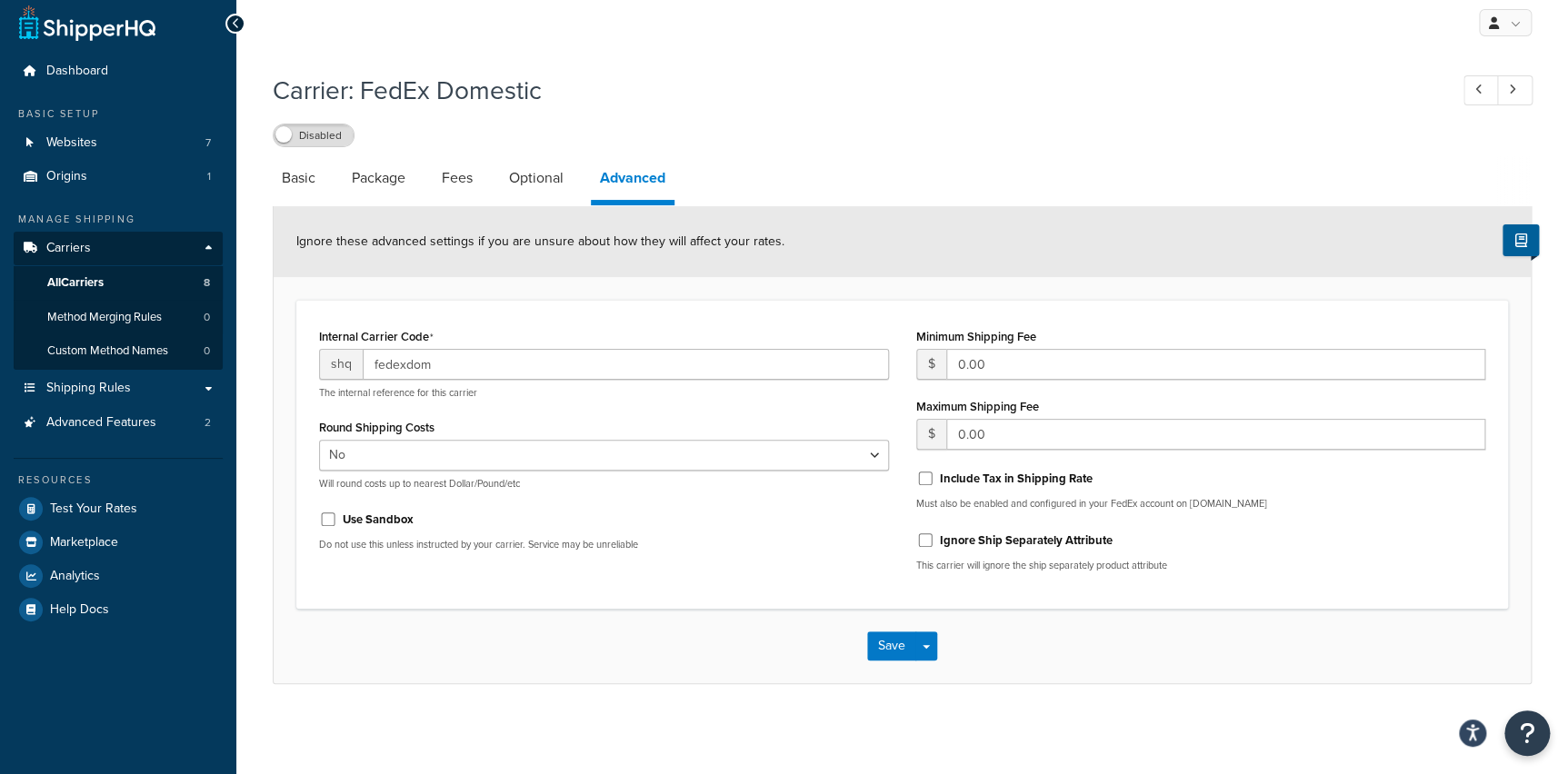 click on "Internal Carrier Code   shq fedexdom The internal reference for this carrier Round Shipping Costs   Yes No Will round costs up to nearest Dollar/Pound/etc   Use Sandbox Do not use this unless instructed by your carrier. Service may be unreliable" at bounding box center [604, 444] 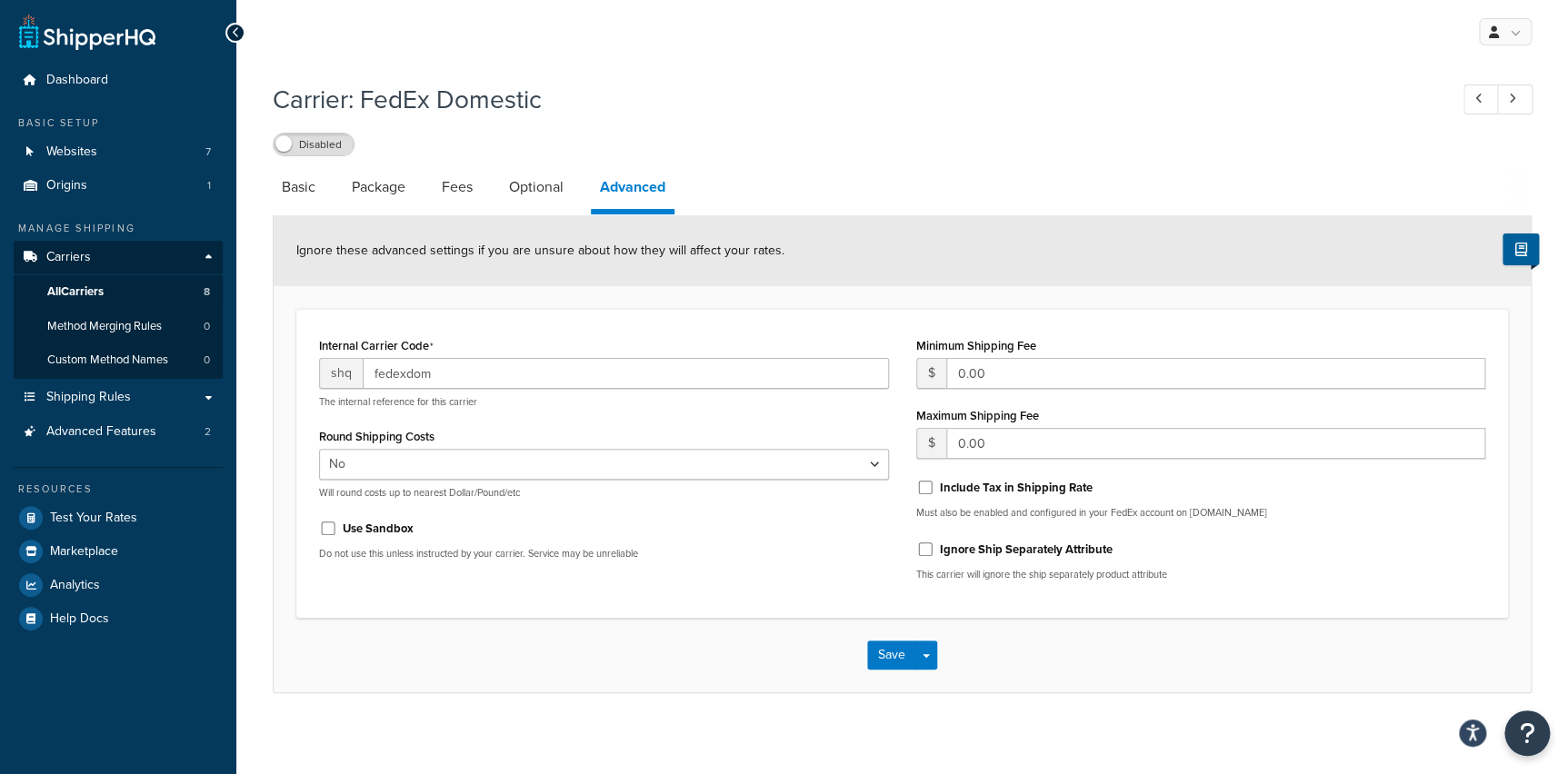 scroll, scrollTop: 9, scrollLeft: 0, axis: vertical 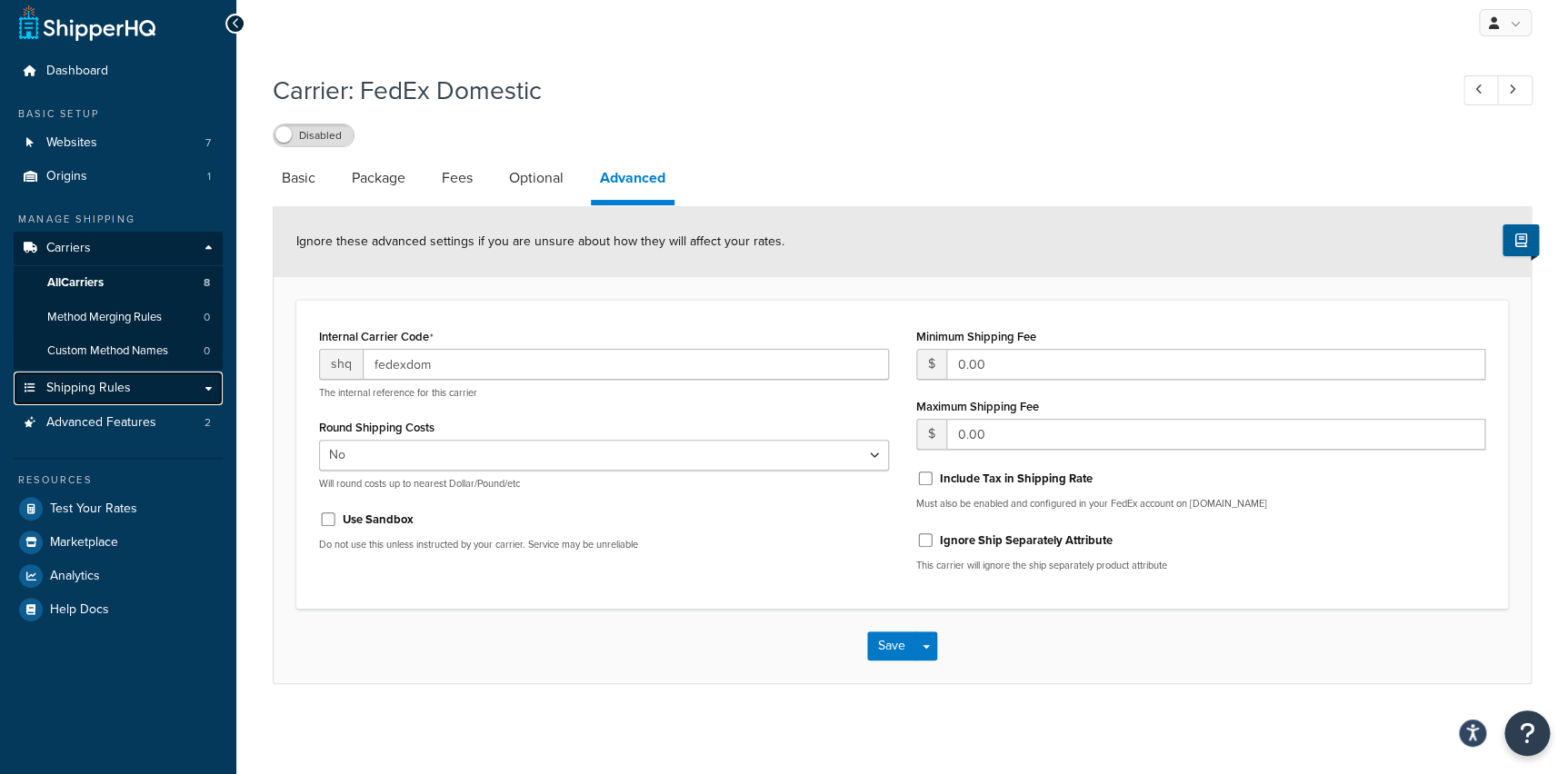 click on "Shipping Rules" at bounding box center (88, 388) 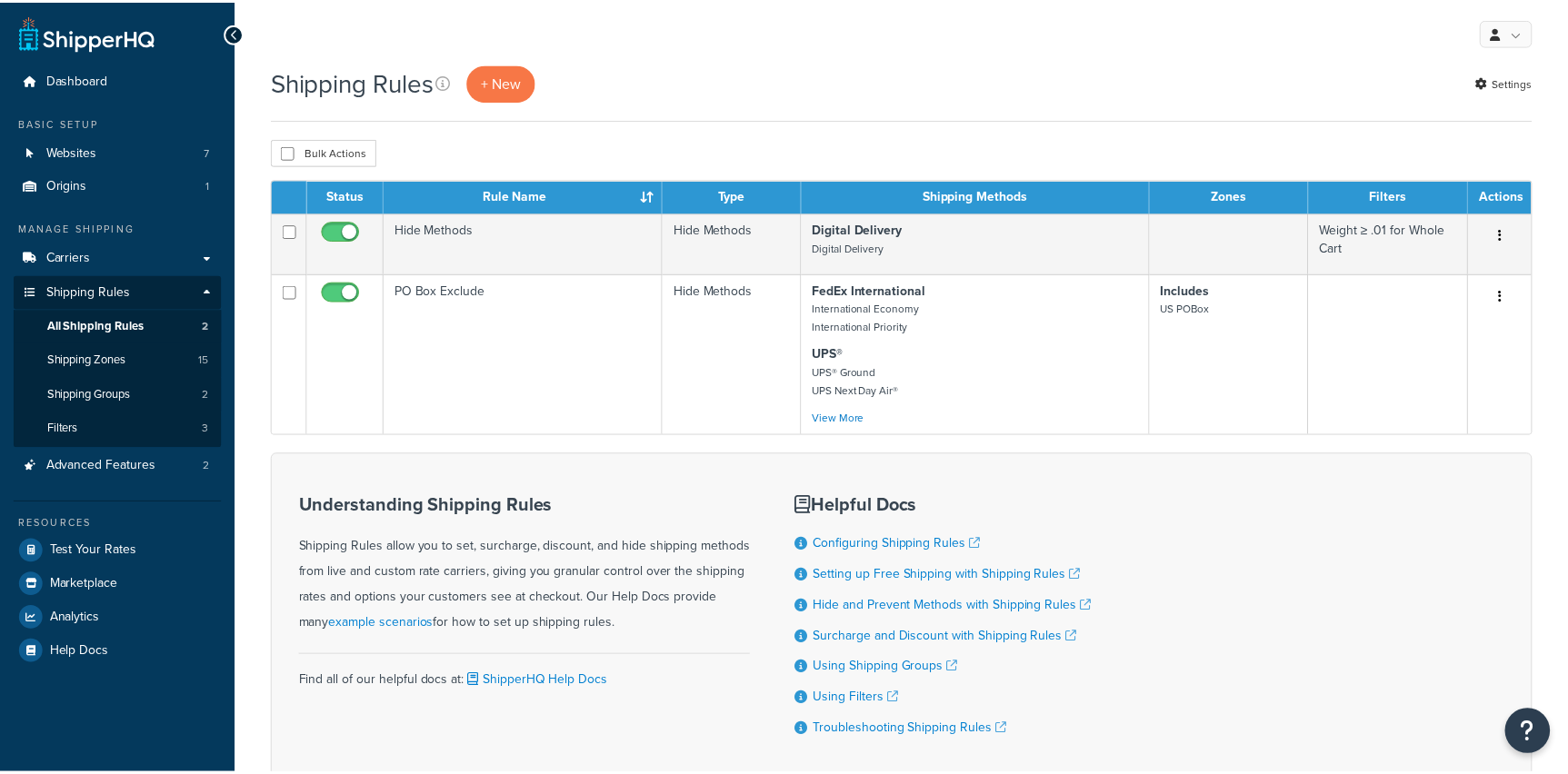 scroll, scrollTop: 0, scrollLeft: 0, axis: both 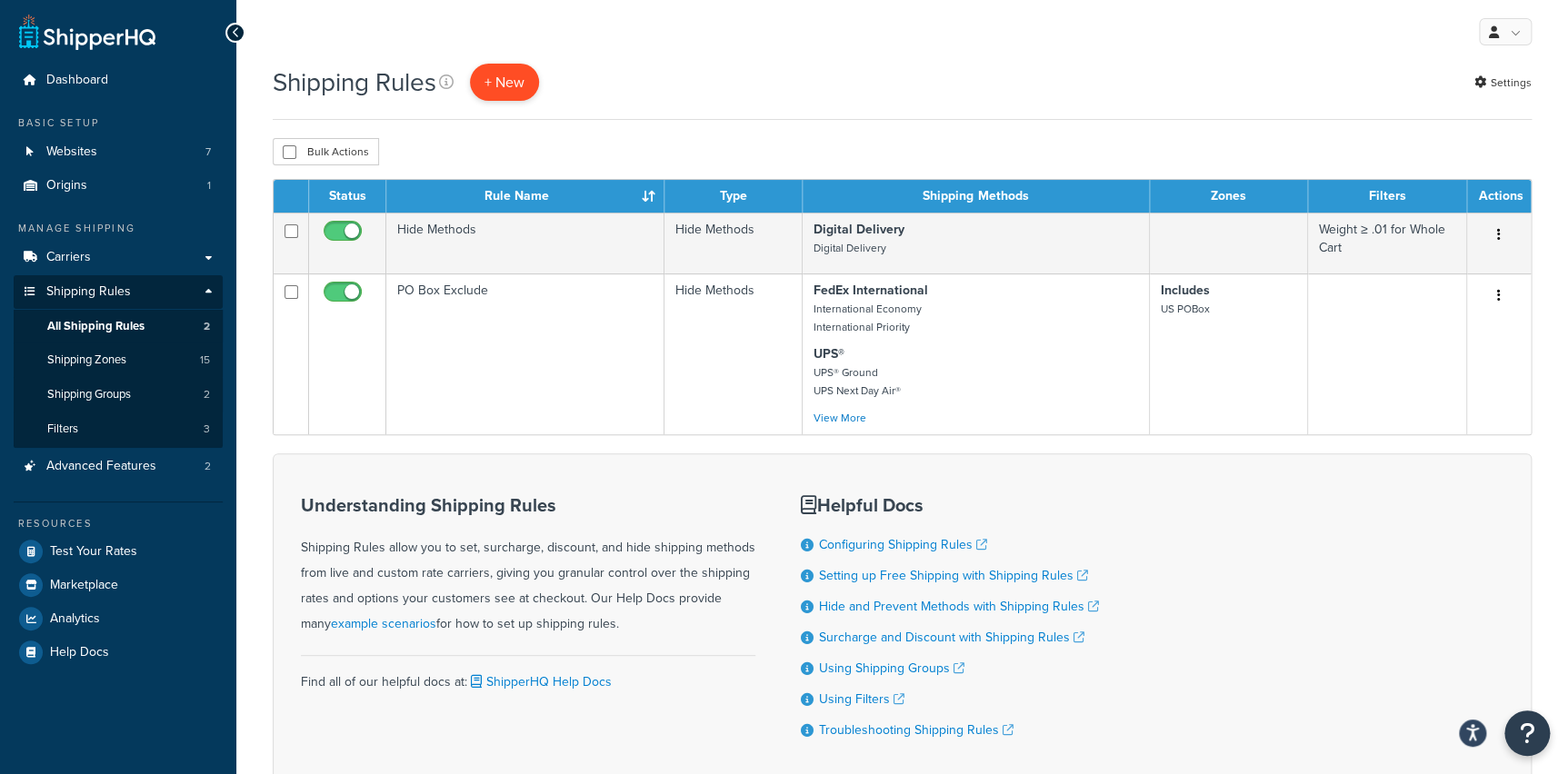 click on "+ New" at bounding box center [504, 82] 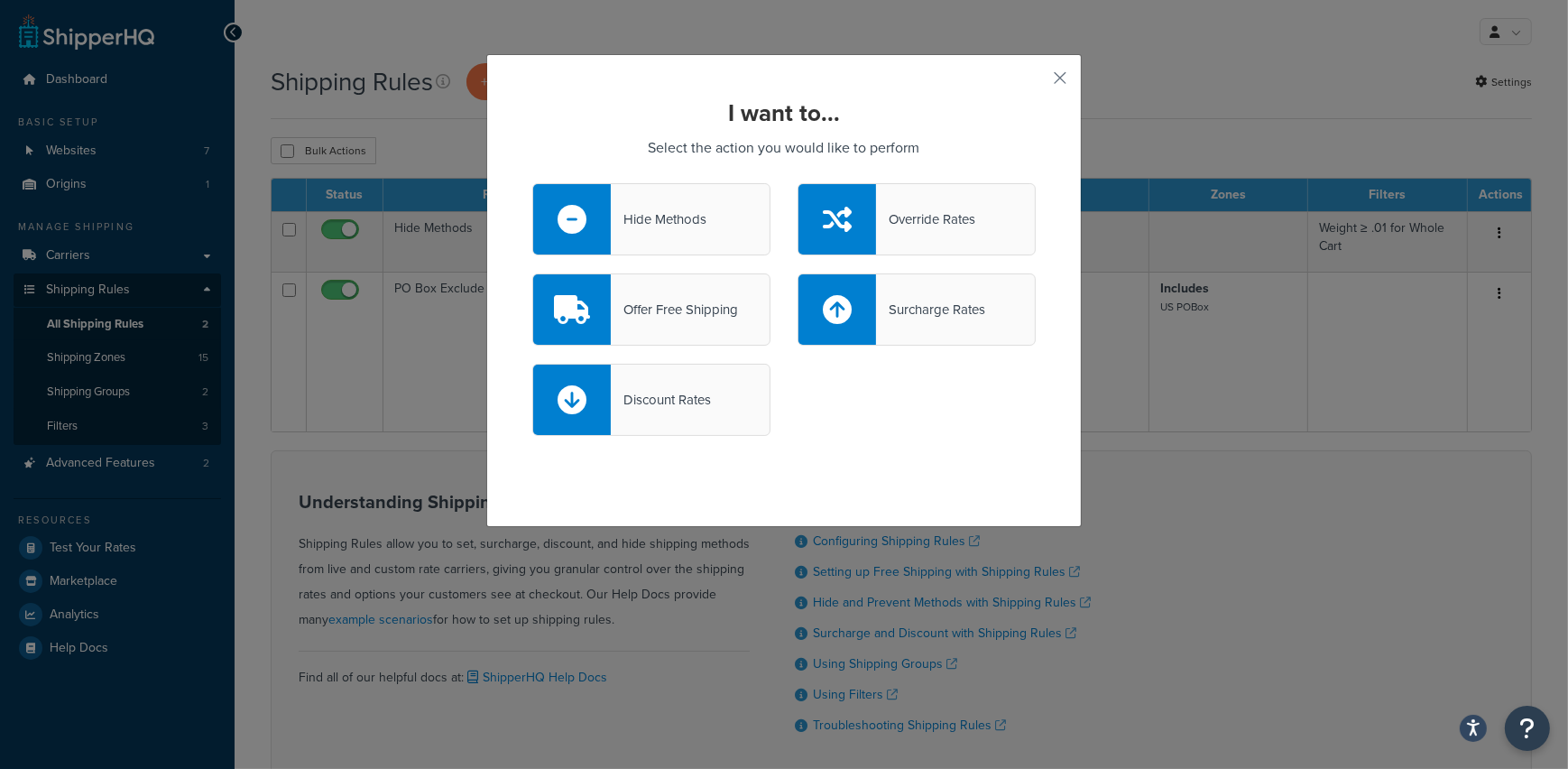 click on "Hide Methods" at bounding box center [659, 219] 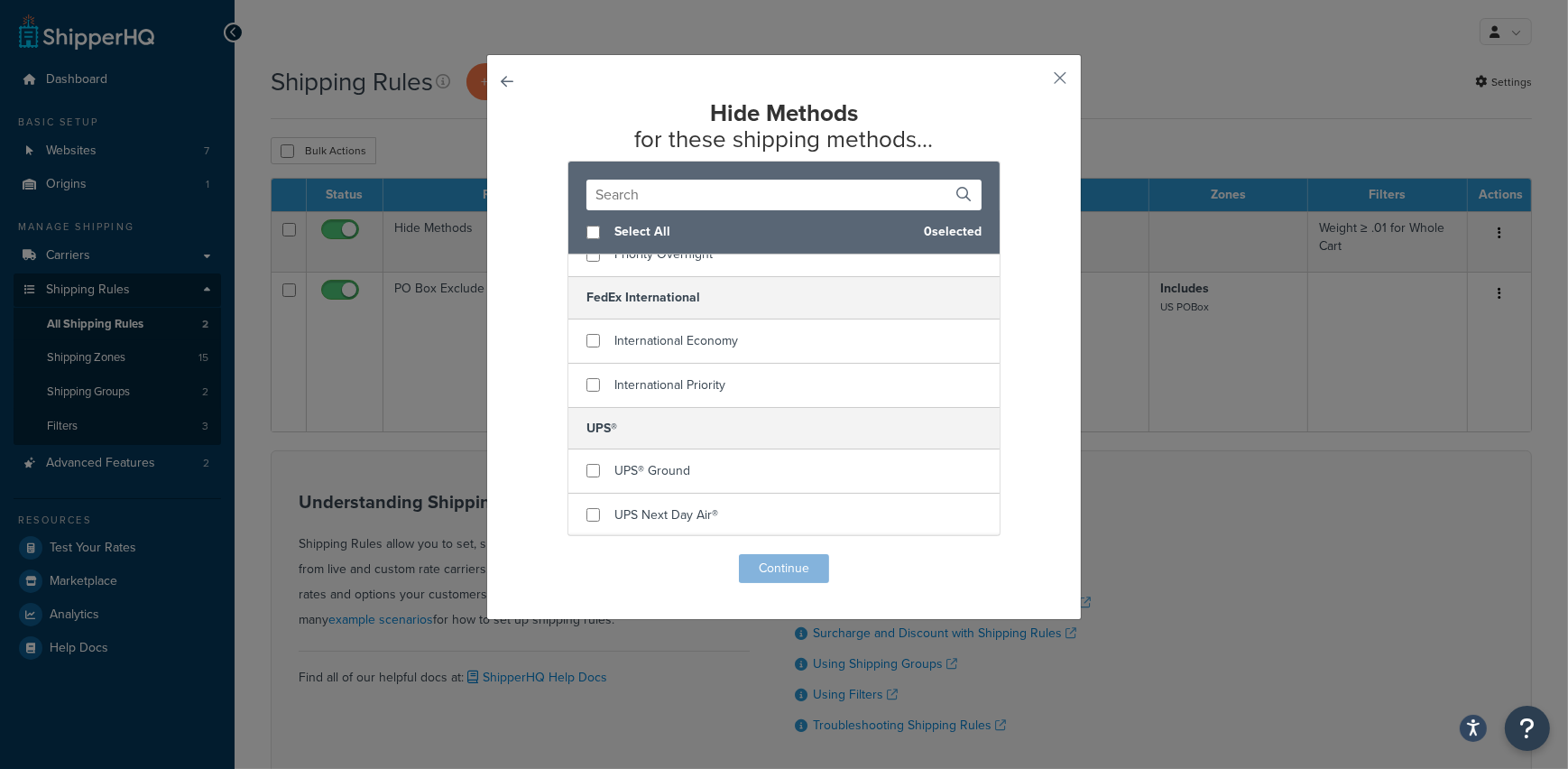scroll, scrollTop: 438, scrollLeft: 0, axis: vertical 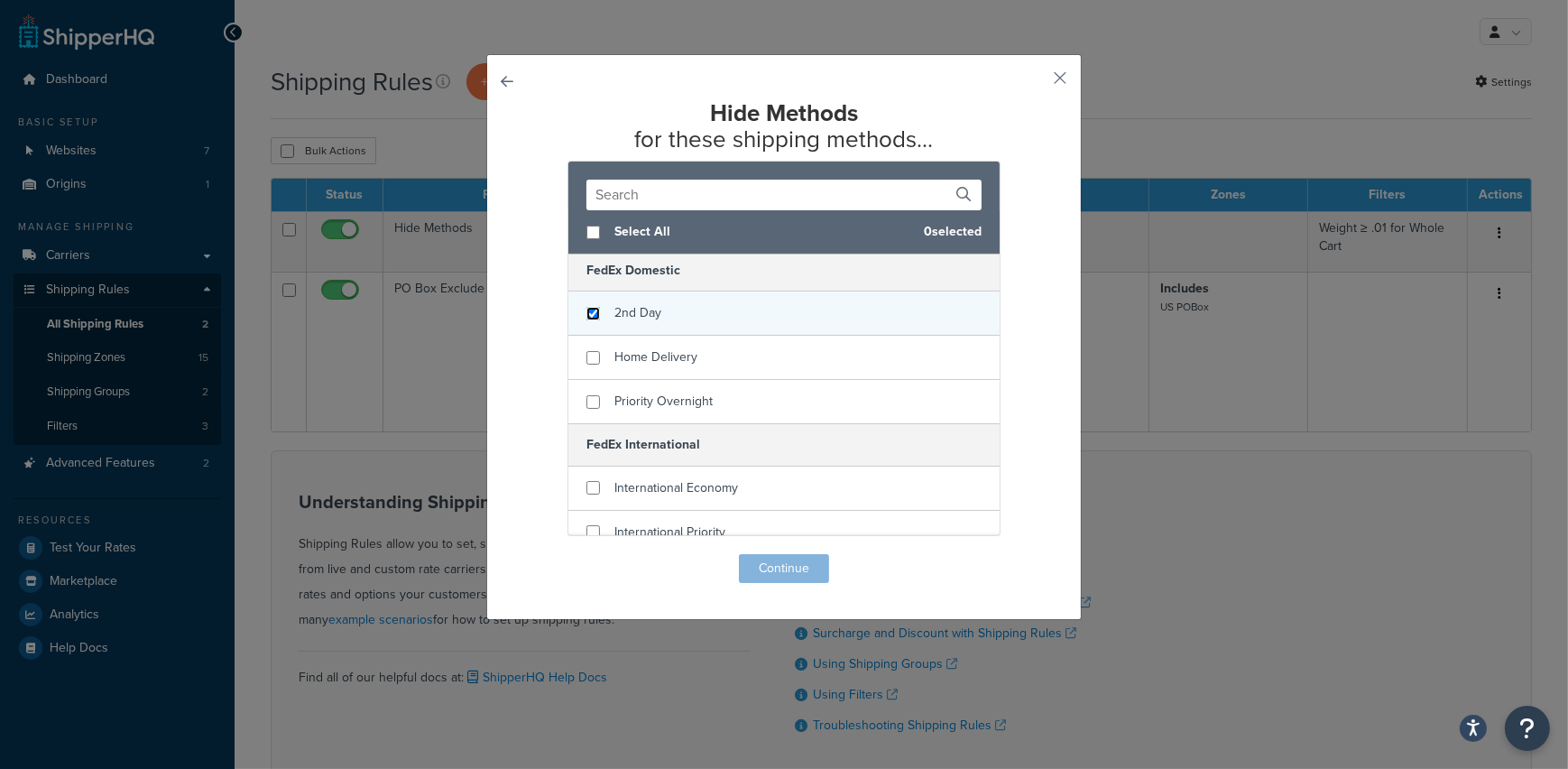 click at bounding box center (593, 313) 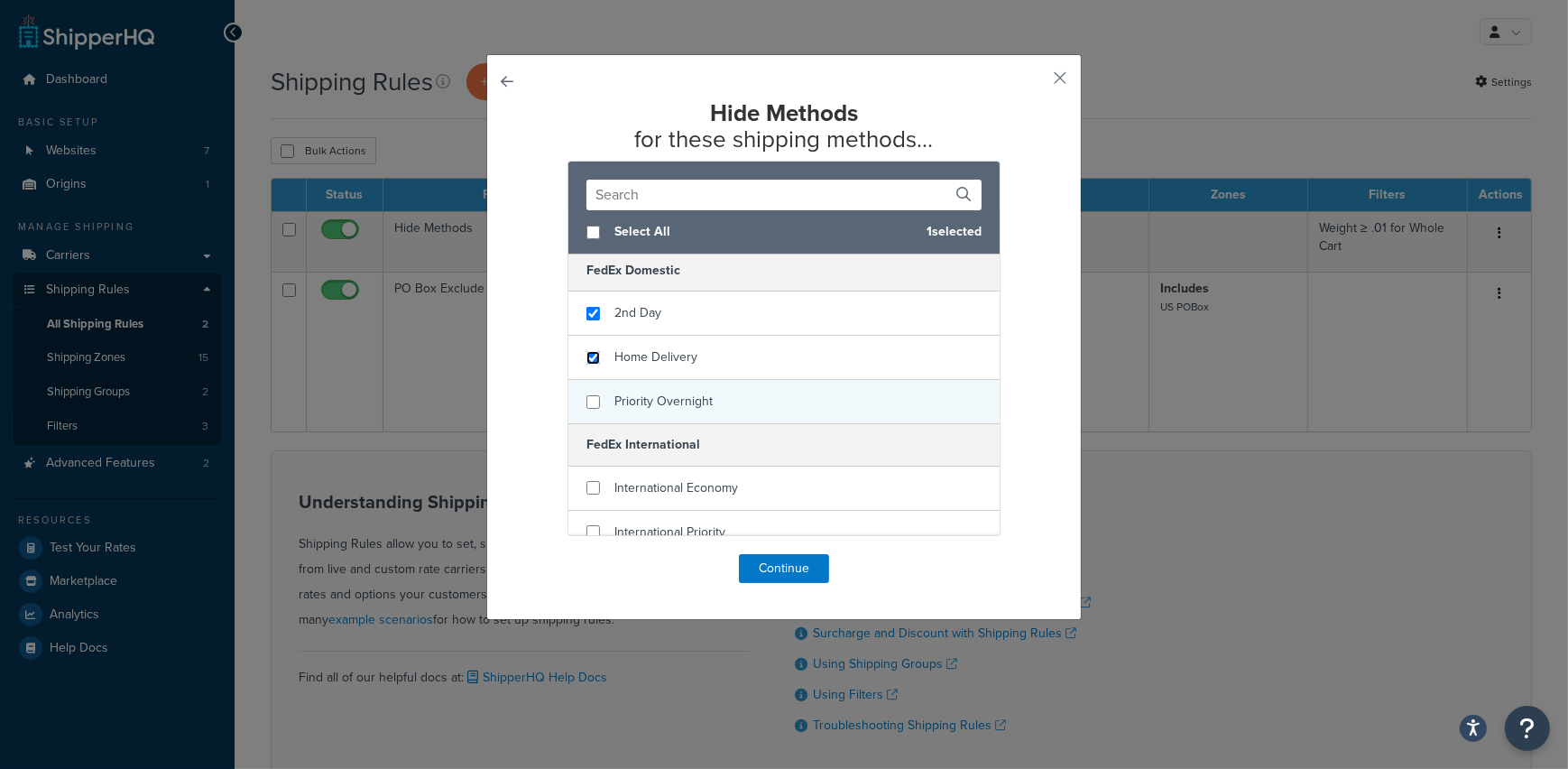 drag, startPoint x: 584, startPoint y: 360, endPoint x: 586, endPoint y: 388, distance: 28.07134 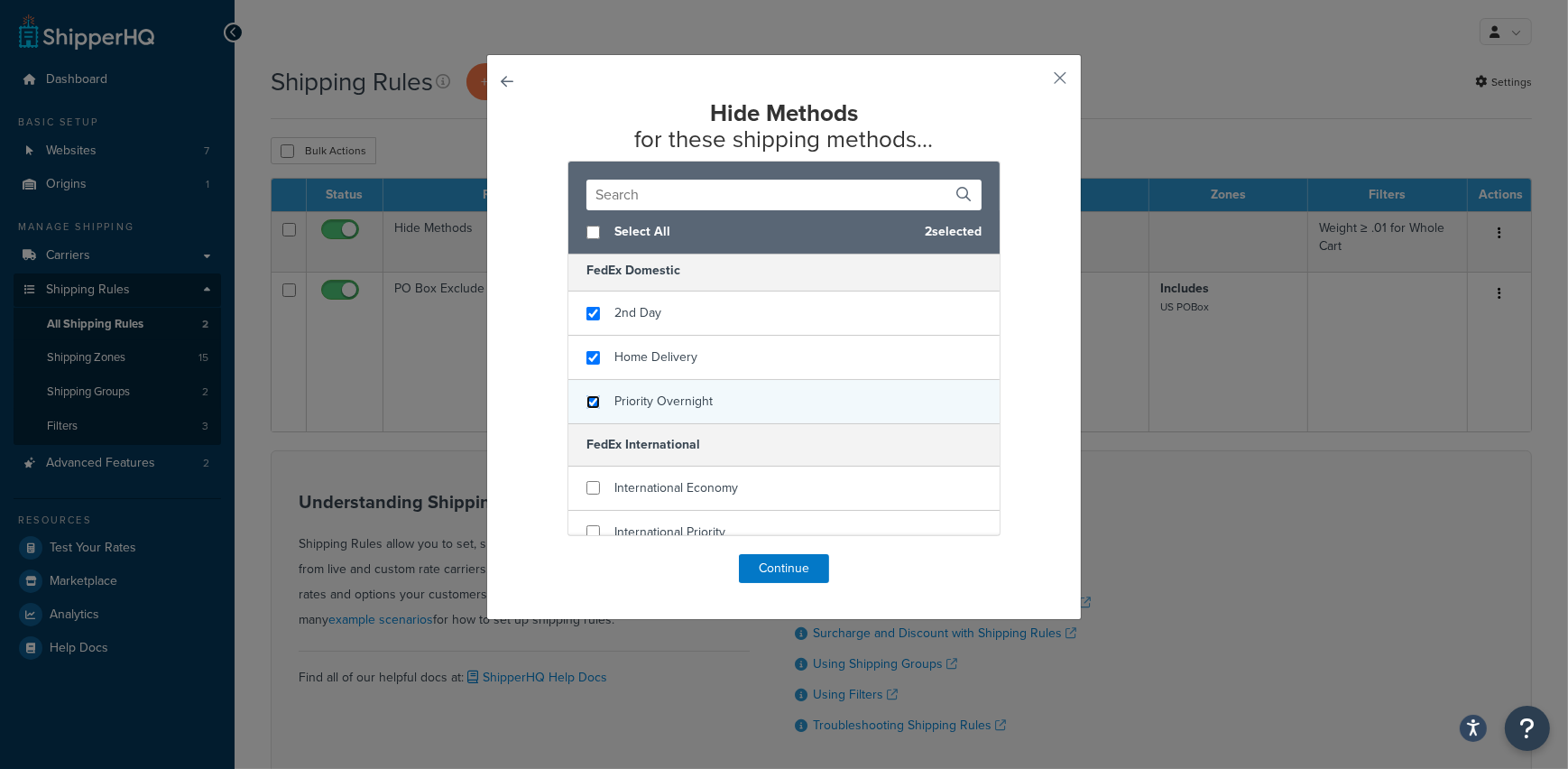 click at bounding box center [593, 402] 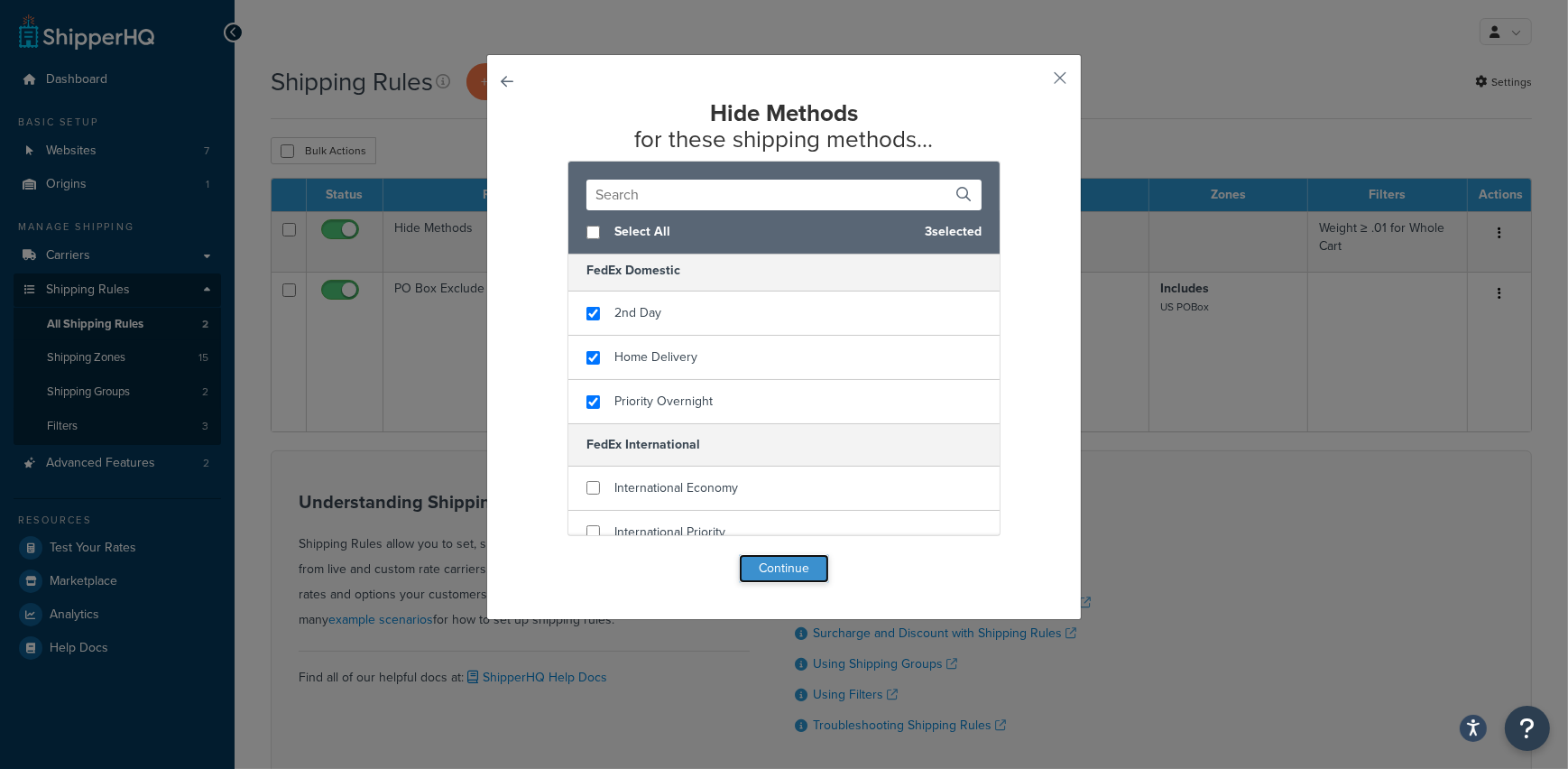 click on "Continue" at bounding box center (784, 569) 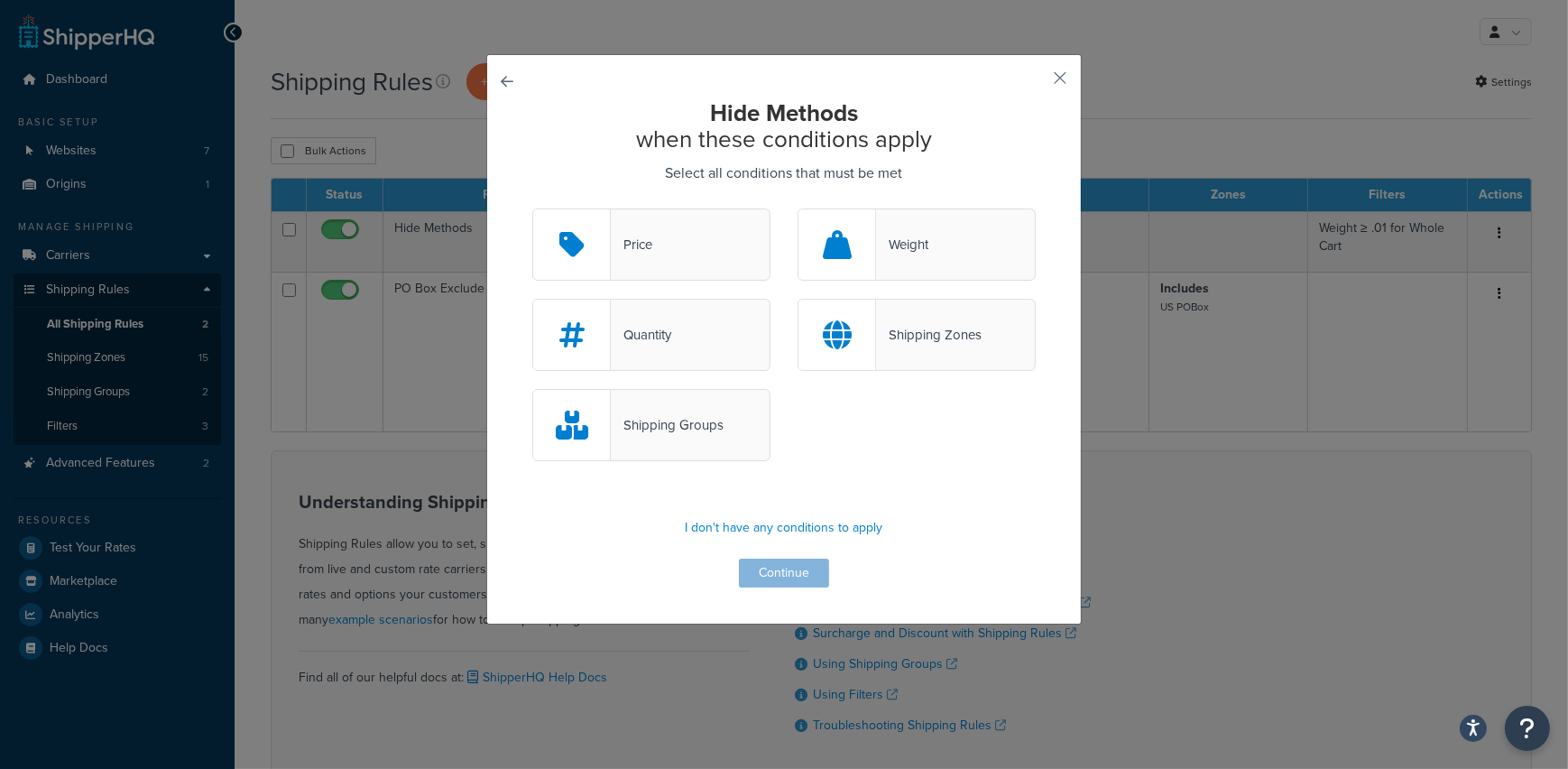 click at bounding box center [837, 335] 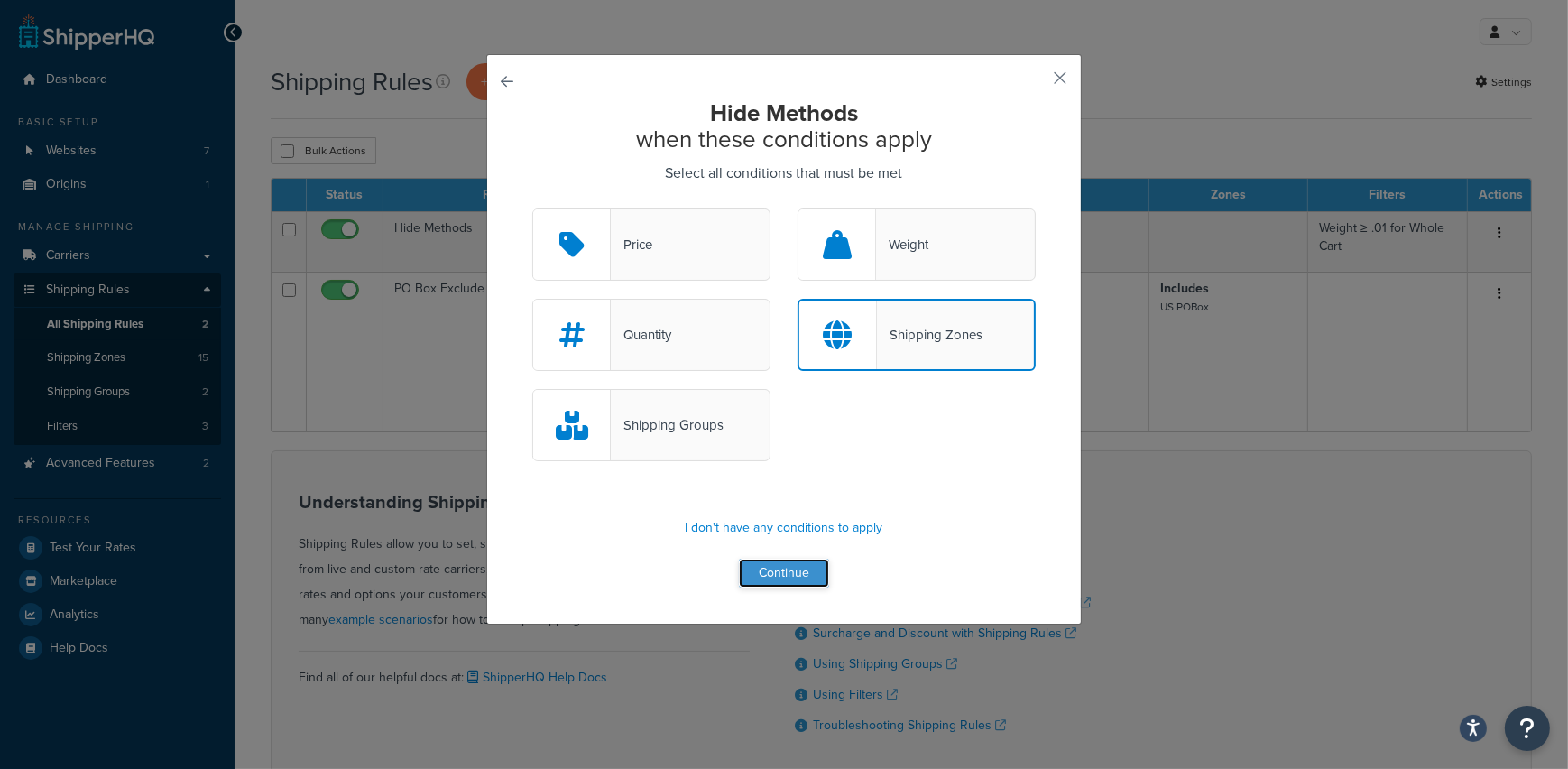 click on "Continue" at bounding box center (784, 573) 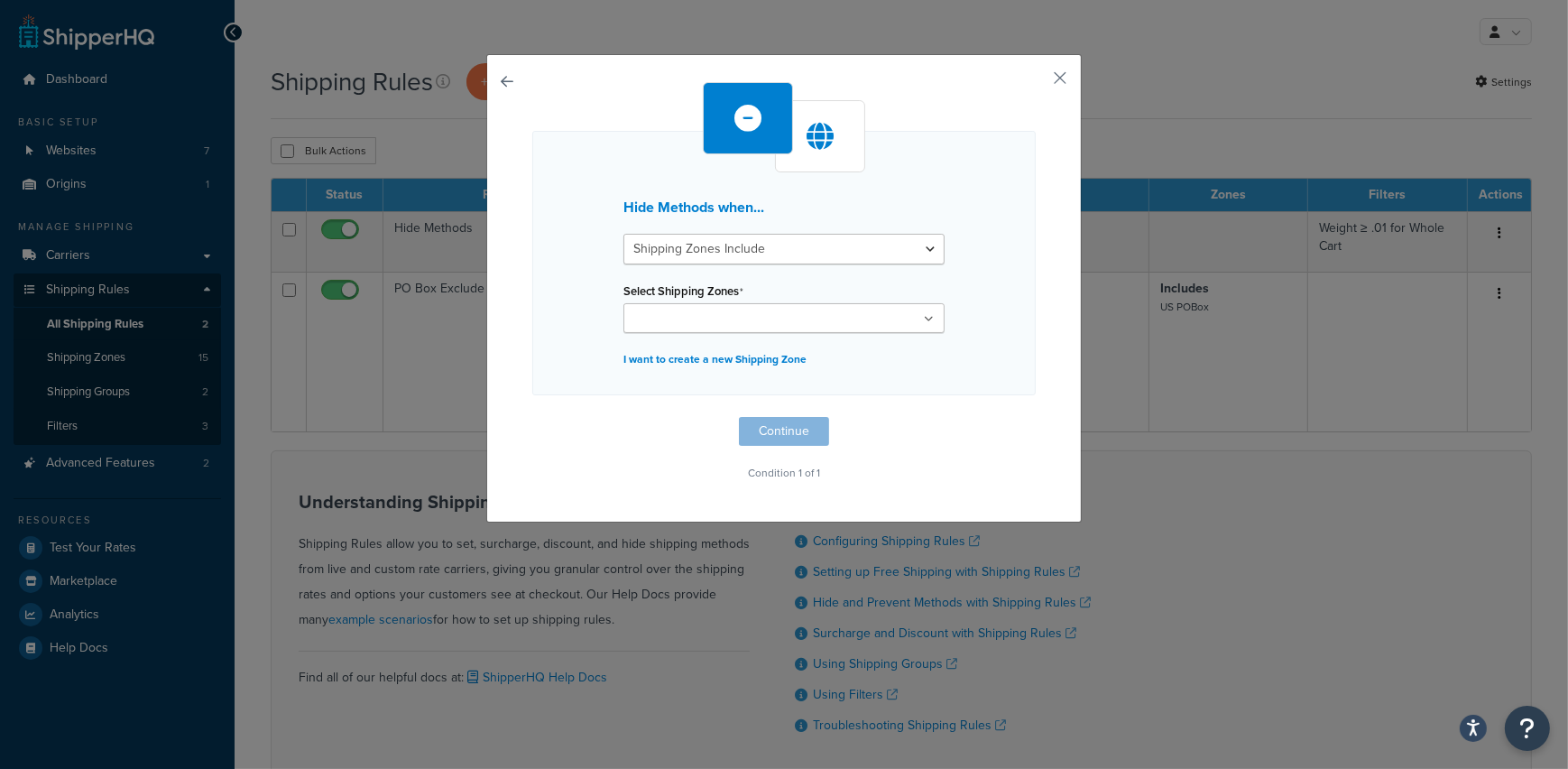 click on "Select Shipping Zones" at bounding box center [708, 320] 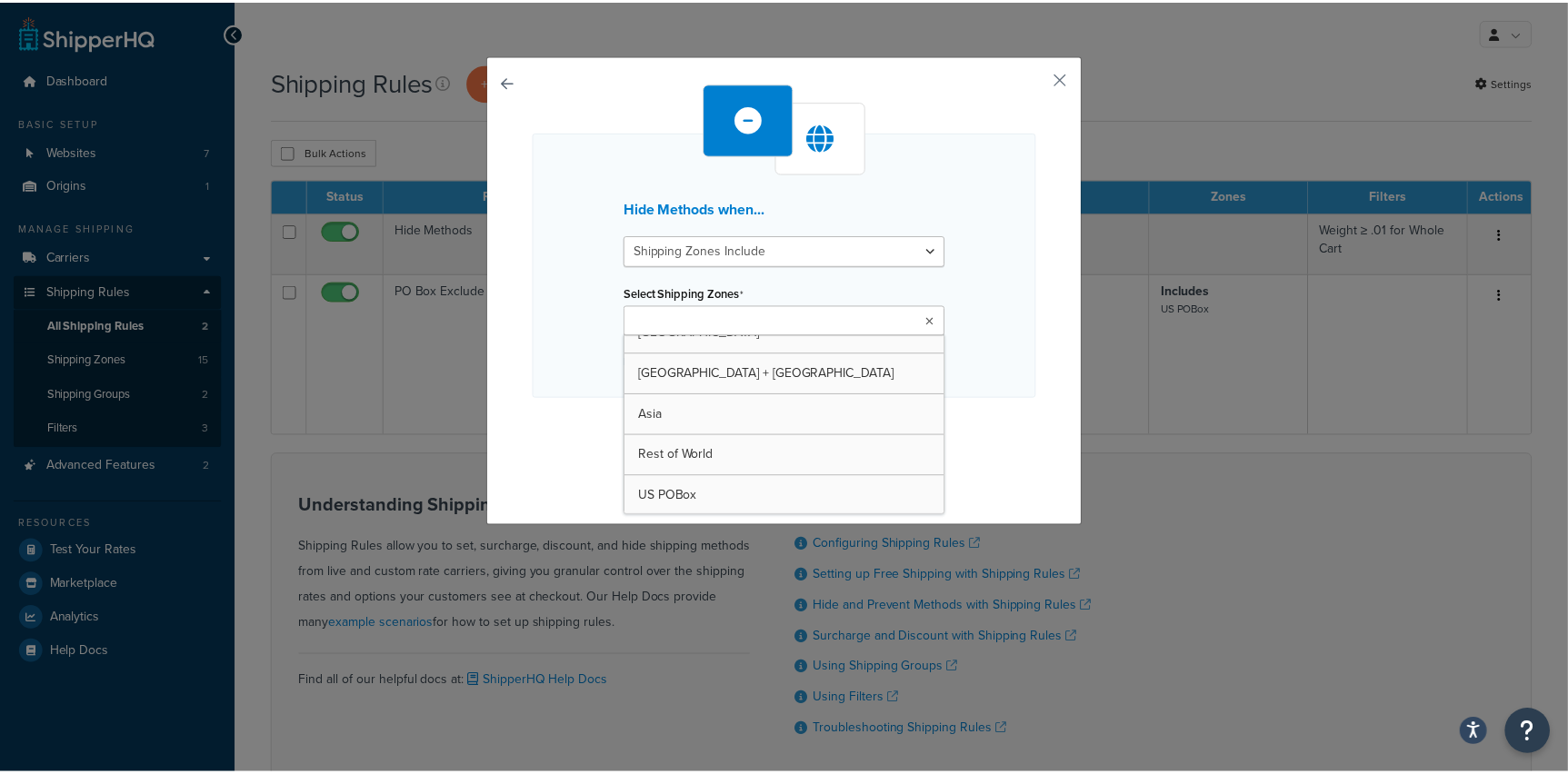 scroll, scrollTop: 0, scrollLeft: 0, axis: both 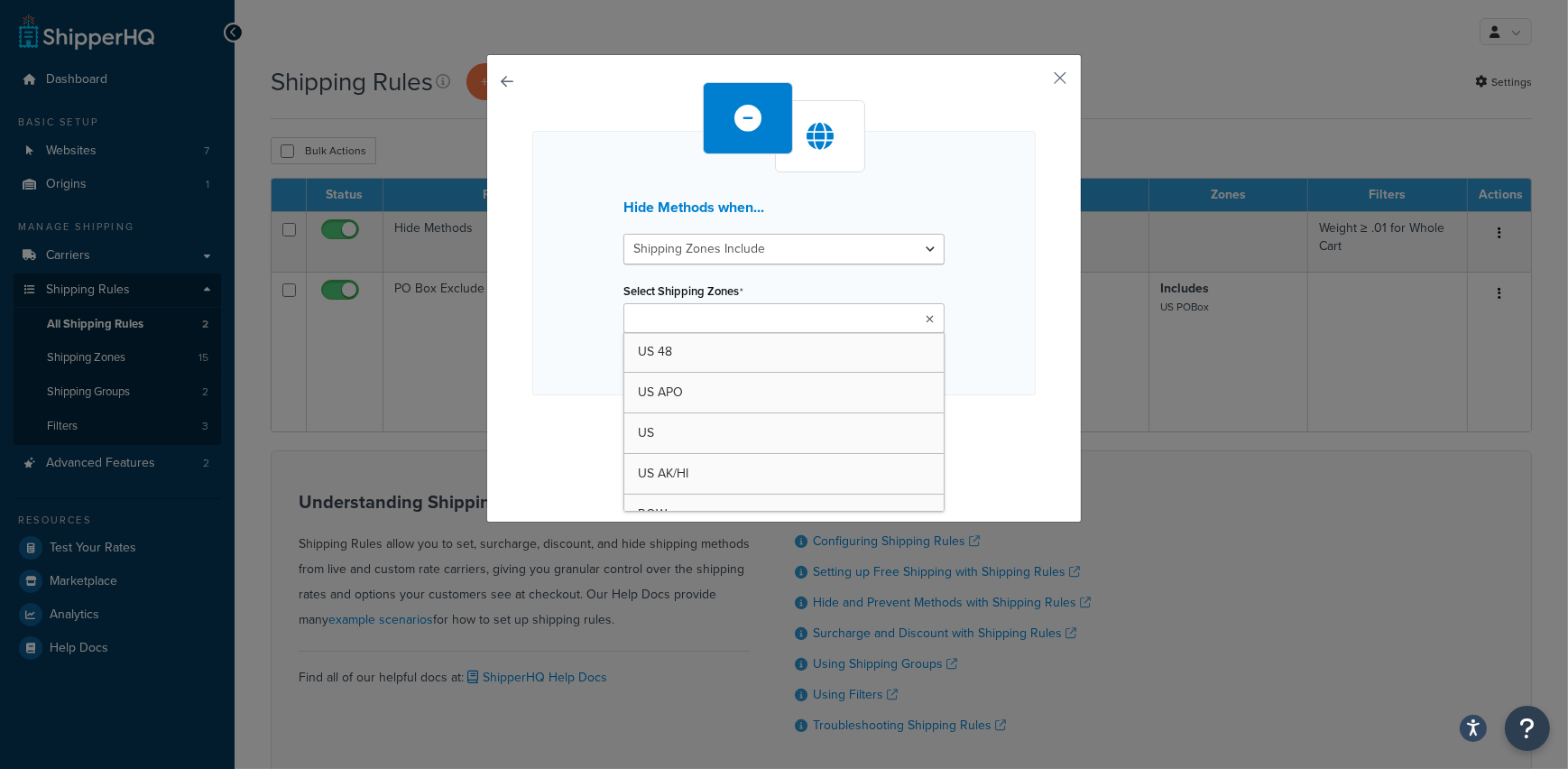 click on "Hide Methods when...   Shipping Zones Include  Shipping Zones Do Not Include  Select Shipping Zones   US 48 US APO US US AK/HI ROW US Territories Restricted EU Non-US Canada Australia UK + Europe Asia Rest of World US POBox I want to create a new Shipping Zone" at bounding box center (784, 263) 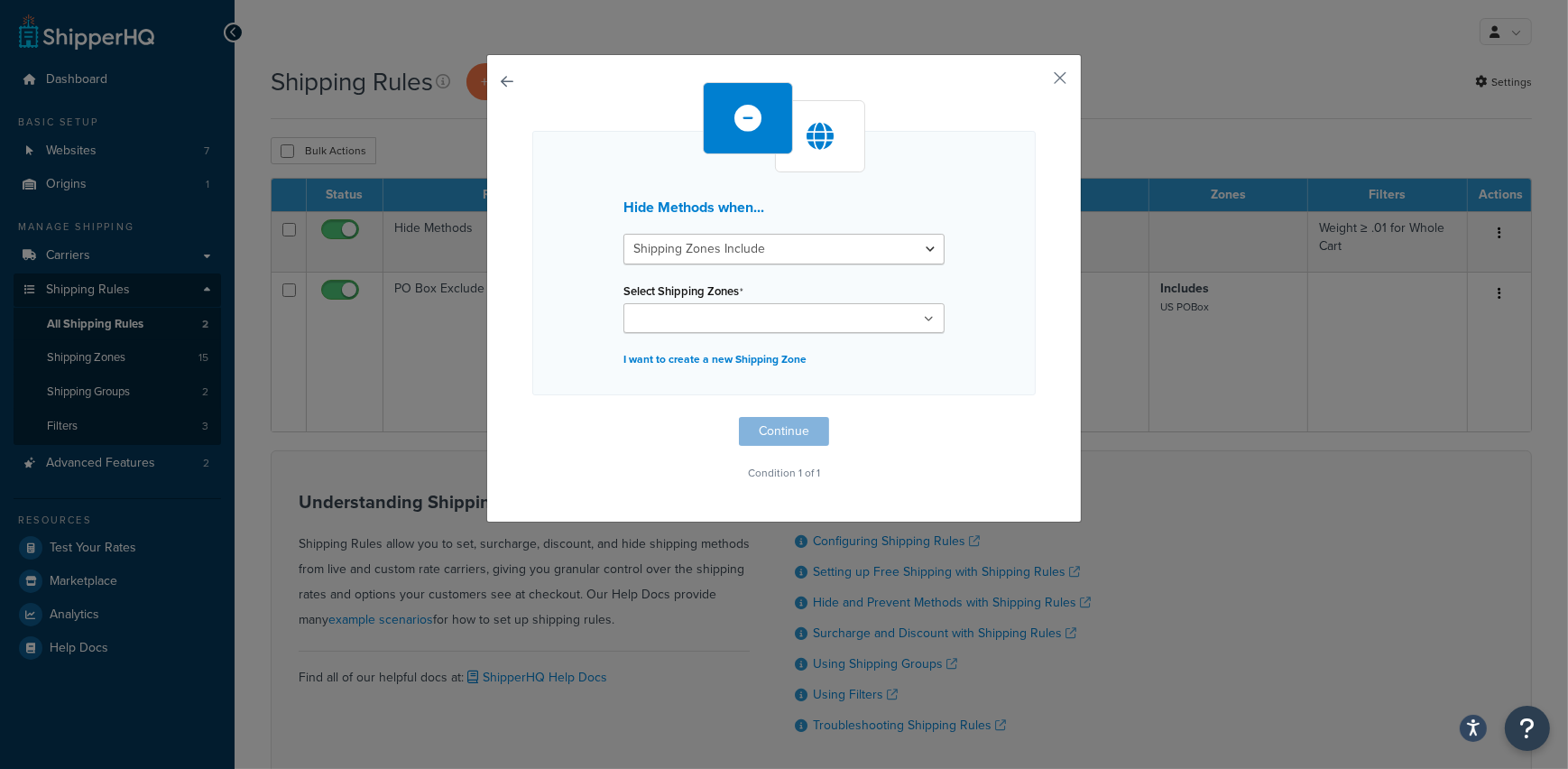click on "Hide Methods when...   Shipping Zones Include  Shipping Zones Do Not Include  Select Shipping Zones   US 48 US APO US US AK/HI ROW US Territories Restricted EU Non-US Canada Australia UK + Europe Asia Rest of World US POBox I want to create a new Shipping Zone" at bounding box center (784, 263) 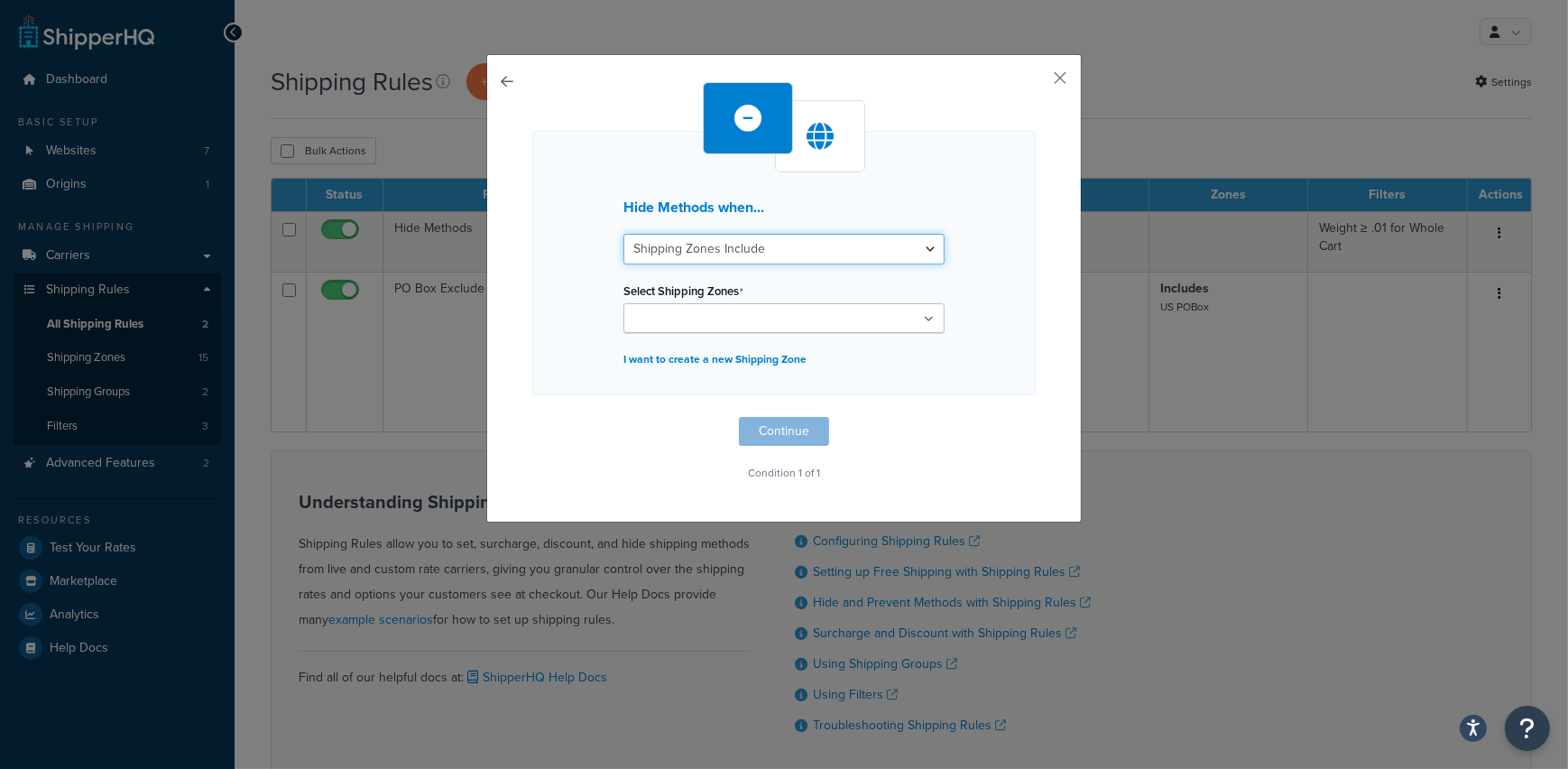 click on "Shipping Zones Include  Shipping Zones Do Not Include" at bounding box center (784, 249) 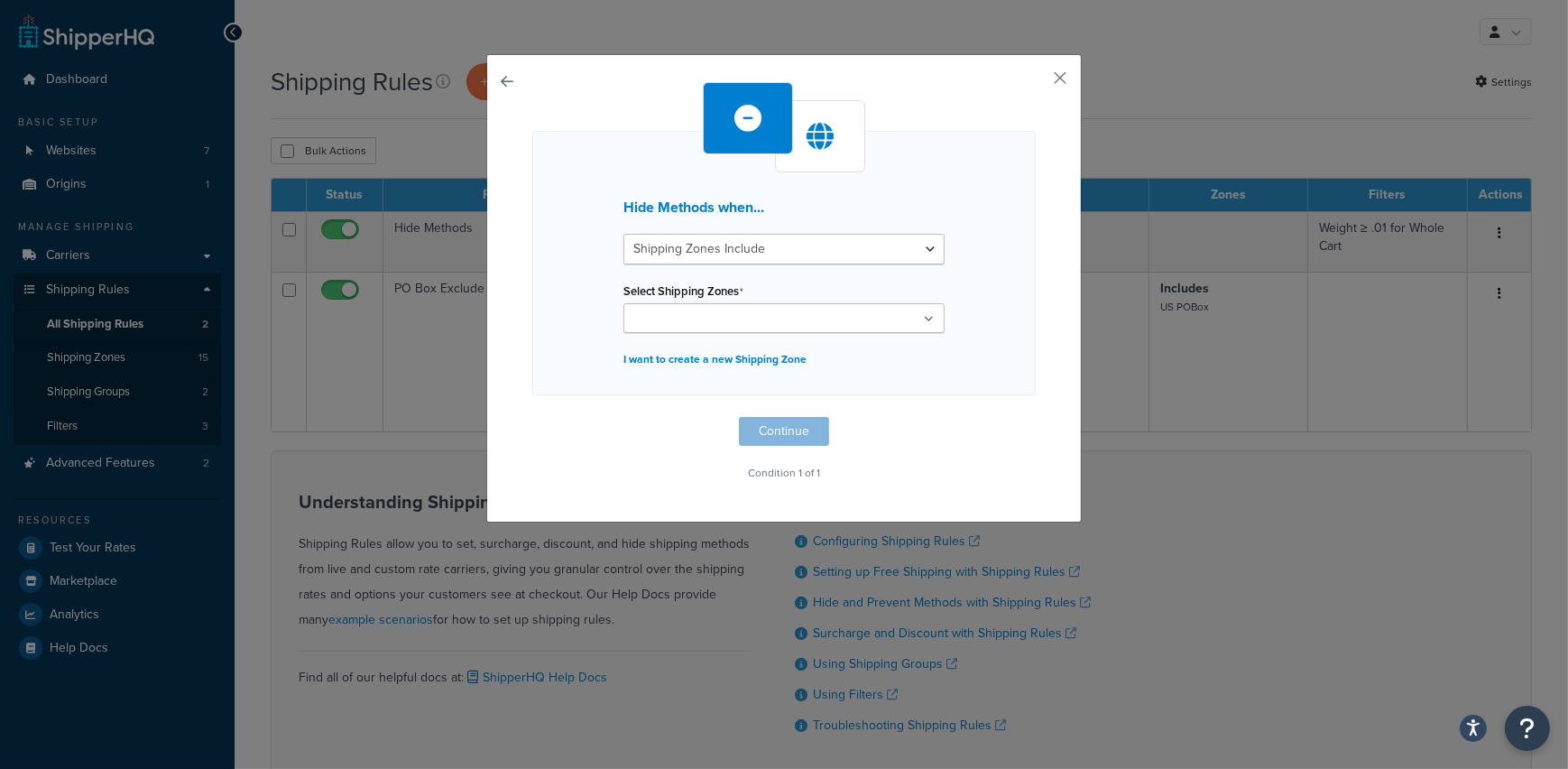 click at bounding box center (748, 118) 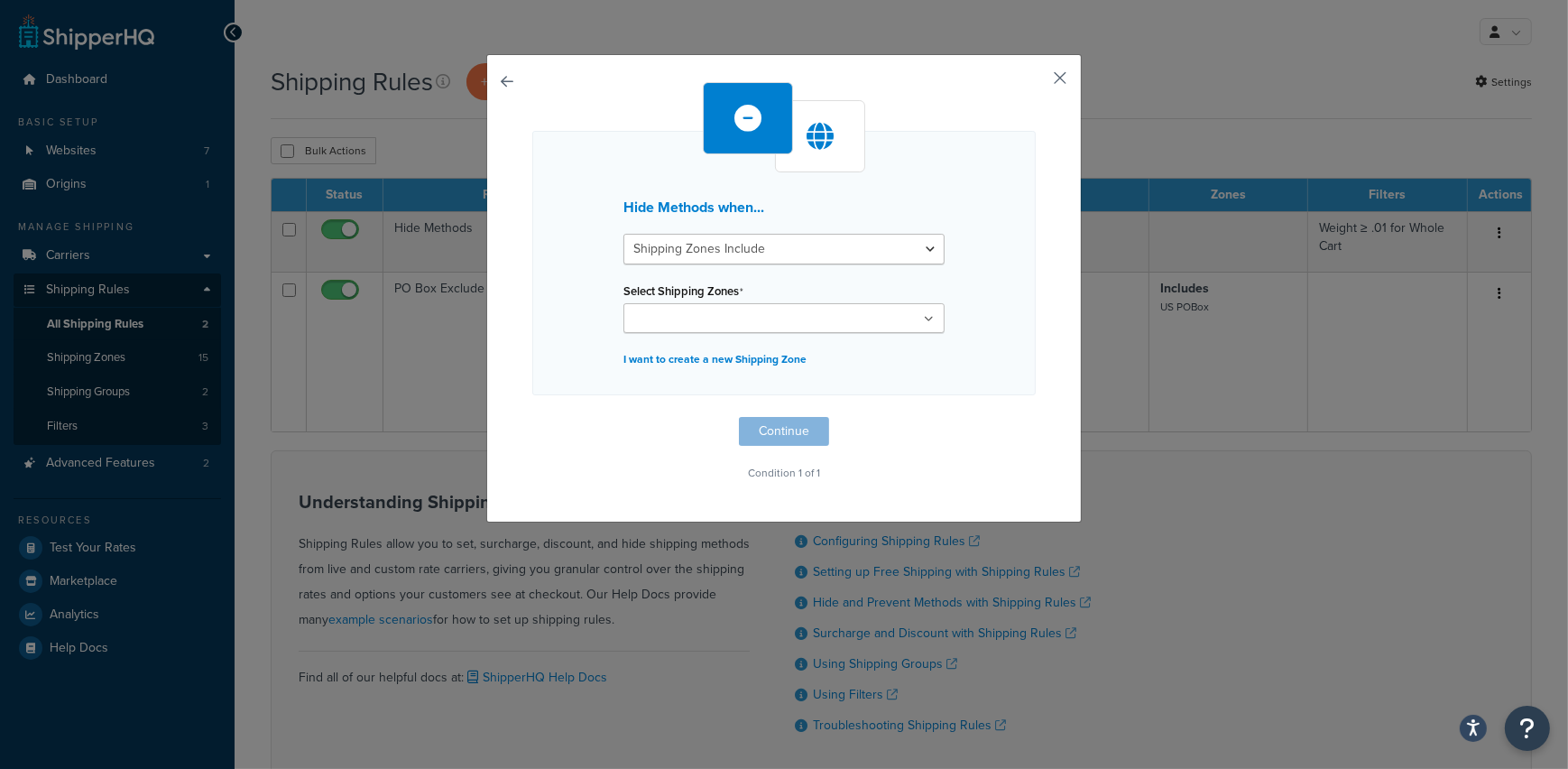 click at bounding box center [1033, 84] 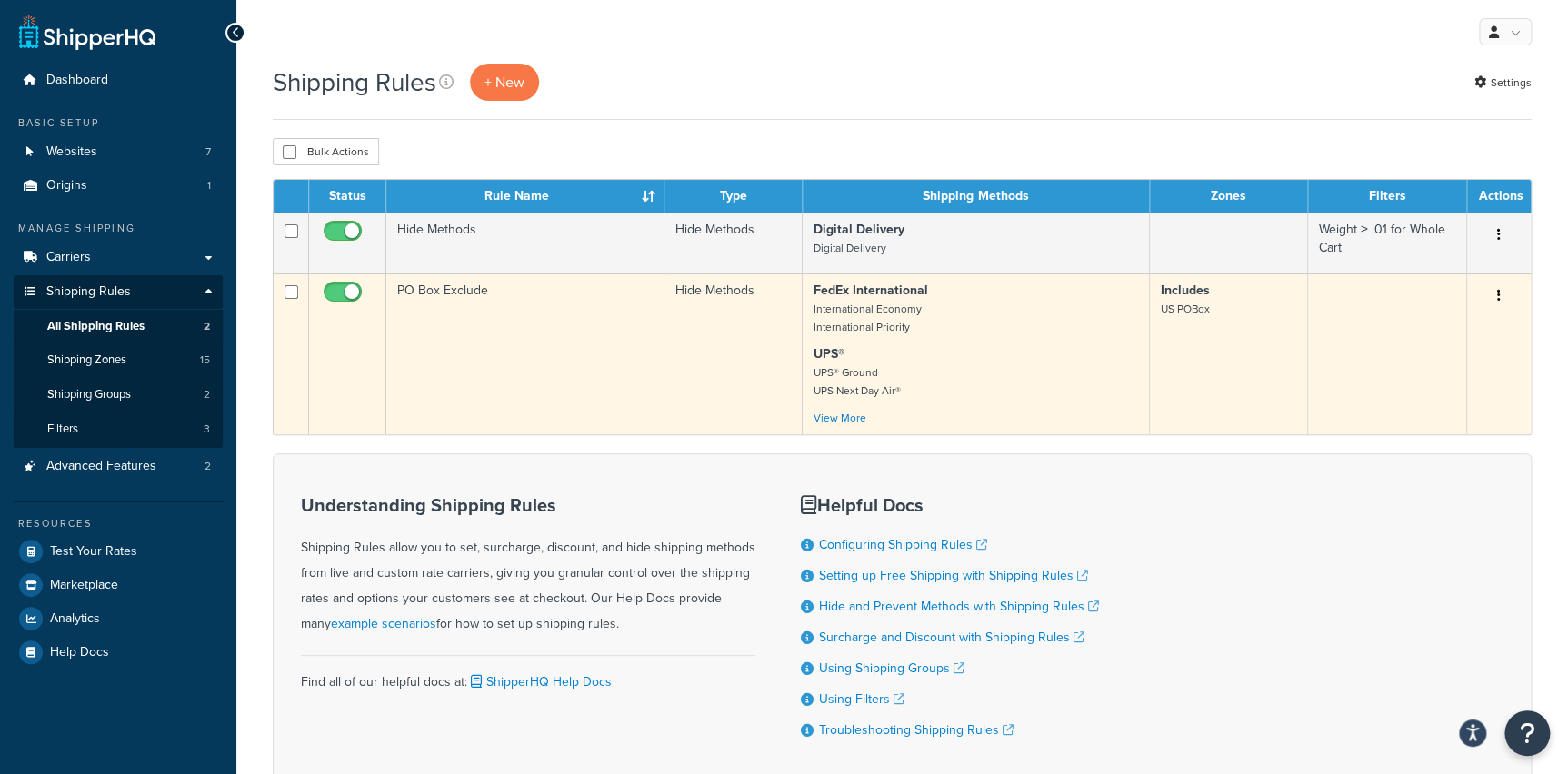 click on "UPS® UPS® Ground UPS Next Day Air®" at bounding box center (975, 372) 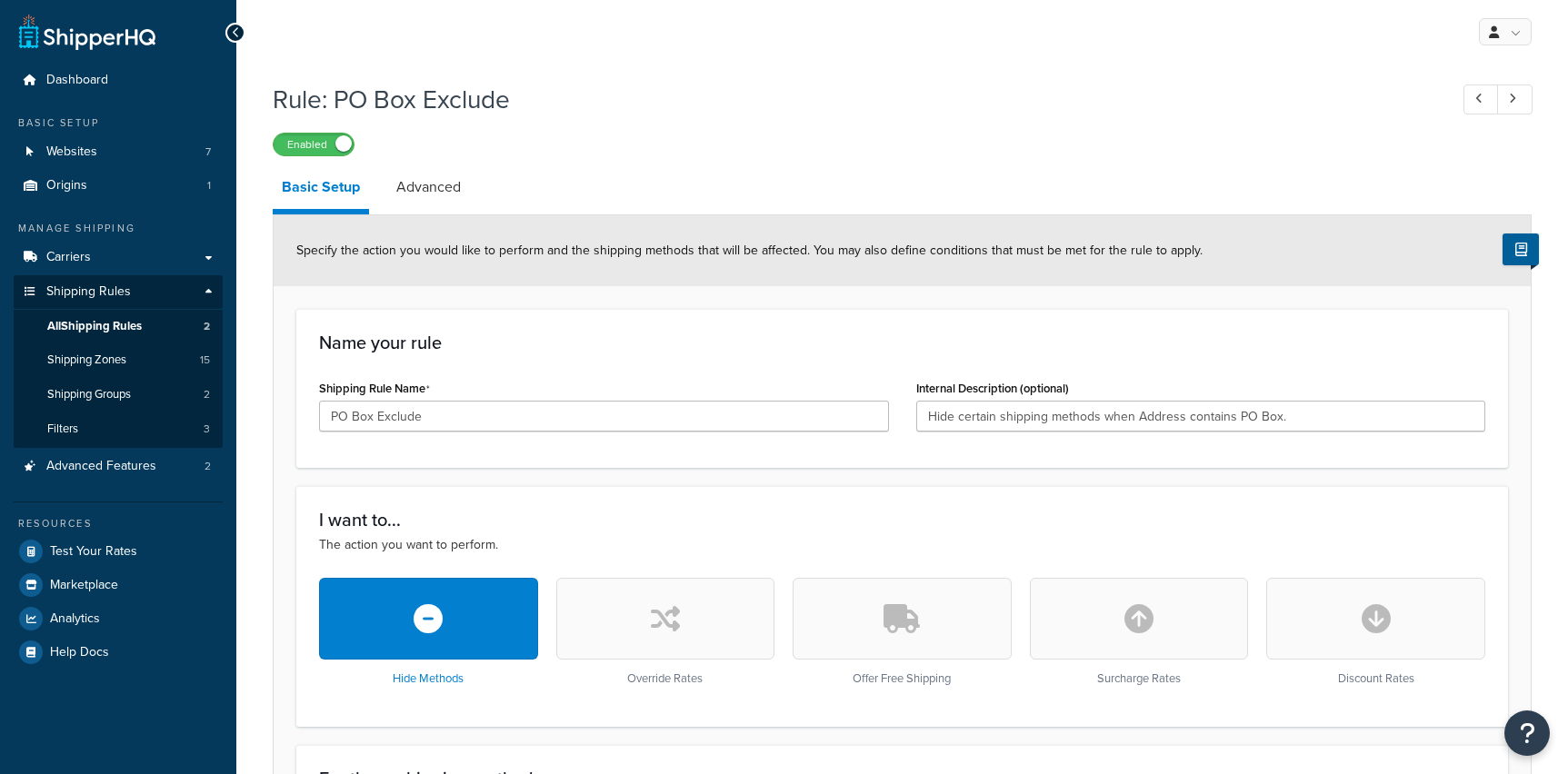 scroll, scrollTop: 0, scrollLeft: 0, axis: both 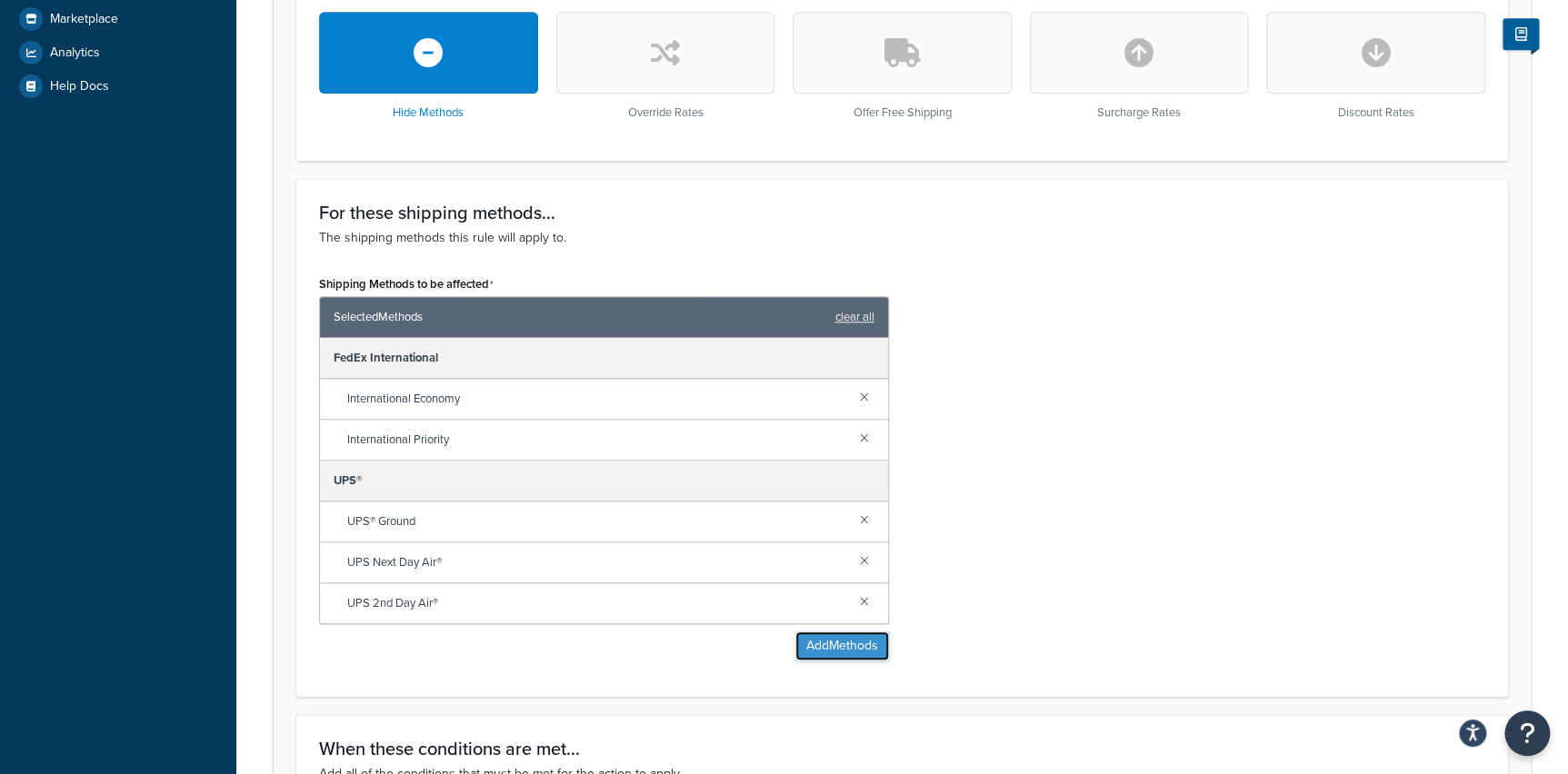 click on "Add  Methods" at bounding box center [842, 646] 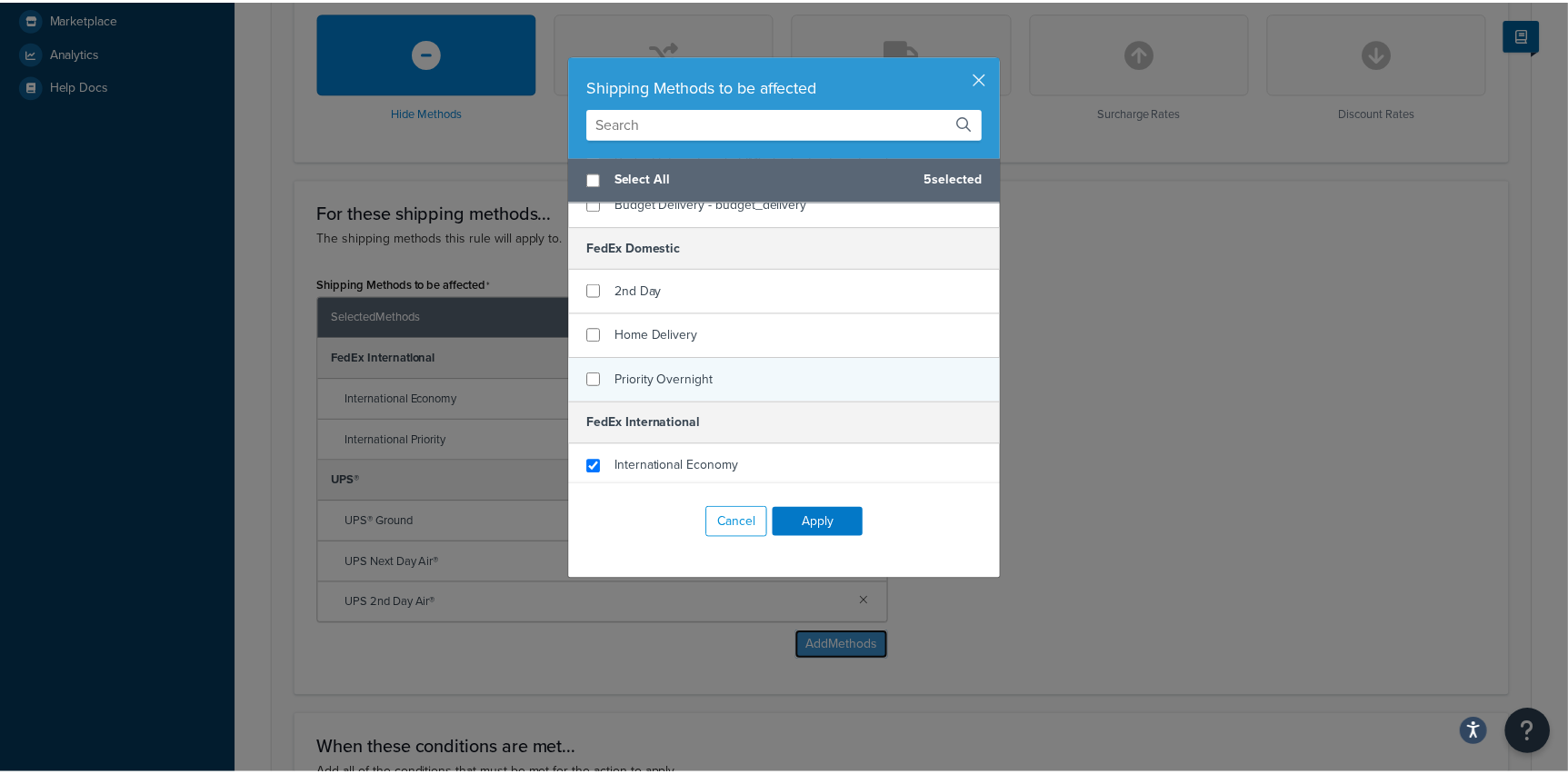 scroll, scrollTop: 391, scrollLeft: 0, axis: vertical 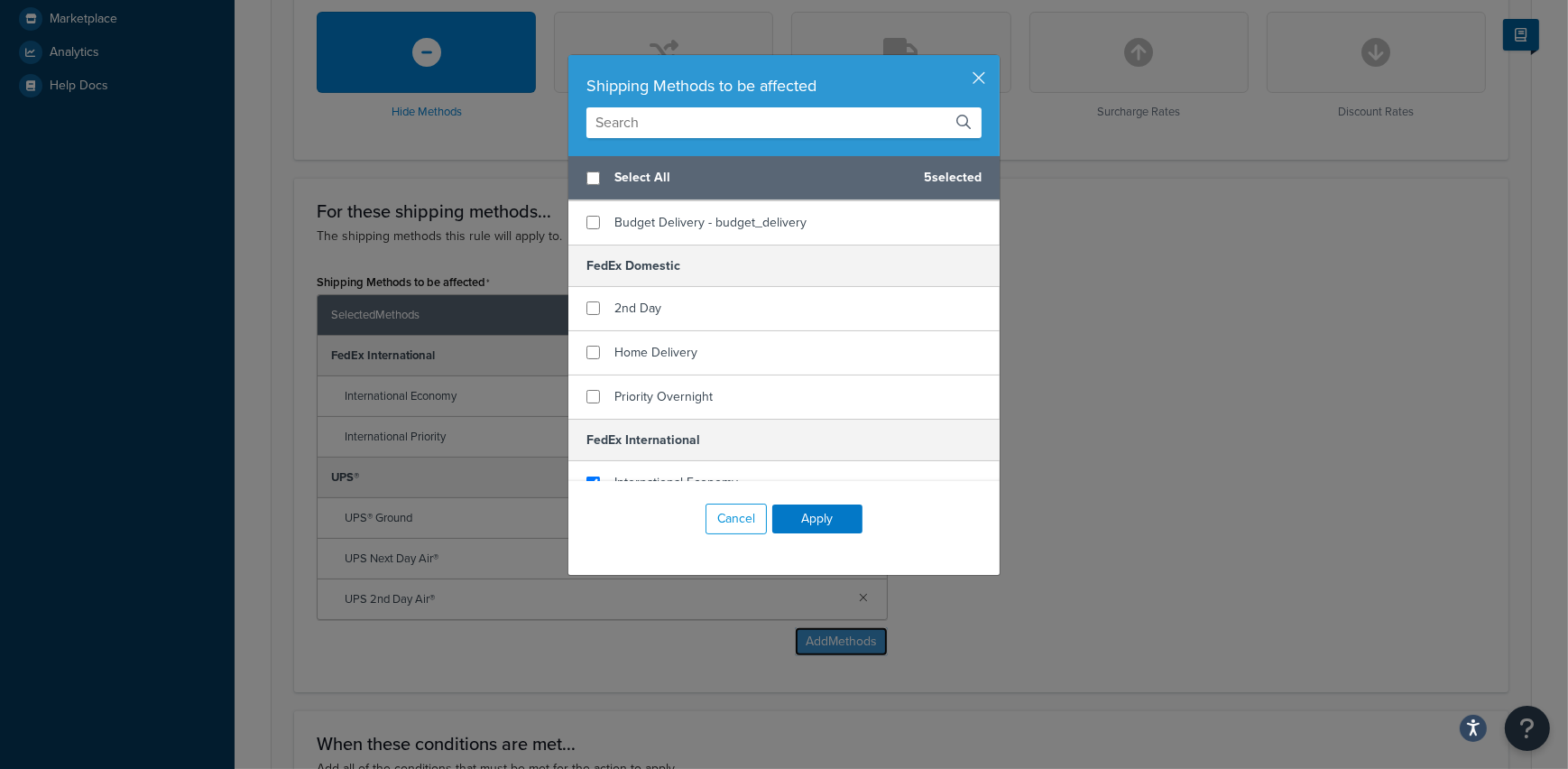 type 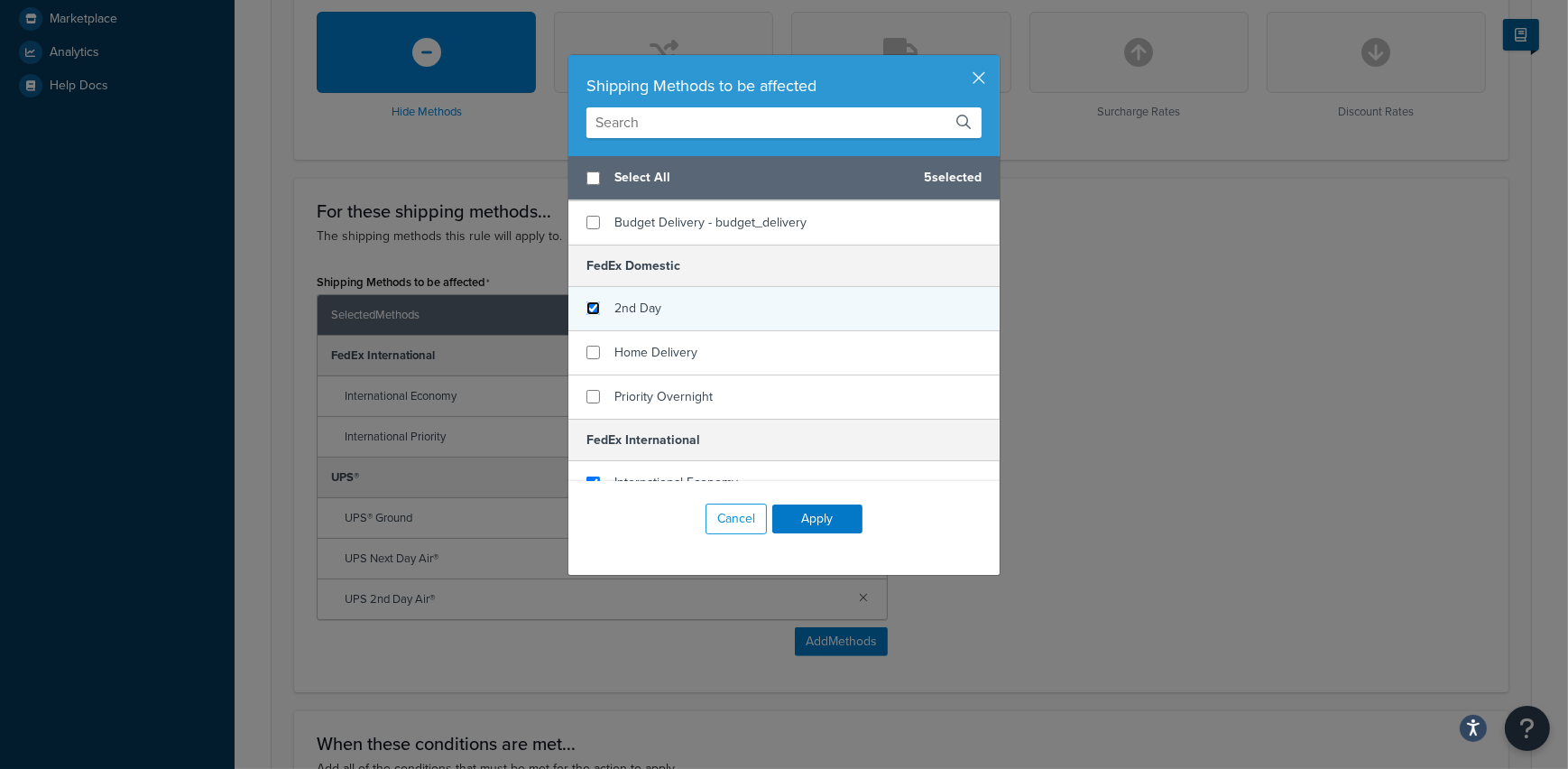 click at bounding box center (593, 308) 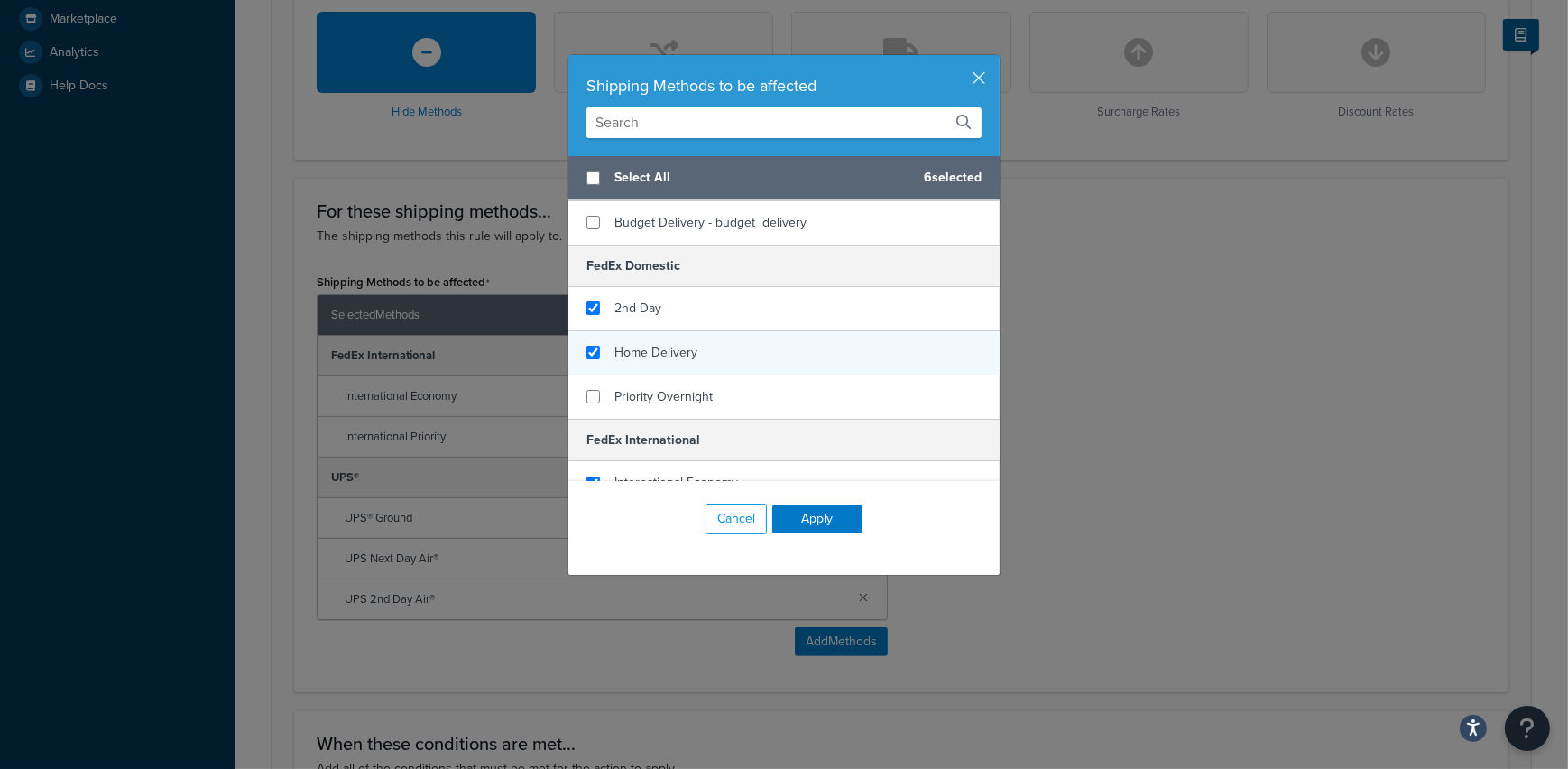 checkbox on "true" 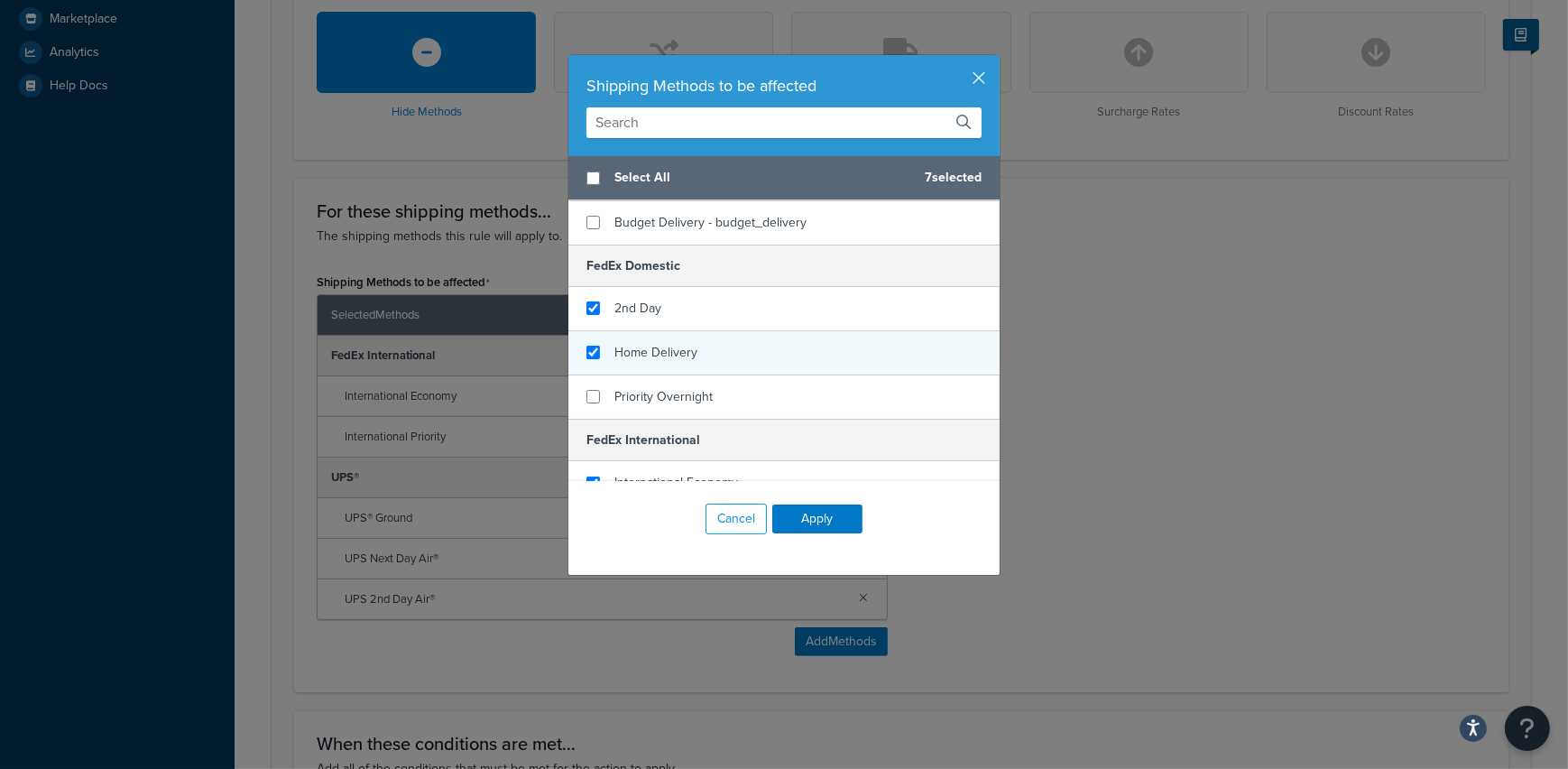 click on "Home Delivery" at bounding box center (784, 353) 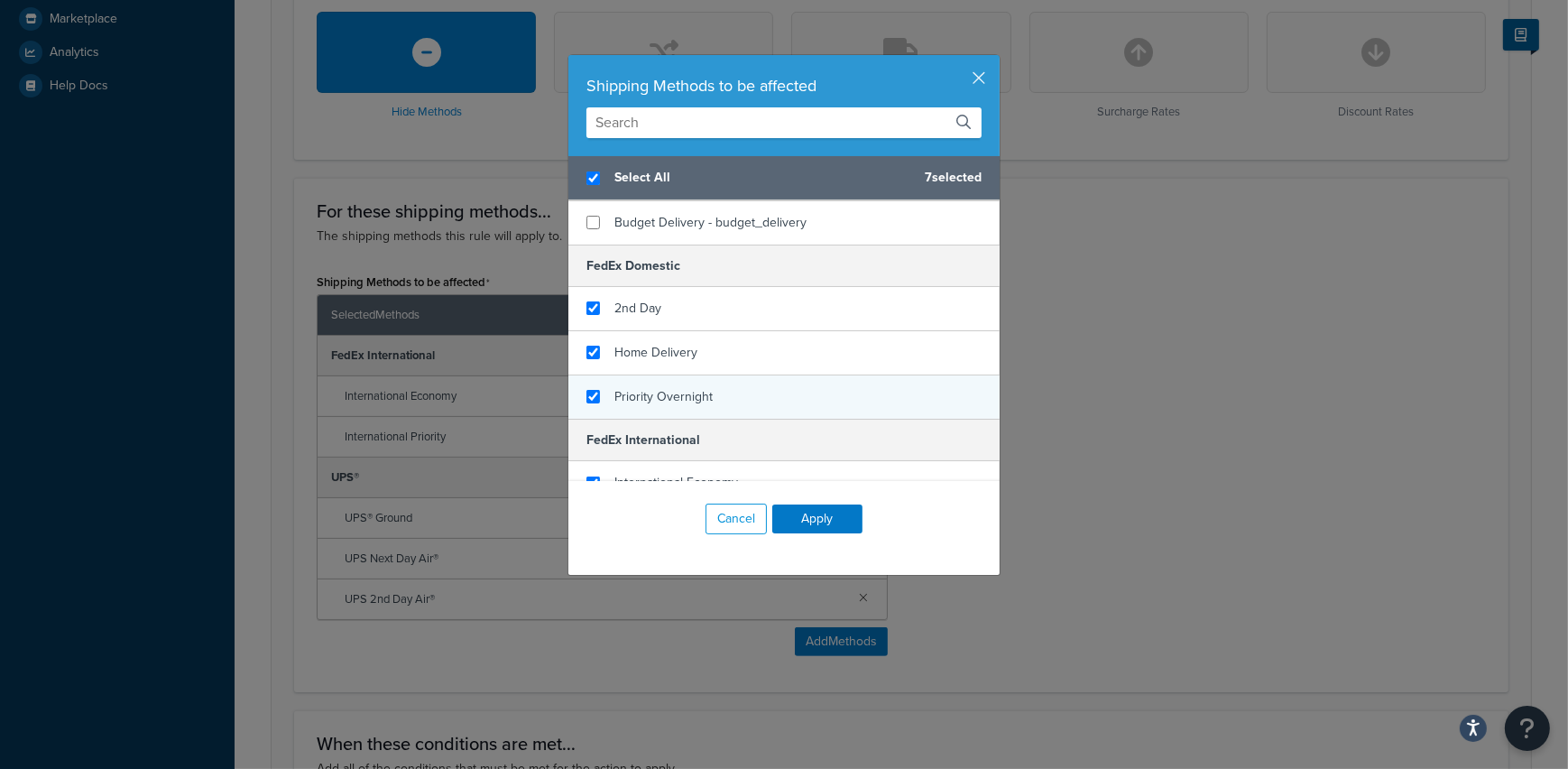 checkbox on "true" 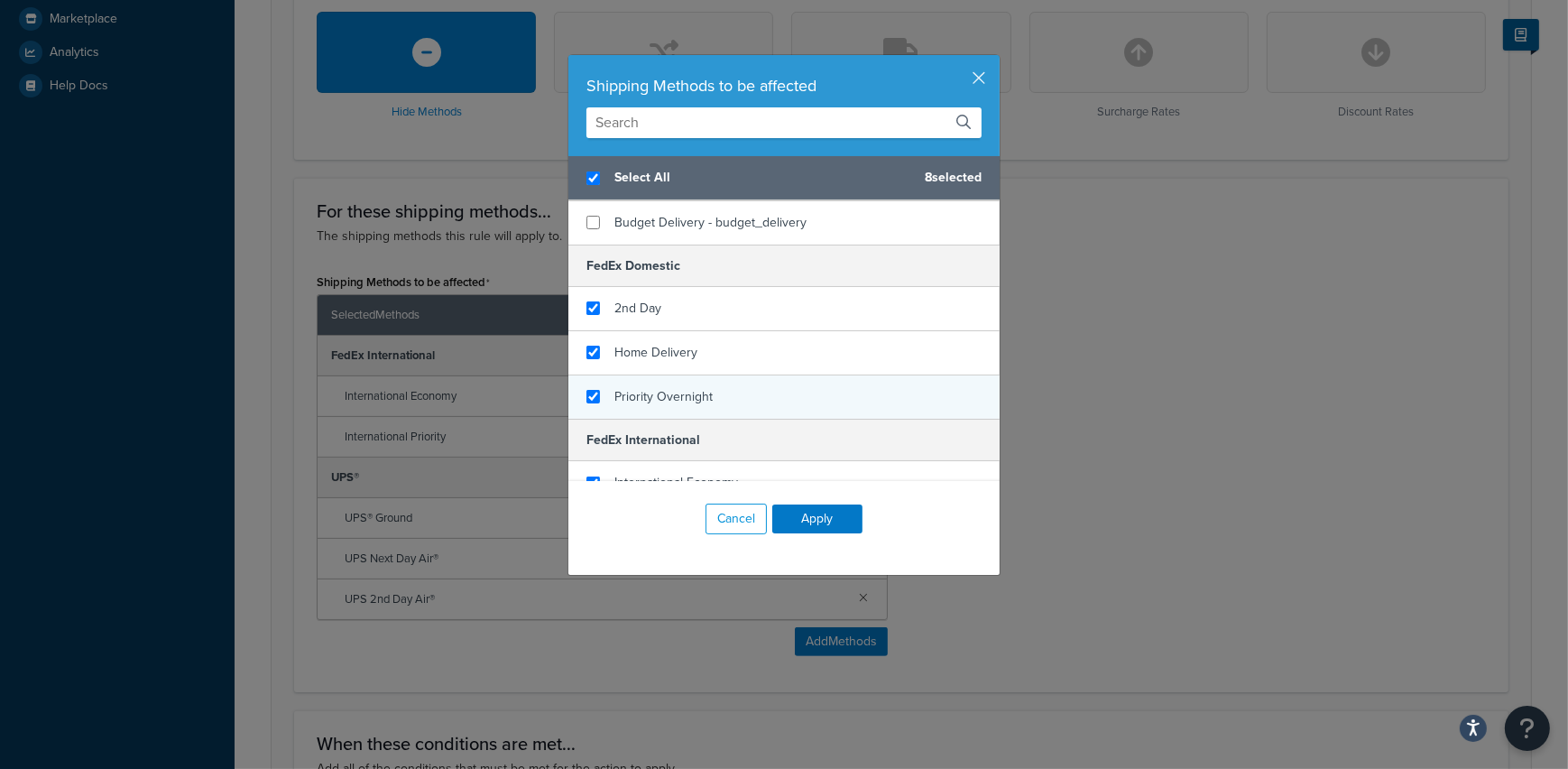 click on "Priority Overnight" at bounding box center (784, 397) 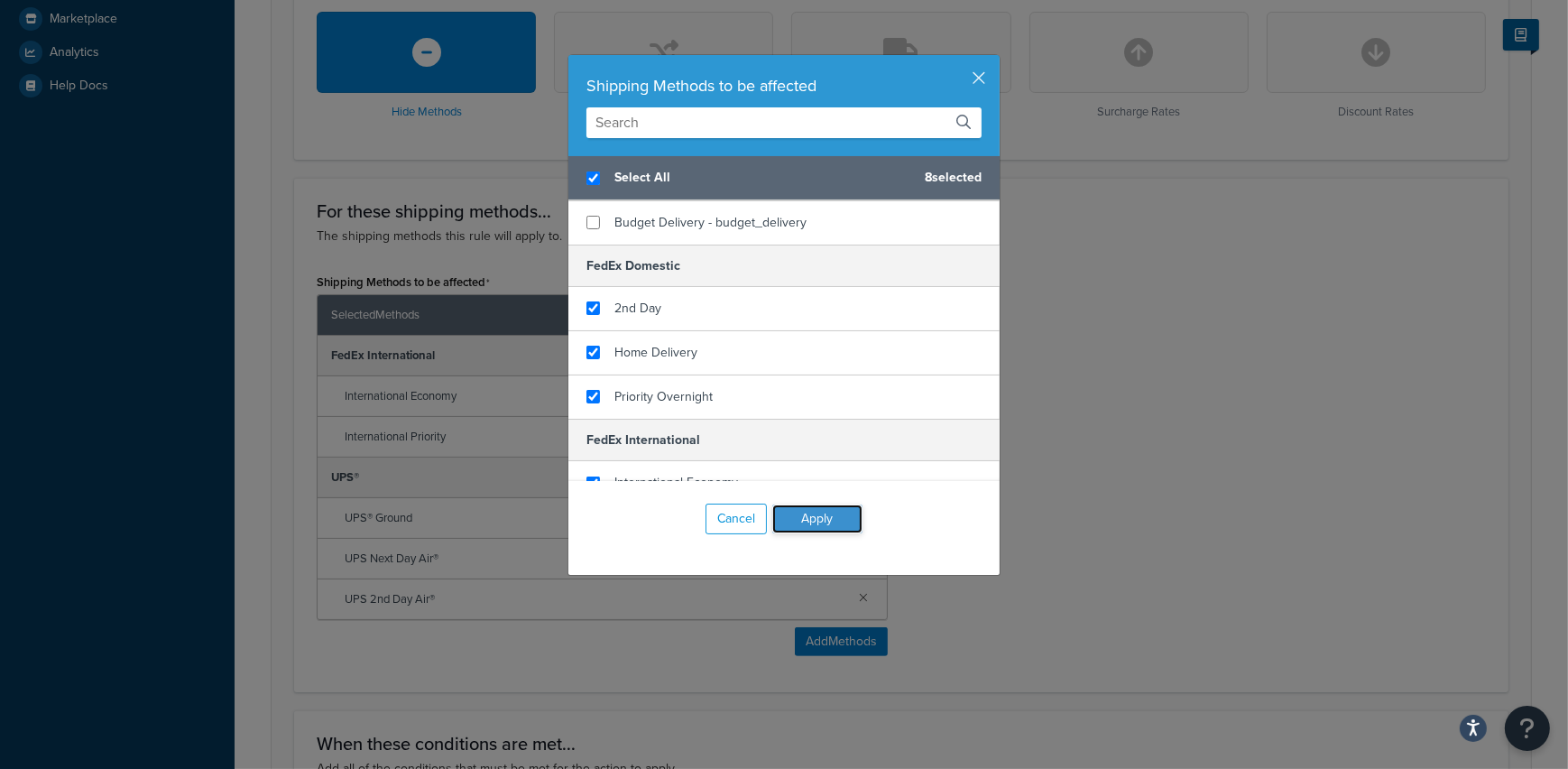click on "Apply" at bounding box center (817, 519) 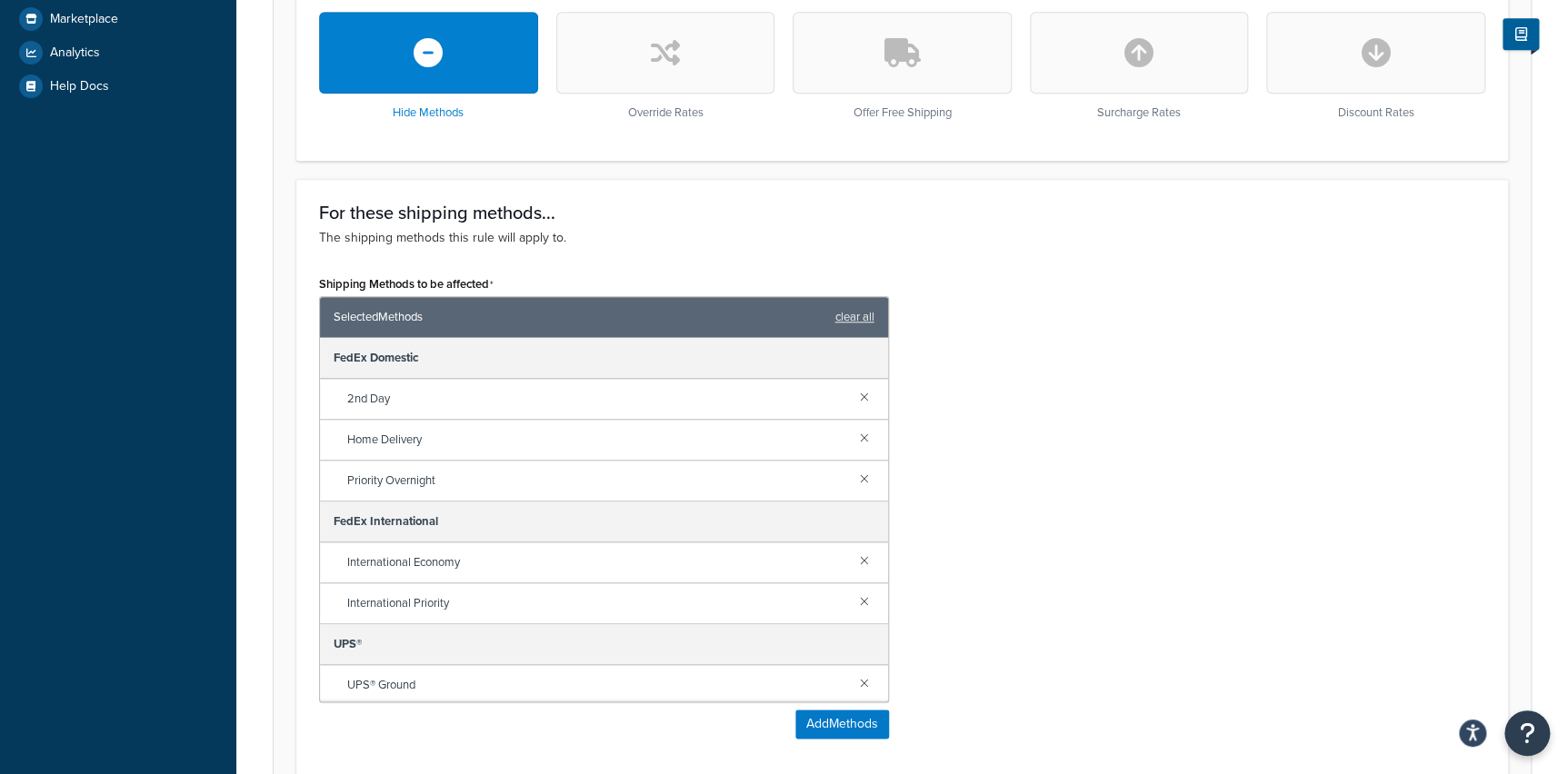 scroll, scrollTop: 84, scrollLeft: 0, axis: vertical 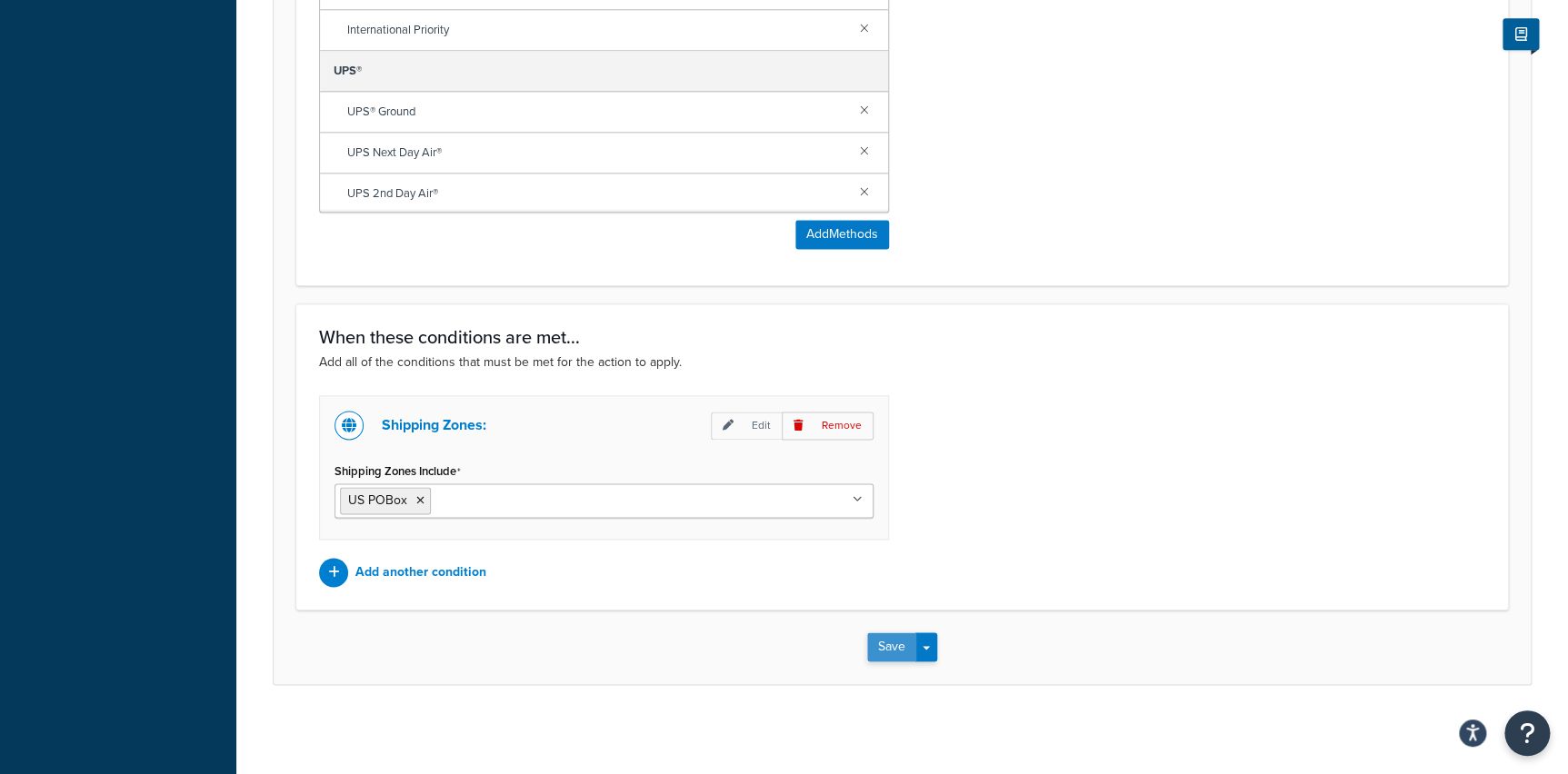 click on "Save" at bounding box center (892, 647) 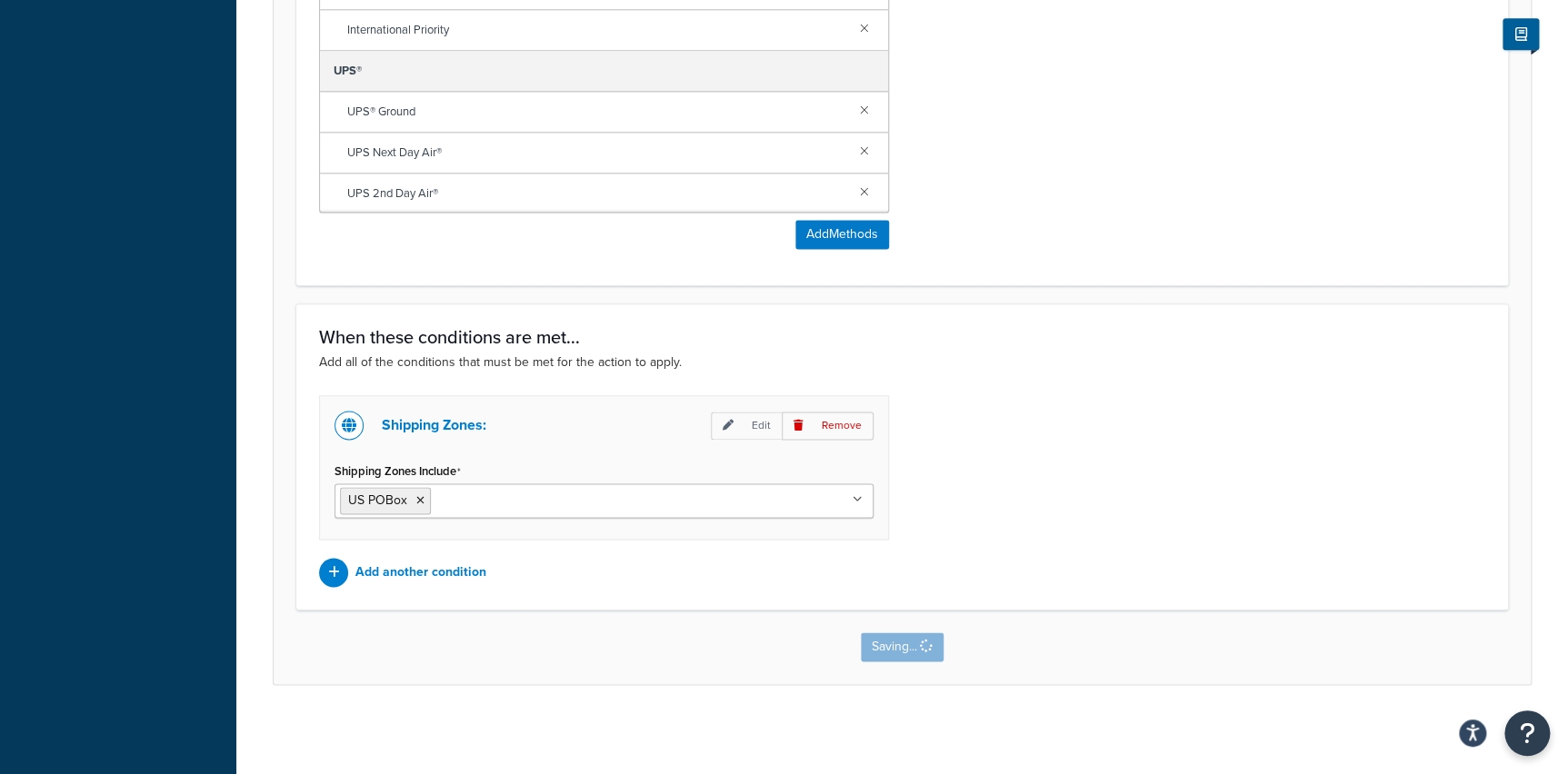 scroll, scrollTop: 0, scrollLeft: 0, axis: both 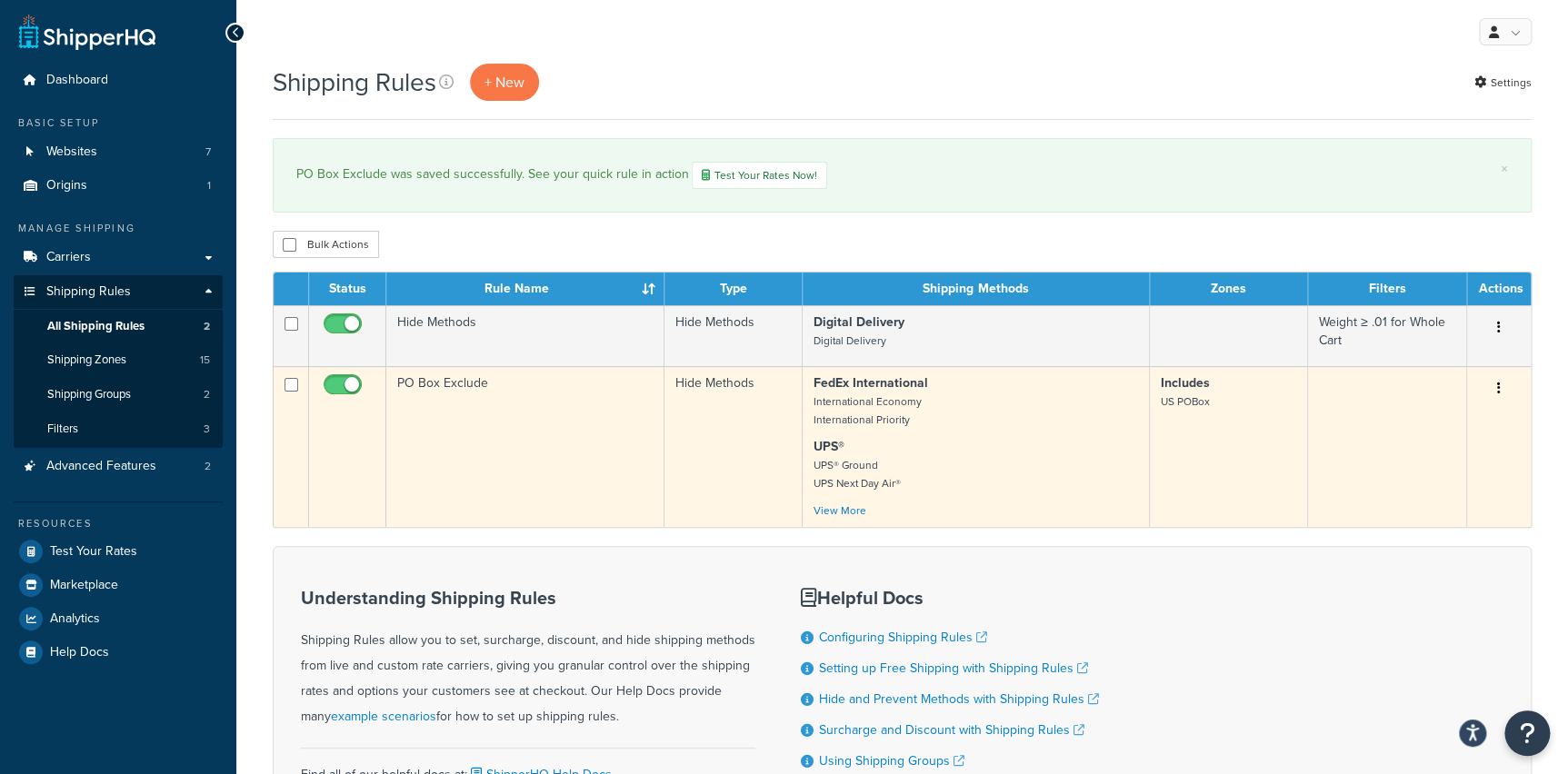 click at bounding box center (1499, 388) 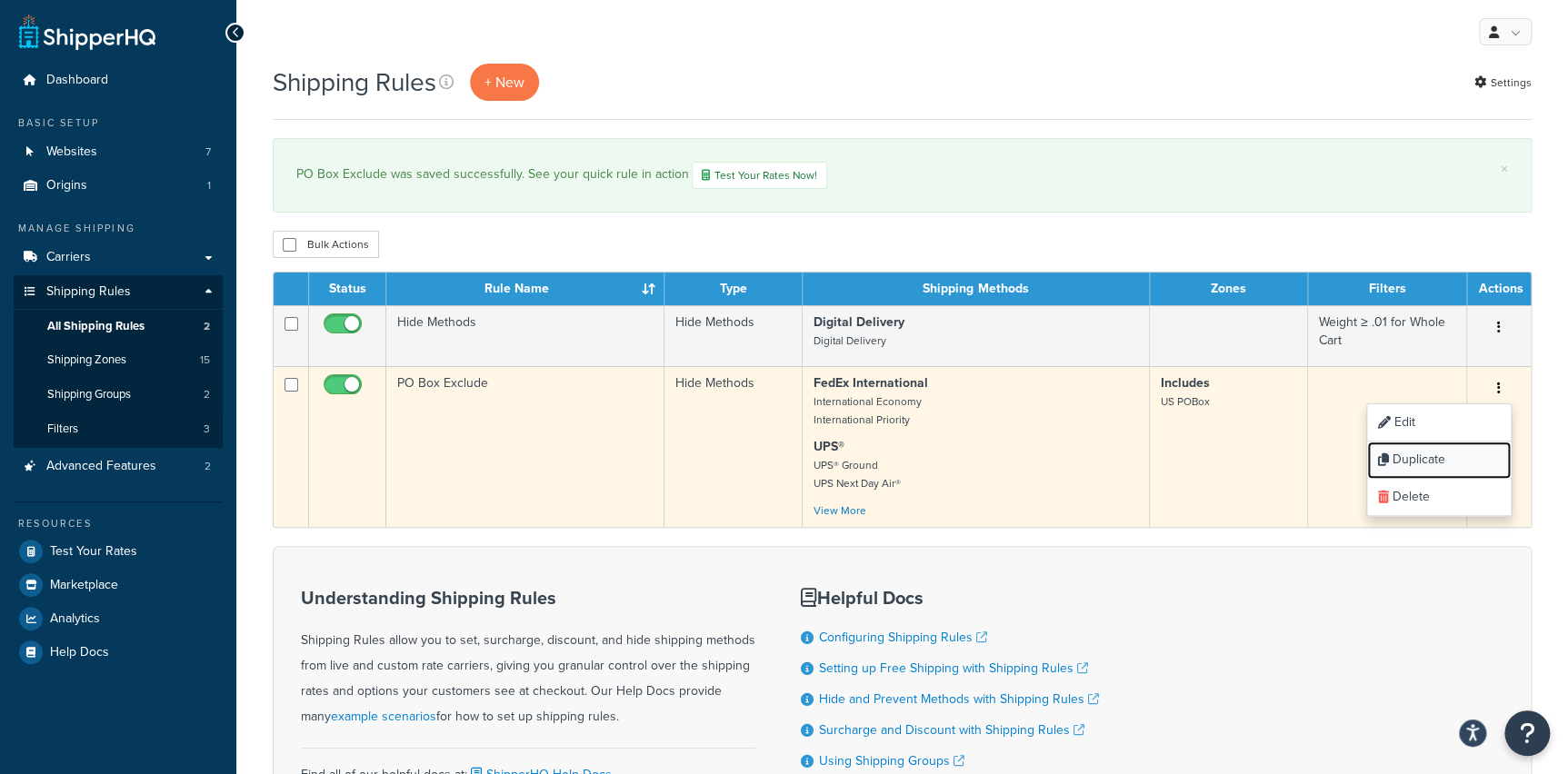 click on "Duplicate" at bounding box center [1439, 460] 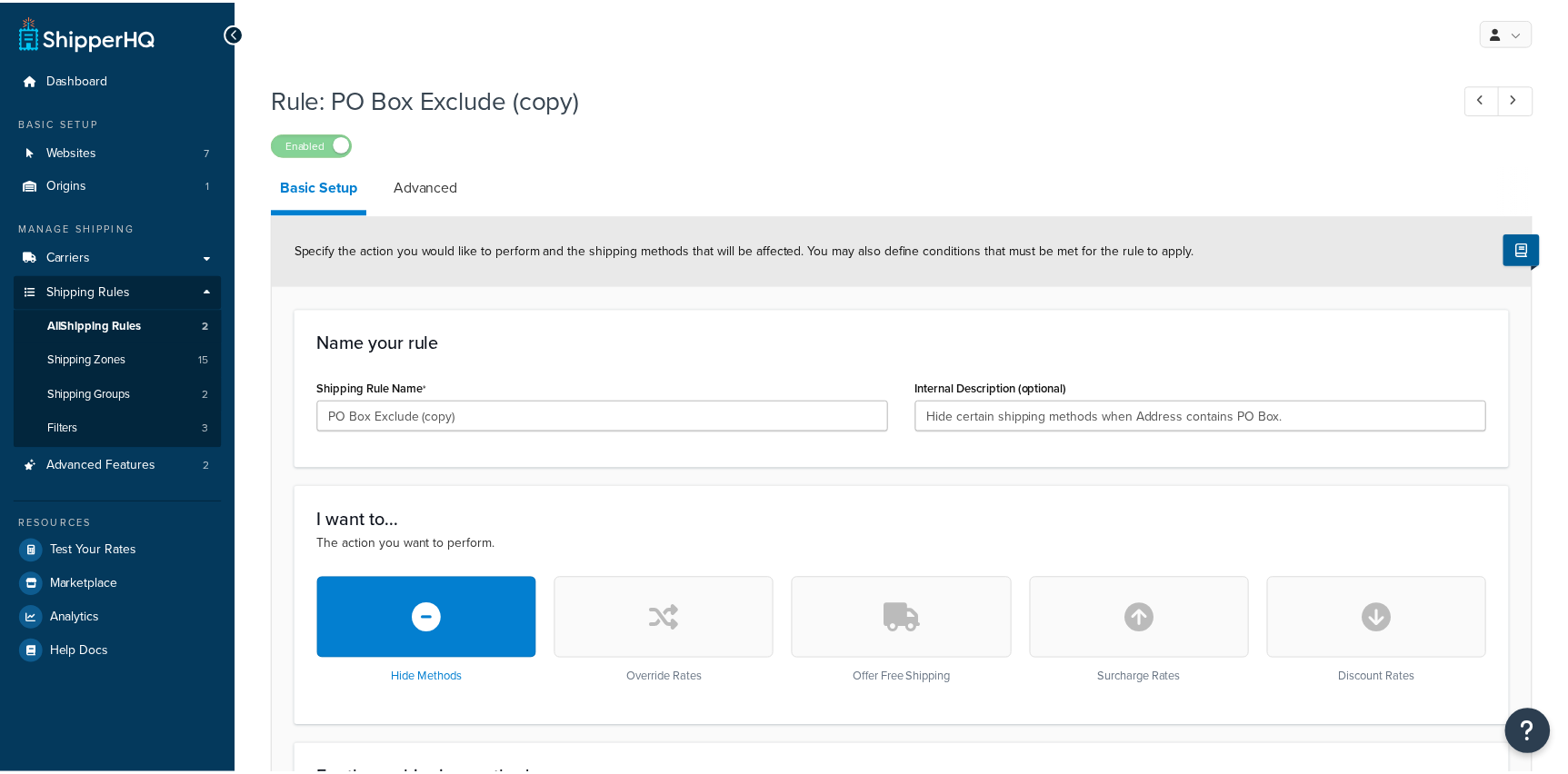 scroll, scrollTop: 0, scrollLeft: 0, axis: both 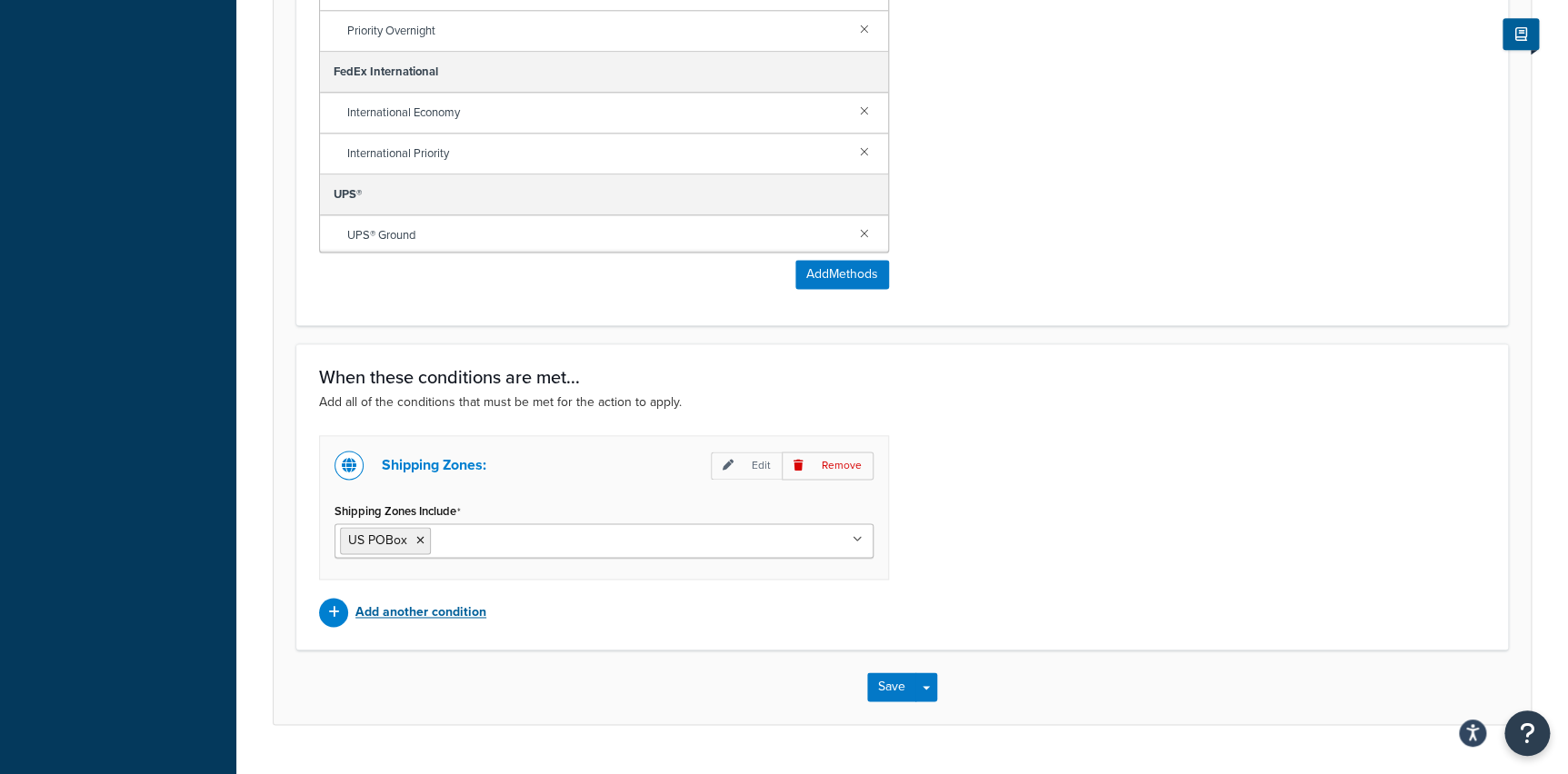 click on "Add another condition" at bounding box center (421, 612) 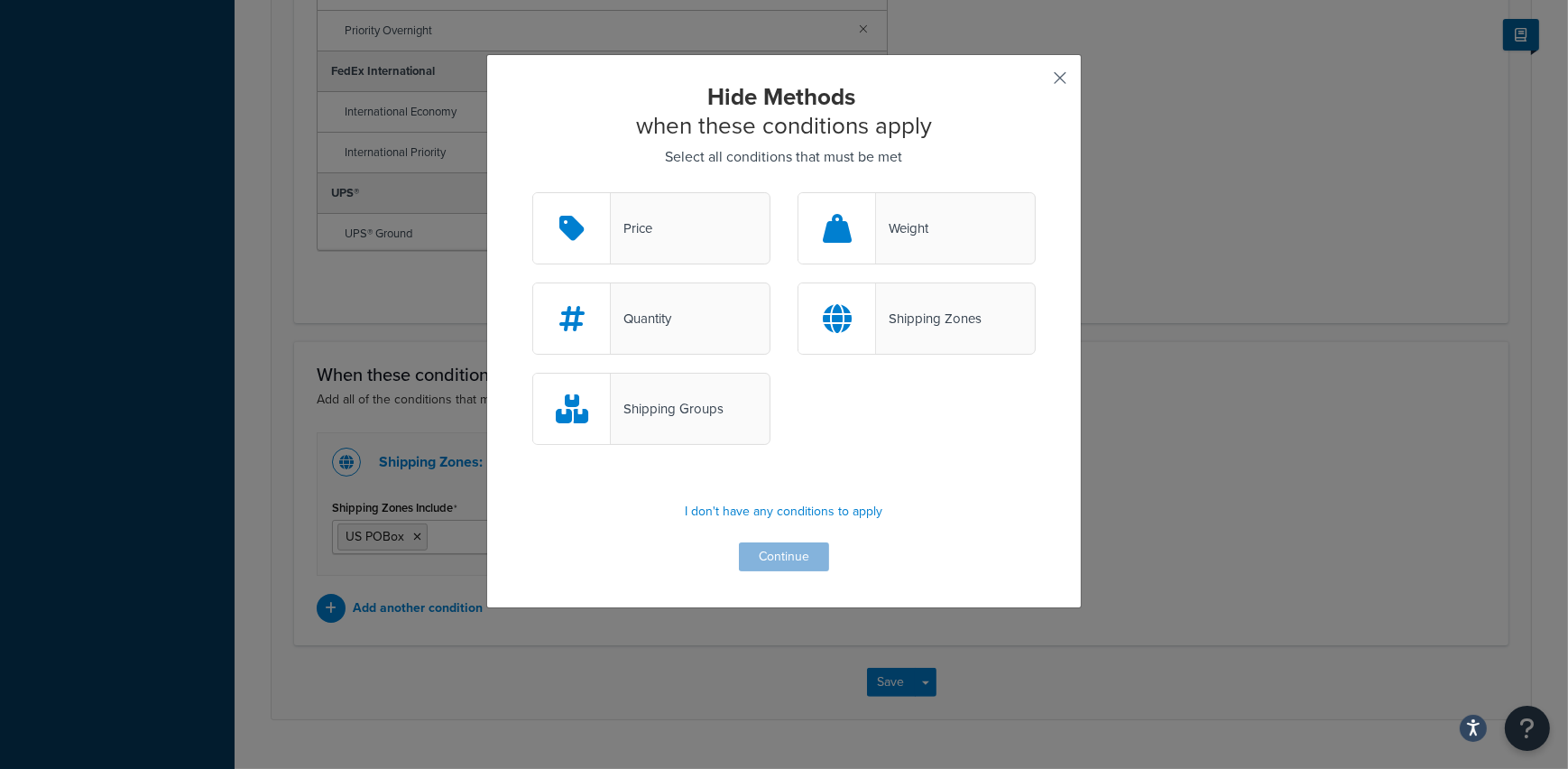 click at bounding box center [1033, 84] 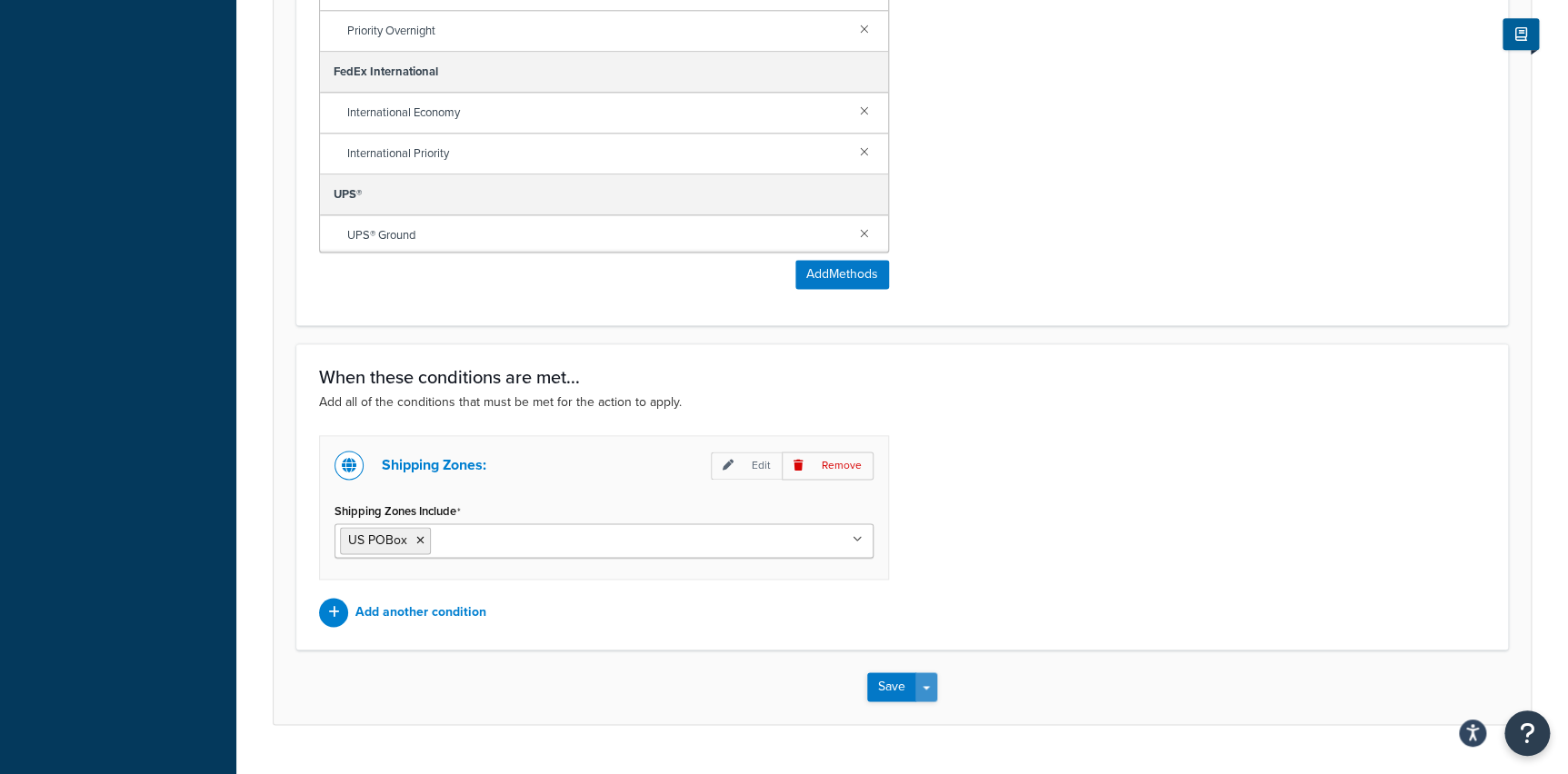 click on "Save Dropdown" at bounding box center [926, 687] 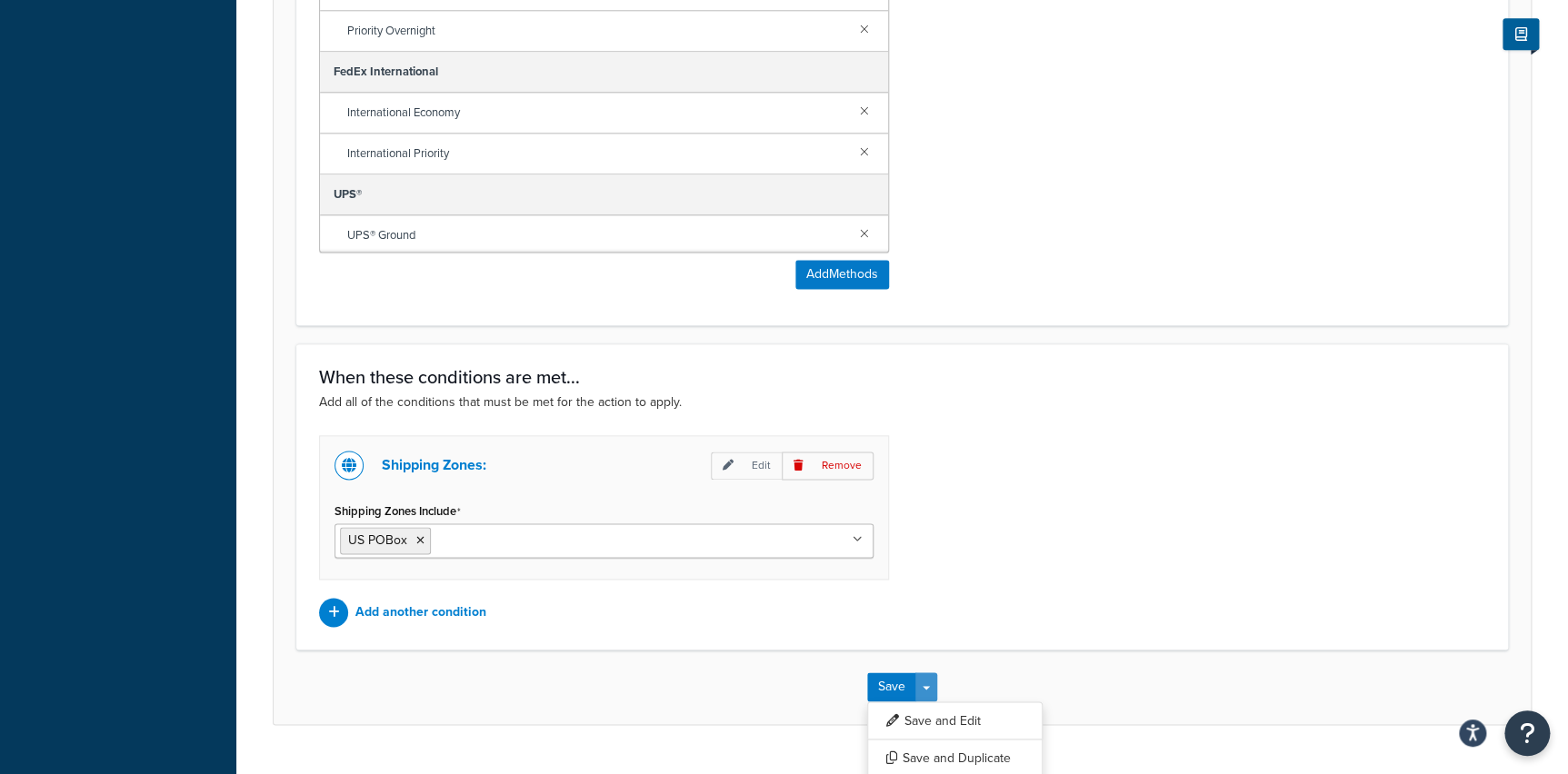 scroll, scrollTop: 1056, scrollLeft: 0, axis: vertical 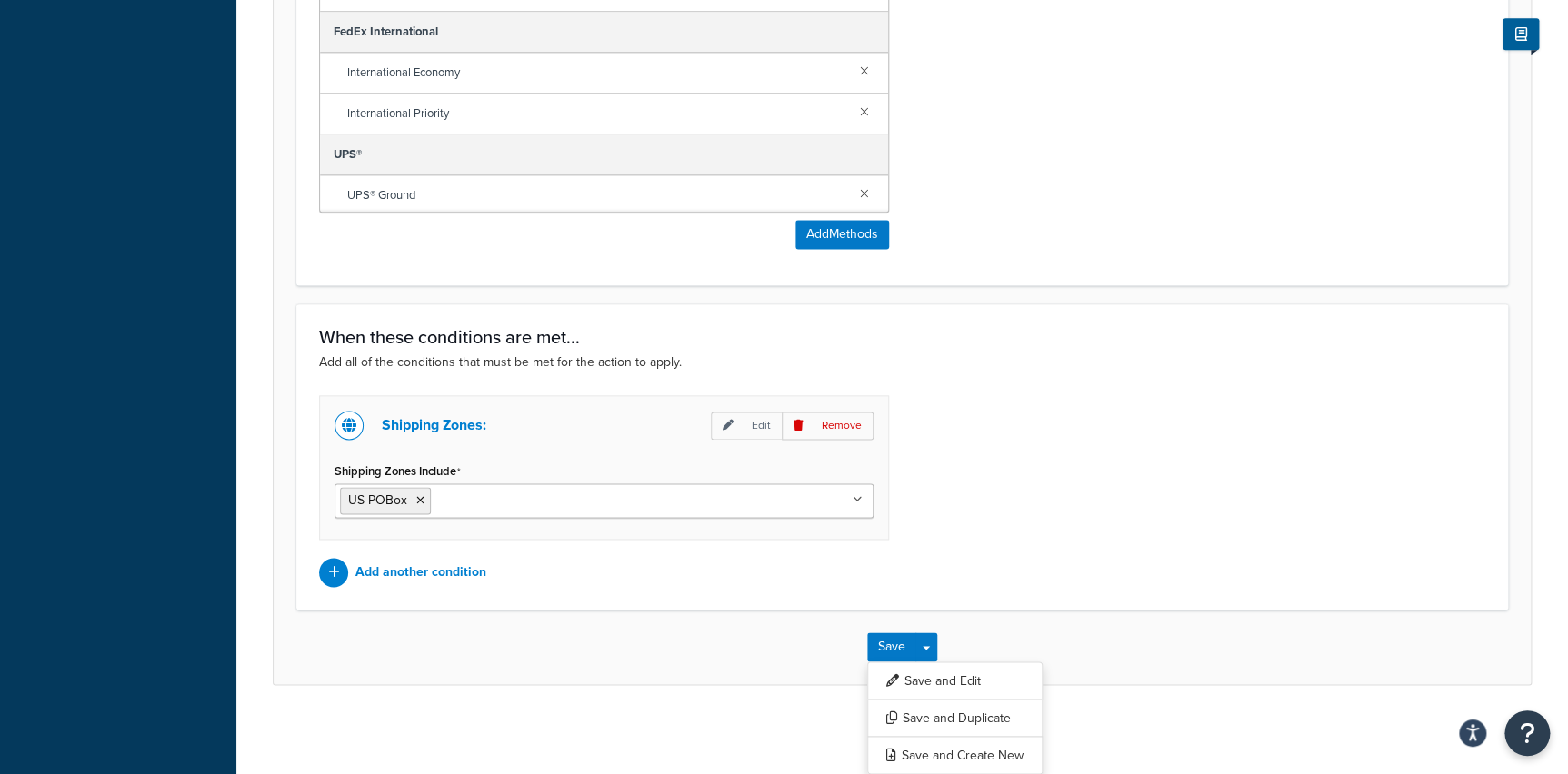 click on "Save Save Dropdown Save and Edit   Save and Duplicate   Save and Create New" at bounding box center (902, 647) 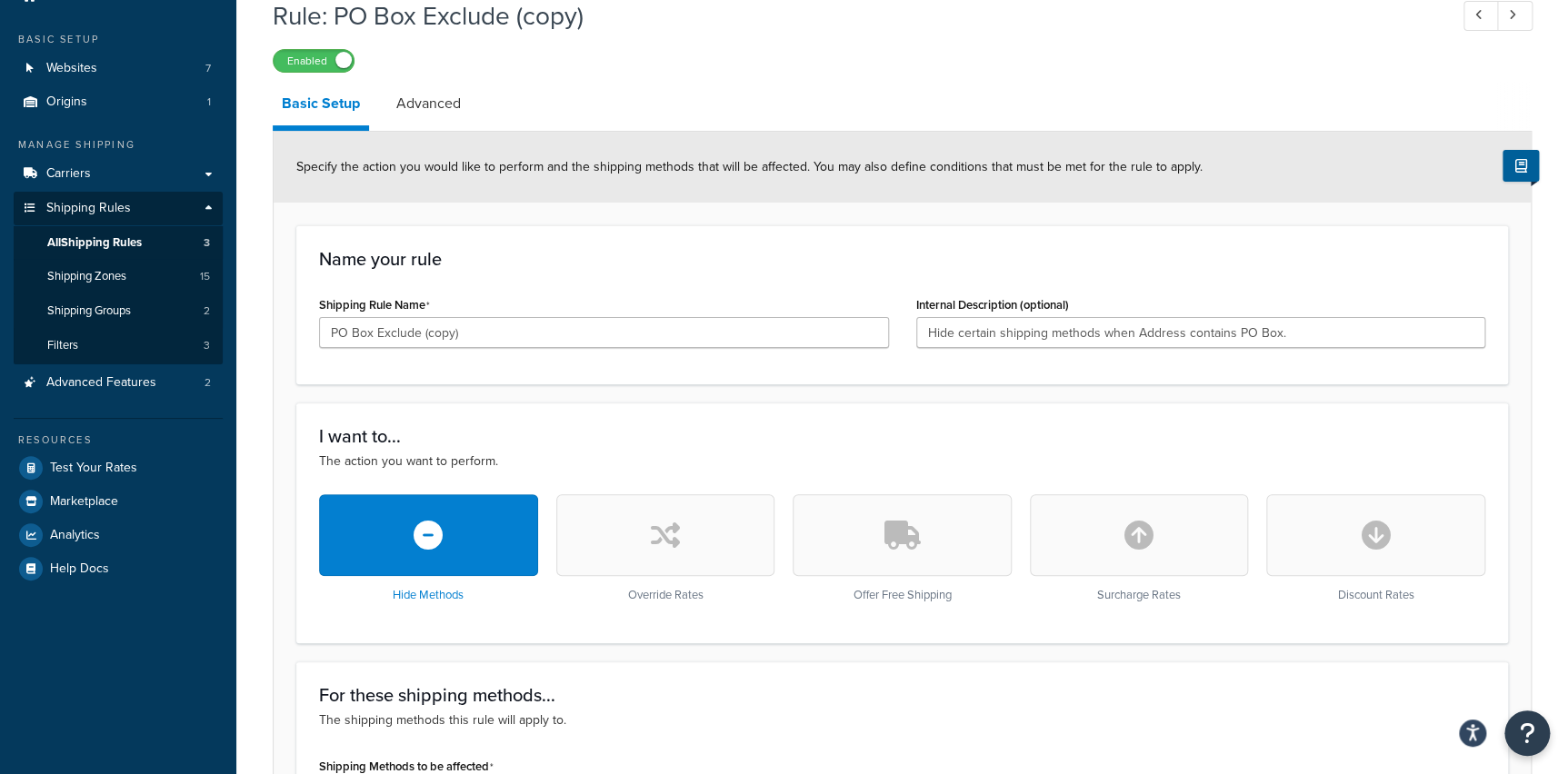 scroll, scrollTop: 81, scrollLeft: 0, axis: vertical 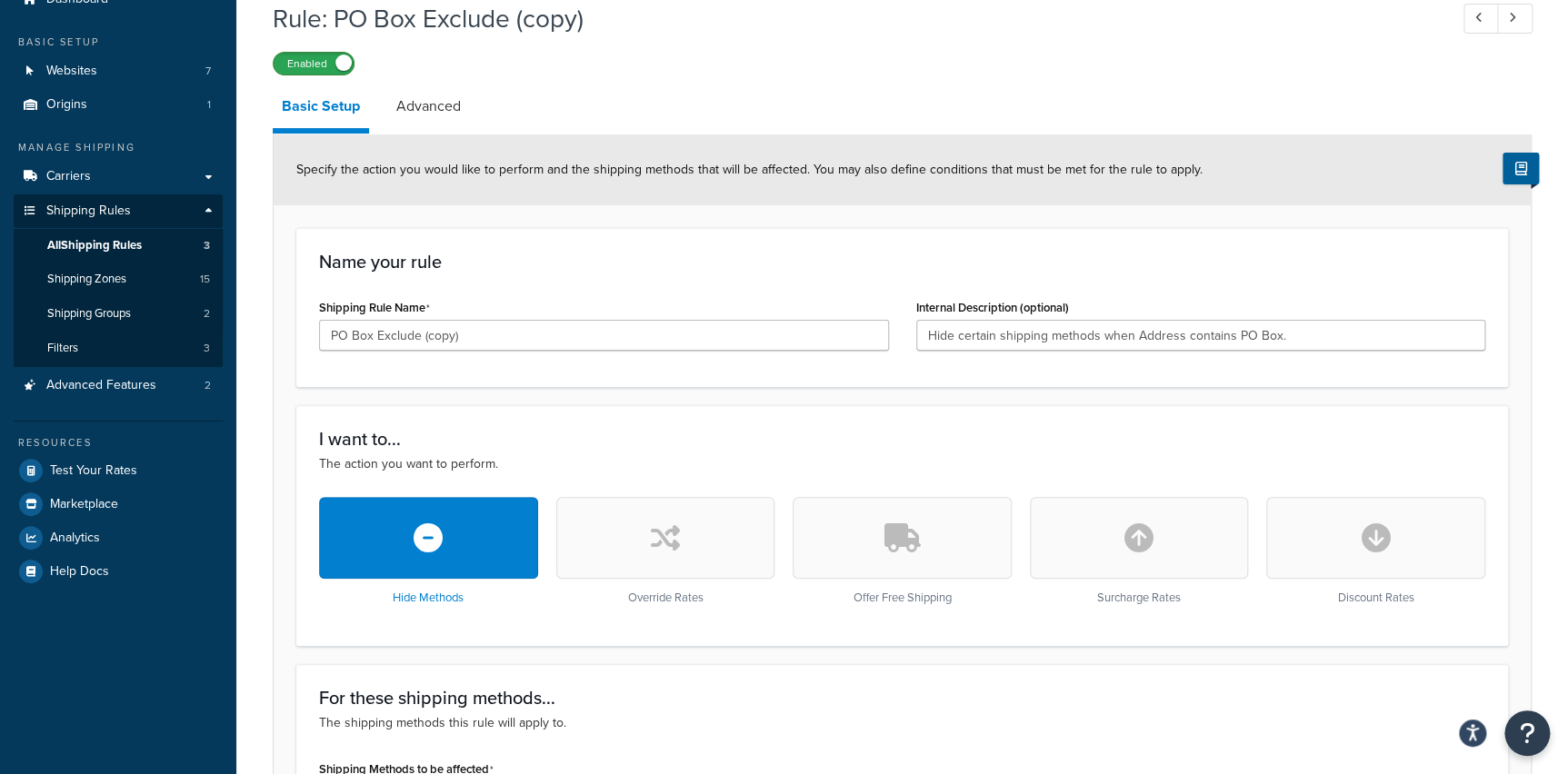 click on "Enabled" at bounding box center (314, 64) 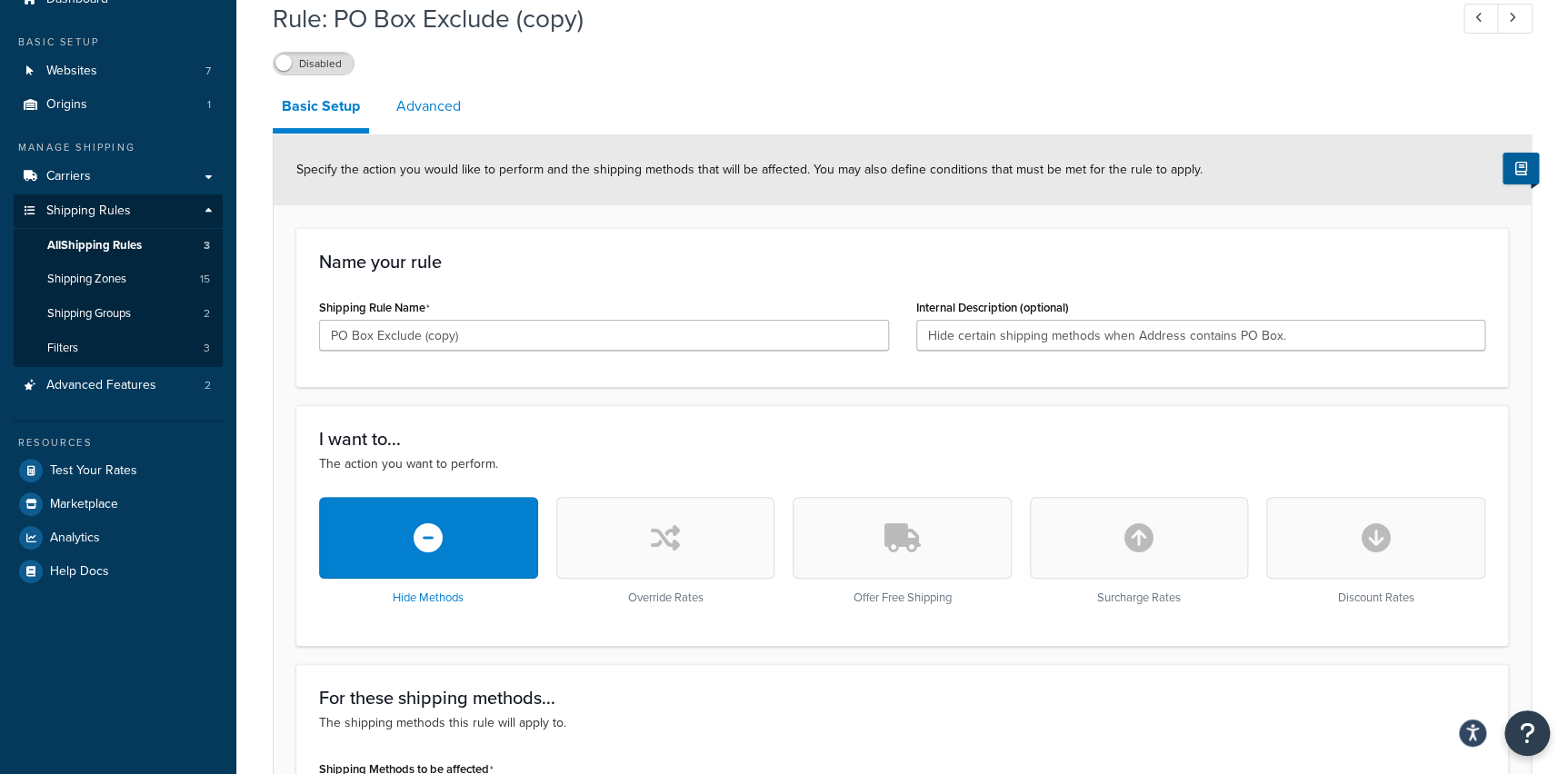 click on "Advanced" at bounding box center [428, 106] 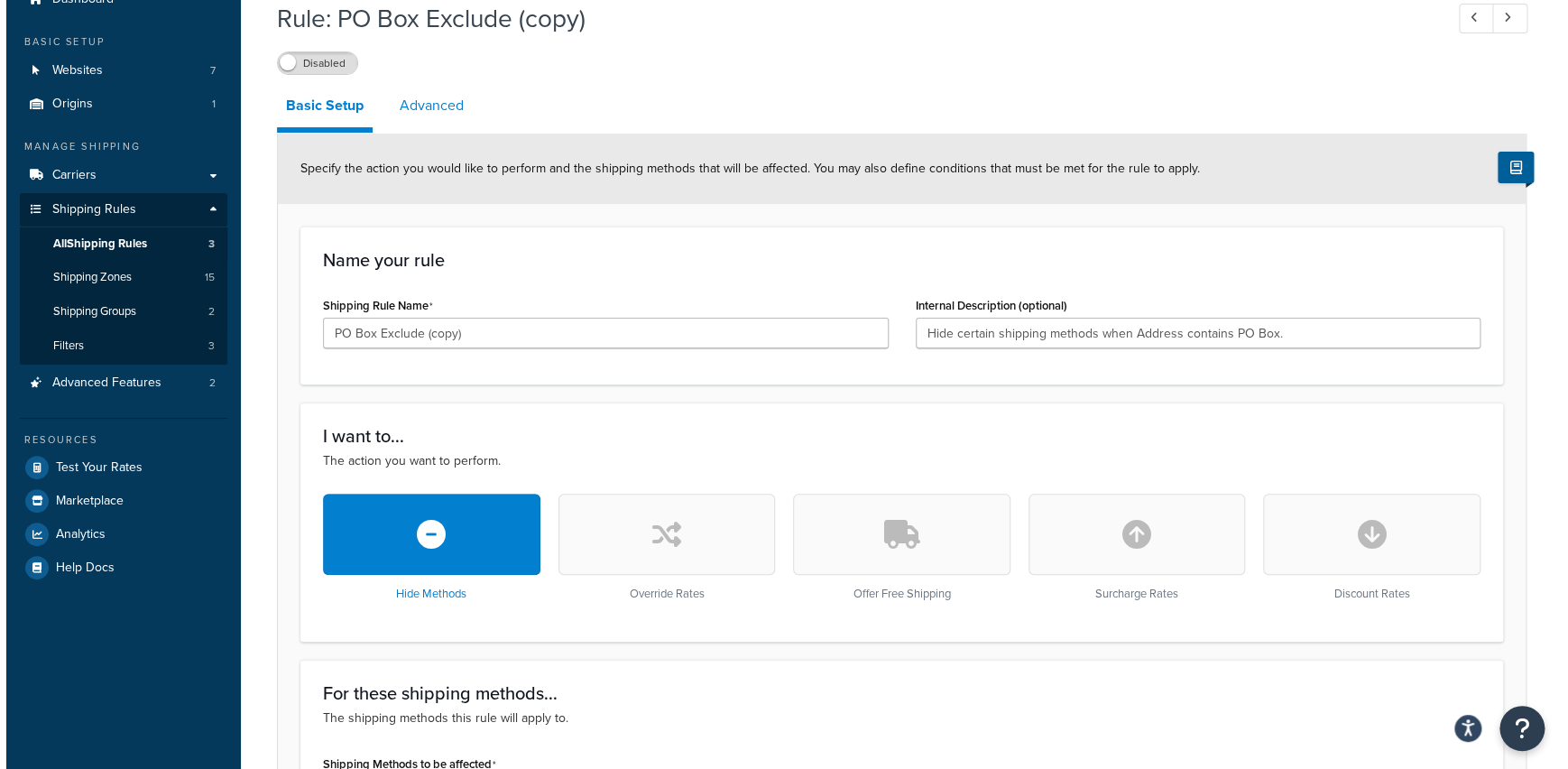 scroll, scrollTop: 0, scrollLeft: 0, axis: both 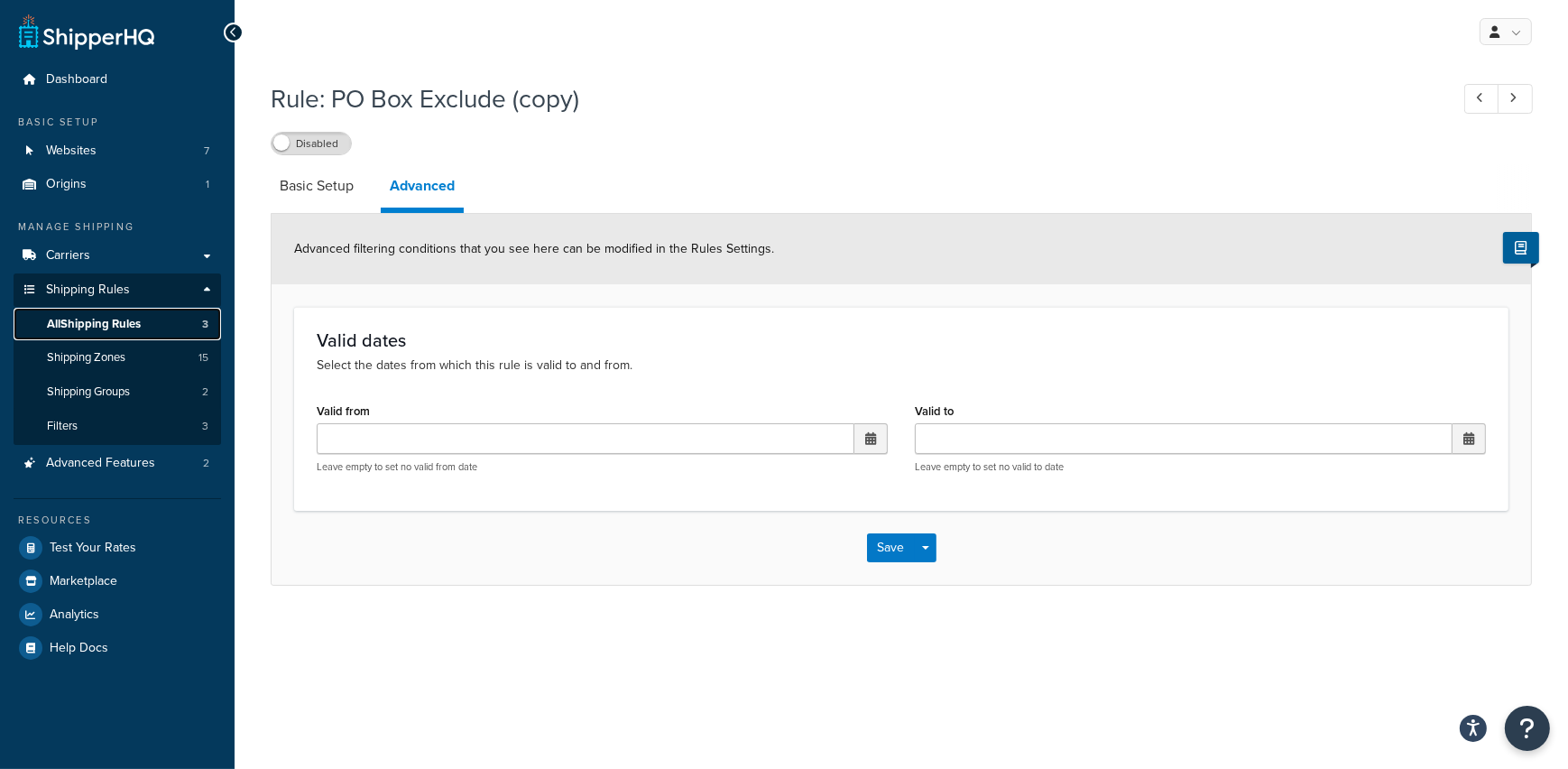 click on "All  Shipping Rules" at bounding box center (94, 324) 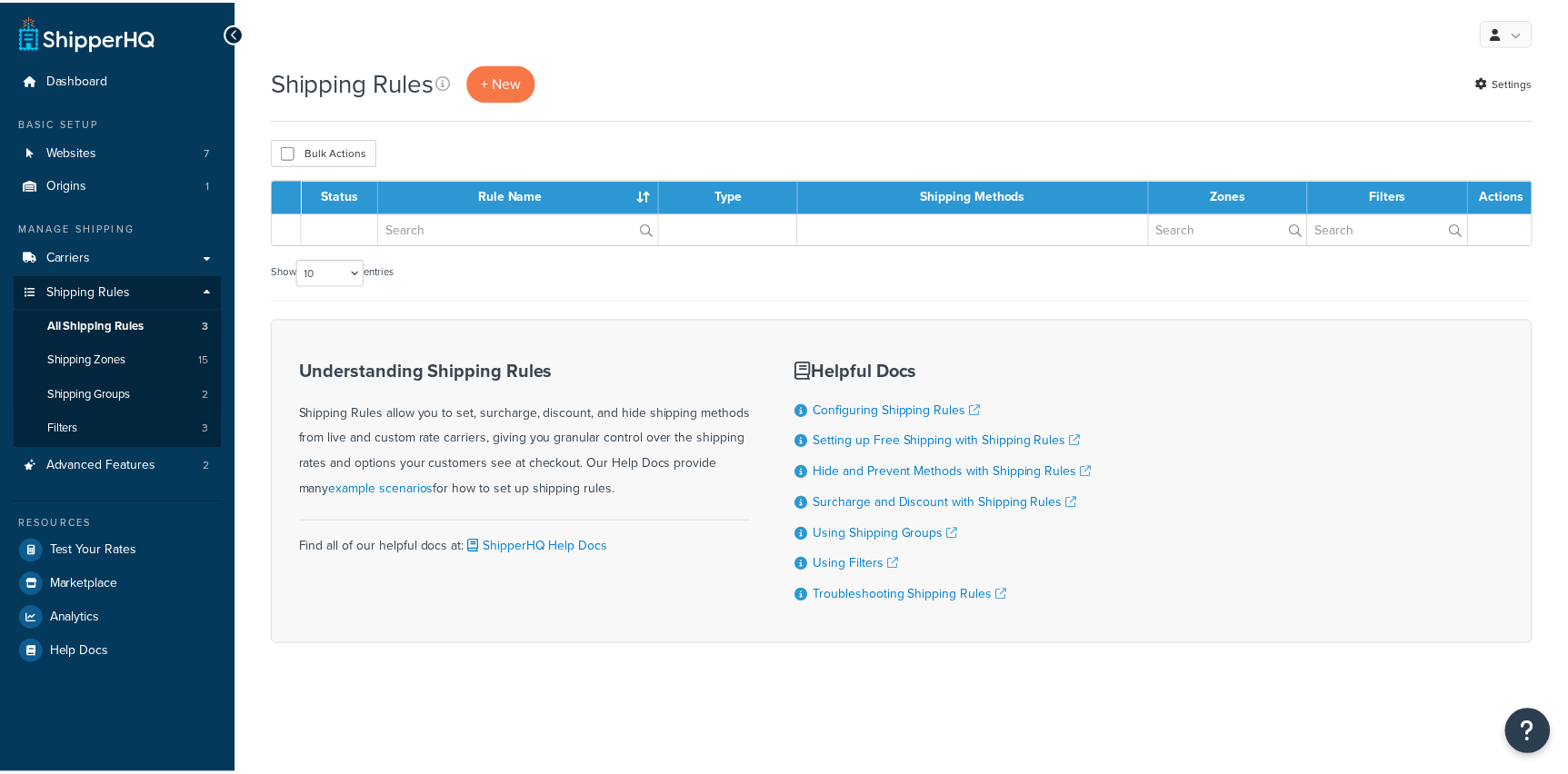 scroll, scrollTop: 0, scrollLeft: 0, axis: both 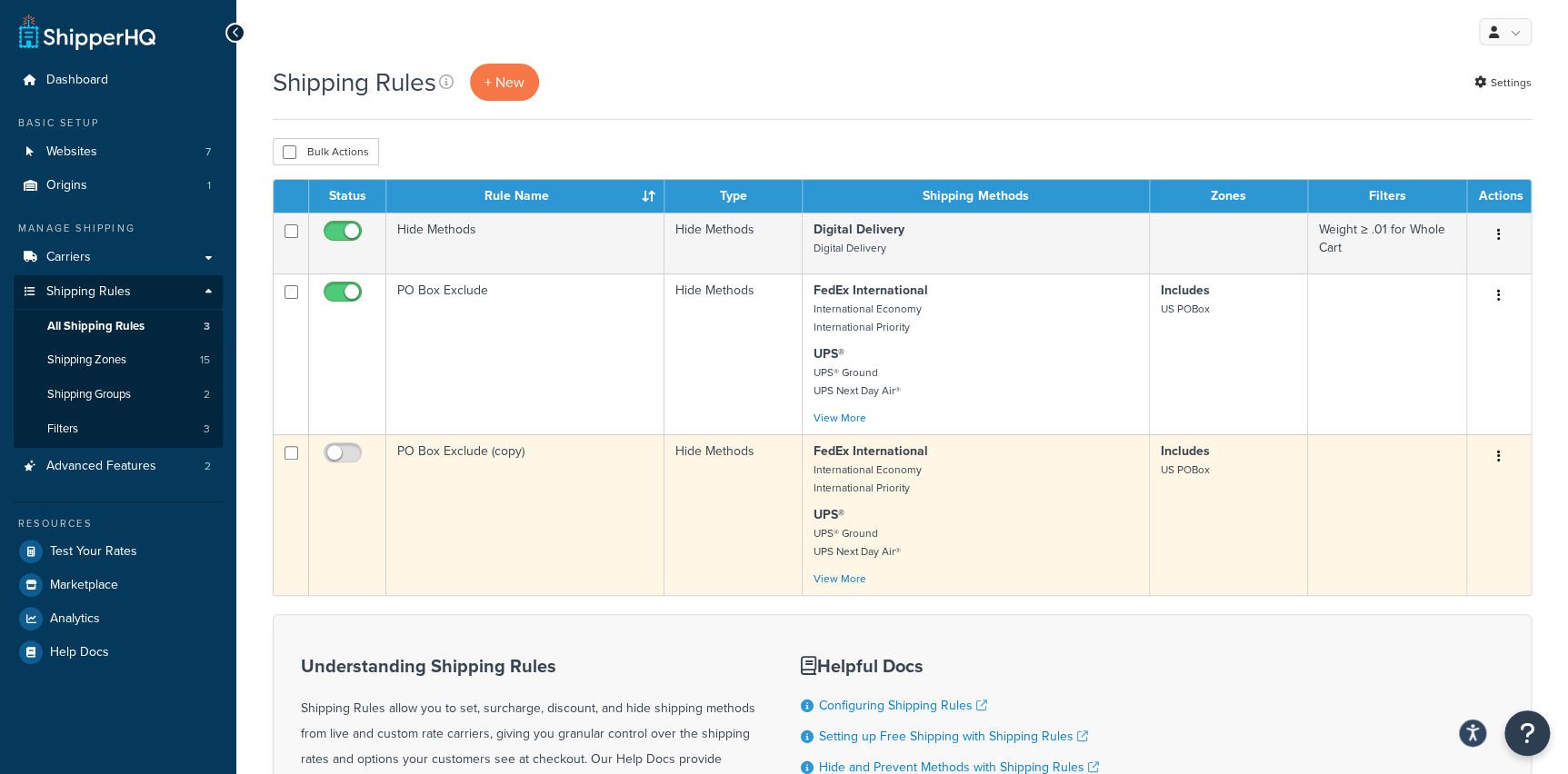 click at bounding box center [1499, 457] 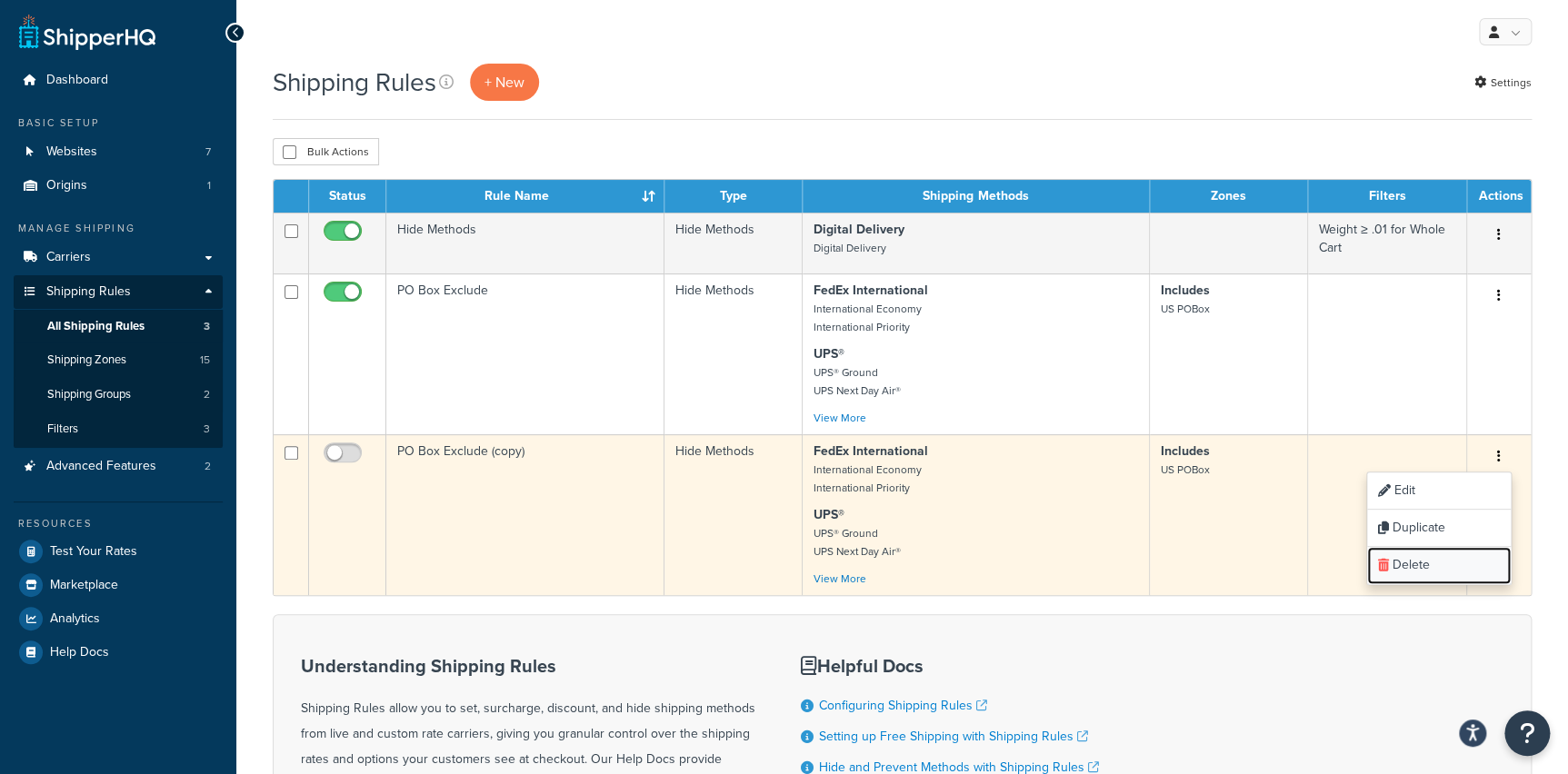 click on "Delete" at bounding box center [1439, 565] 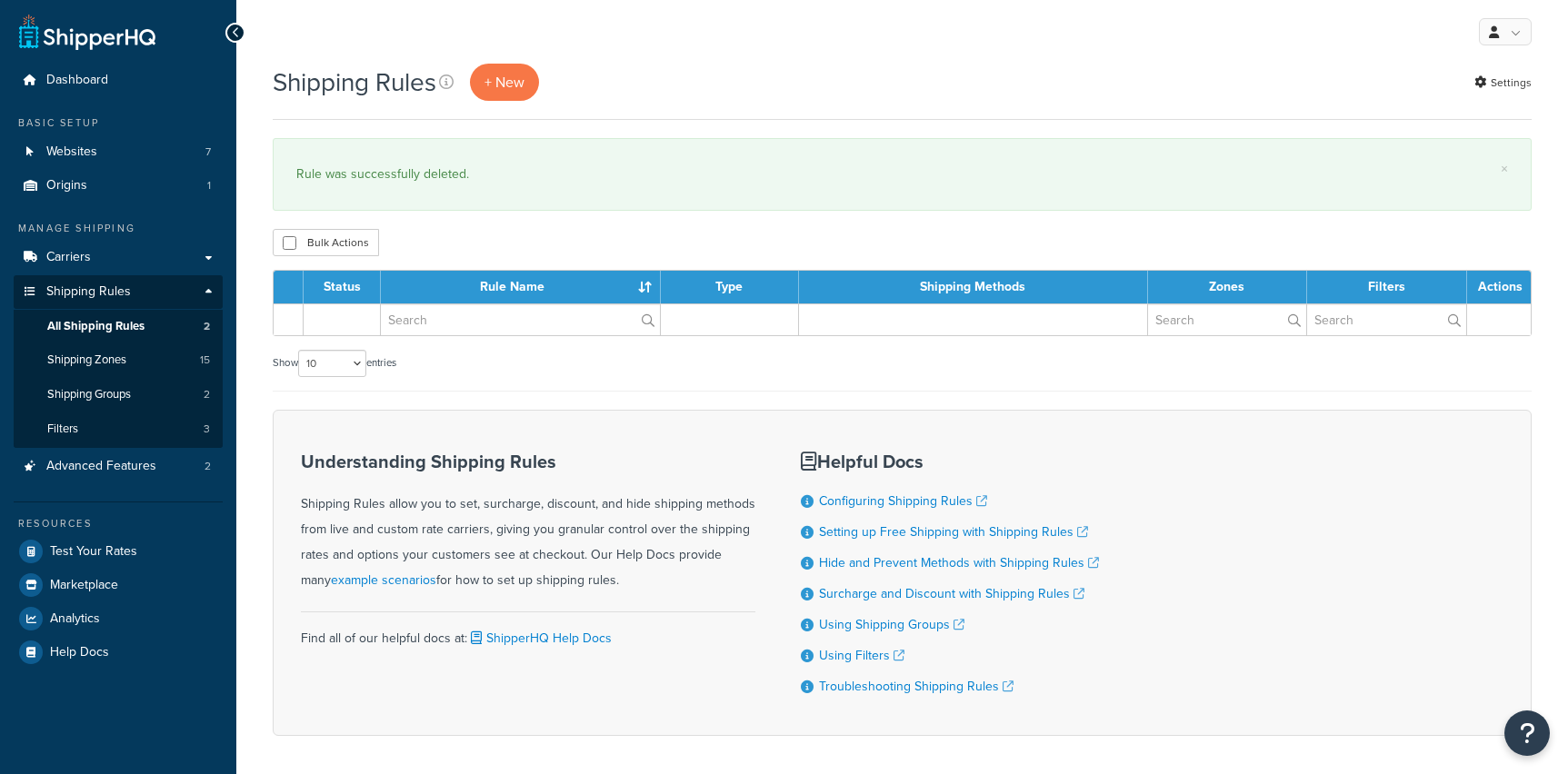 scroll, scrollTop: 0, scrollLeft: 0, axis: both 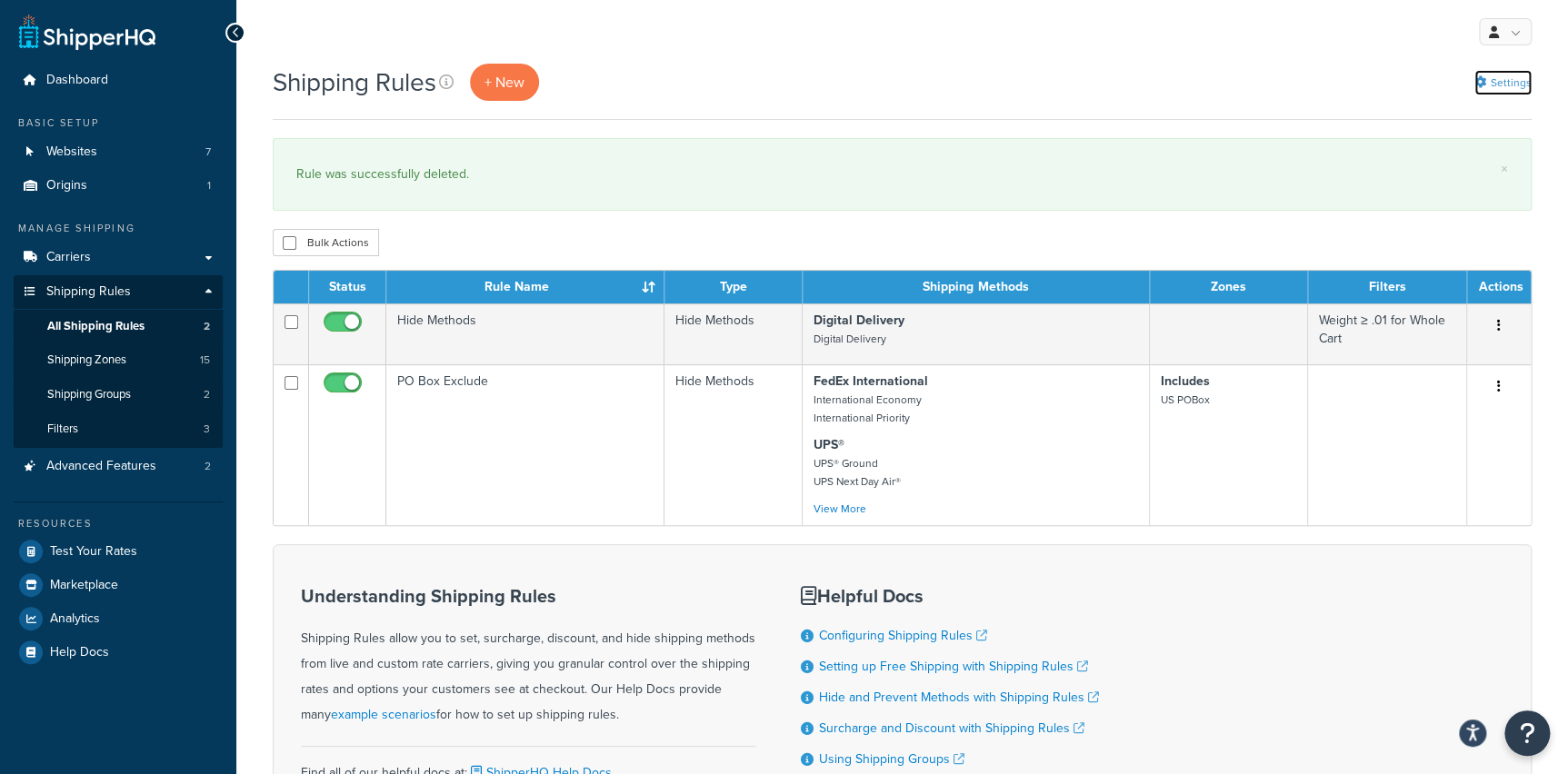 click on "Settings" at bounding box center (1503, 83) 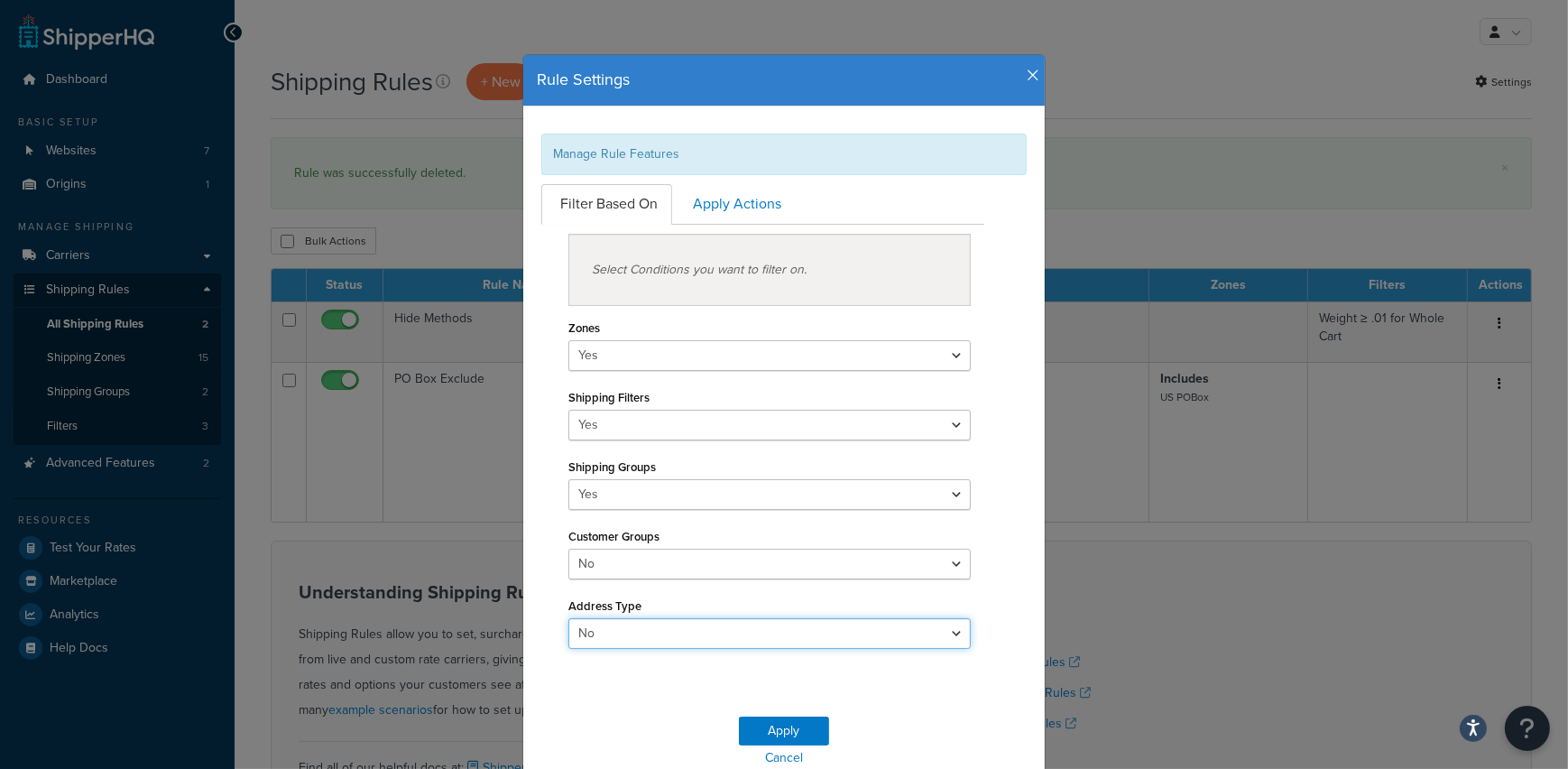 click on "Yes
No" at bounding box center (770, 634) 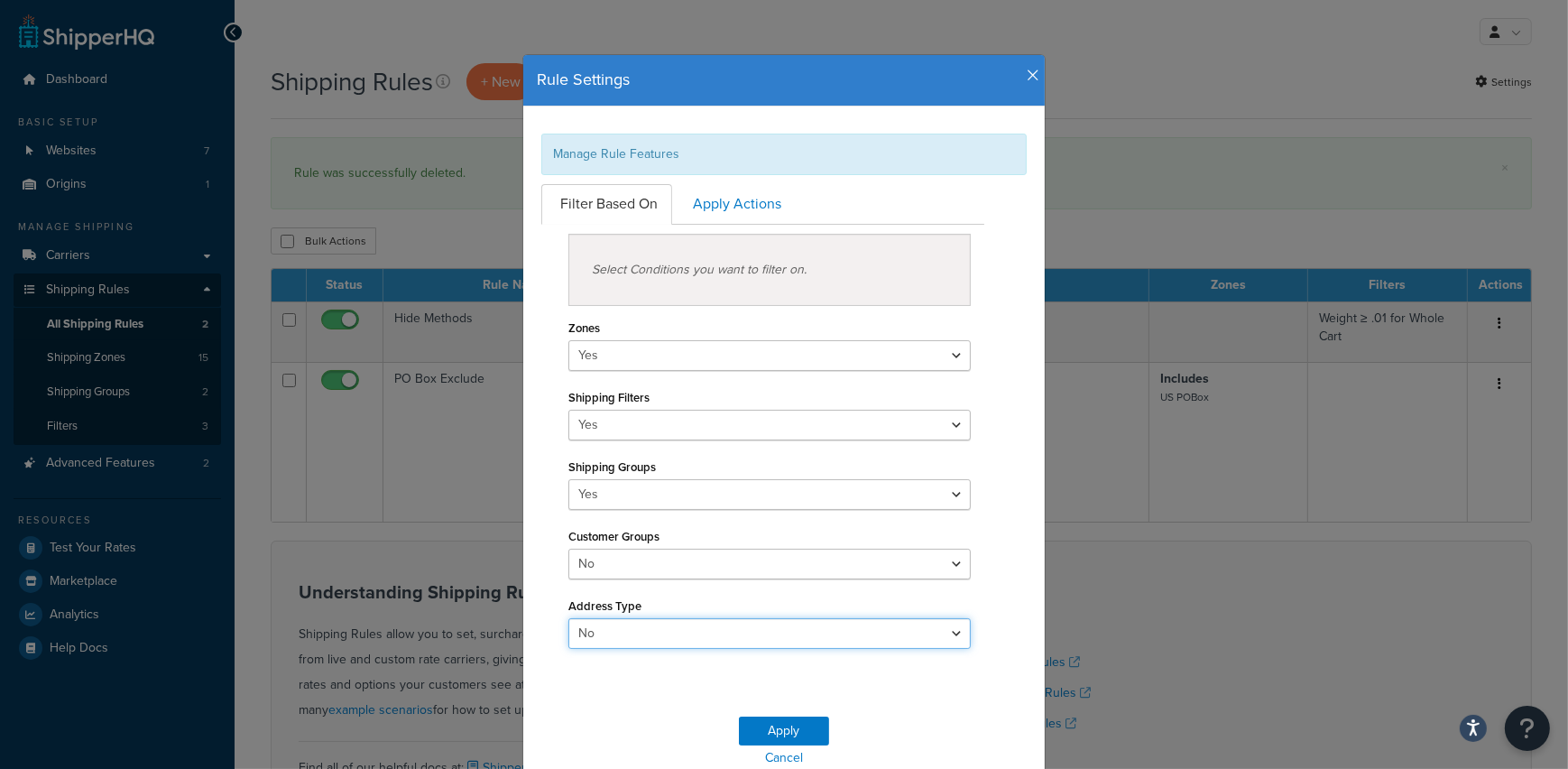 select on "true" 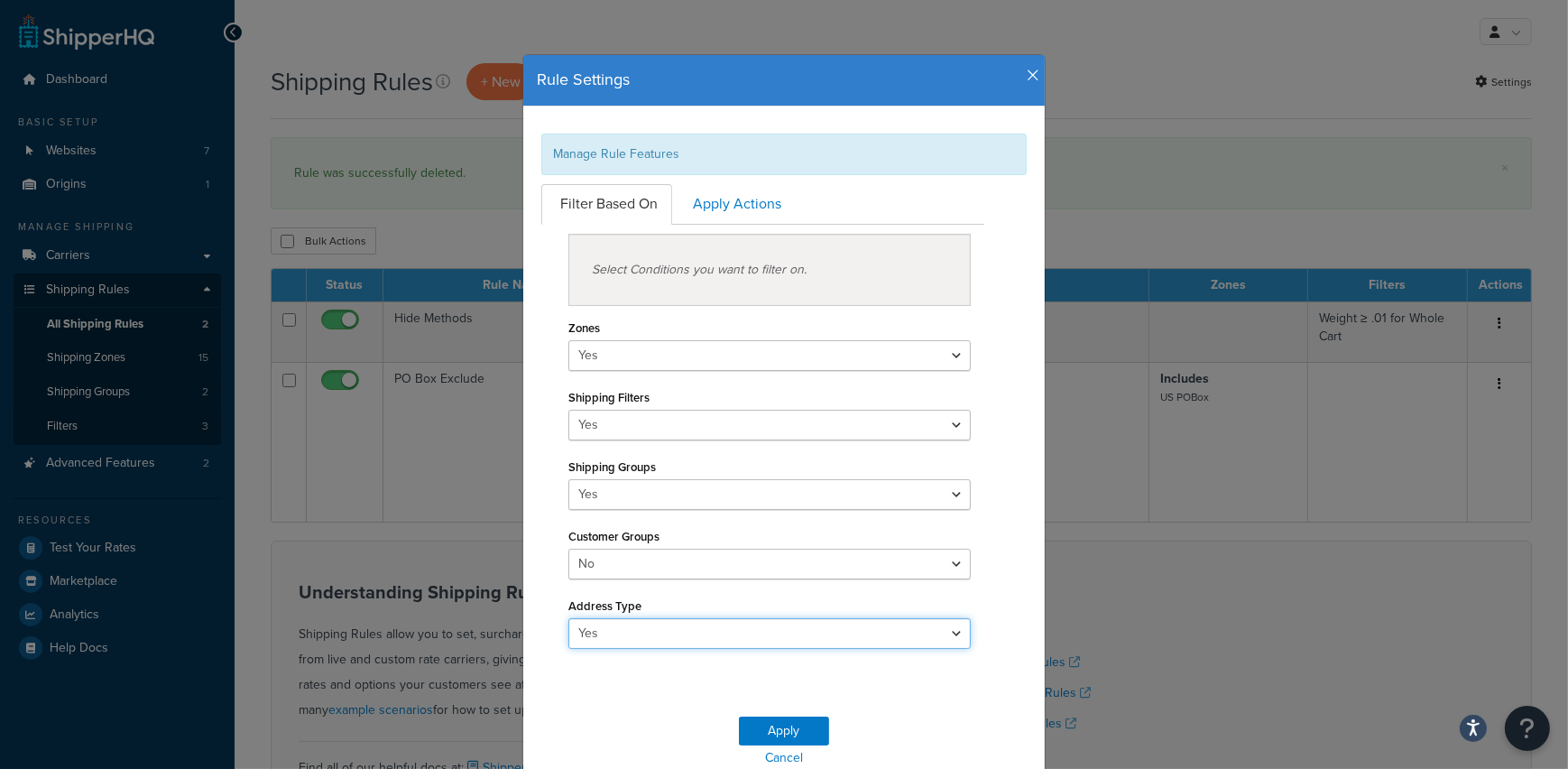 scroll, scrollTop: 78, scrollLeft: 0, axis: vertical 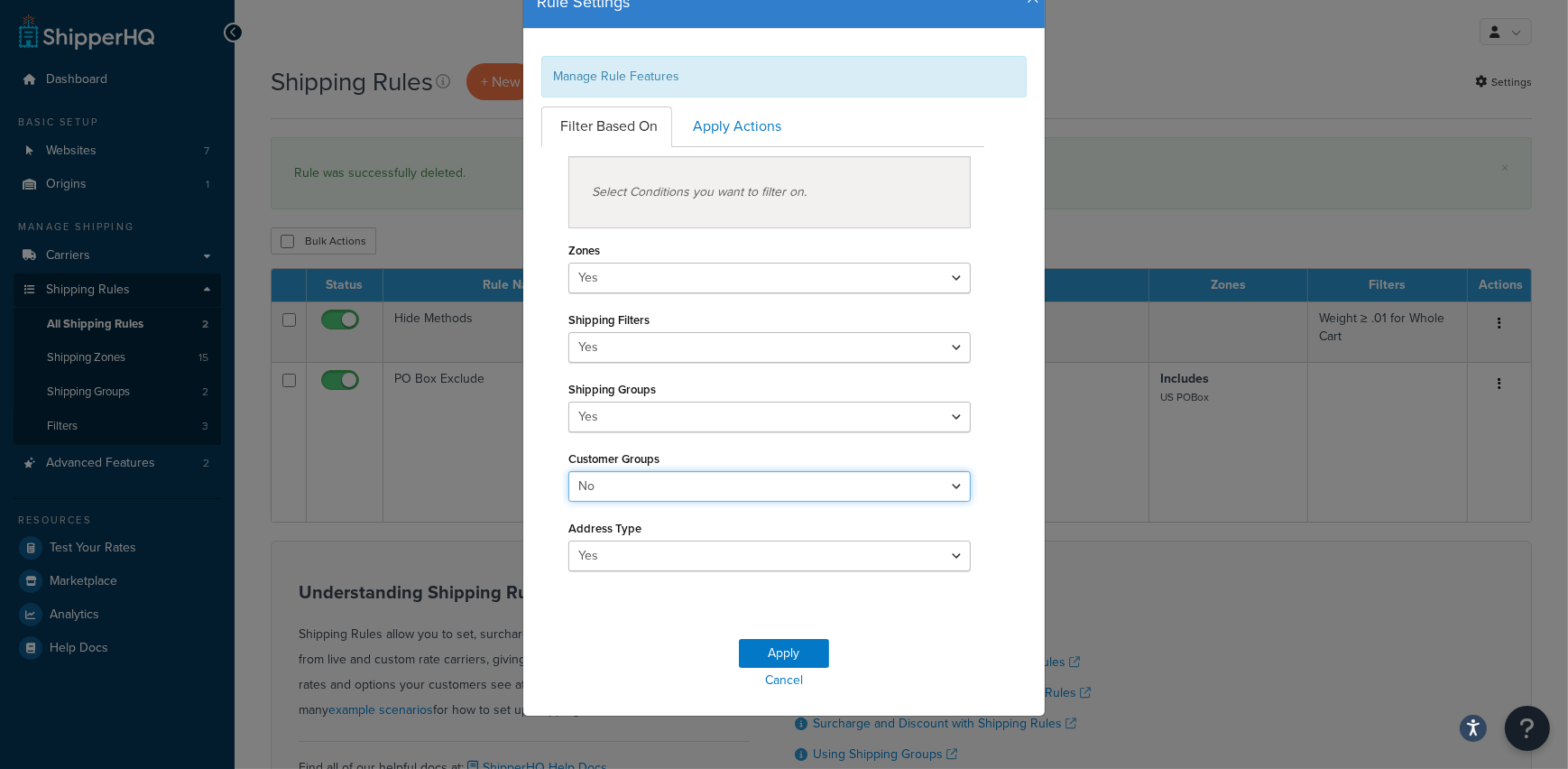 click on "Yes
No" at bounding box center [770, 486] 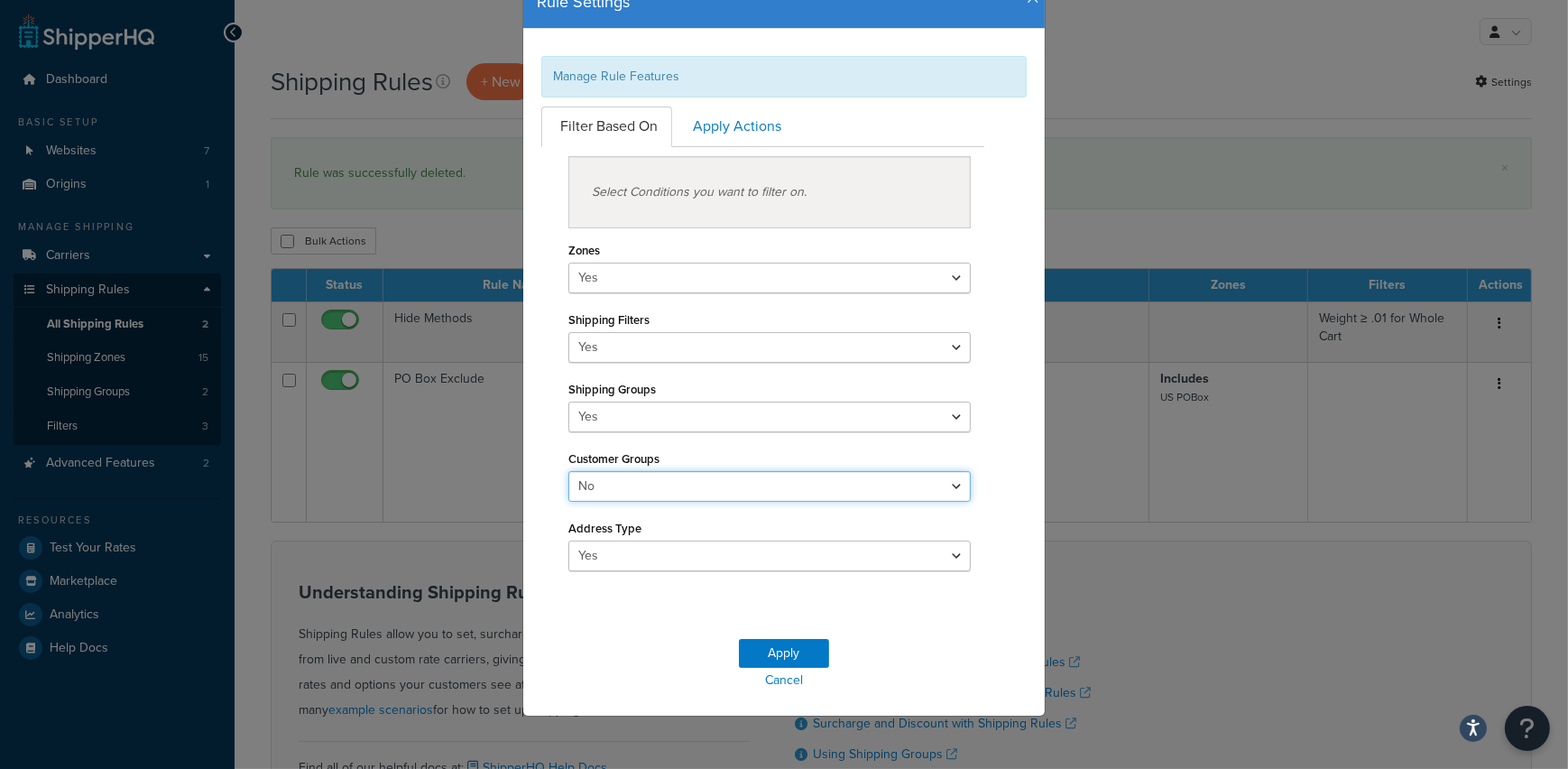 select on "true" 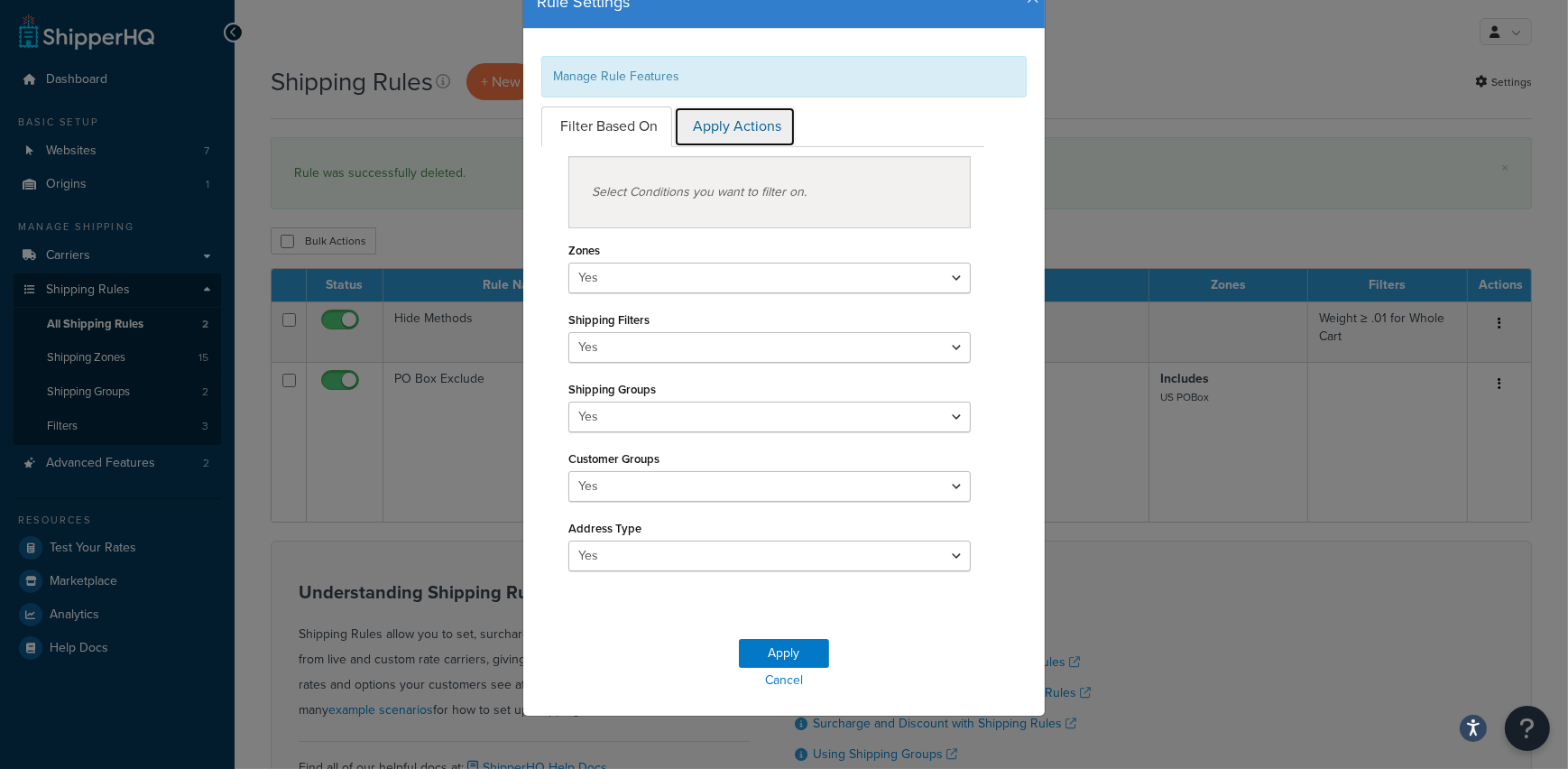 click on "Apply Actions" at bounding box center [734, 126] 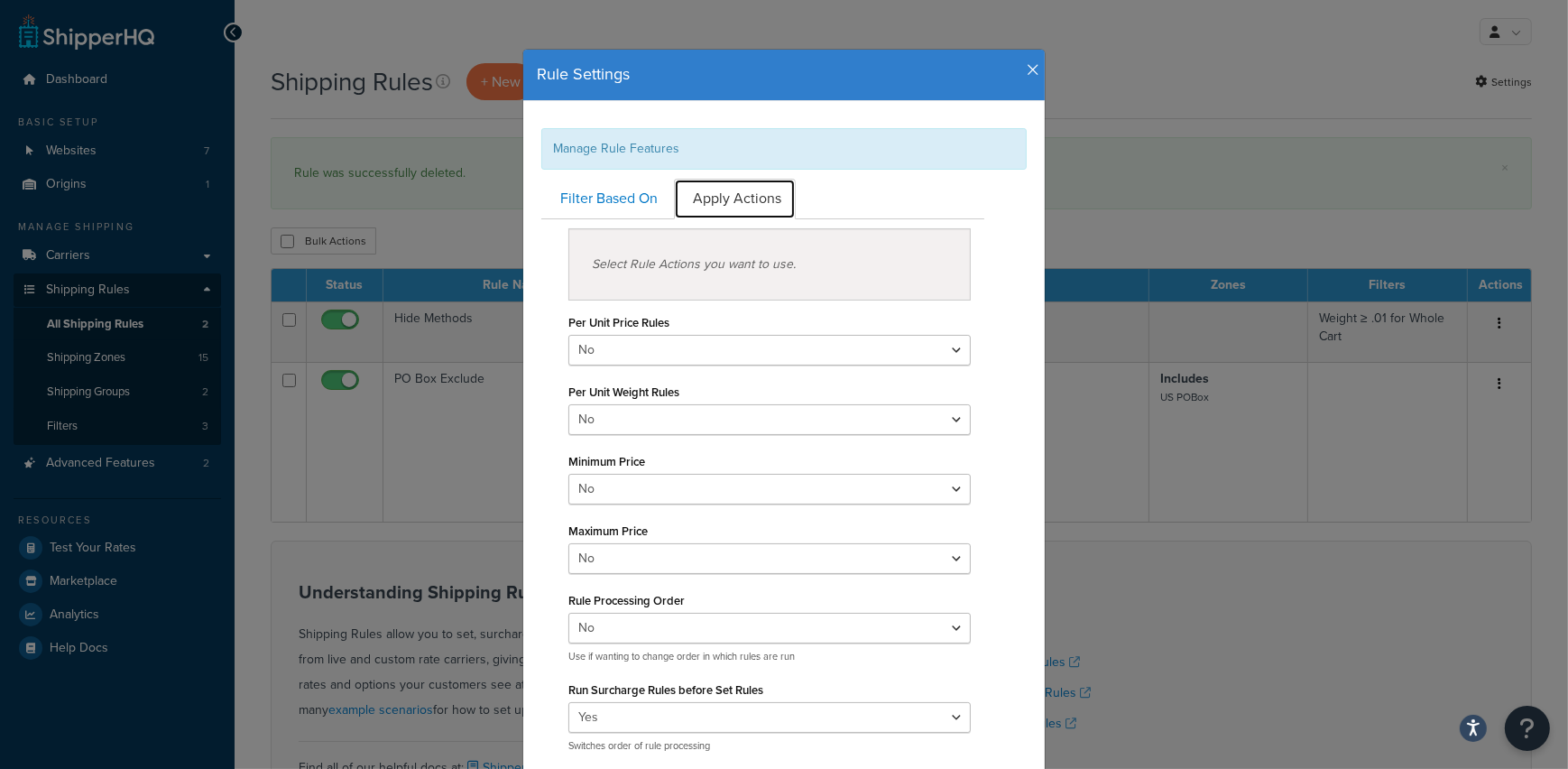 scroll, scrollTop: 0, scrollLeft: 0, axis: both 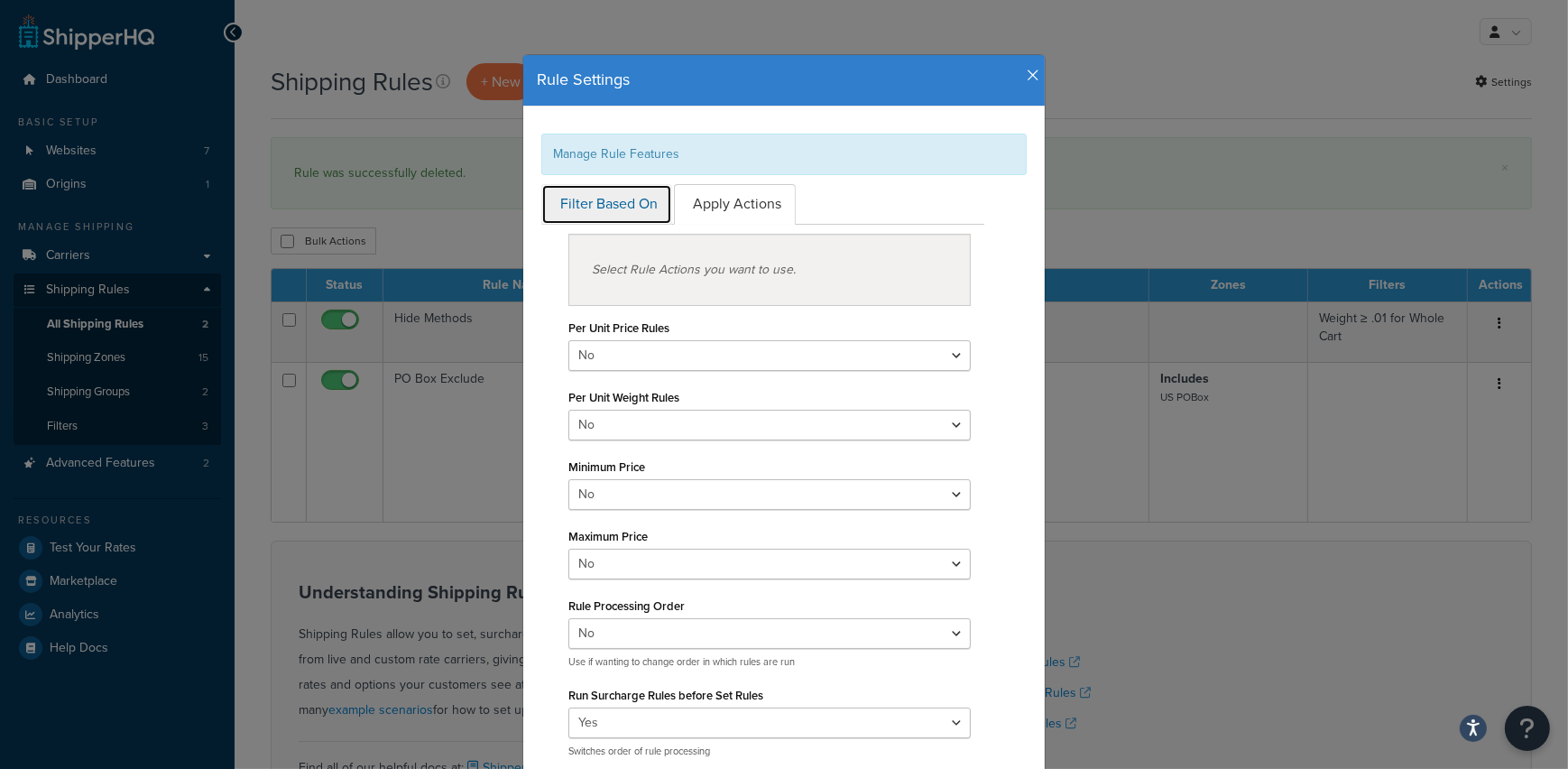 click on "Filter Based On" at bounding box center [606, 204] 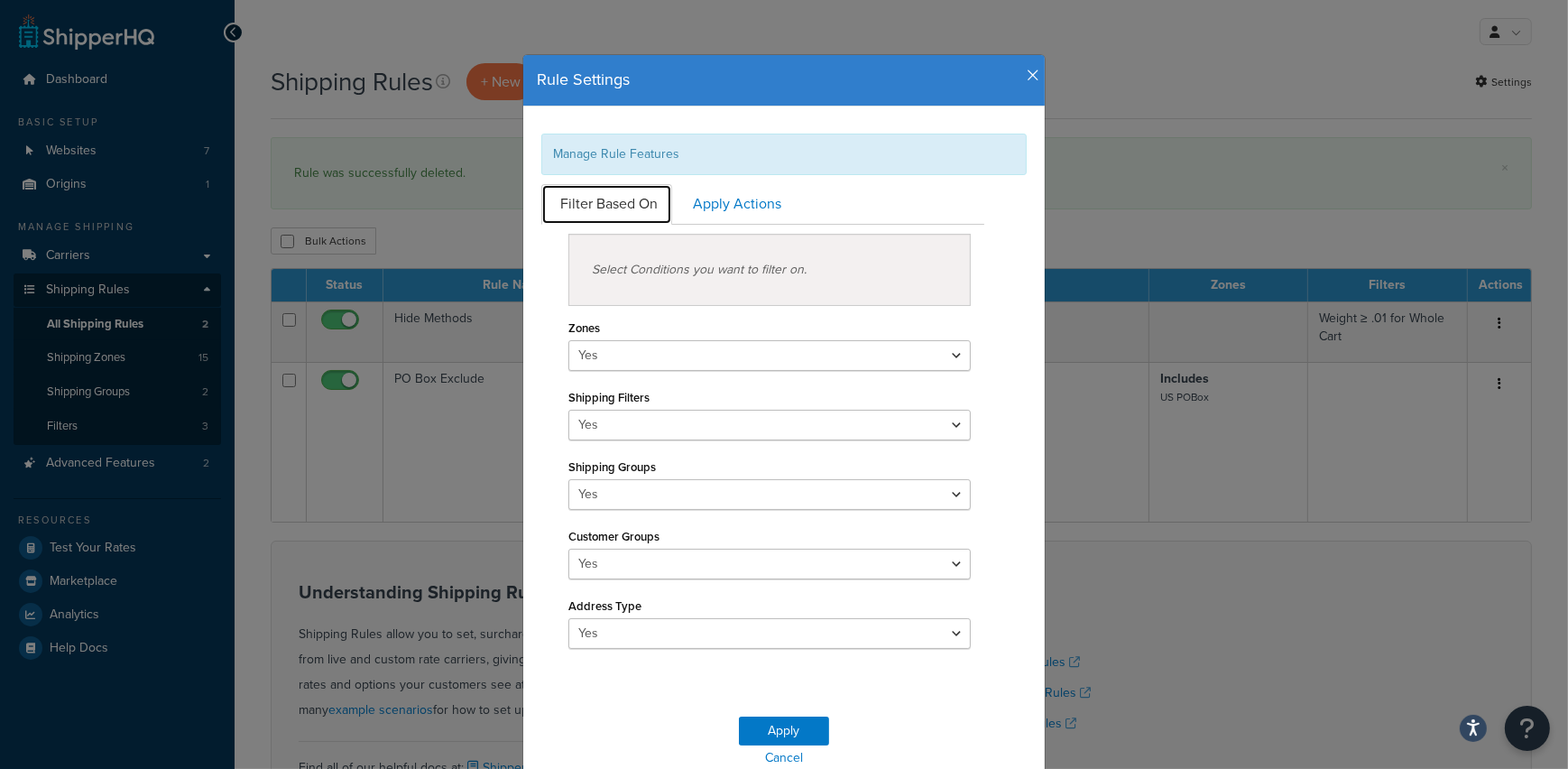 scroll, scrollTop: 0, scrollLeft: 0, axis: both 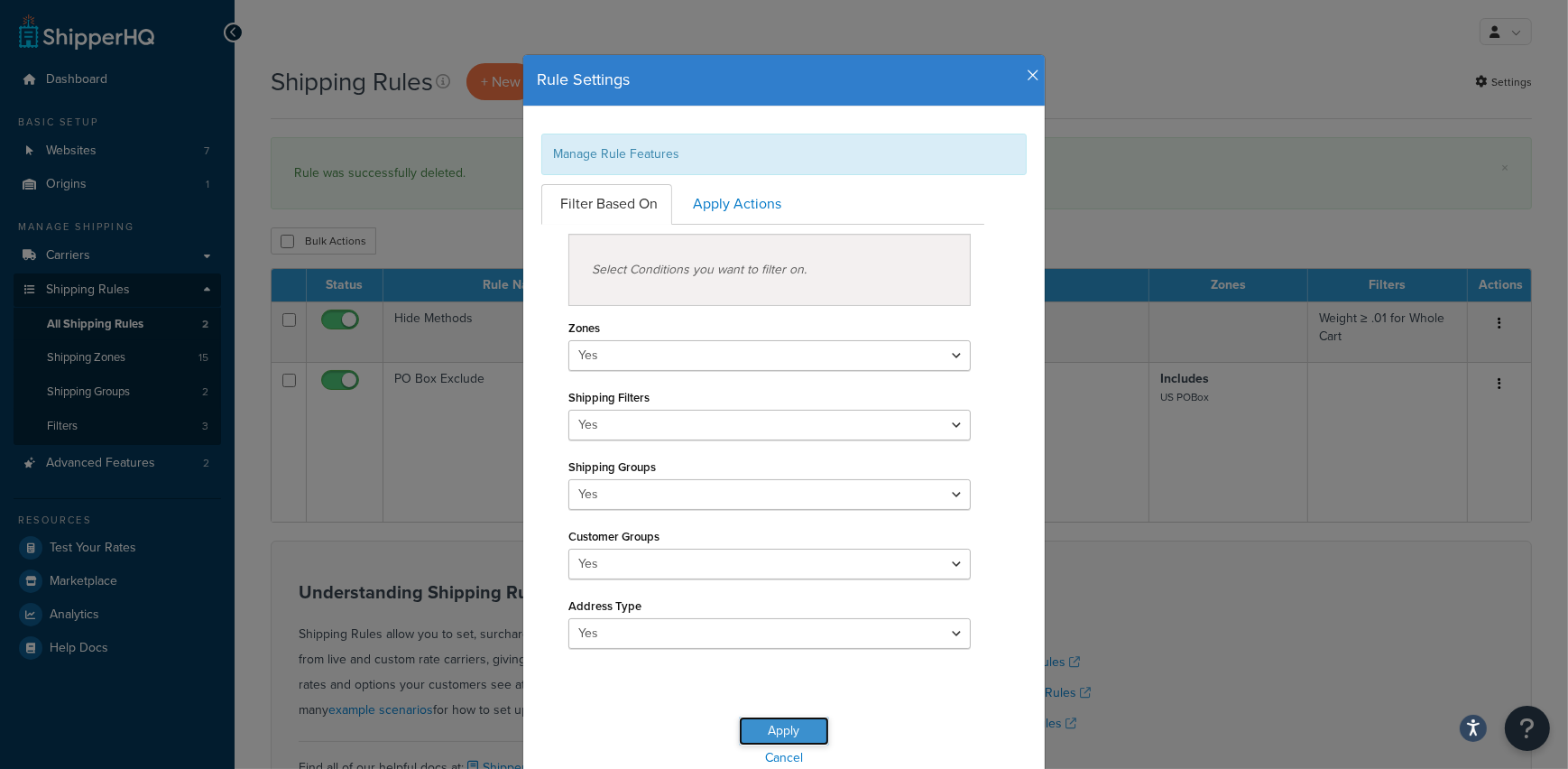 click on "Apply" at bounding box center (784, 731) 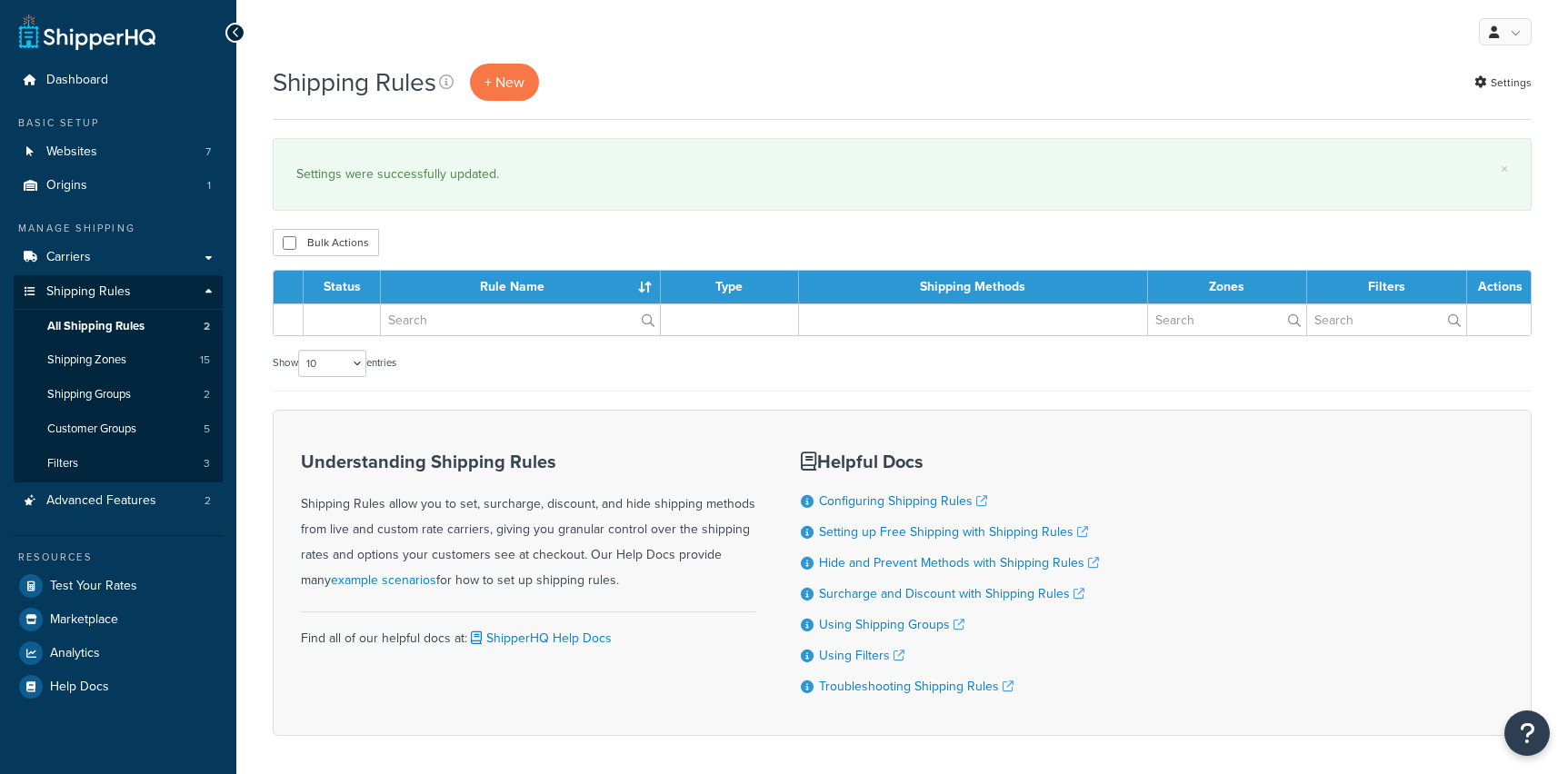 scroll, scrollTop: 0, scrollLeft: 0, axis: both 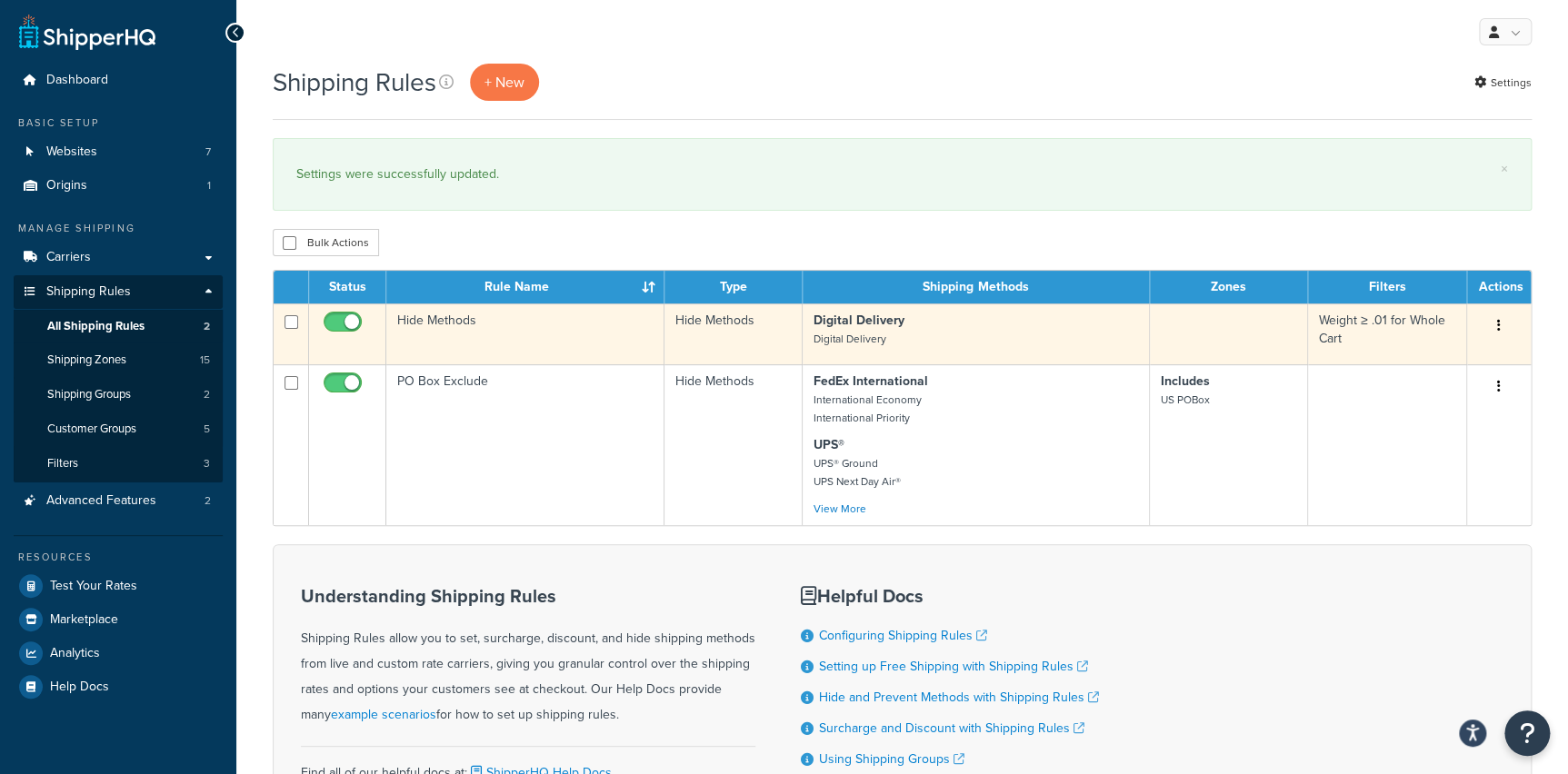 click on "Digital Delivery Digital Delivery" at bounding box center [975, 330] 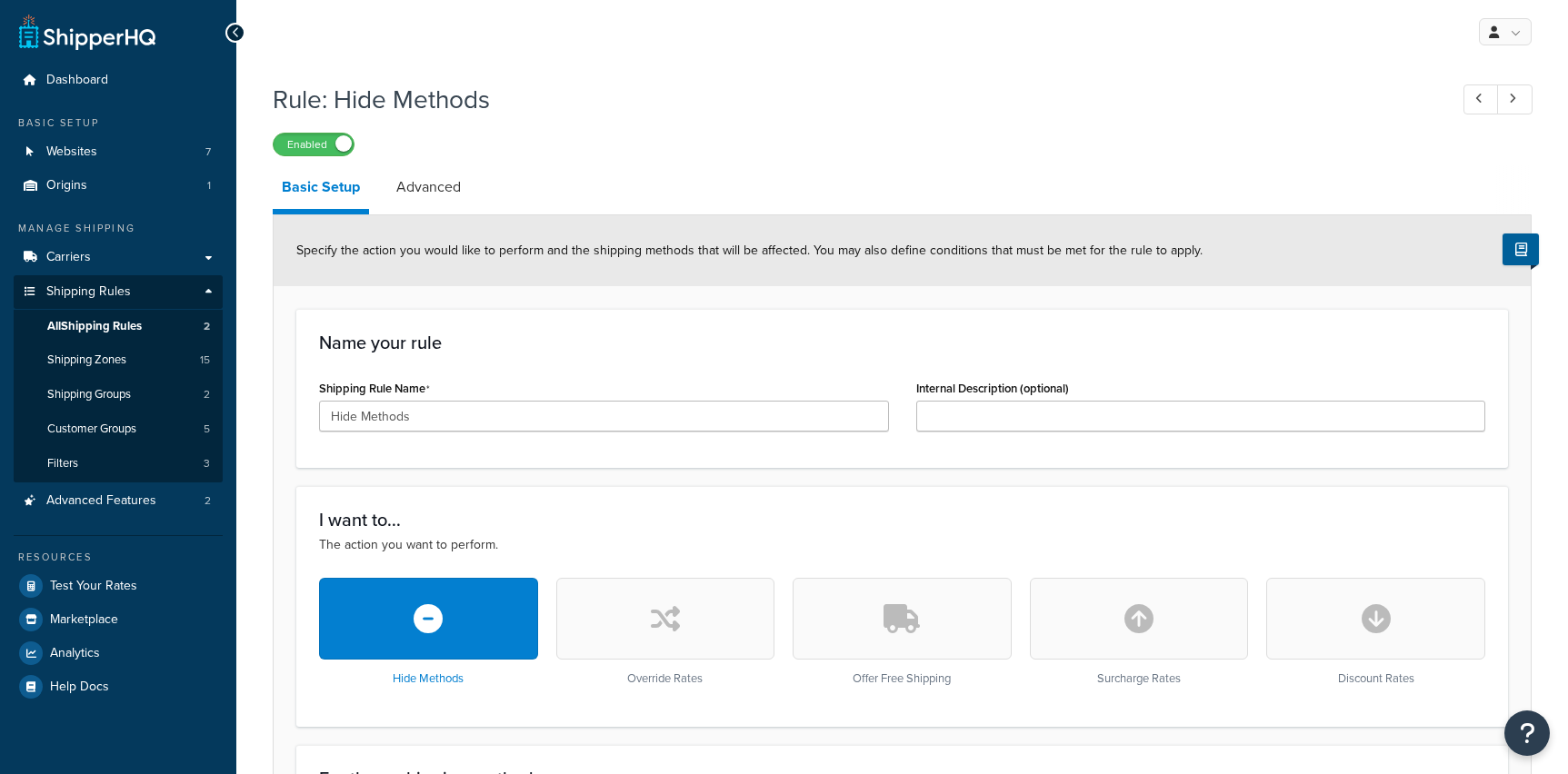 scroll, scrollTop: 0, scrollLeft: 0, axis: both 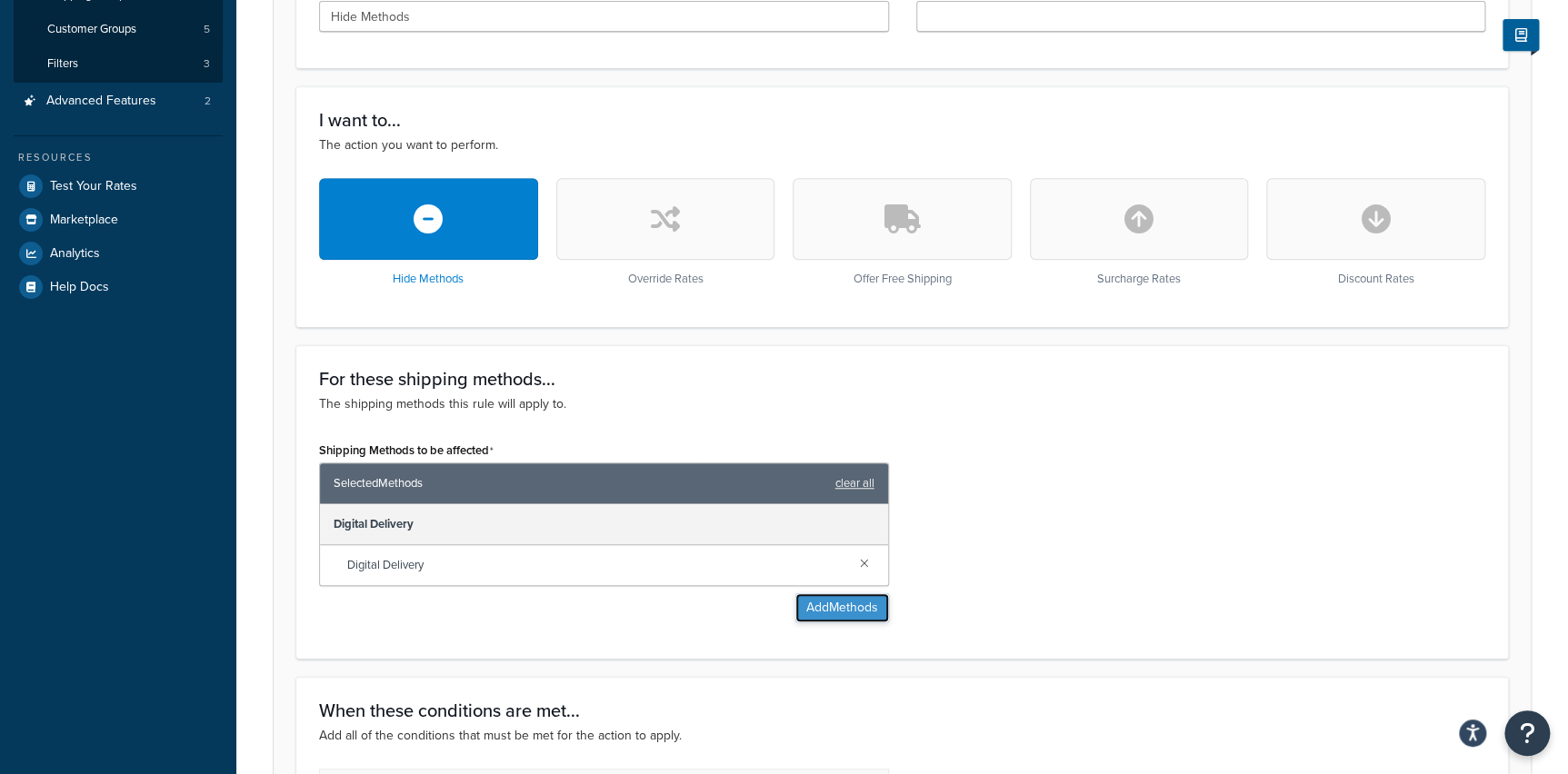 click on "Add  Methods" at bounding box center [842, 608] 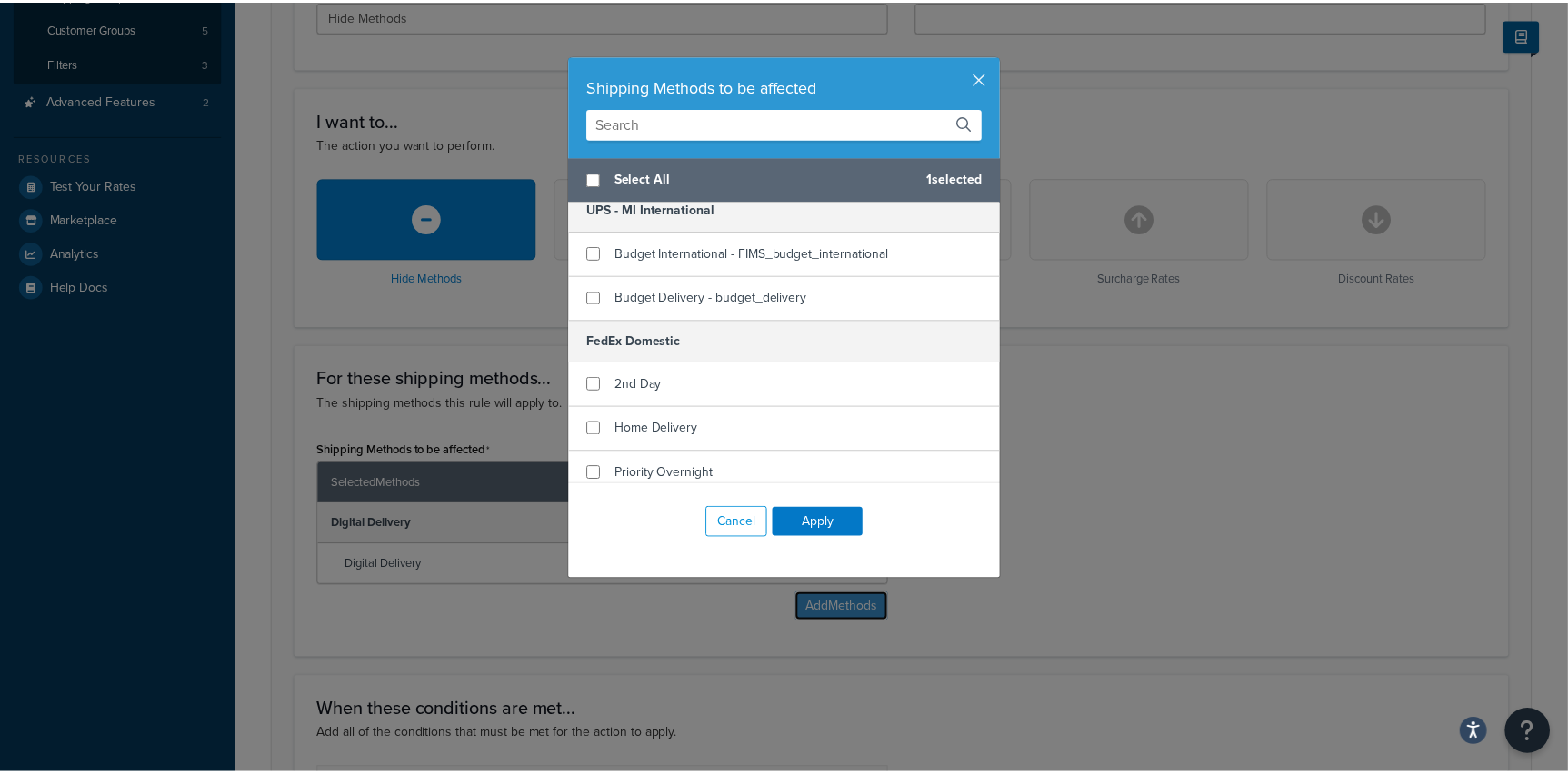 scroll, scrollTop: 367, scrollLeft: 0, axis: vertical 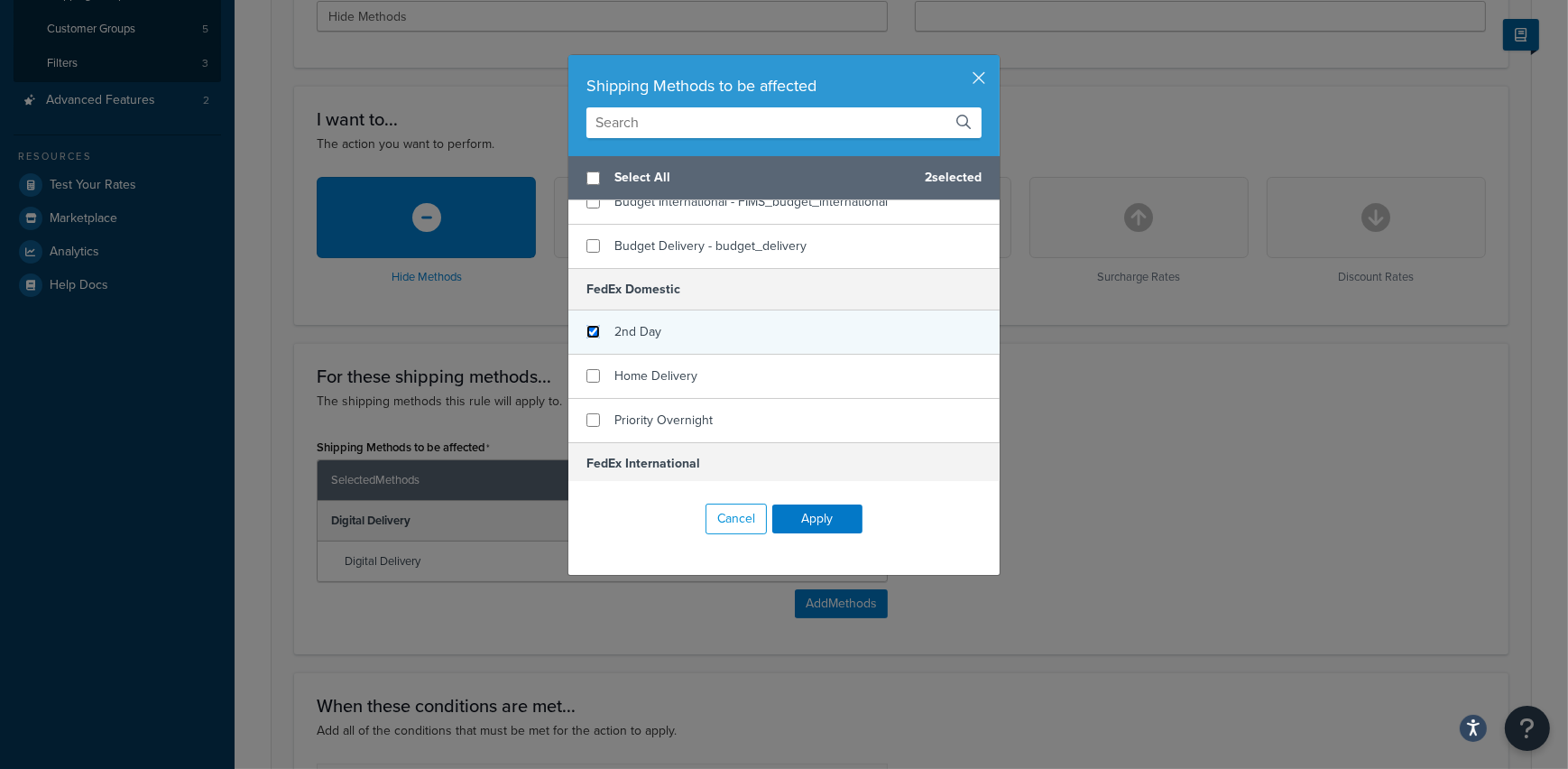click at bounding box center (593, 331) 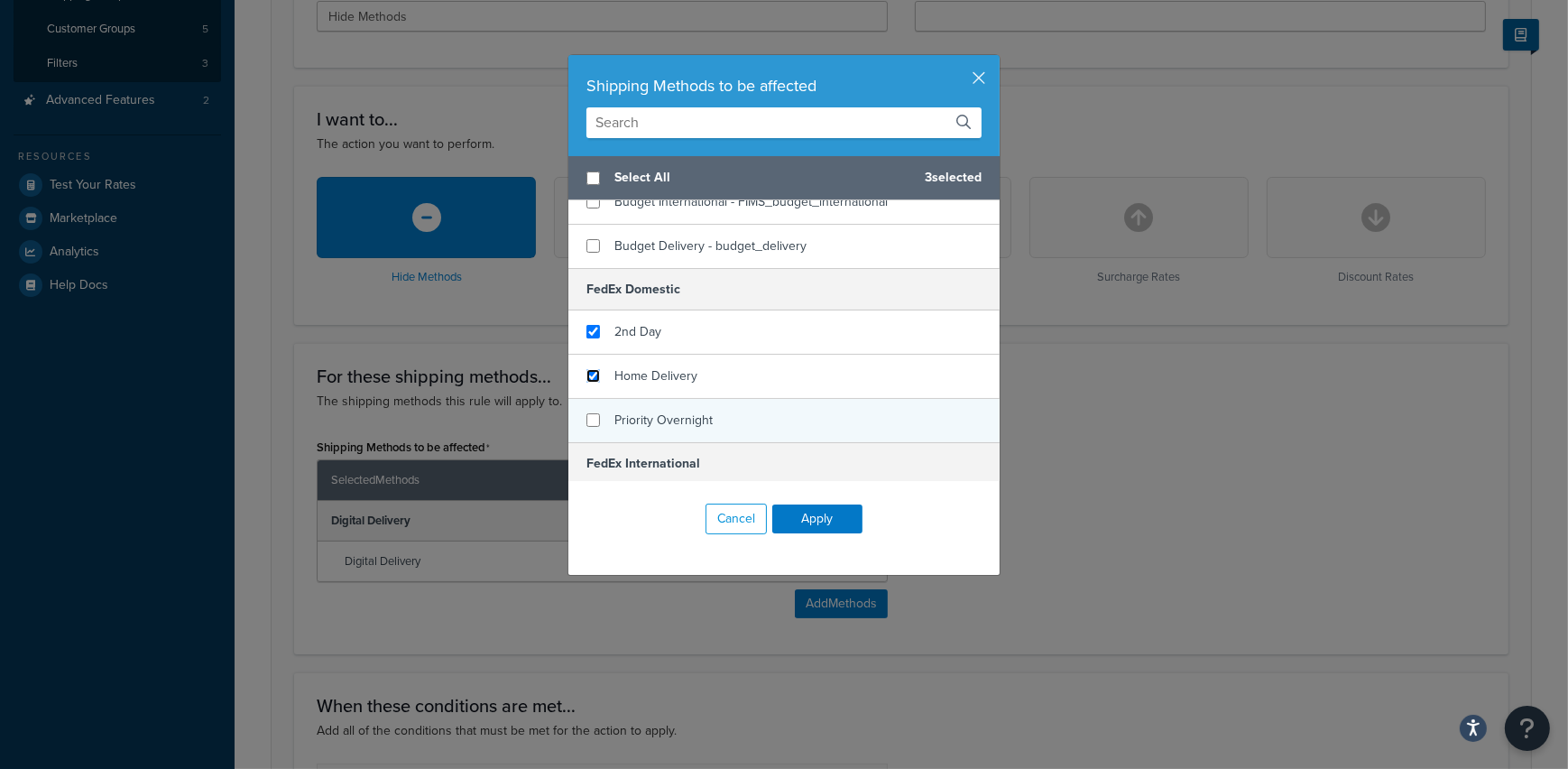 drag, startPoint x: 587, startPoint y: 370, endPoint x: 584, endPoint y: 400, distance: 30.14963 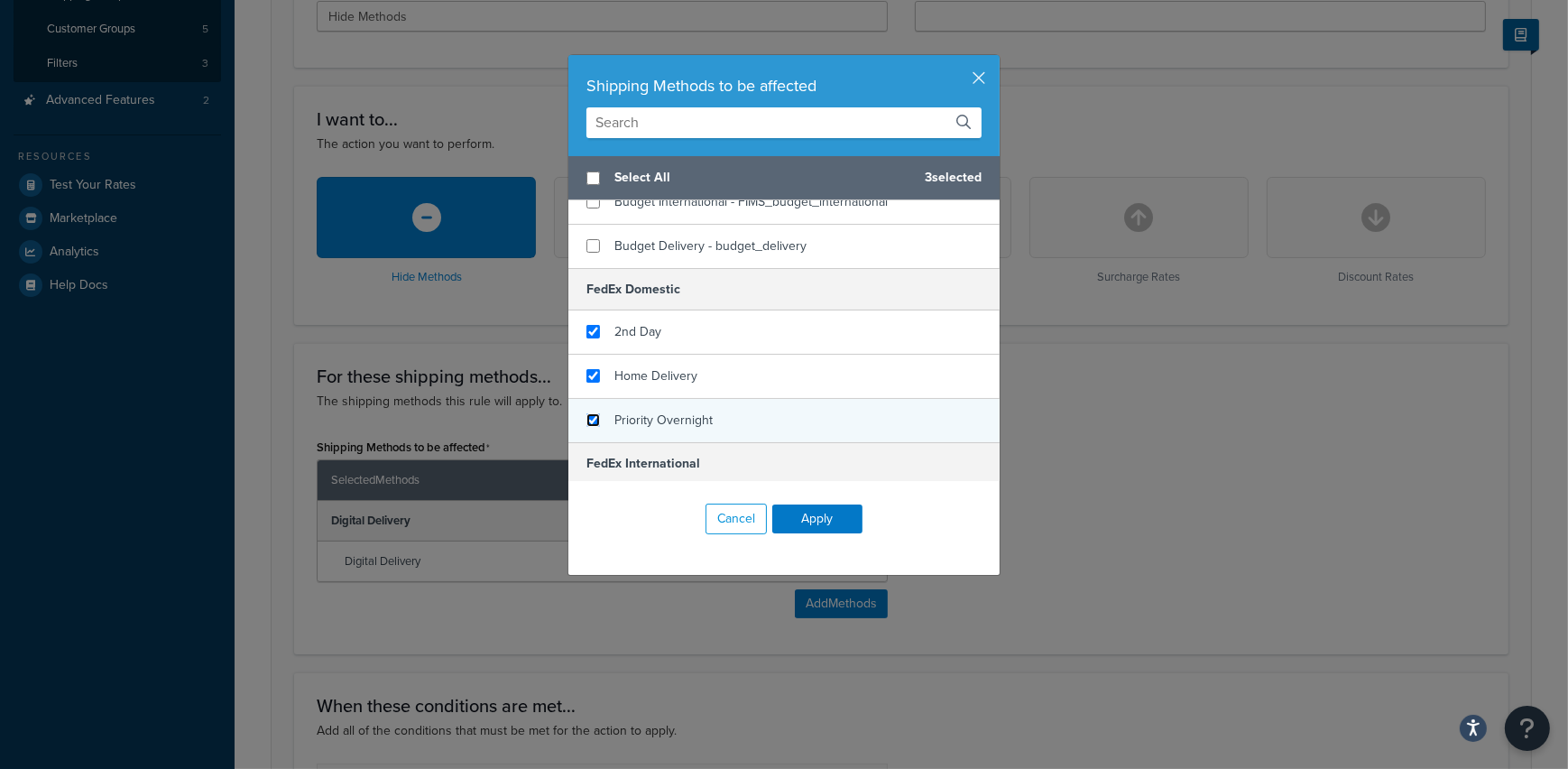 click at bounding box center [593, 420] 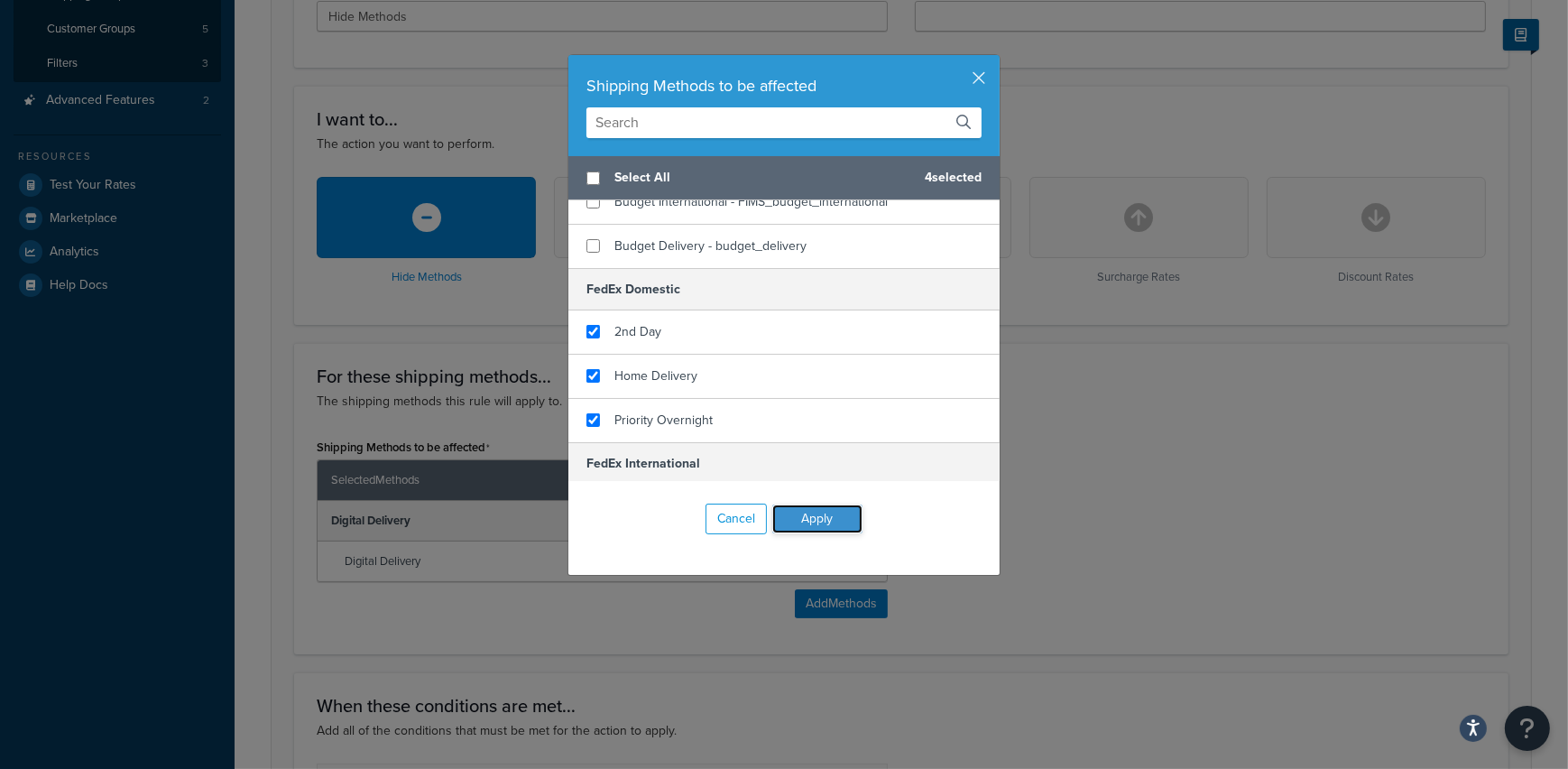 click on "Apply" at bounding box center (817, 519) 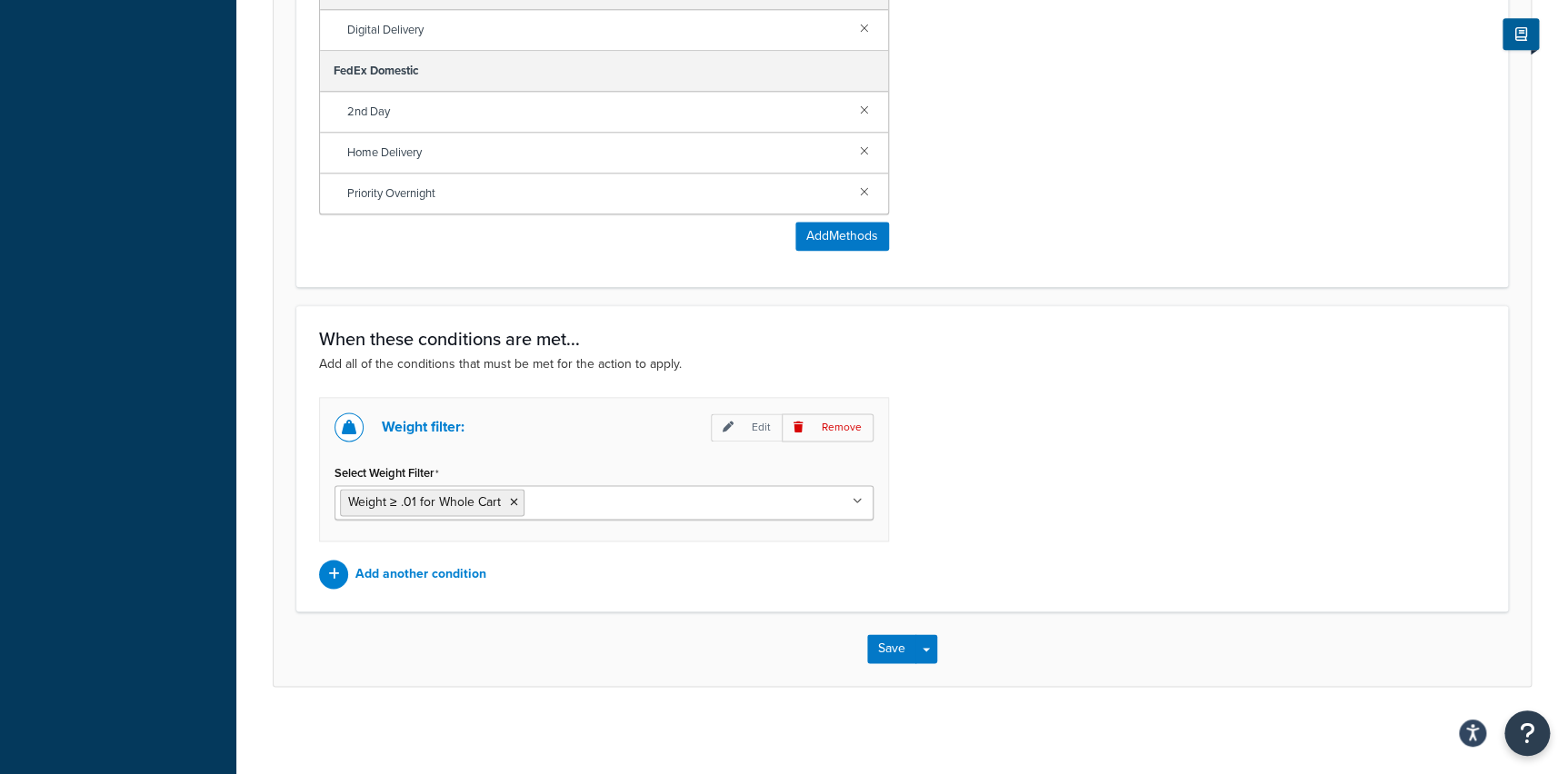 scroll, scrollTop: 936, scrollLeft: 0, axis: vertical 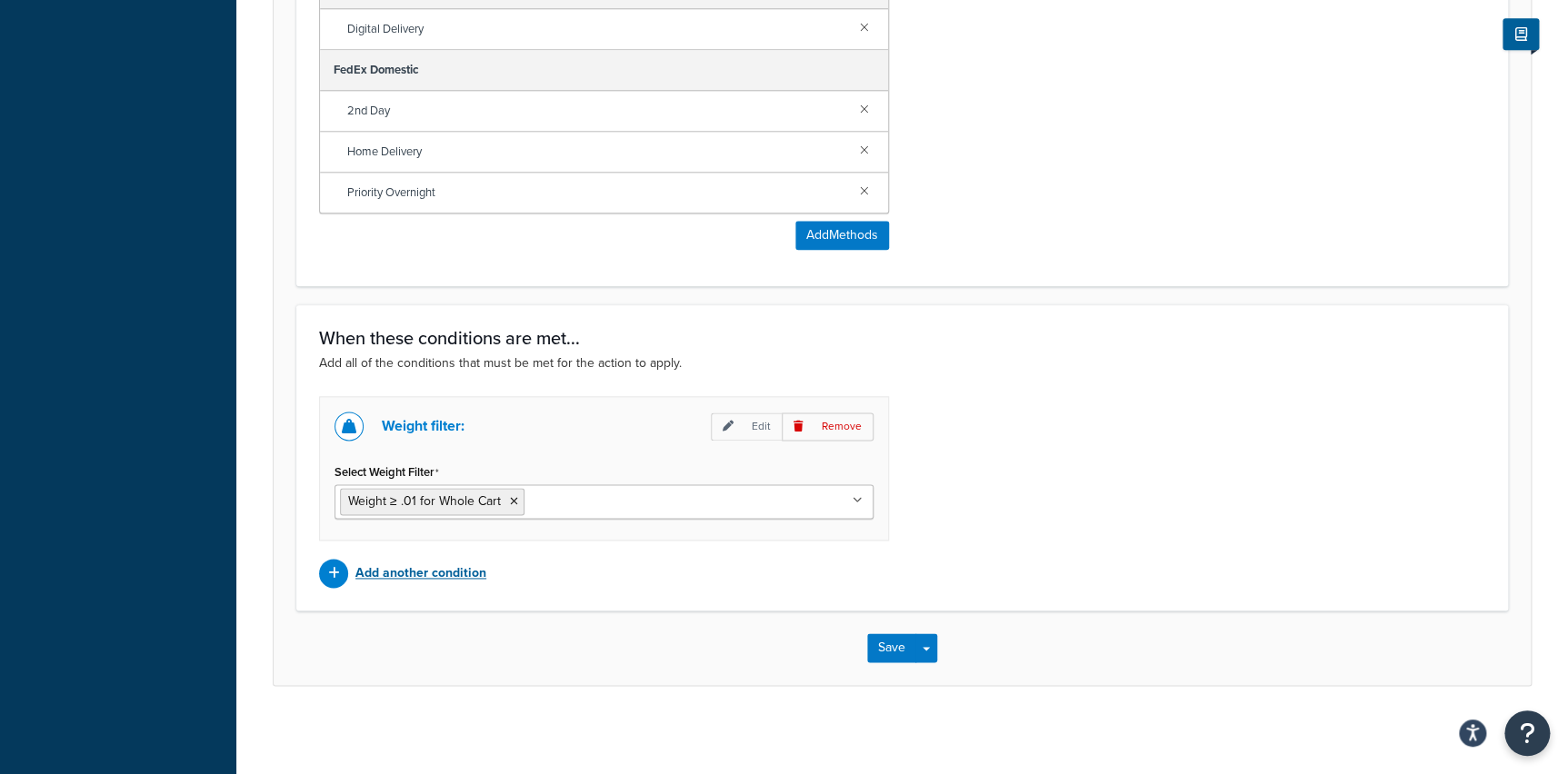 click on "Add another condition" at bounding box center (421, 573) 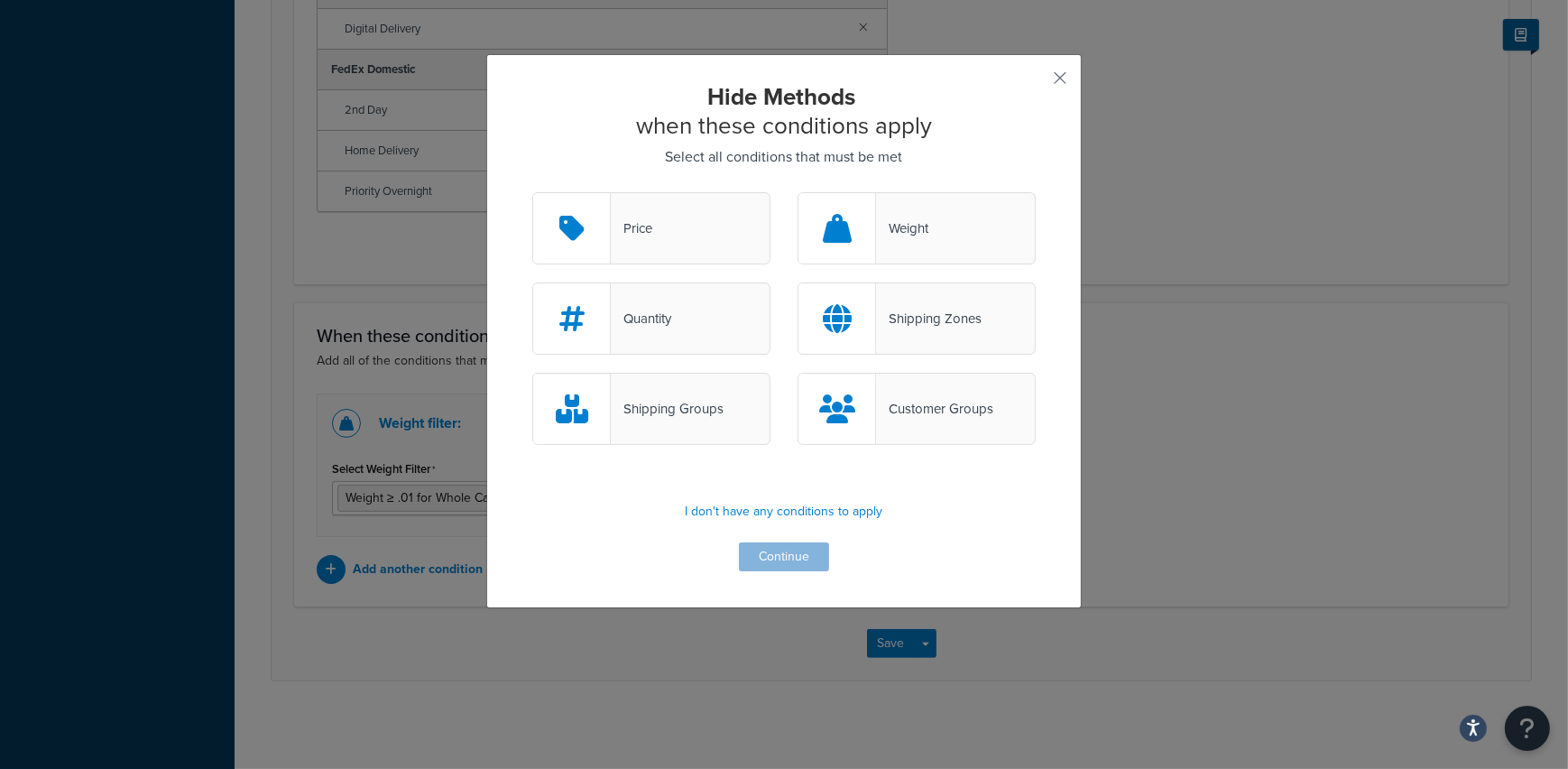 click at bounding box center (572, 319) 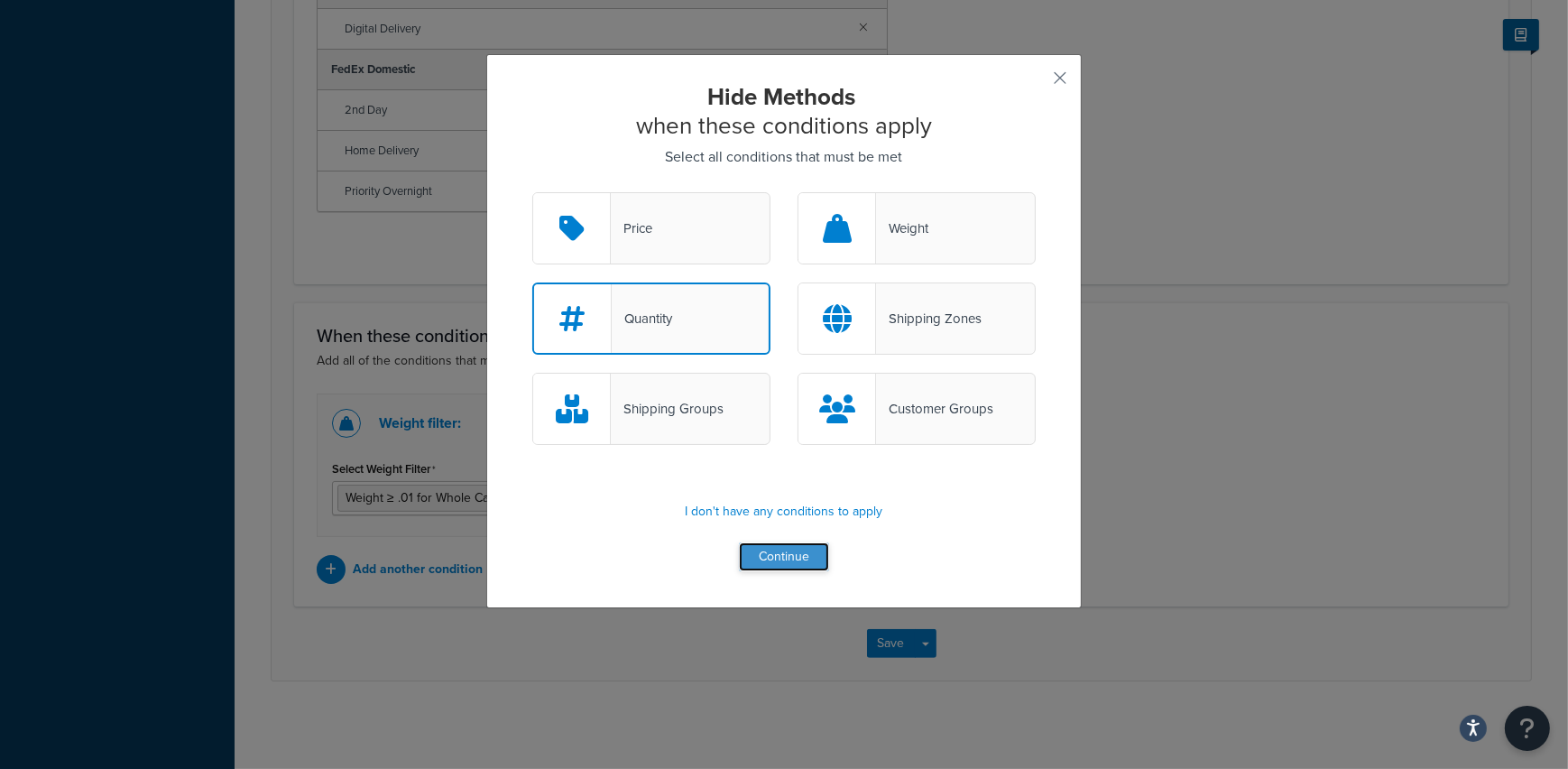 click on "Continue" at bounding box center (784, 557) 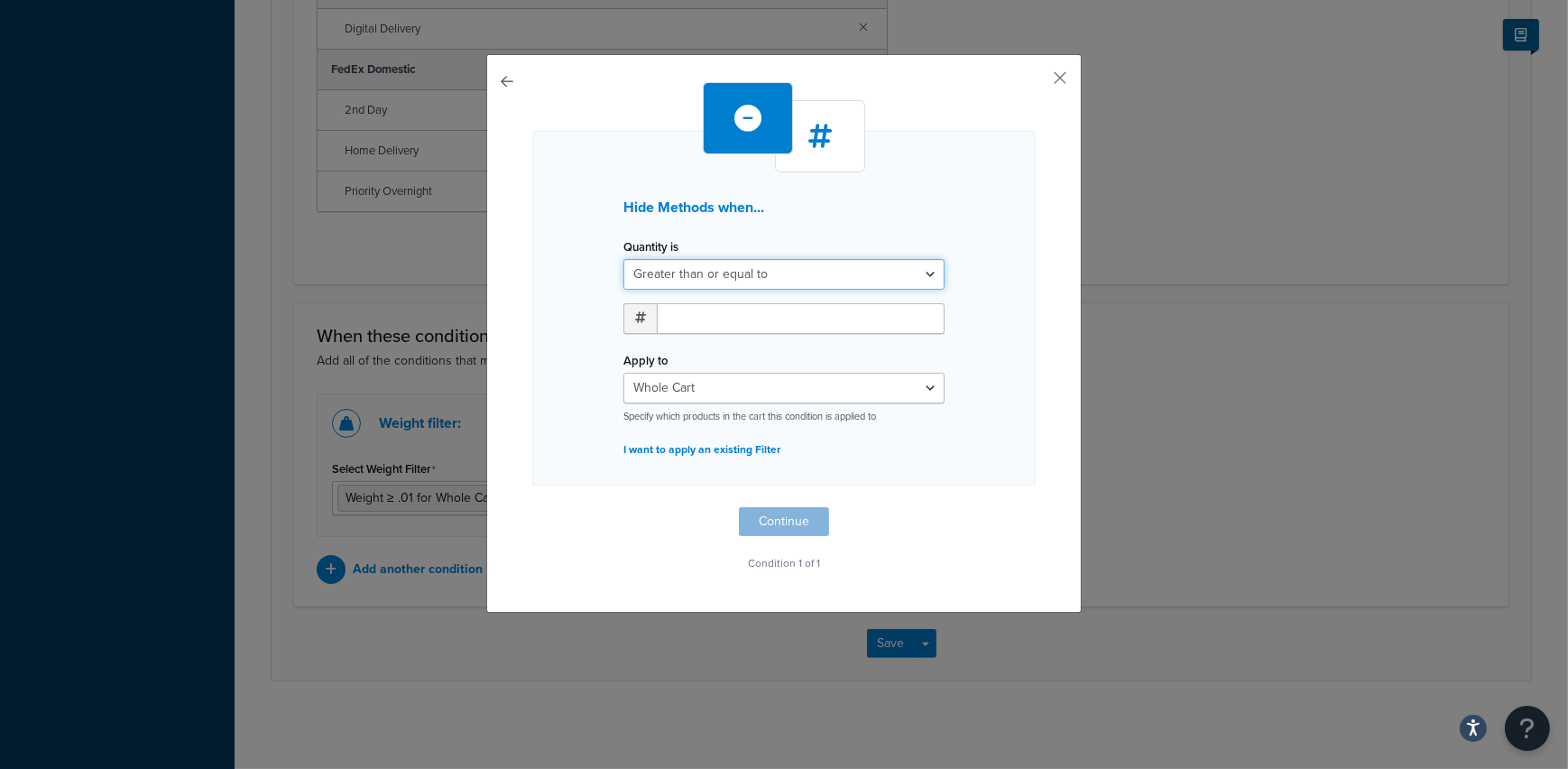 click on "Greater than or equal to  Between or equal to  Less than or equal to" at bounding box center (784, 274) 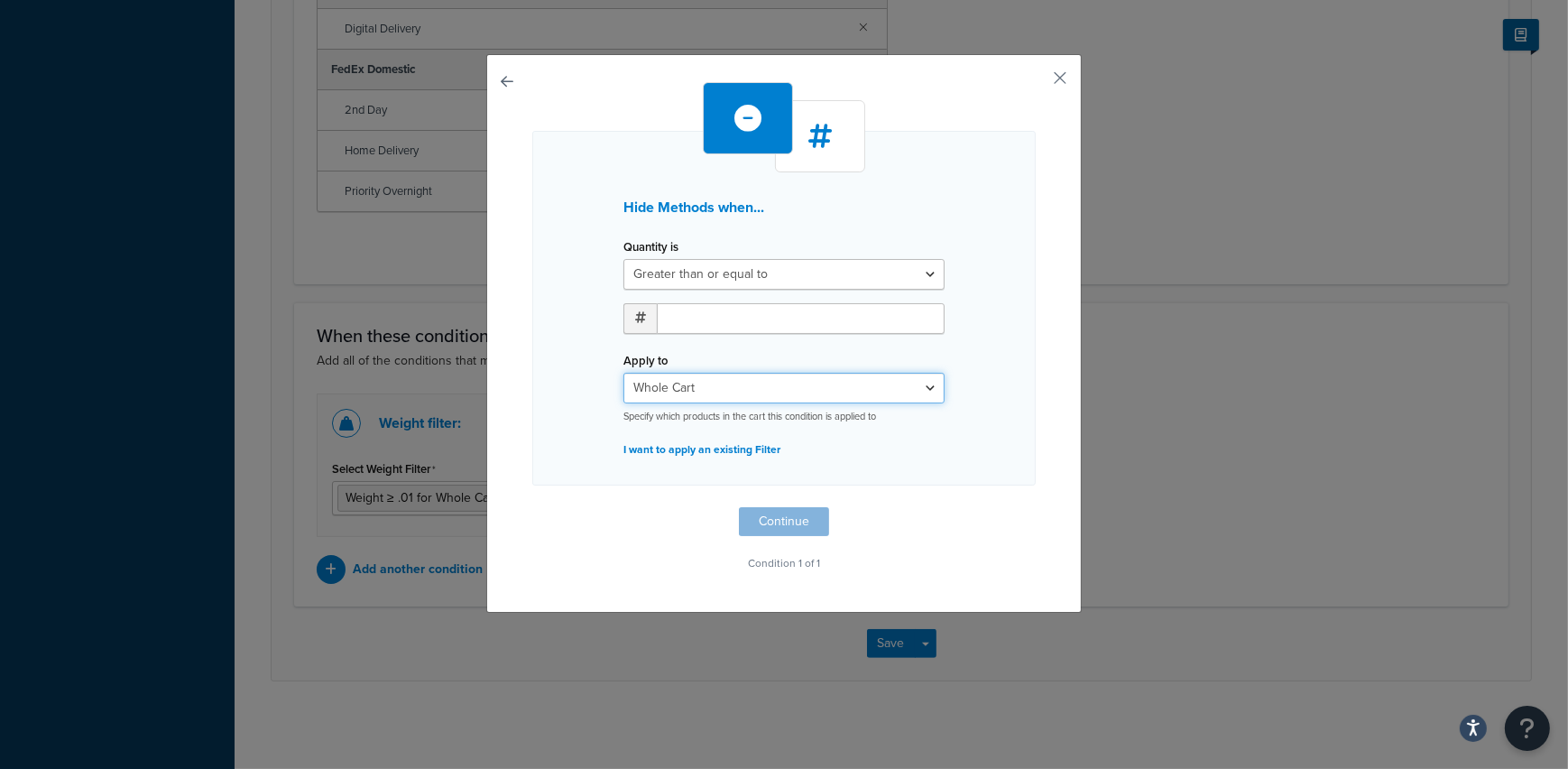 click on "Whole Cart  Everything in Shipping Group  Everything at Origin  Each Item within Shipping Group" at bounding box center (784, 388) 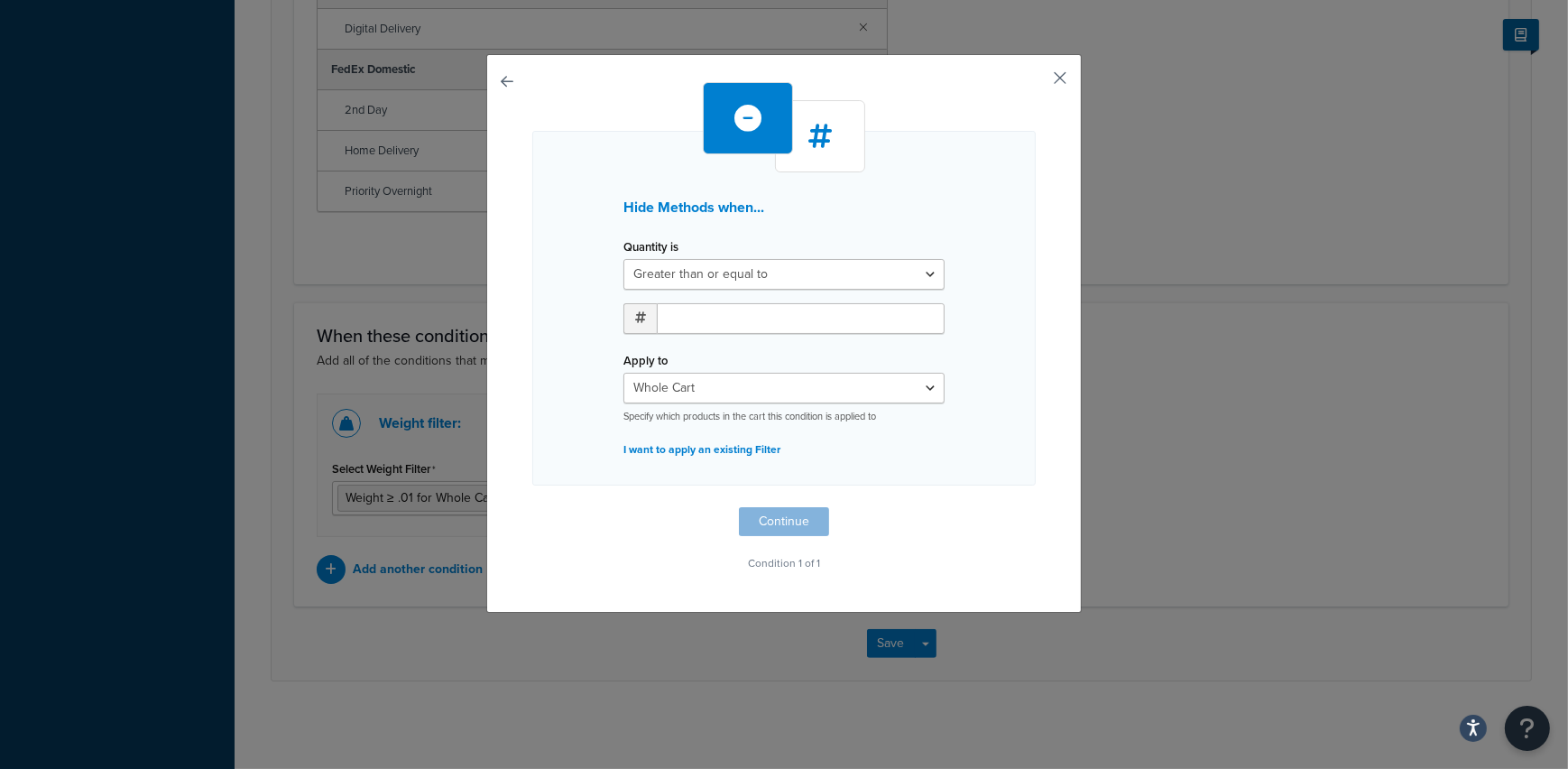 click at bounding box center [1033, 84] 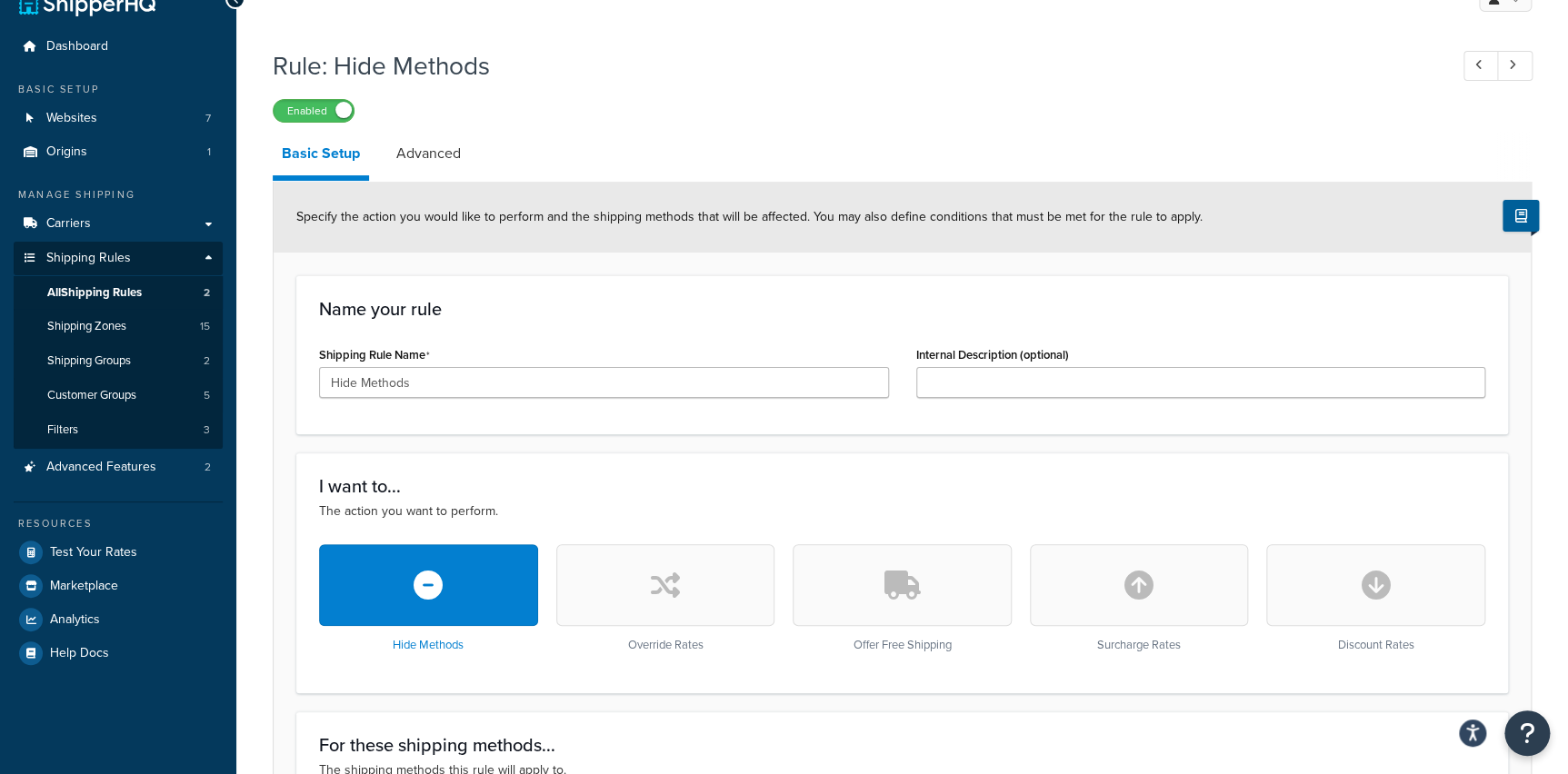 scroll, scrollTop: 0, scrollLeft: 0, axis: both 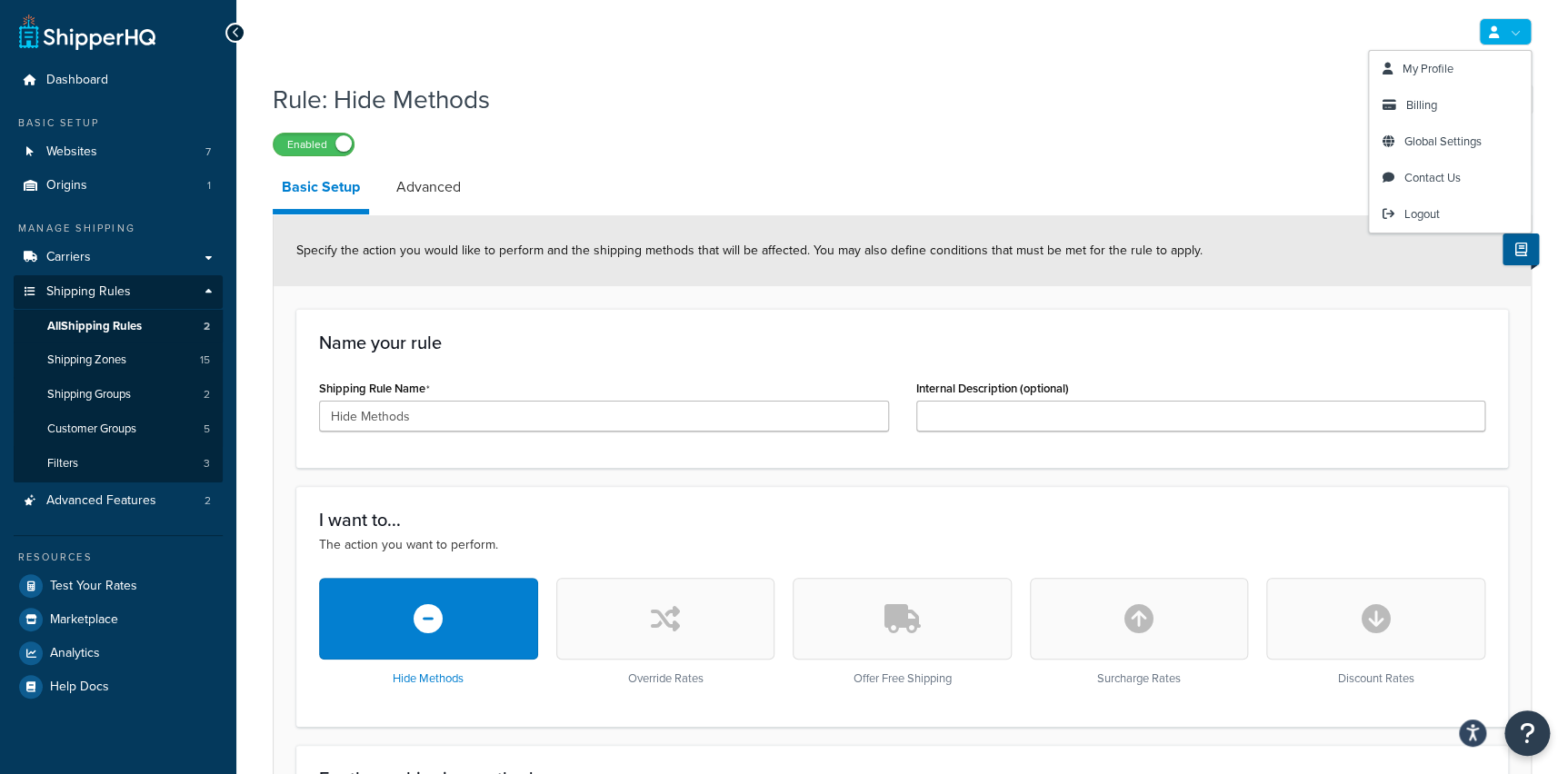 click at bounding box center [1505, 32] 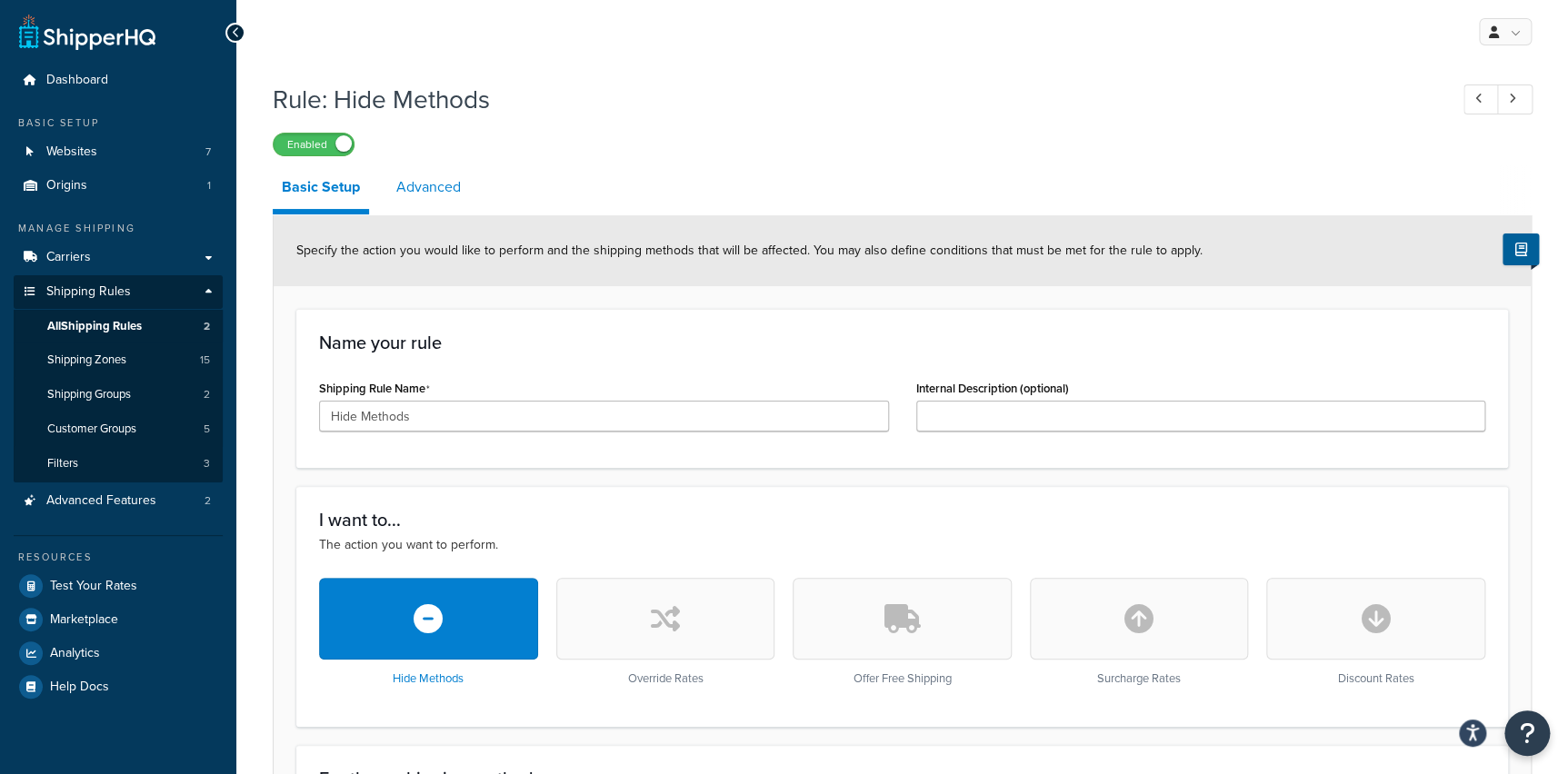 click on "Advanced" at bounding box center [428, 187] 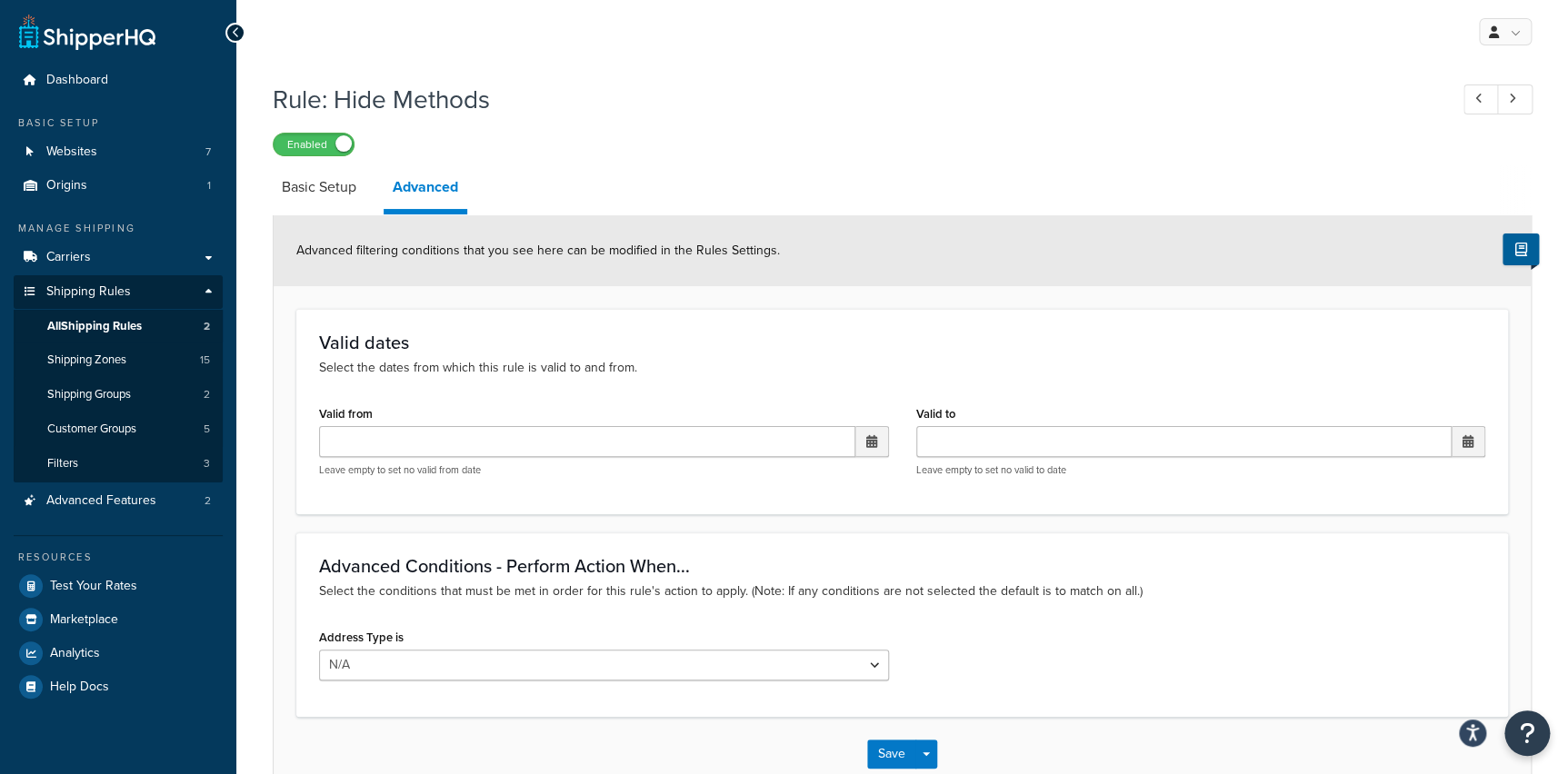 scroll, scrollTop: 108, scrollLeft: 0, axis: vertical 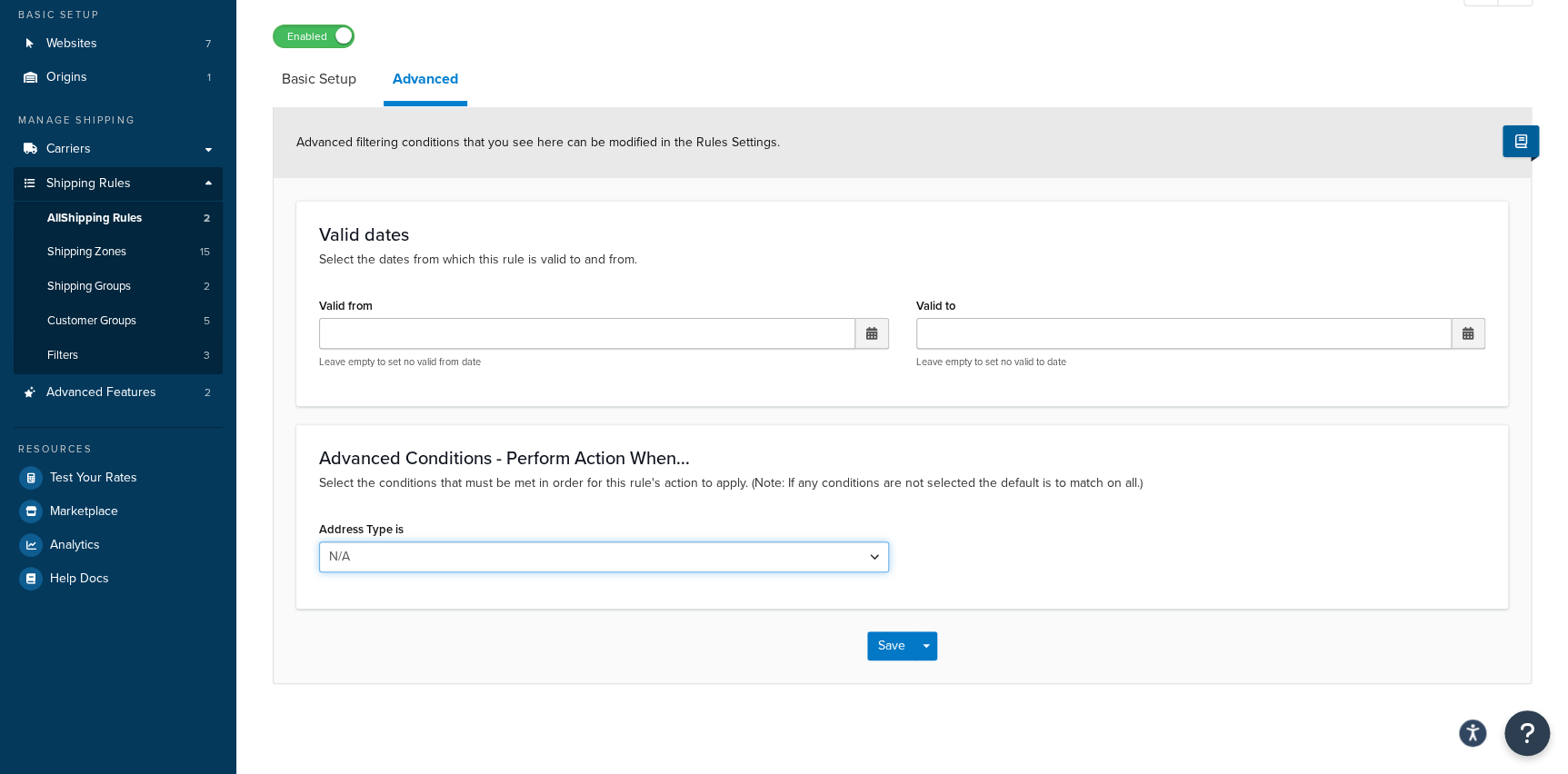 click on "N/A  Business  Residential" at bounding box center [604, 557] 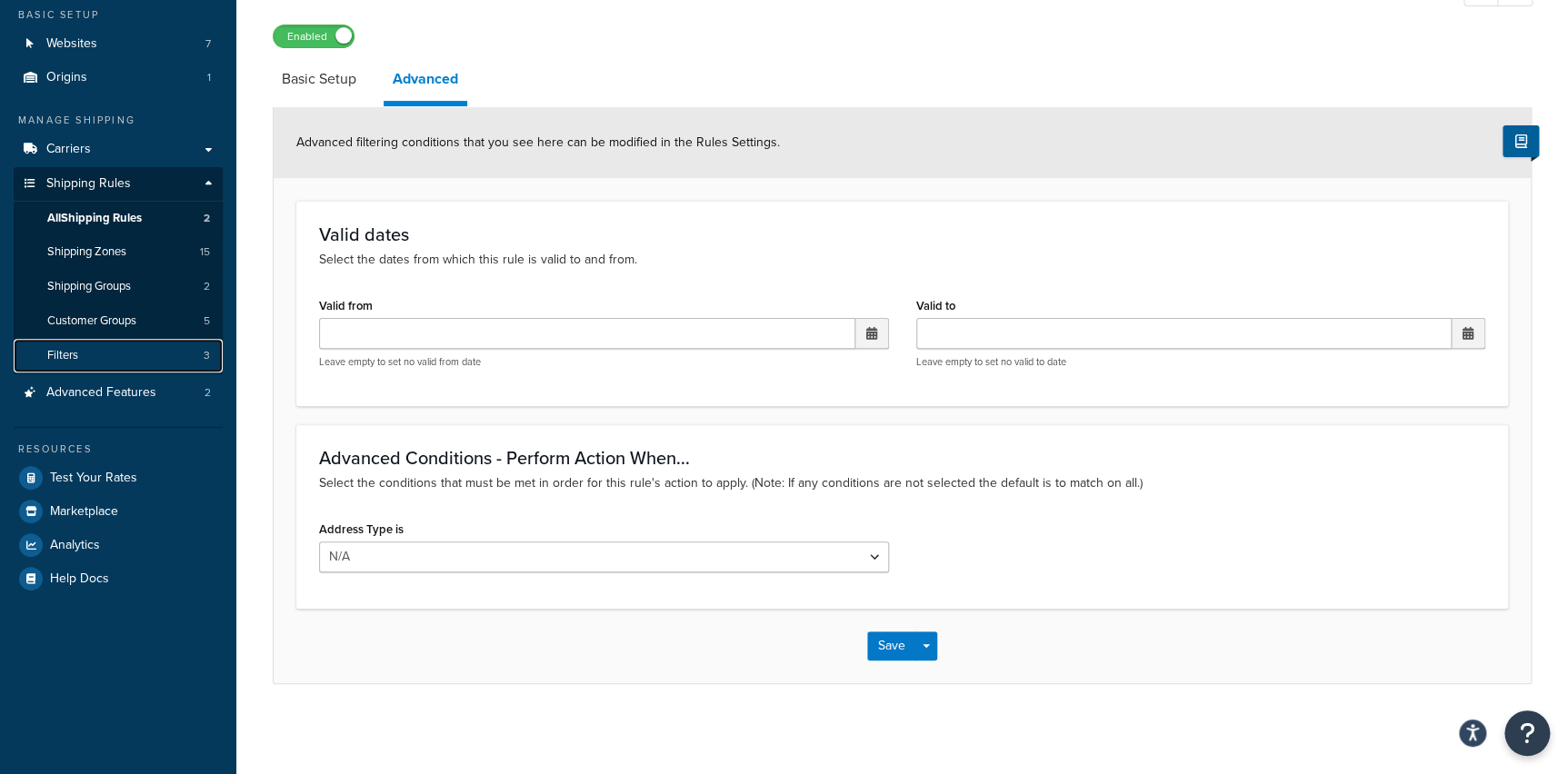 click on "Filters 3" at bounding box center (118, 355) 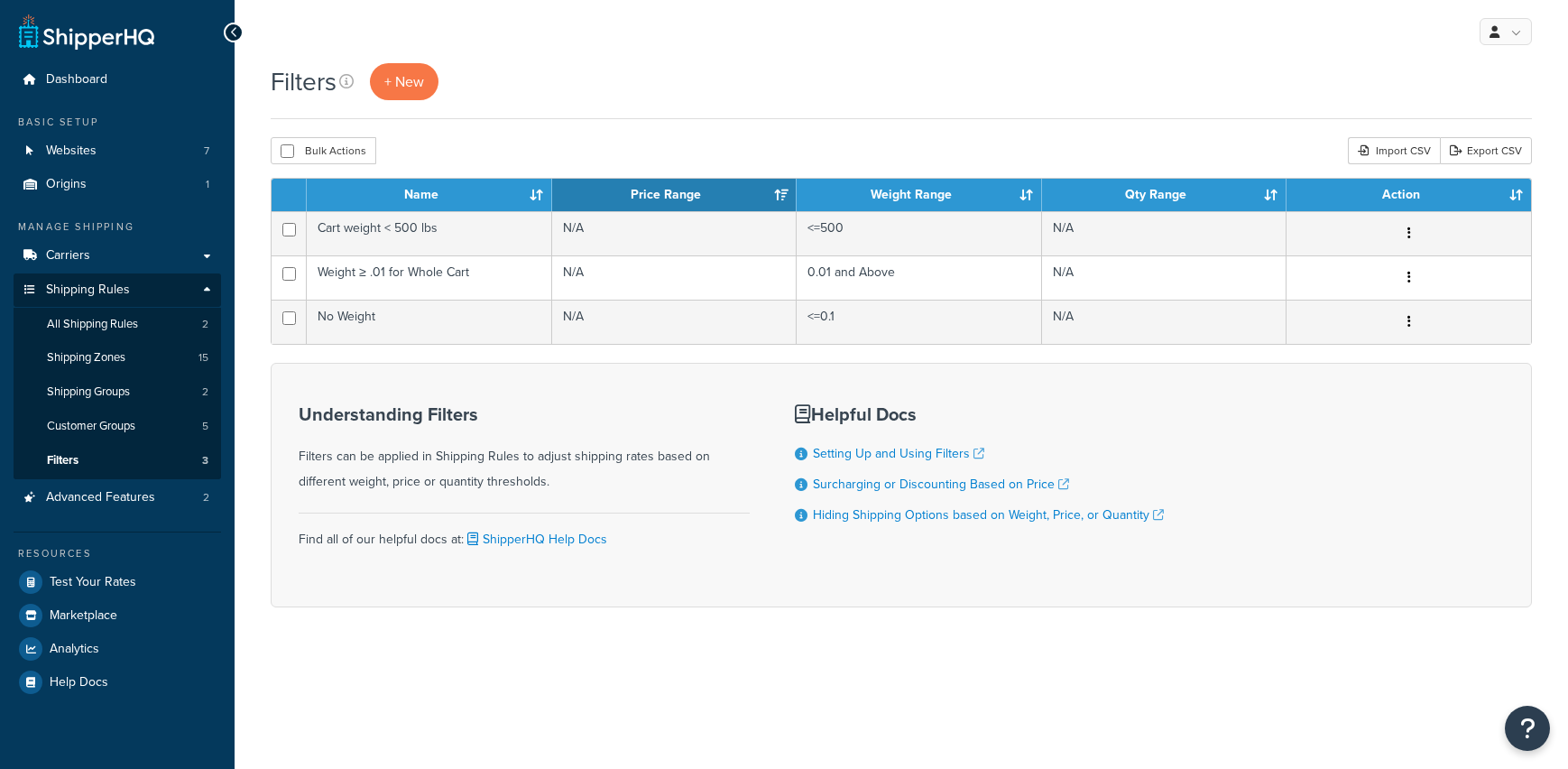 scroll, scrollTop: 0, scrollLeft: 0, axis: both 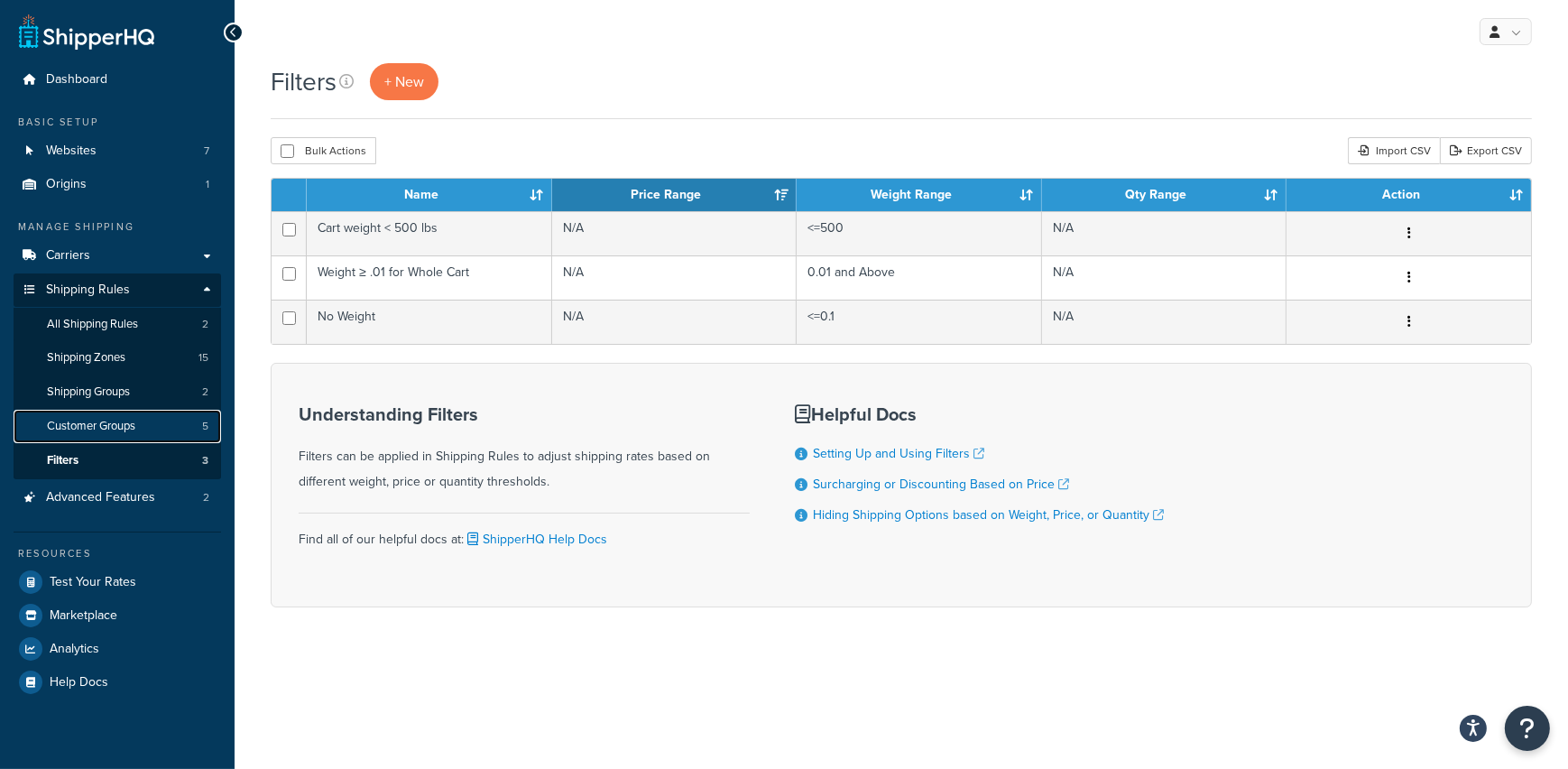 click on "Customer Groups
5" at bounding box center [117, 426] 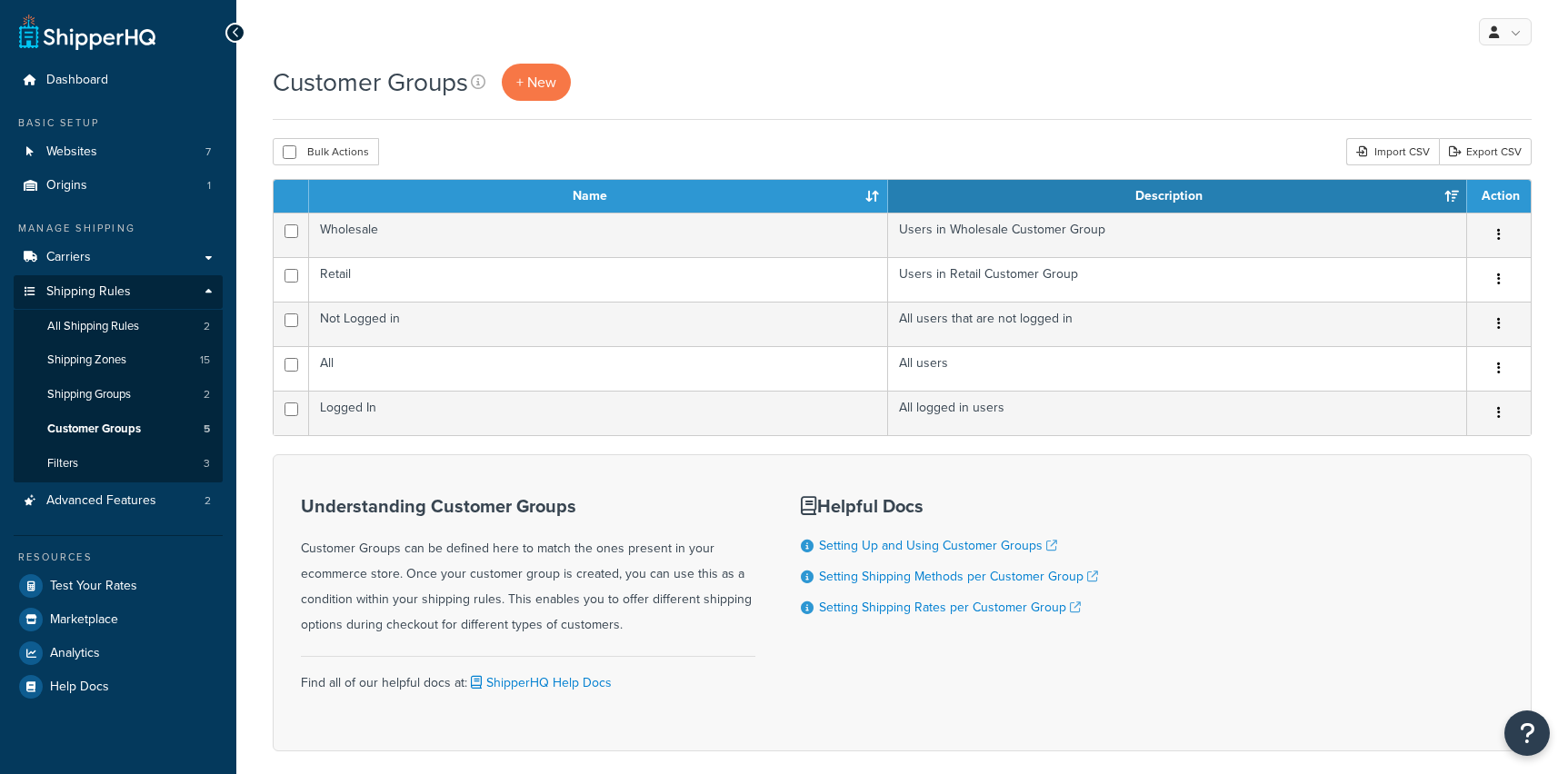 scroll, scrollTop: 0, scrollLeft: 0, axis: both 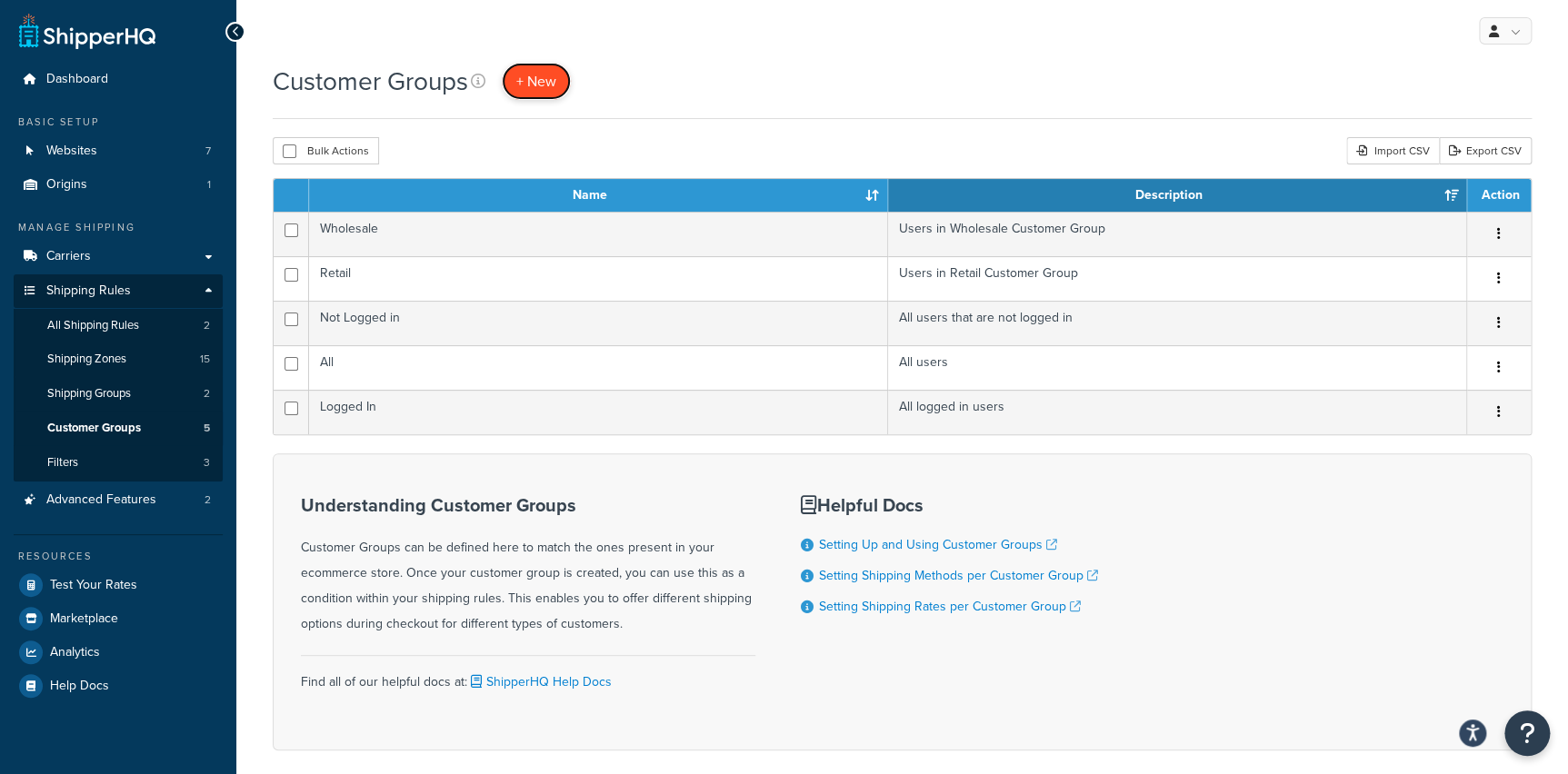 click on "+ New" at bounding box center [536, 81] 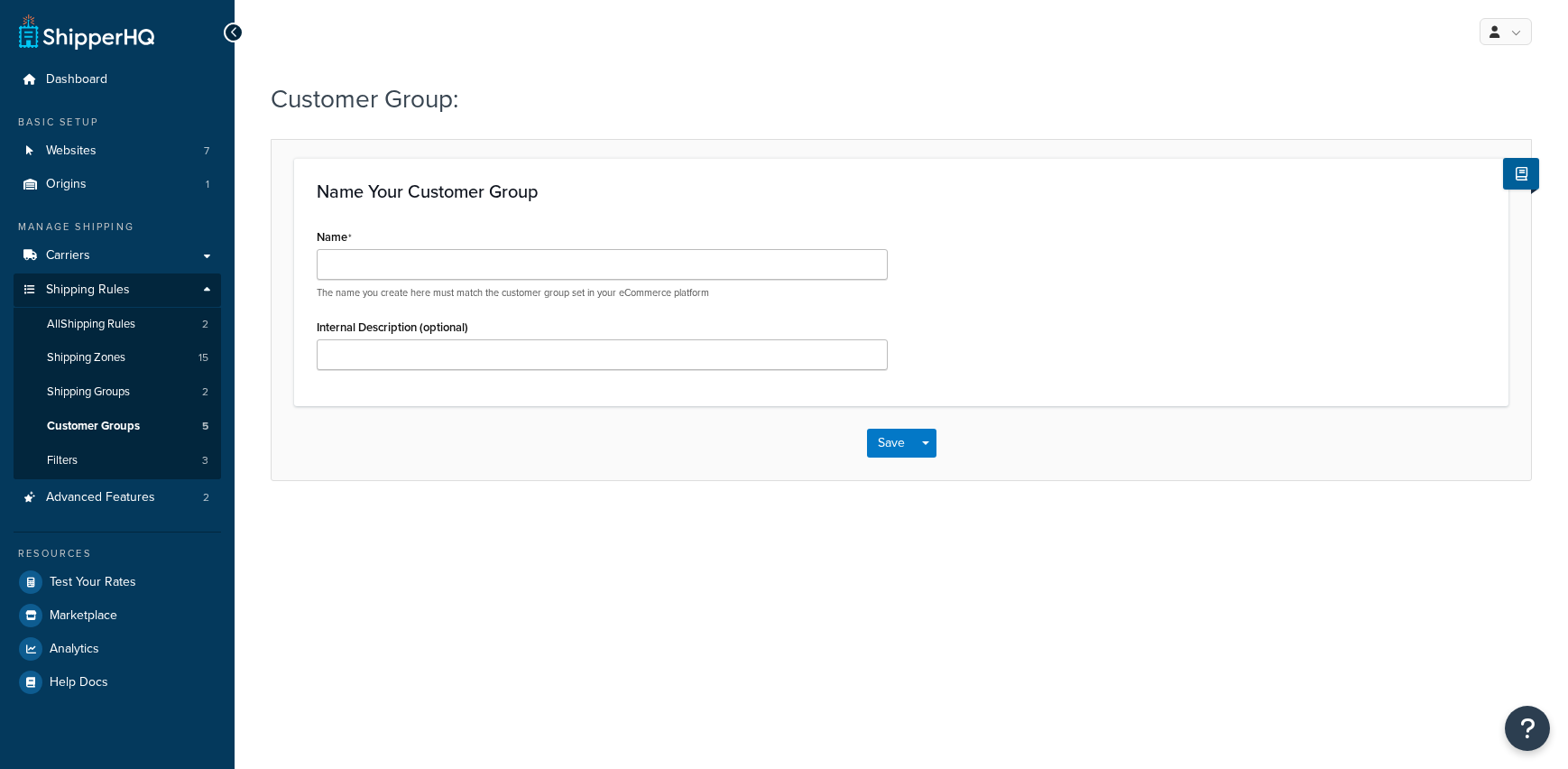 scroll, scrollTop: 0, scrollLeft: 0, axis: both 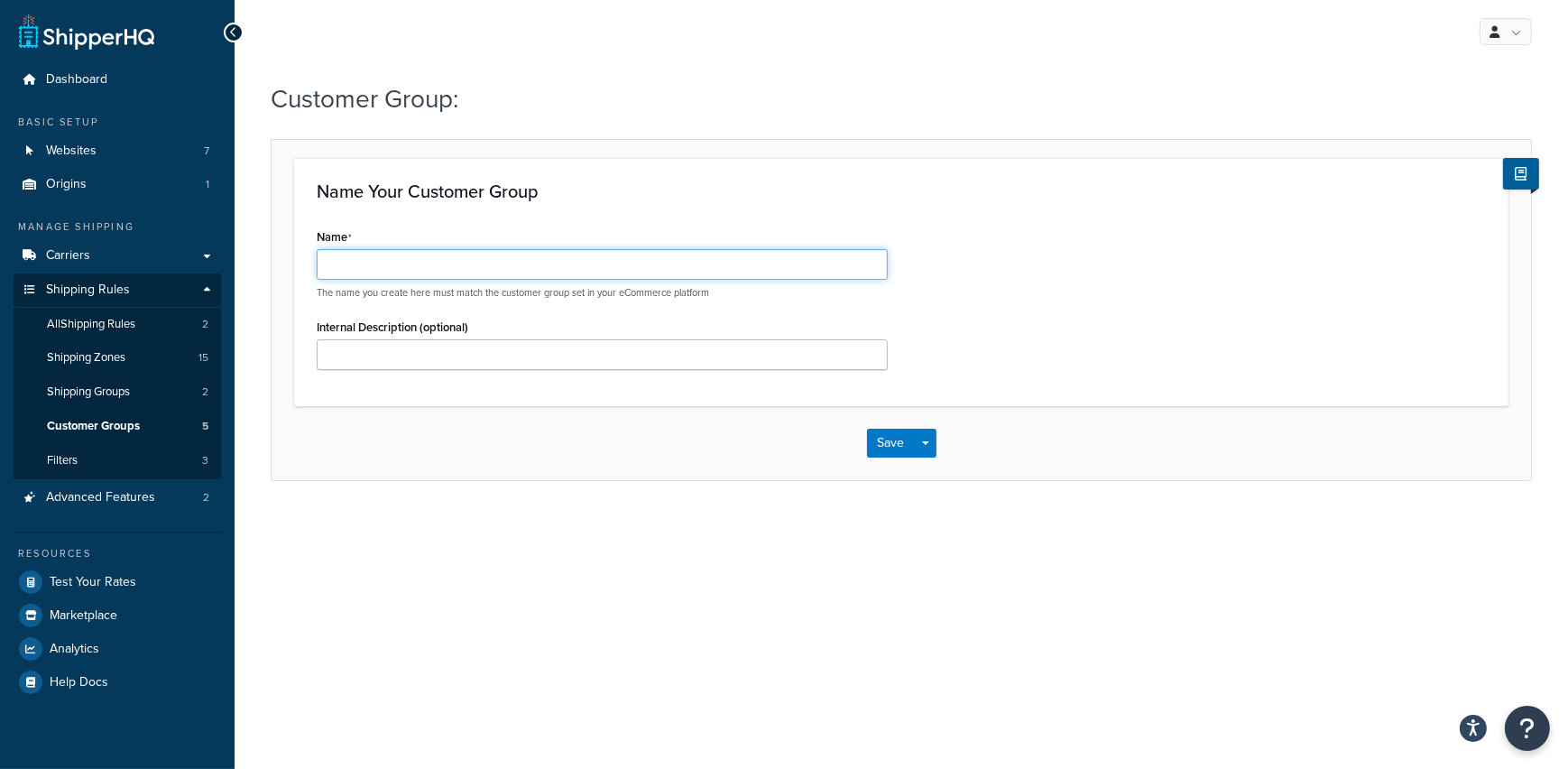 click on "Name" at bounding box center (602, 264) 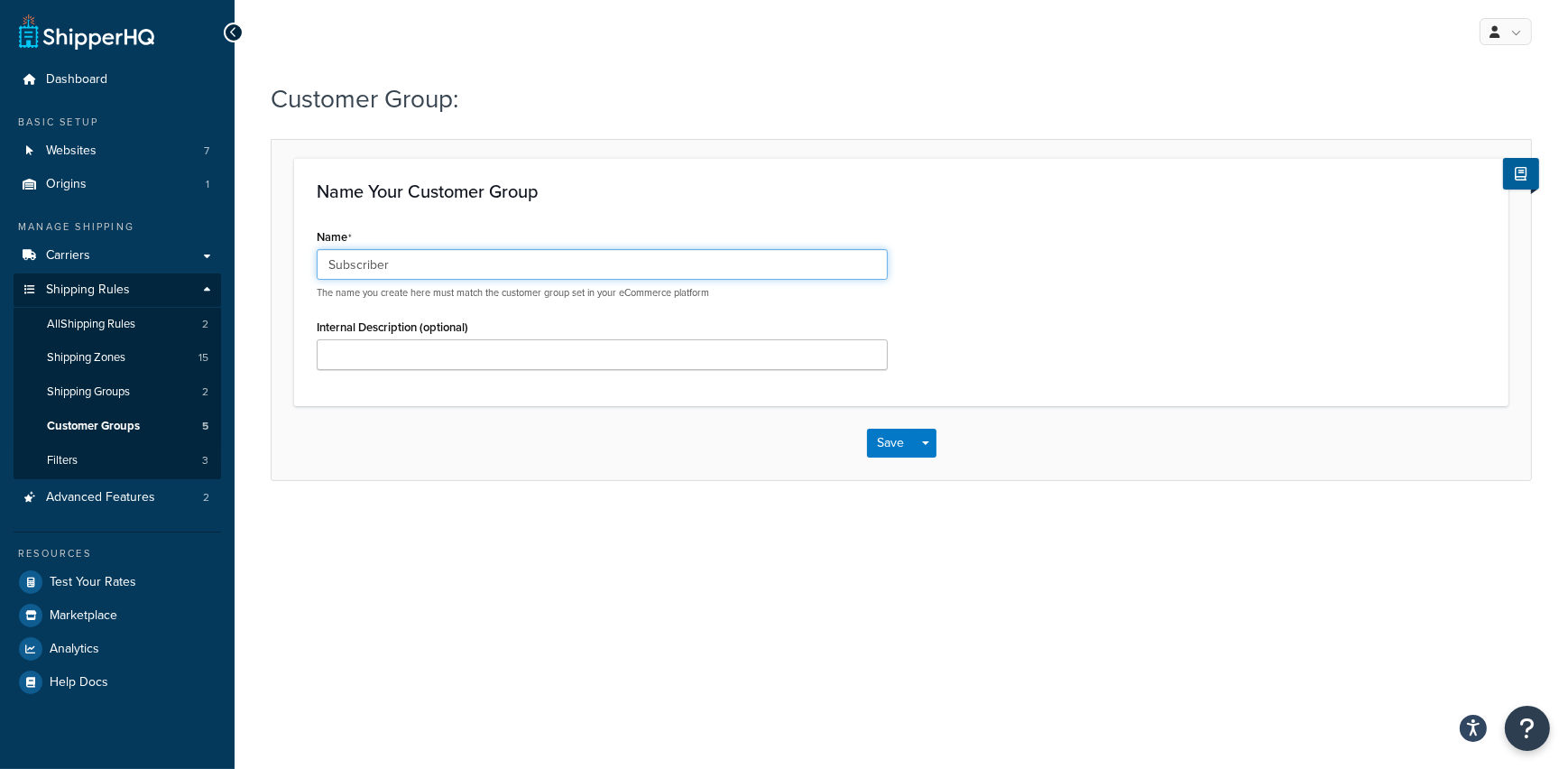 click on "Subscriber" at bounding box center (602, 264) 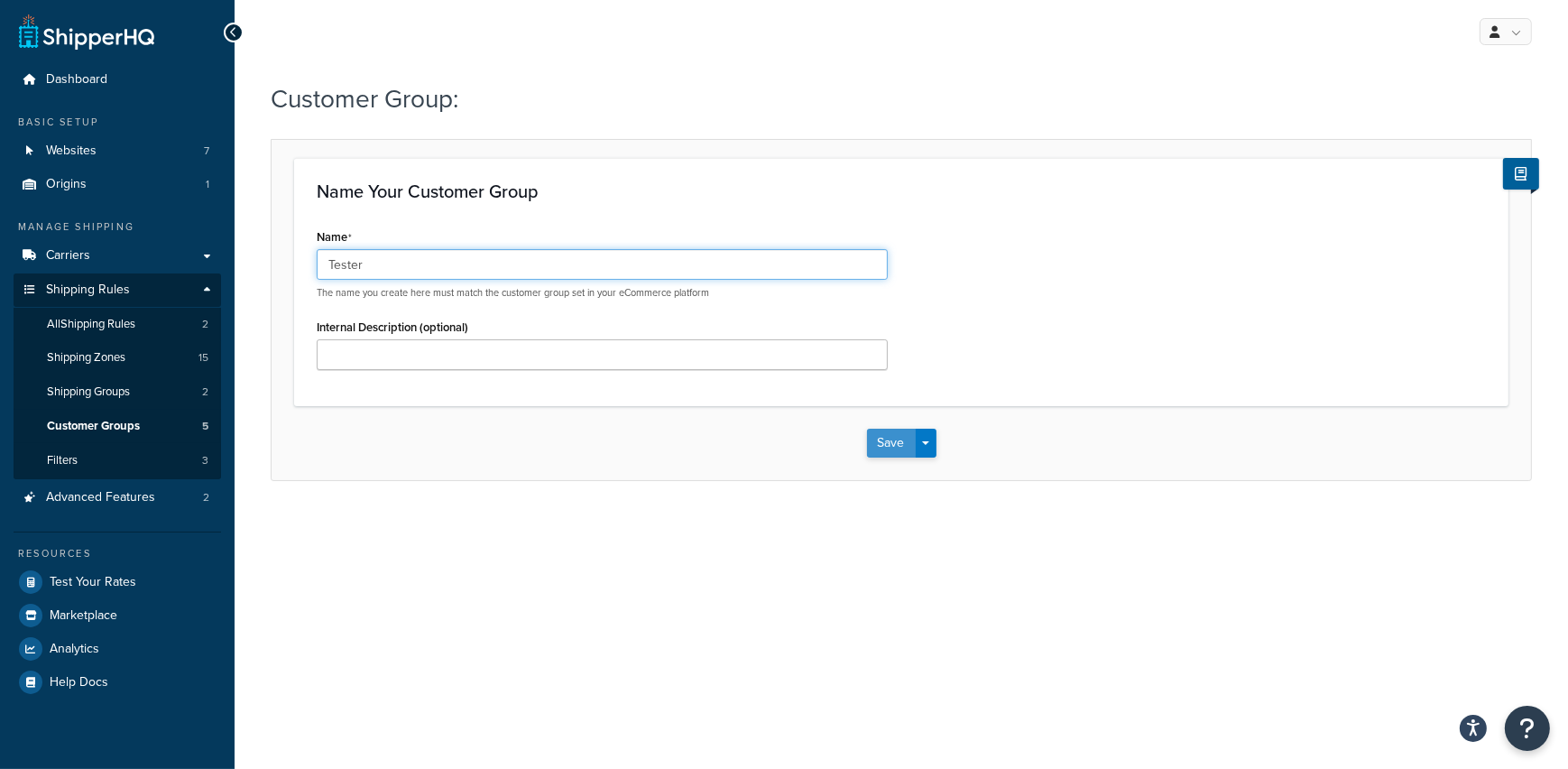 type on "Tester" 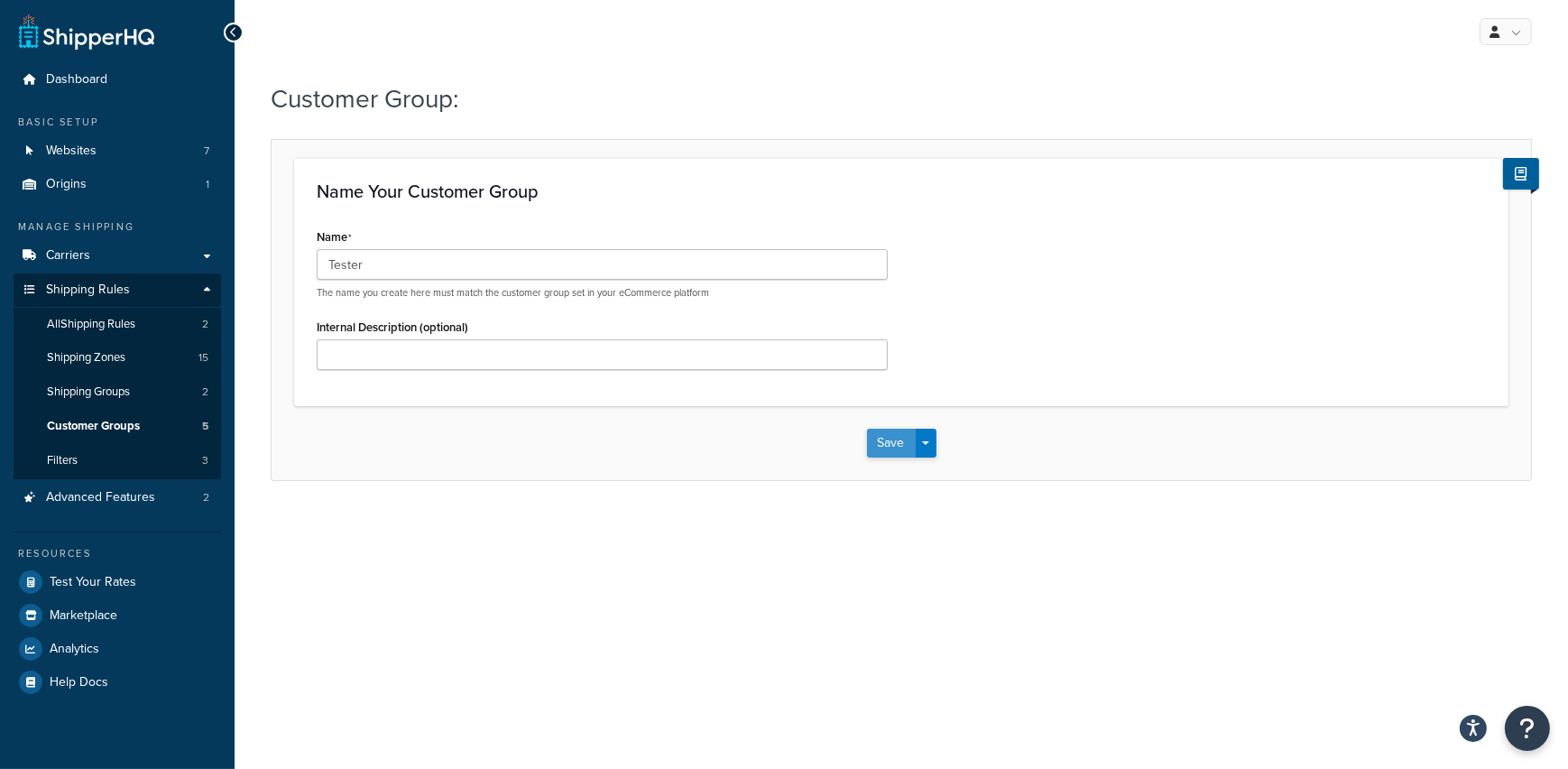 click on "Save" at bounding box center (891, 443) 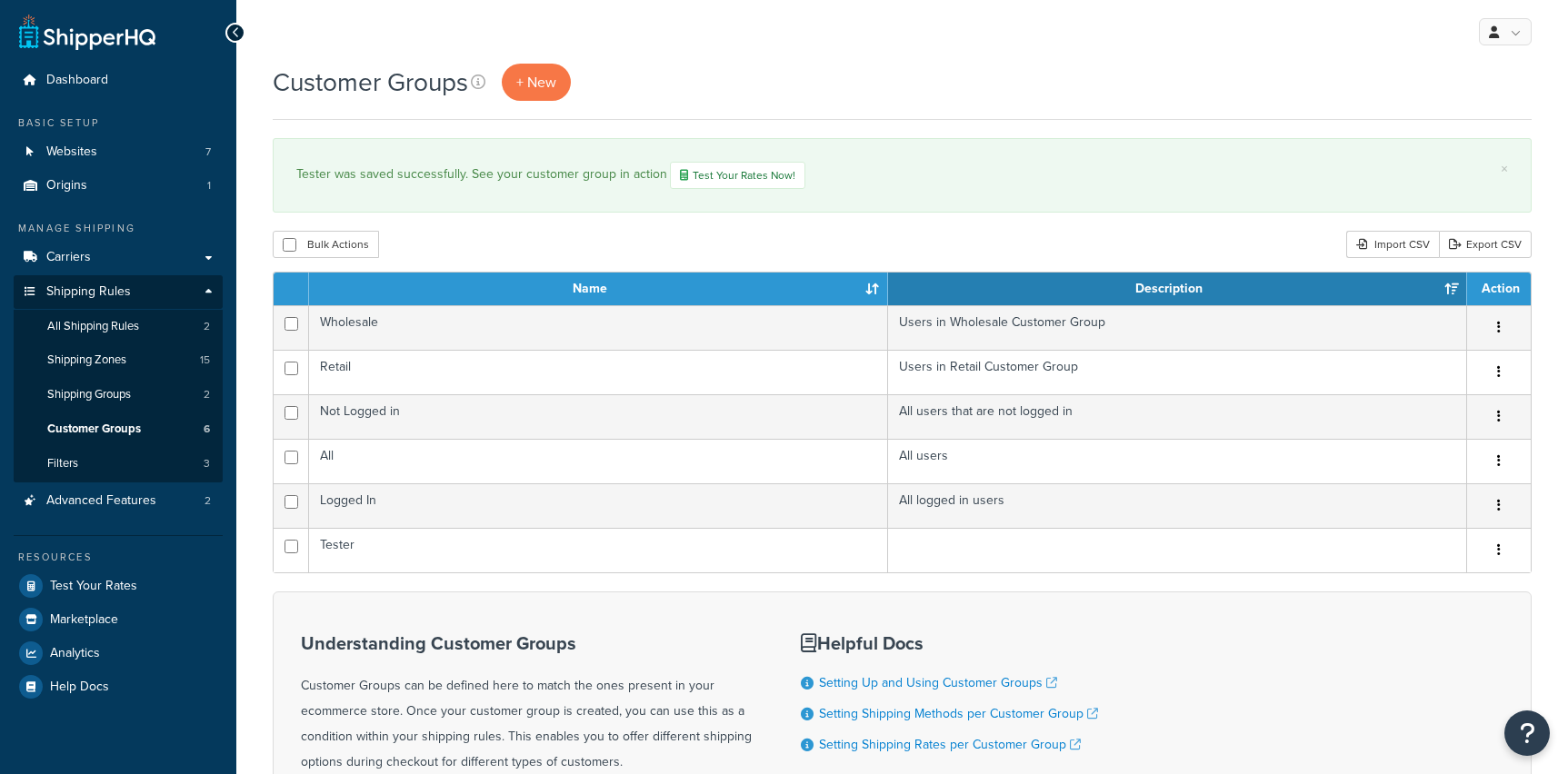 scroll, scrollTop: 0, scrollLeft: 0, axis: both 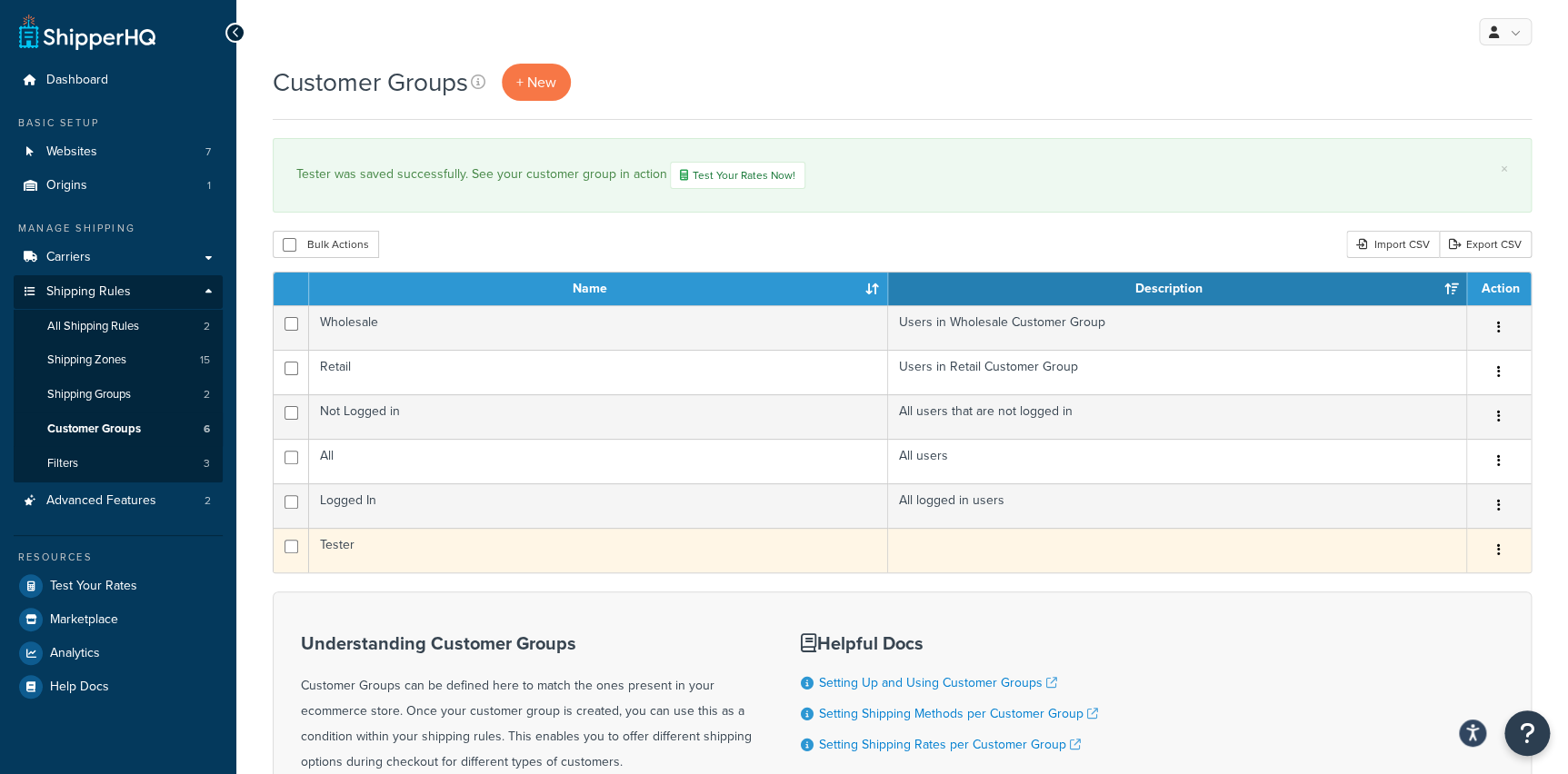 click on "Tester" at bounding box center [598, 550] 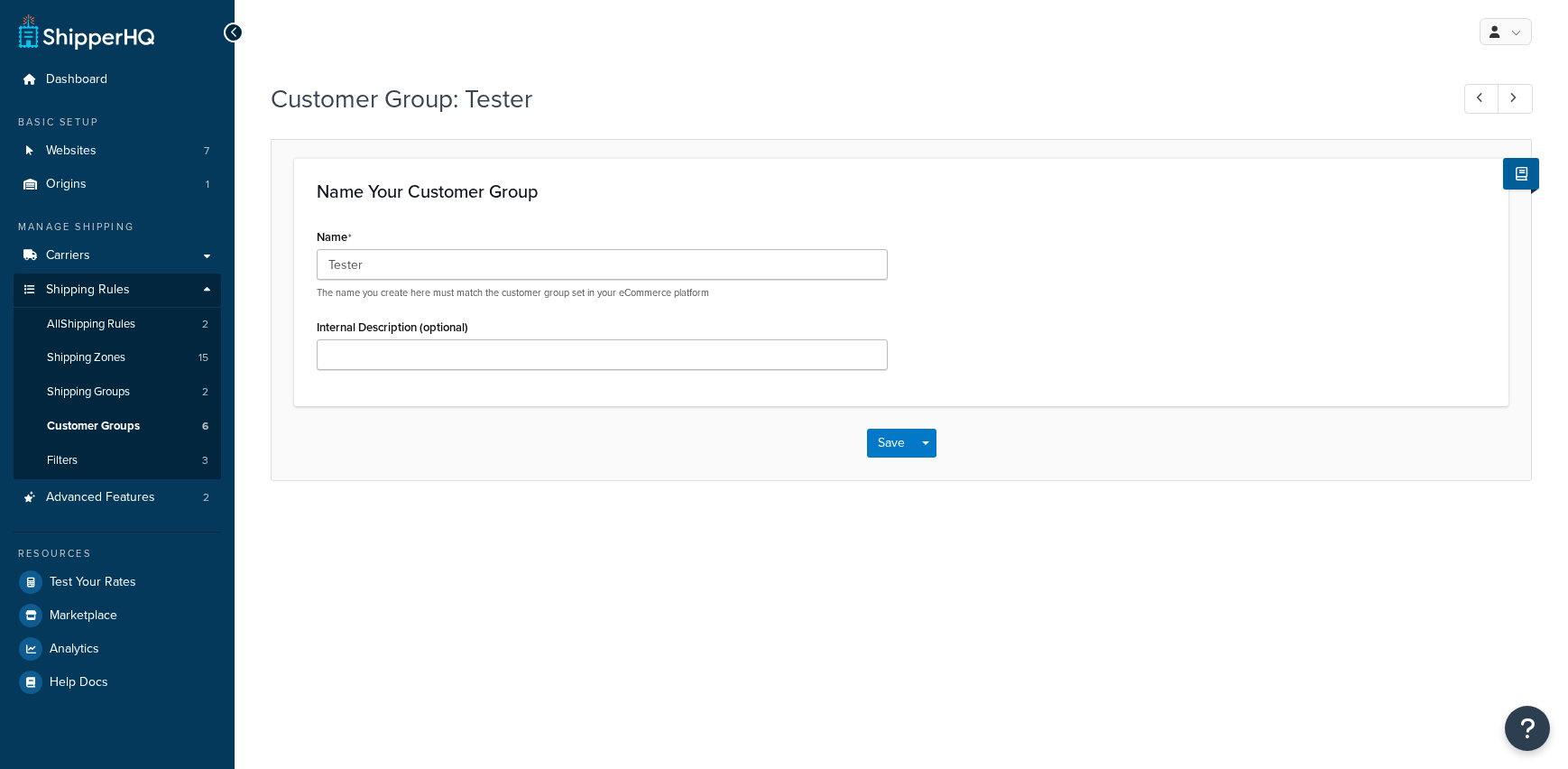 scroll, scrollTop: 0, scrollLeft: 0, axis: both 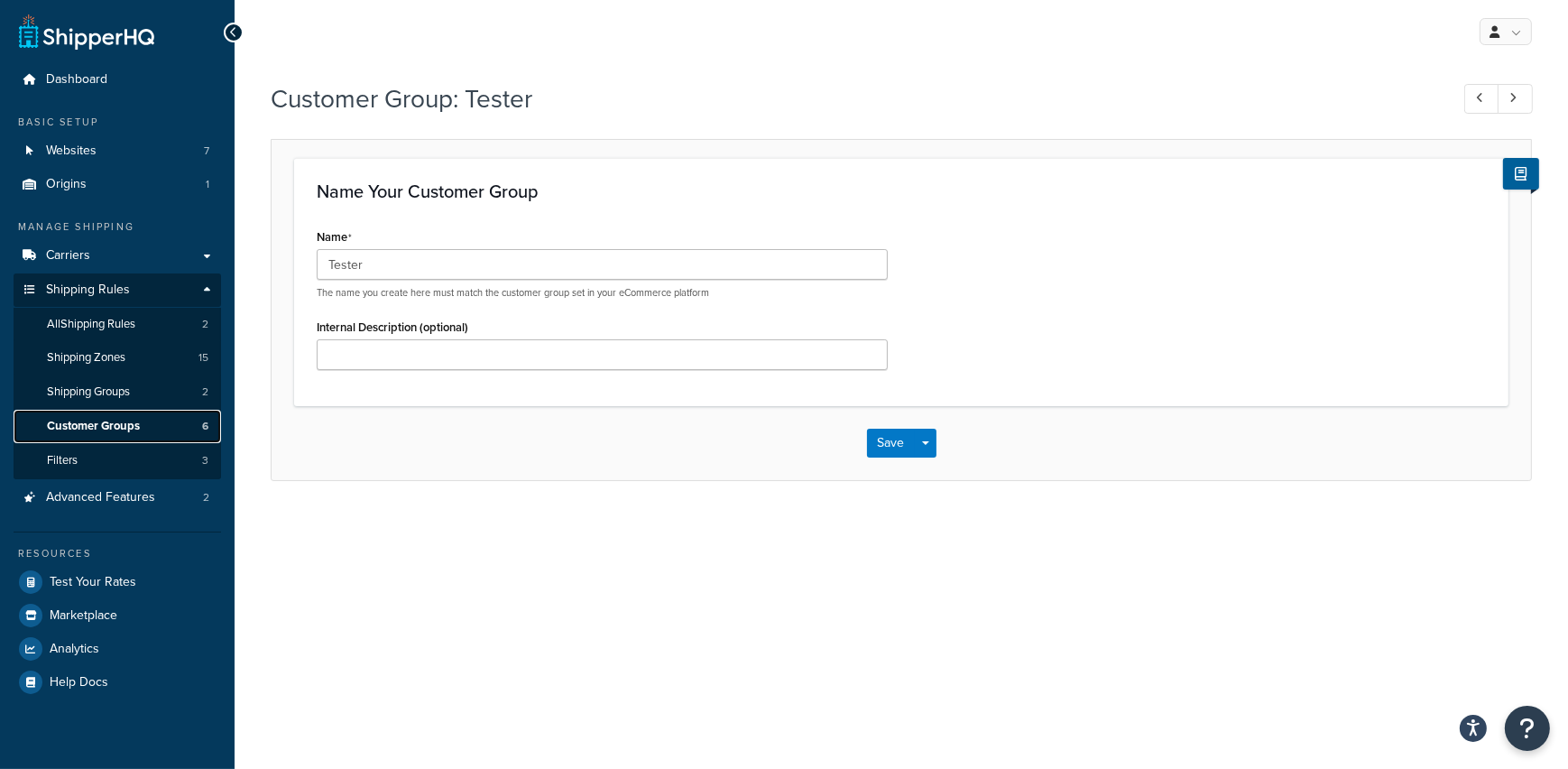 click on "Customer Groups" at bounding box center [93, 426] 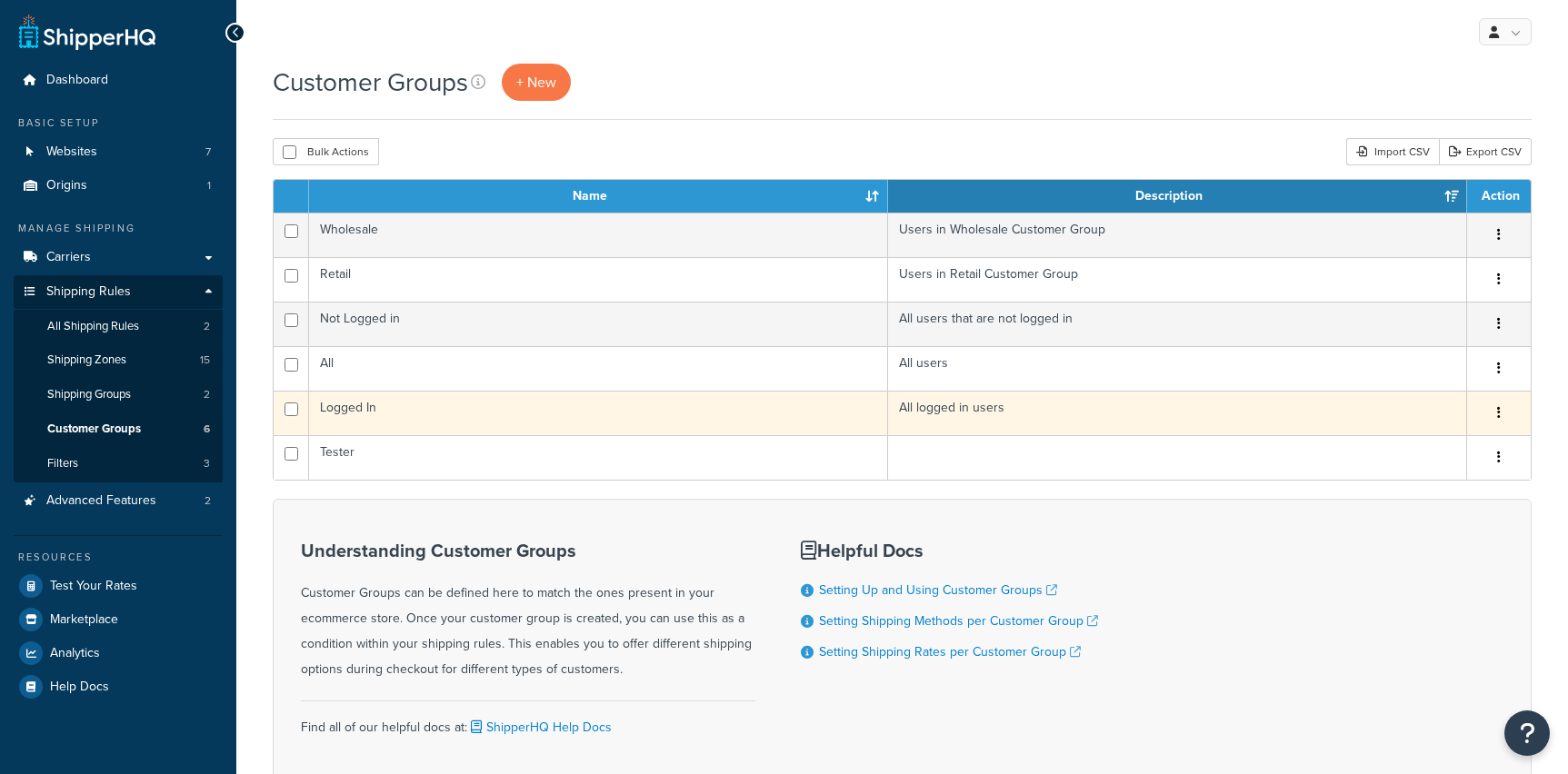 scroll, scrollTop: 0, scrollLeft: 0, axis: both 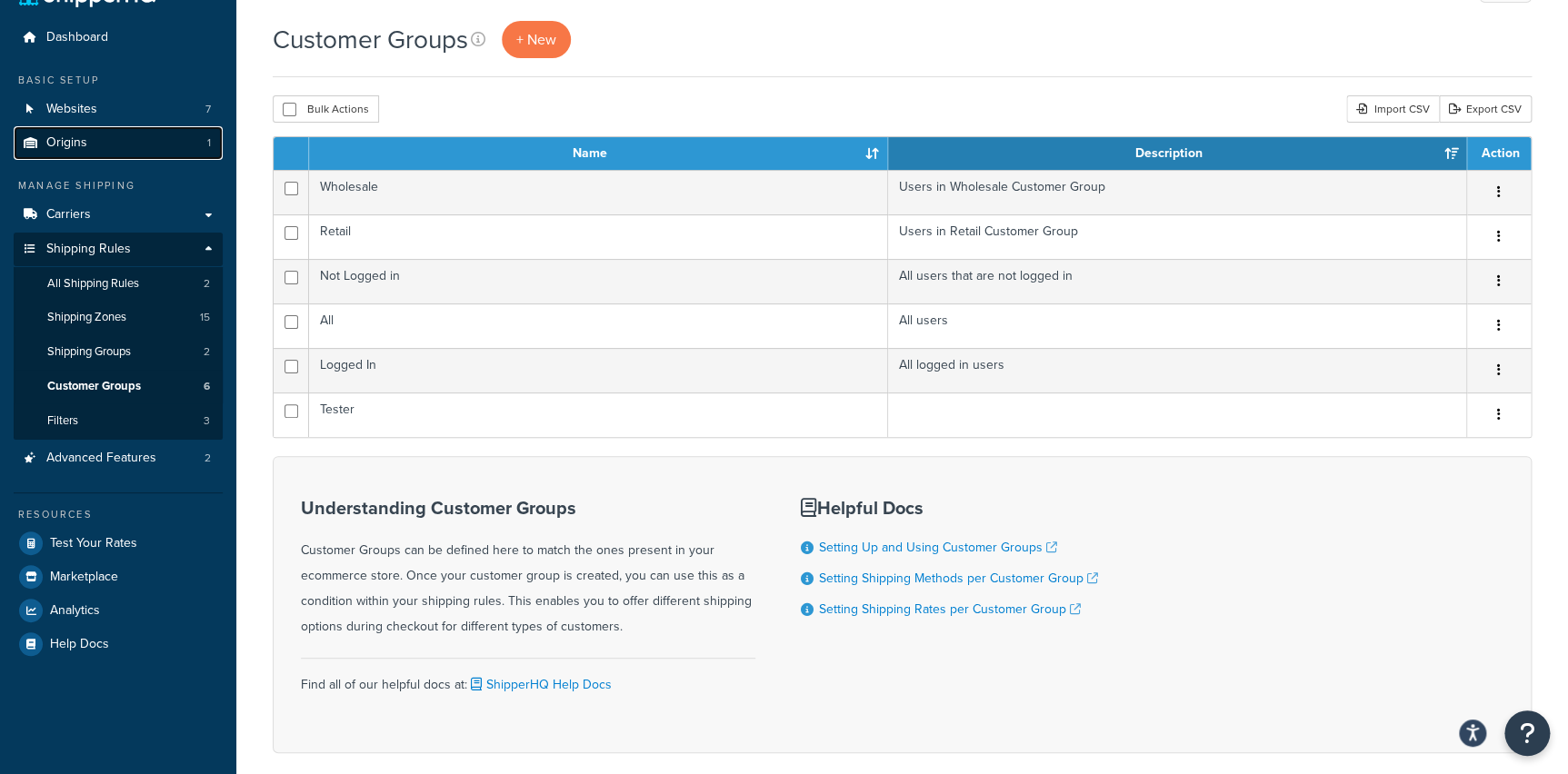 click on "Origins" at bounding box center (66, 143) 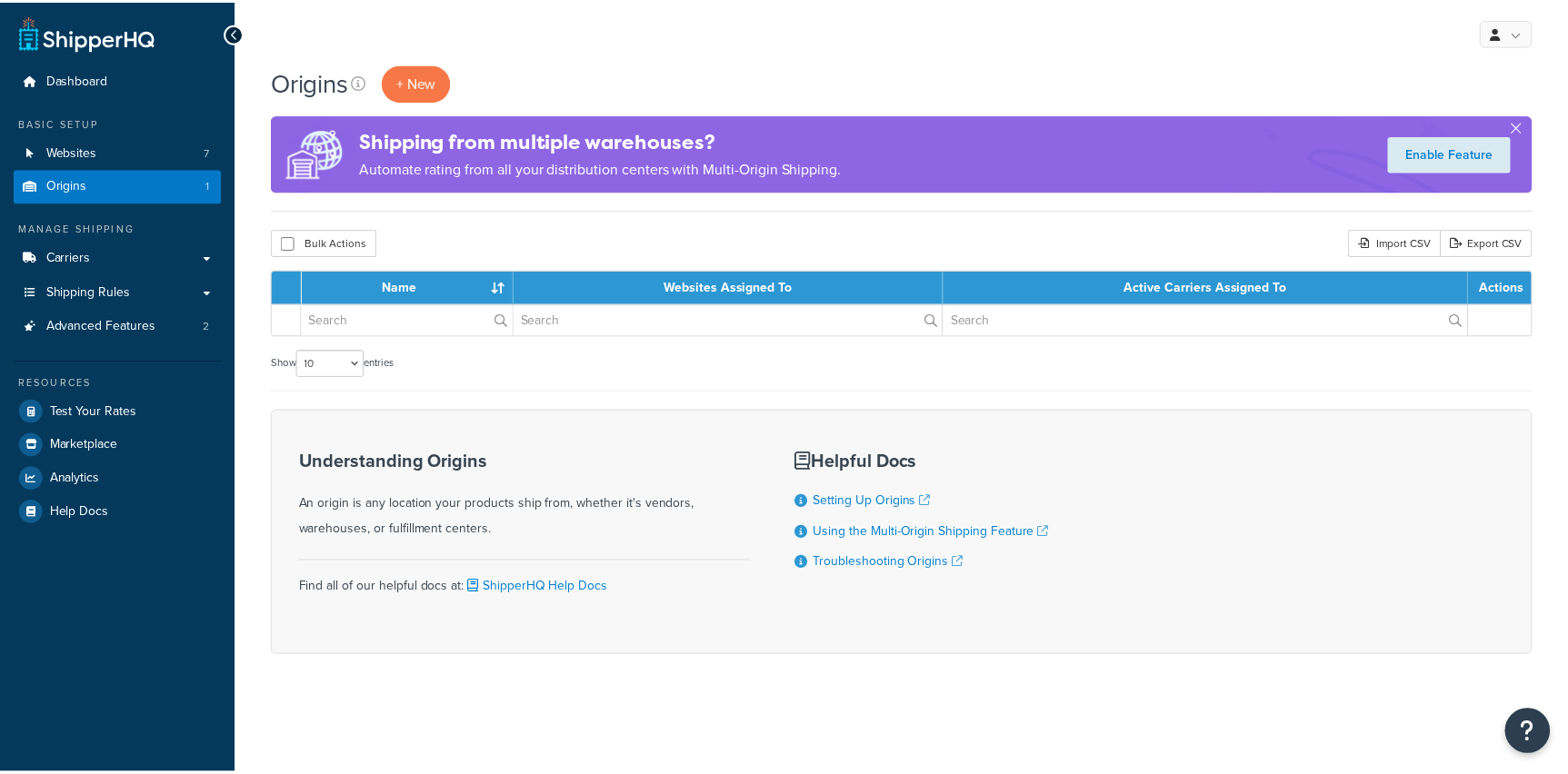 scroll, scrollTop: 0, scrollLeft: 0, axis: both 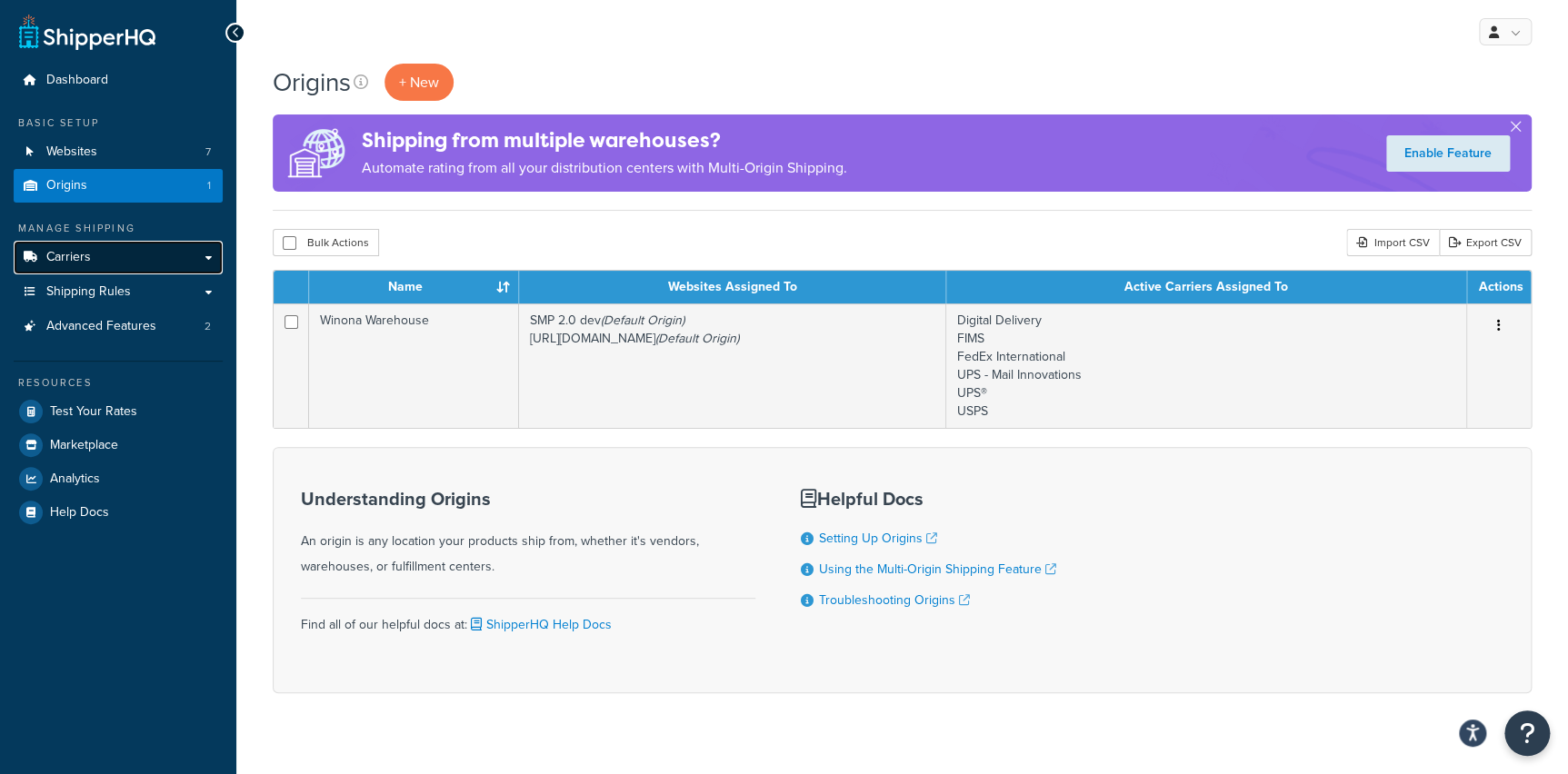 click on "Carriers" at bounding box center (118, 257) 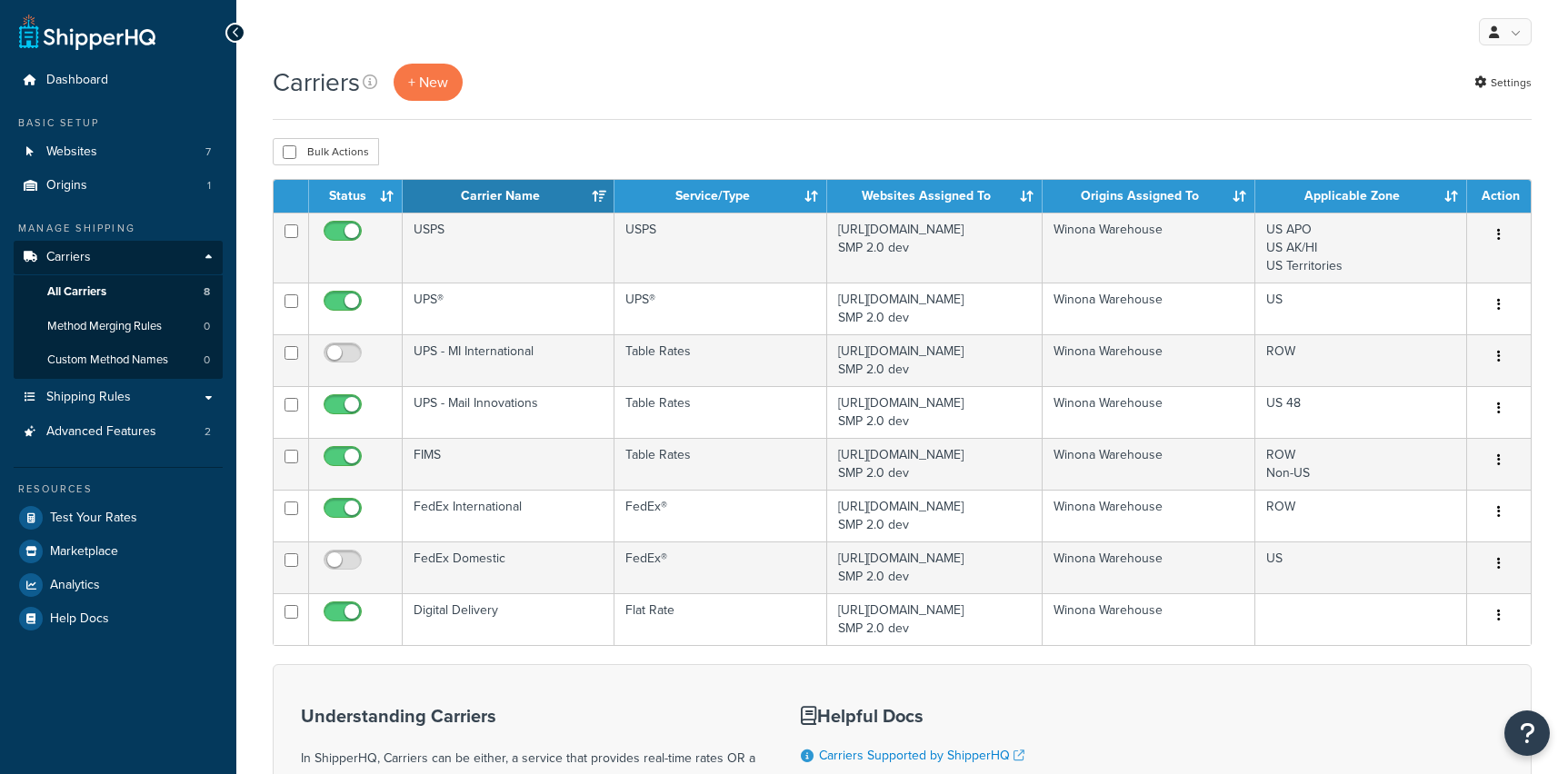 scroll, scrollTop: 0, scrollLeft: 0, axis: both 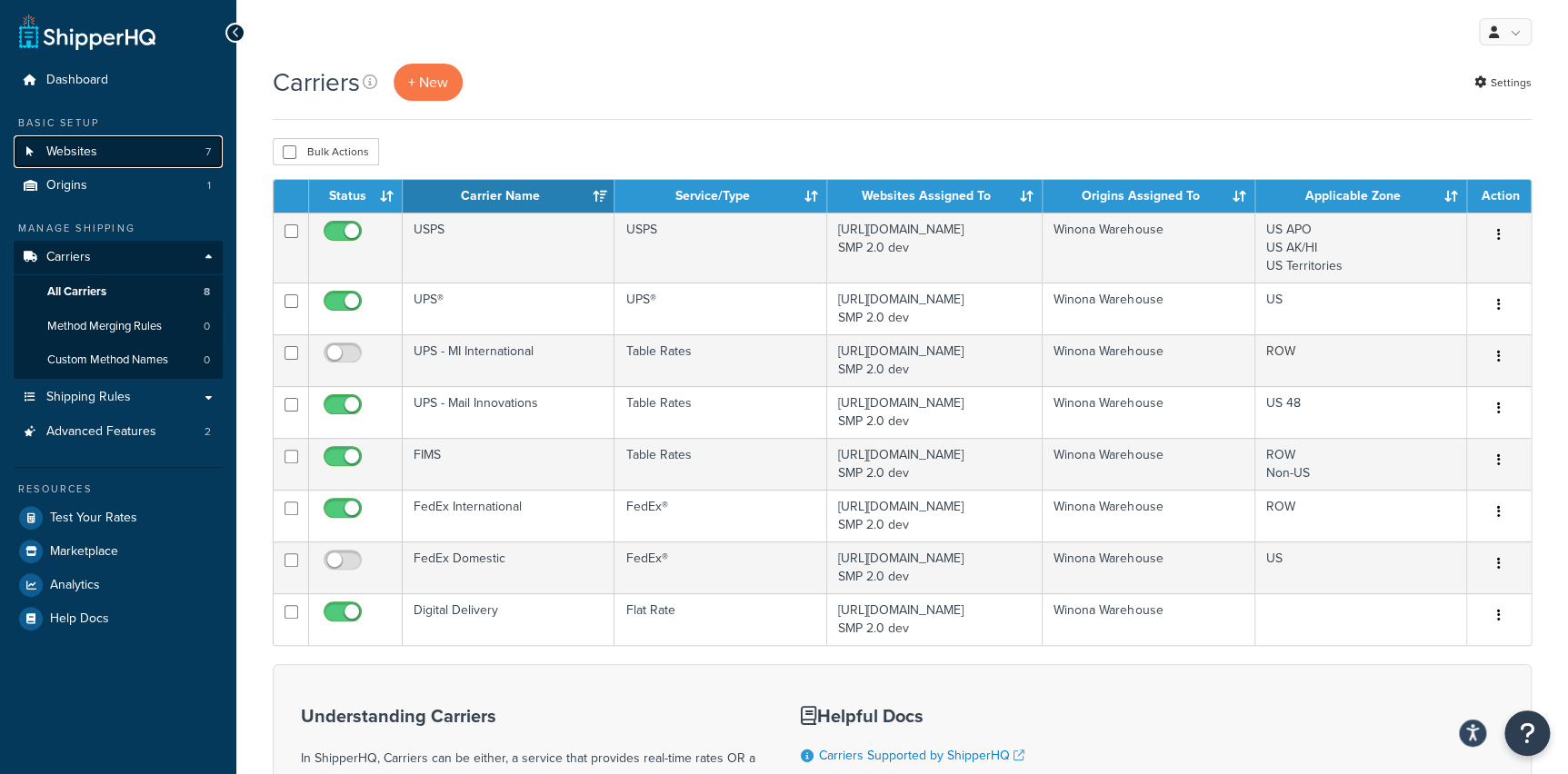 click on "Websites
7" at bounding box center (118, 152) 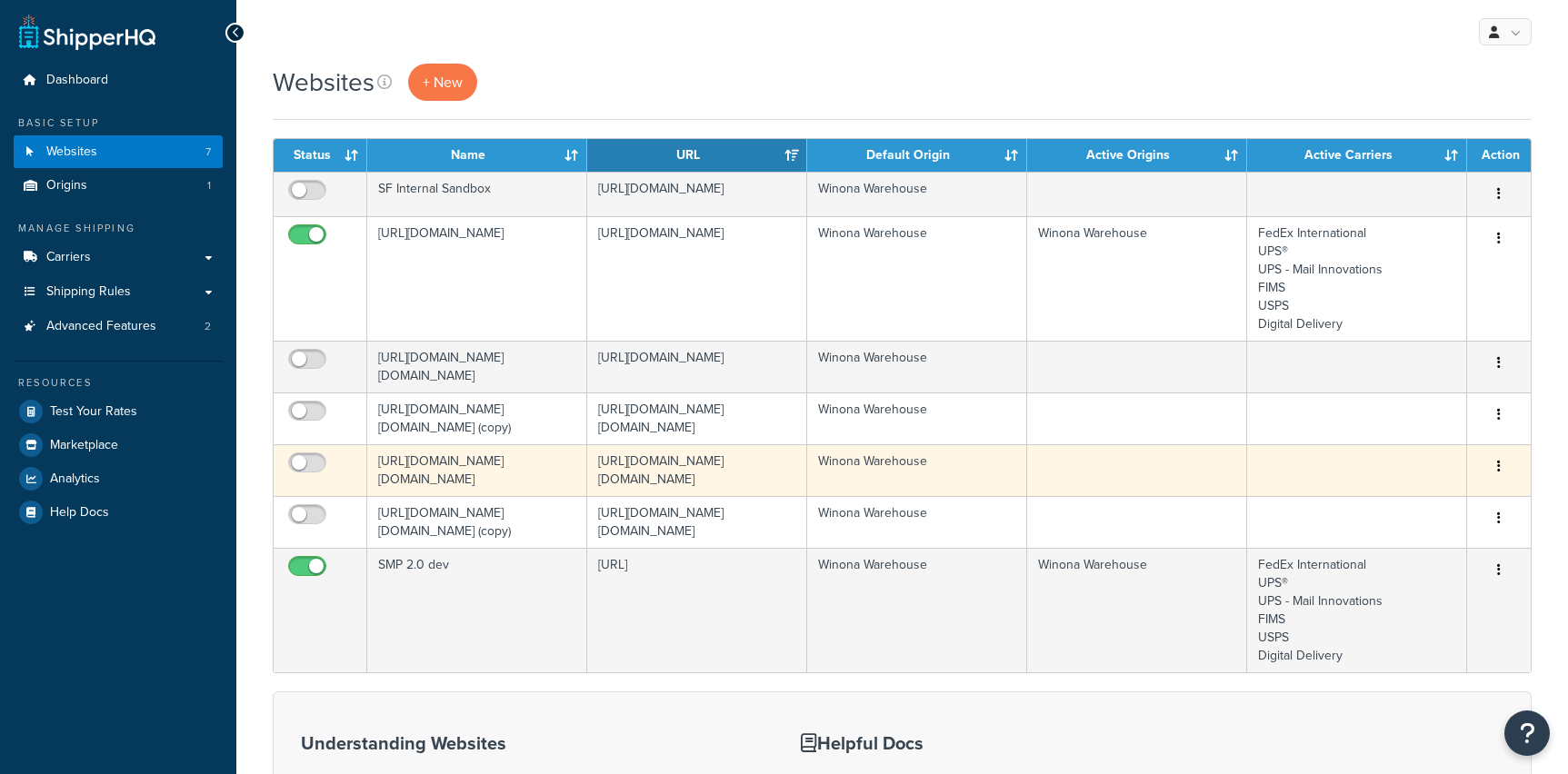 scroll, scrollTop: 0, scrollLeft: 0, axis: both 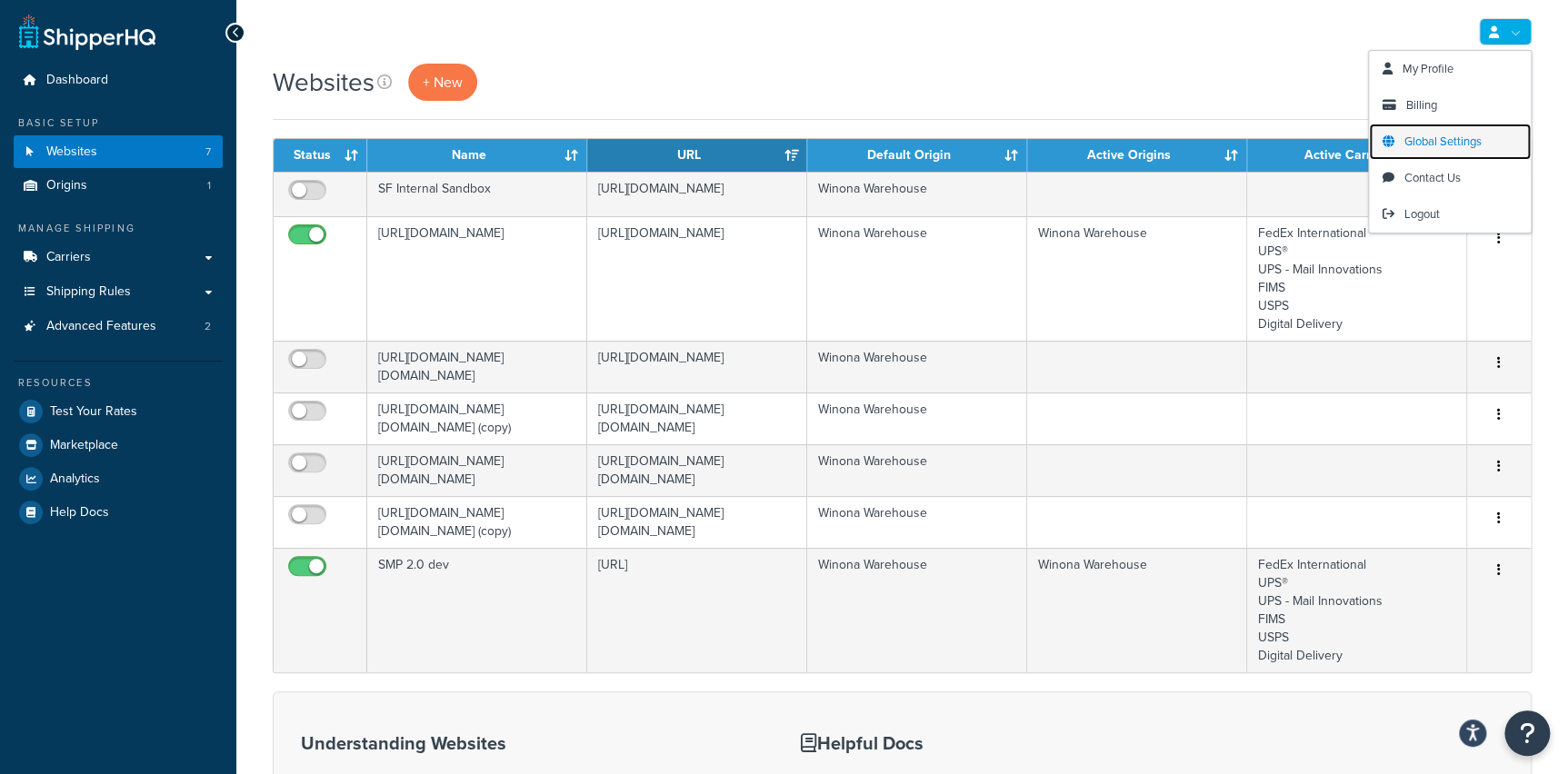 click on "Global Settings" at bounding box center (1443, 141) 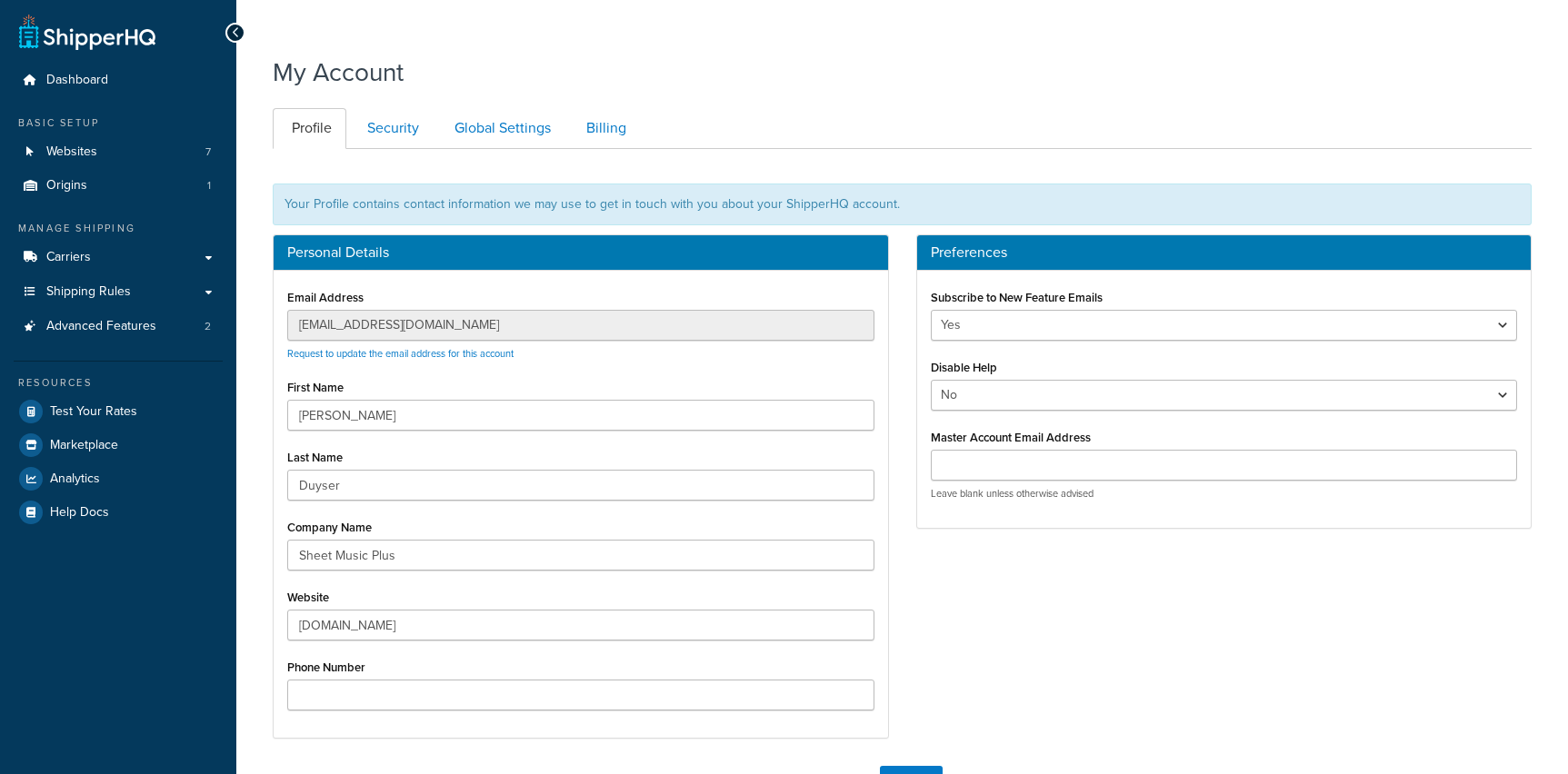 scroll, scrollTop: 0, scrollLeft: 0, axis: both 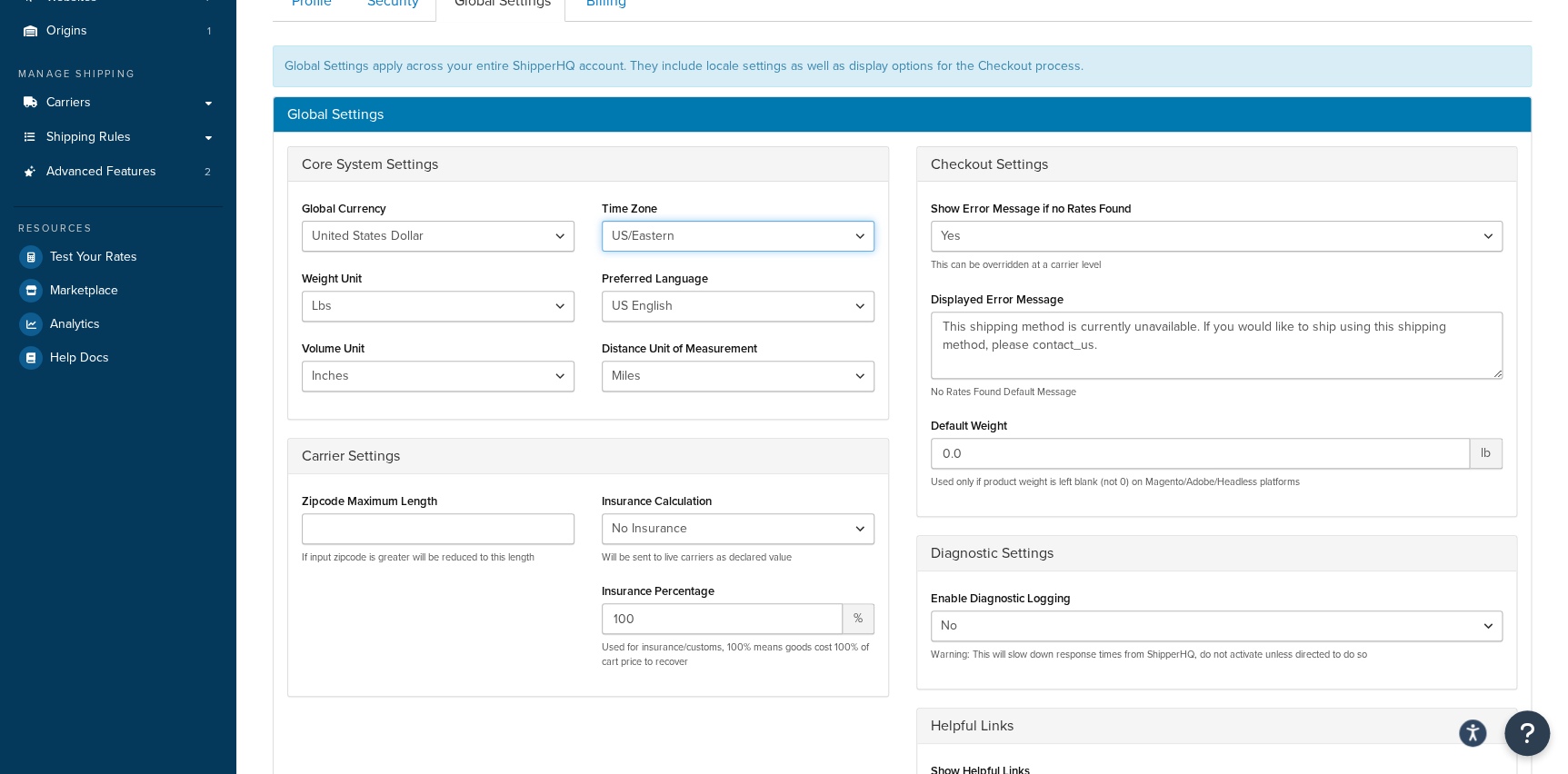 click on "US/Hawaii
US/Alaska
US/Pacific
US/Central
US/Mountain
US/Eastern
US/Arizona
Africa/Asmera
Africa/Timbuktu
America/Atka
America/Ensenada
America/Coral_Harbour
America/Marigot
America/Virgin
America/Buenos_Aires
America/Argentina/ComodRivadavia
America/Scoresbysund
Asia/Dubai
Asia/Kabul
Asia/Ashkhabad
Asia/Calcutta
Asia/Katmandu
Asia/Dacca
Asia/Saigon
Atlantic/Faeroe
Australia/Eucla
Australia/LHI
Australia/NSW
Australia/North
Australia/Queensland
Australia/South
Australia/Tasmania
Australia/Victoria
Australia/West
Brazil/West
Brazil/Acre
Brazil/East
Brazil/DeNoronha
Canada/Pacific
Canada/Yukon
Canada/Mountain
Canada/Saskatchewan
Canada/Central
Canada/Eastern
Canada/Atlantic
Canada/Newfoundland
Chile/EasterIsland
Cuba
Egypt
Europe/Amsterdam
Europe/Berlin
Europe/Dublin
Europe/London
Europe/Moscow
GMT
Hongkong
Iran
Jamaica
Japan
Mexico/BajaSur
Mexico/General
Pacific/Auckland
Pacific/Samoa" at bounding box center (738, 236) 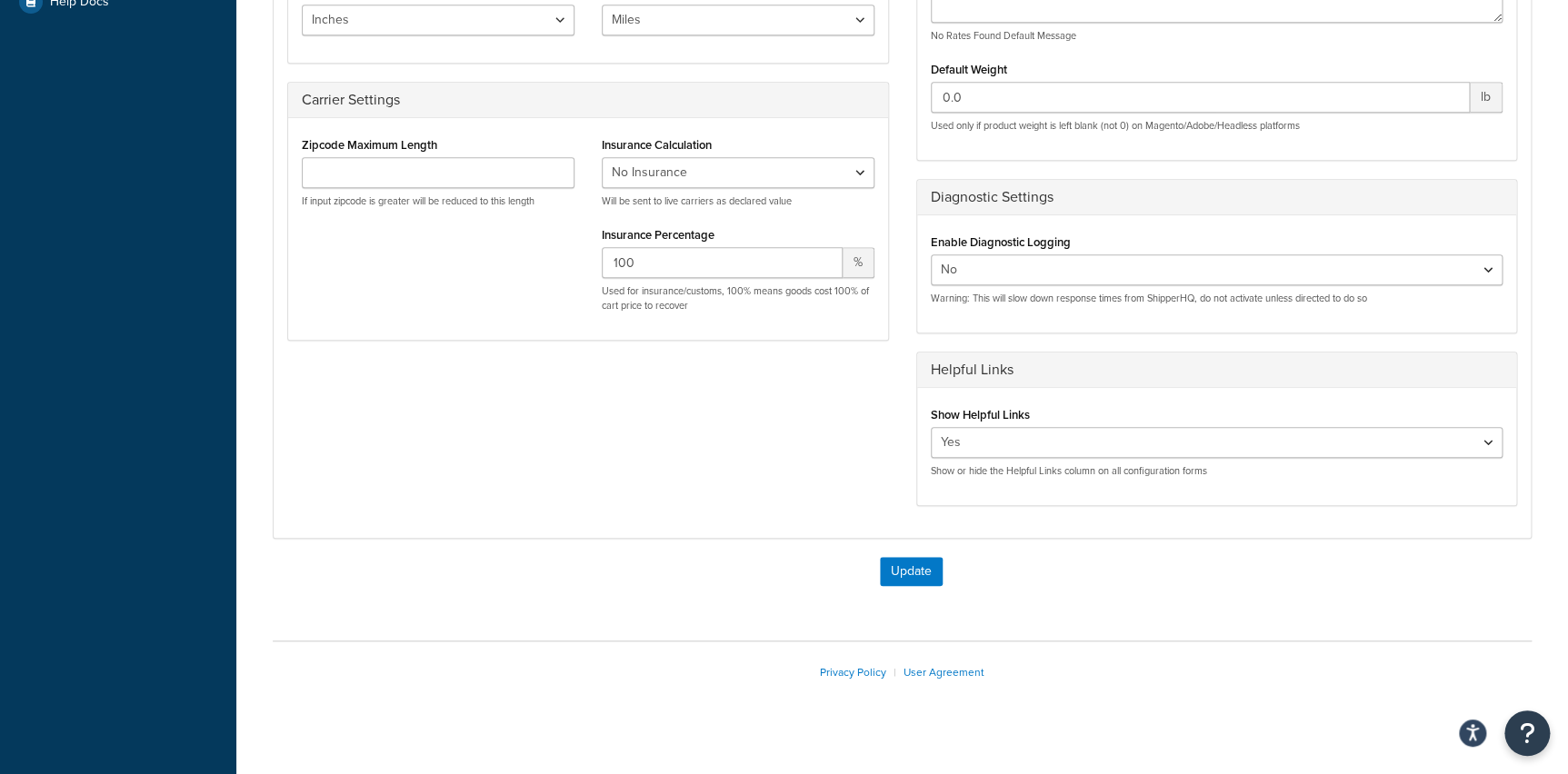 scroll, scrollTop: 529, scrollLeft: 0, axis: vertical 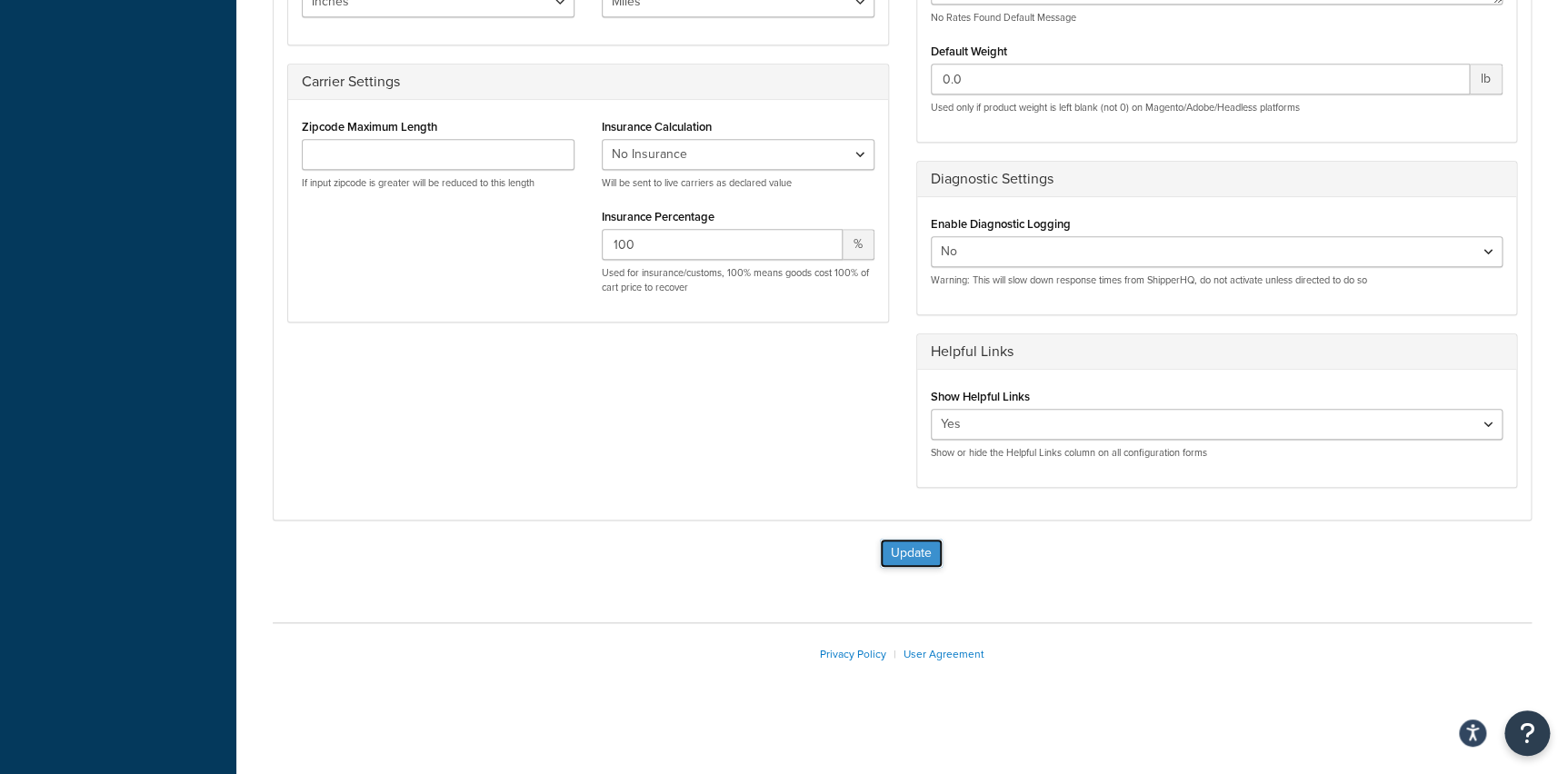 click on "Update" at bounding box center (911, 553) 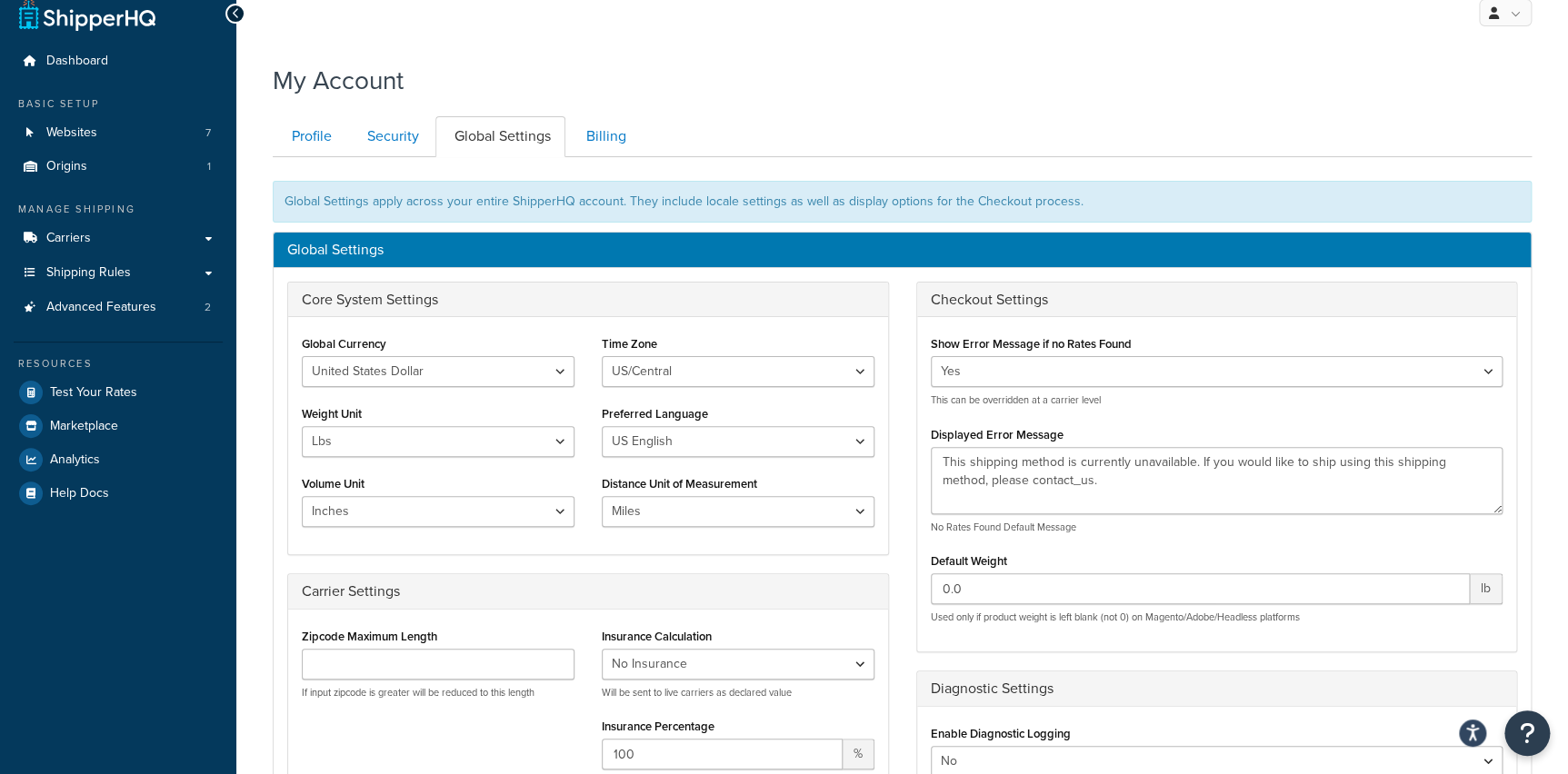 scroll, scrollTop: 0, scrollLeft: 0, axis: both 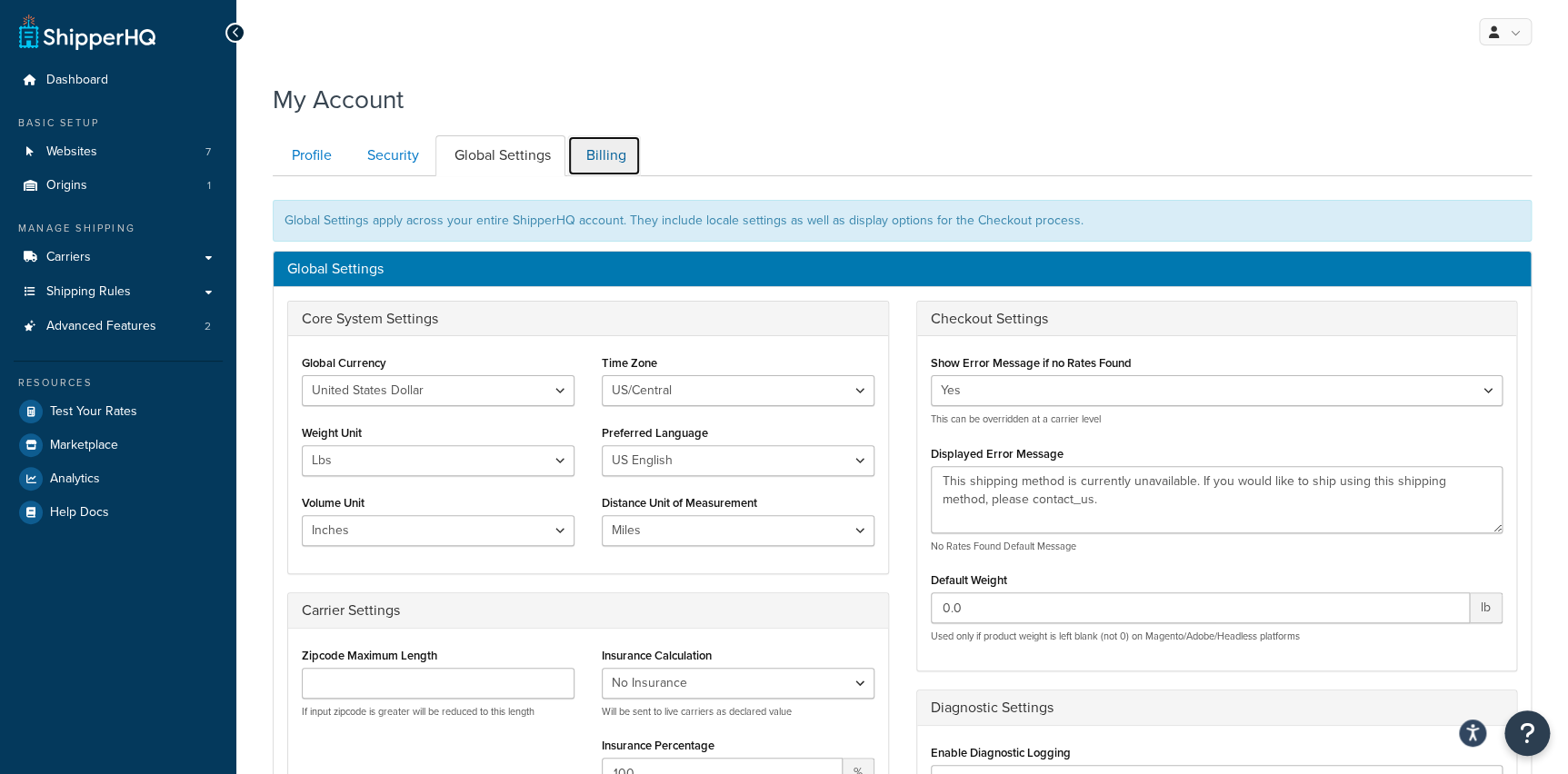 click on "Billing" at bounding box center [604, 155] 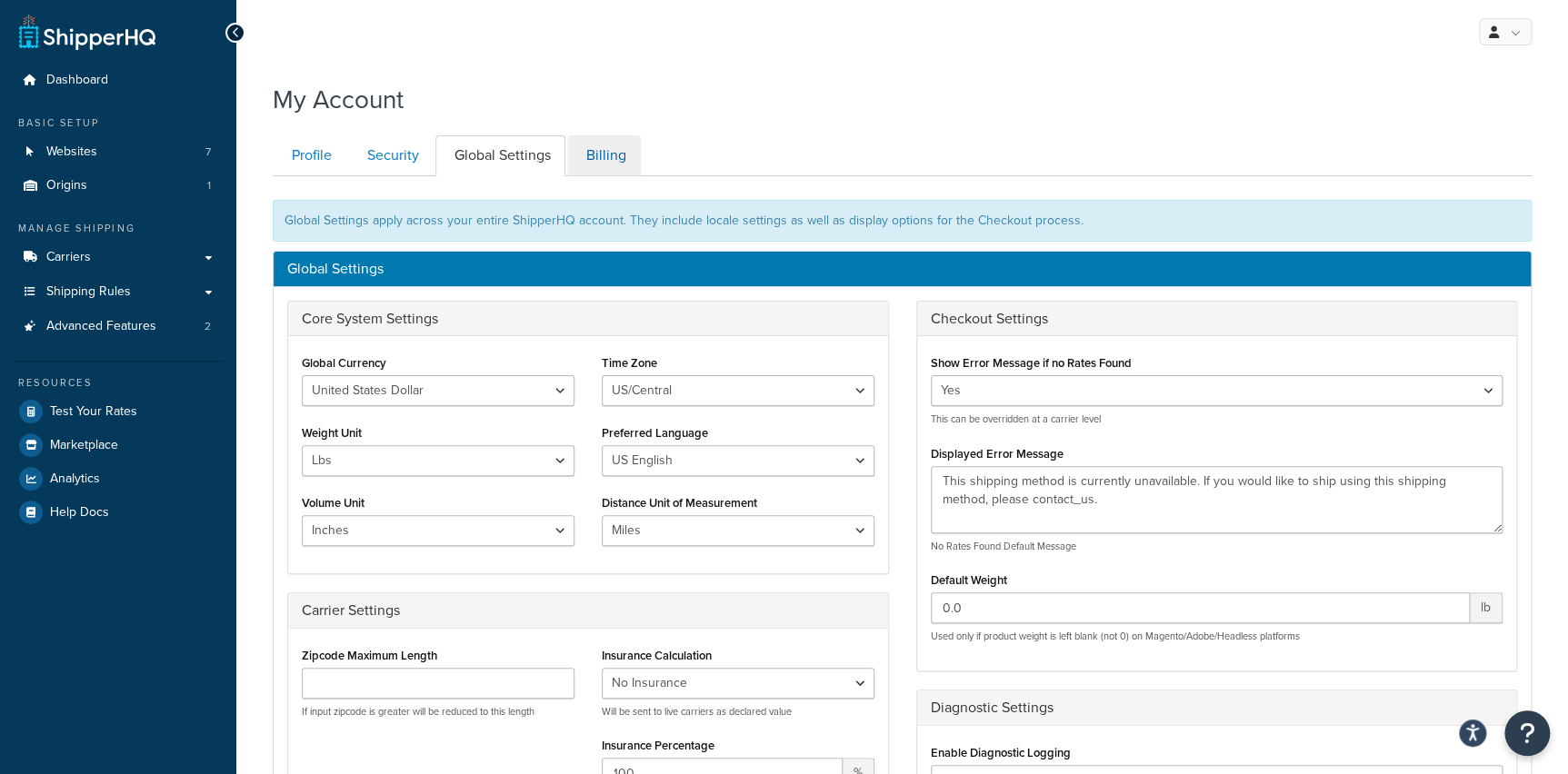 scroll, scrollTop: 175, scrollLeft: 0, axis: vertical 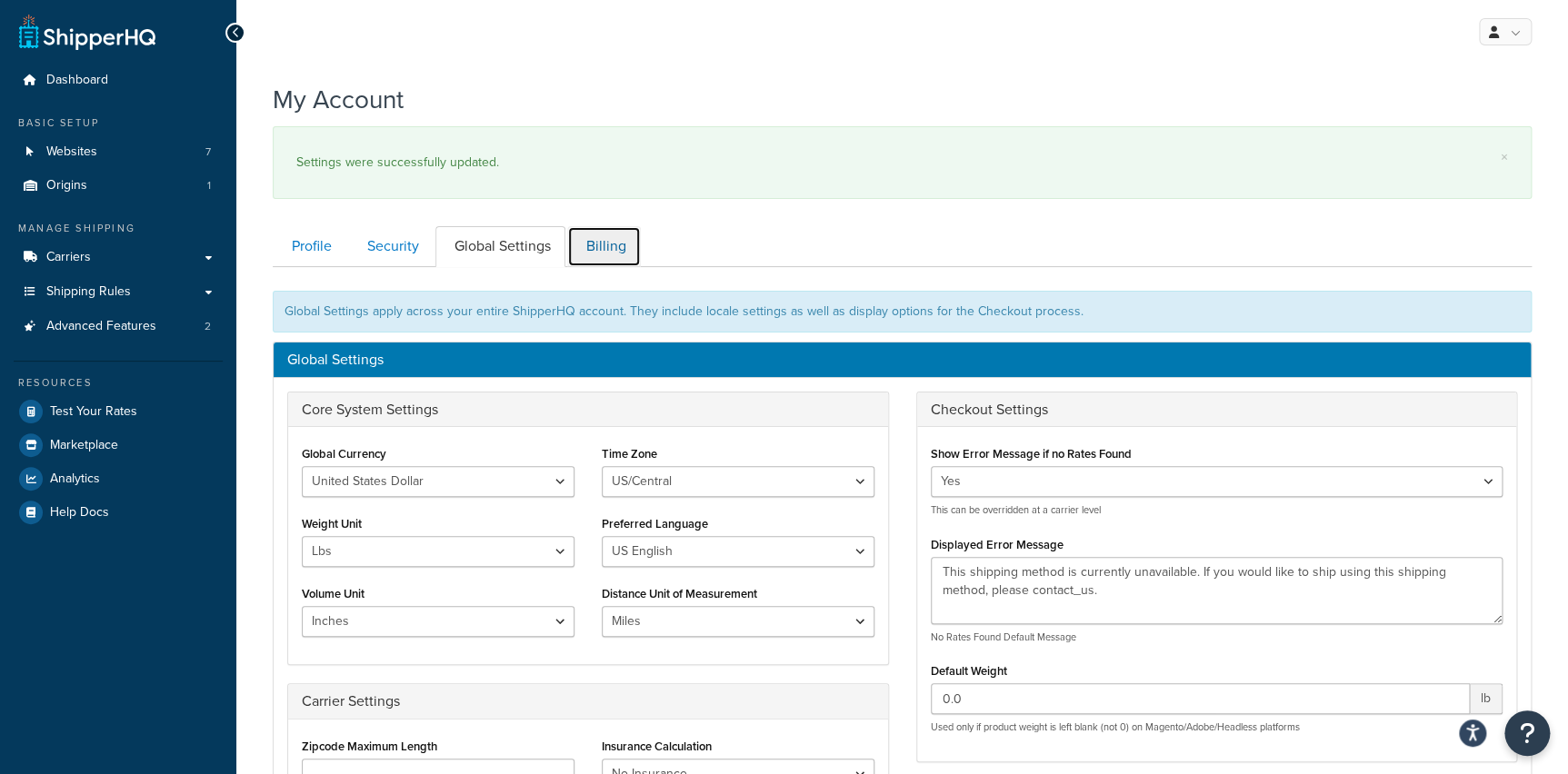 click on "Billing" at bounding box center (604, 246) 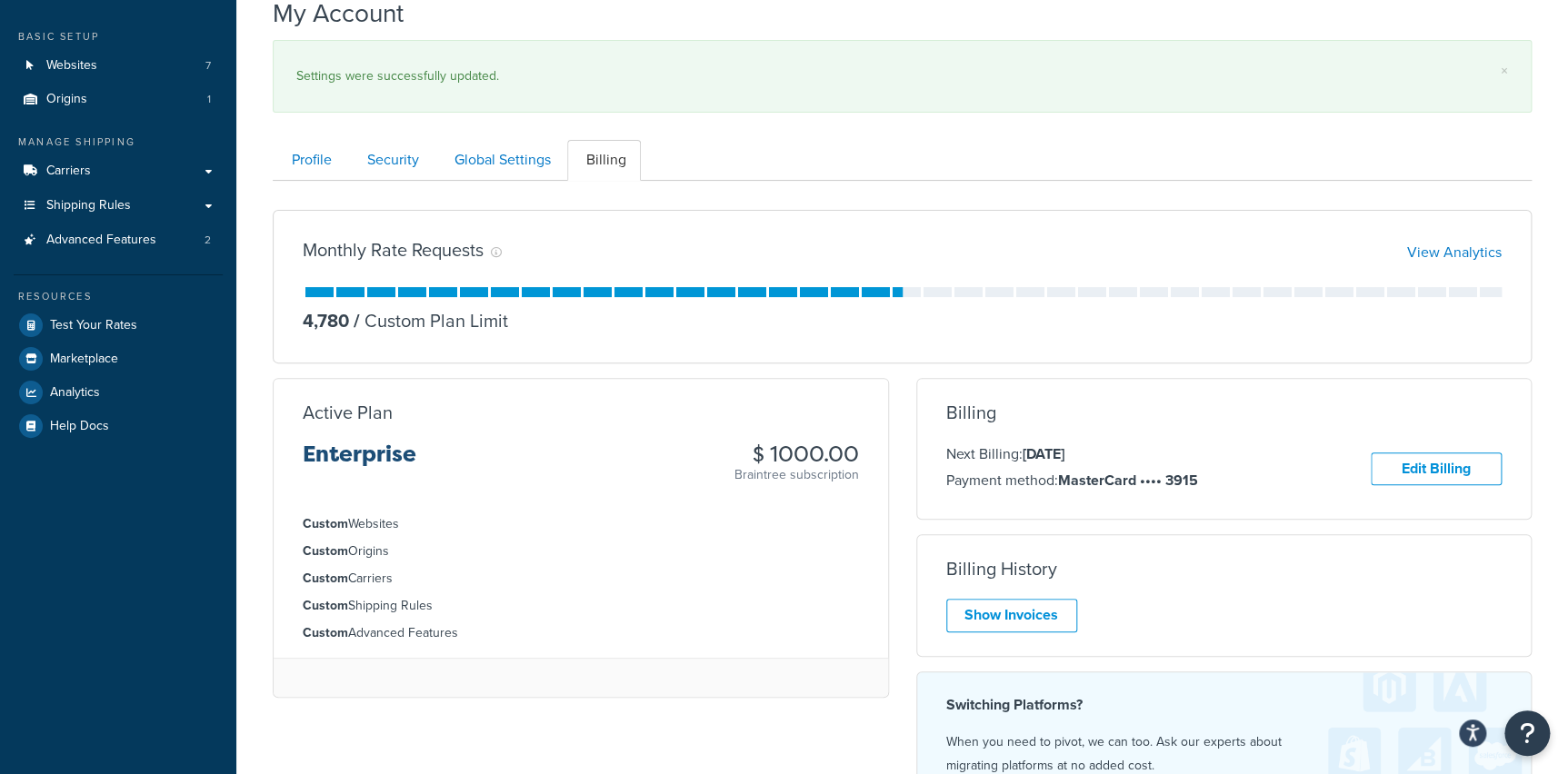 scroll, scrollTop: 84, scrollLeft: 0, axis: vertical 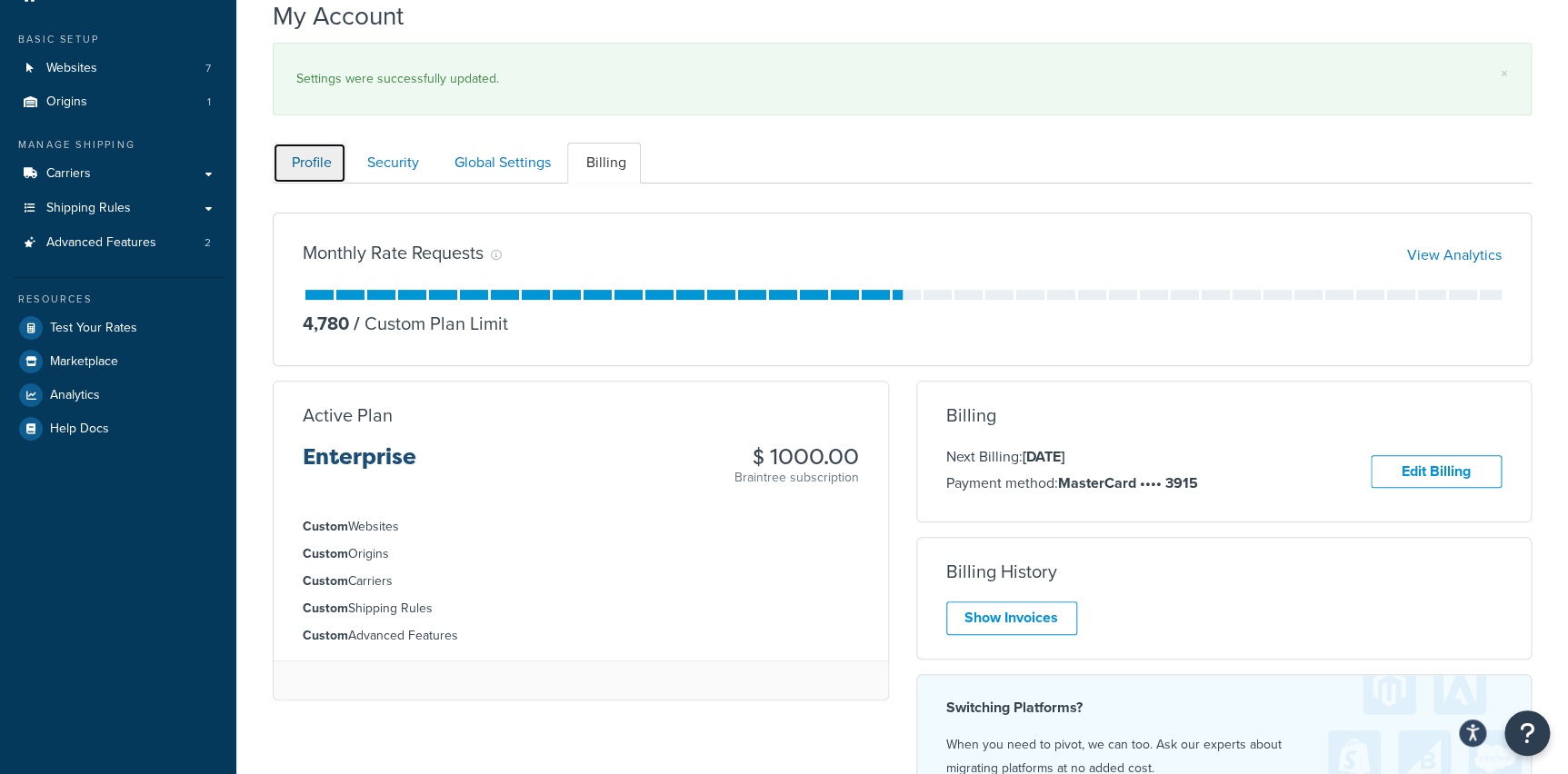 click on "Profile" at bounding box center (309, 163) 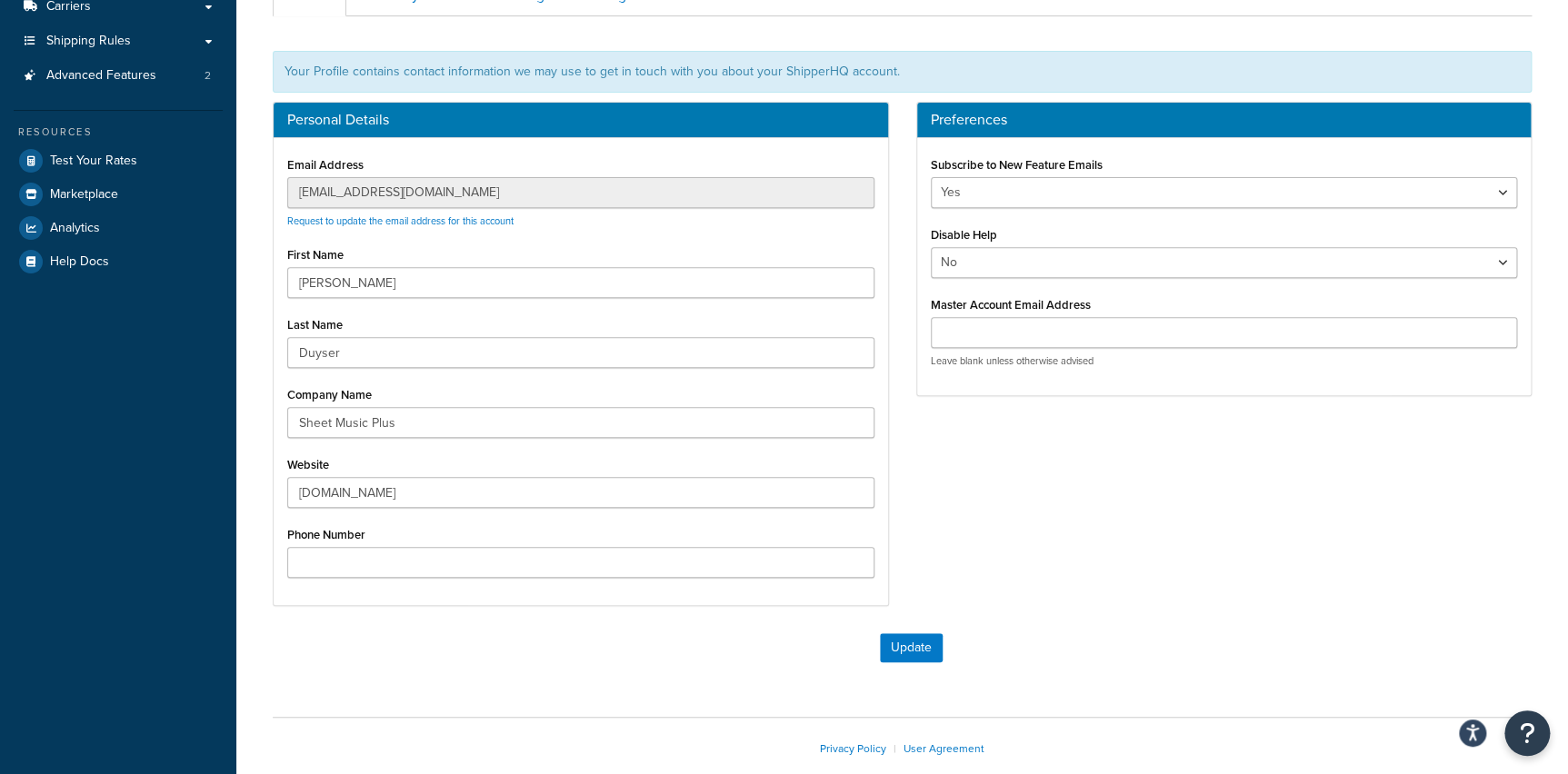 scroll, scrollTop: 0, scrollLeft: 0, axis: both 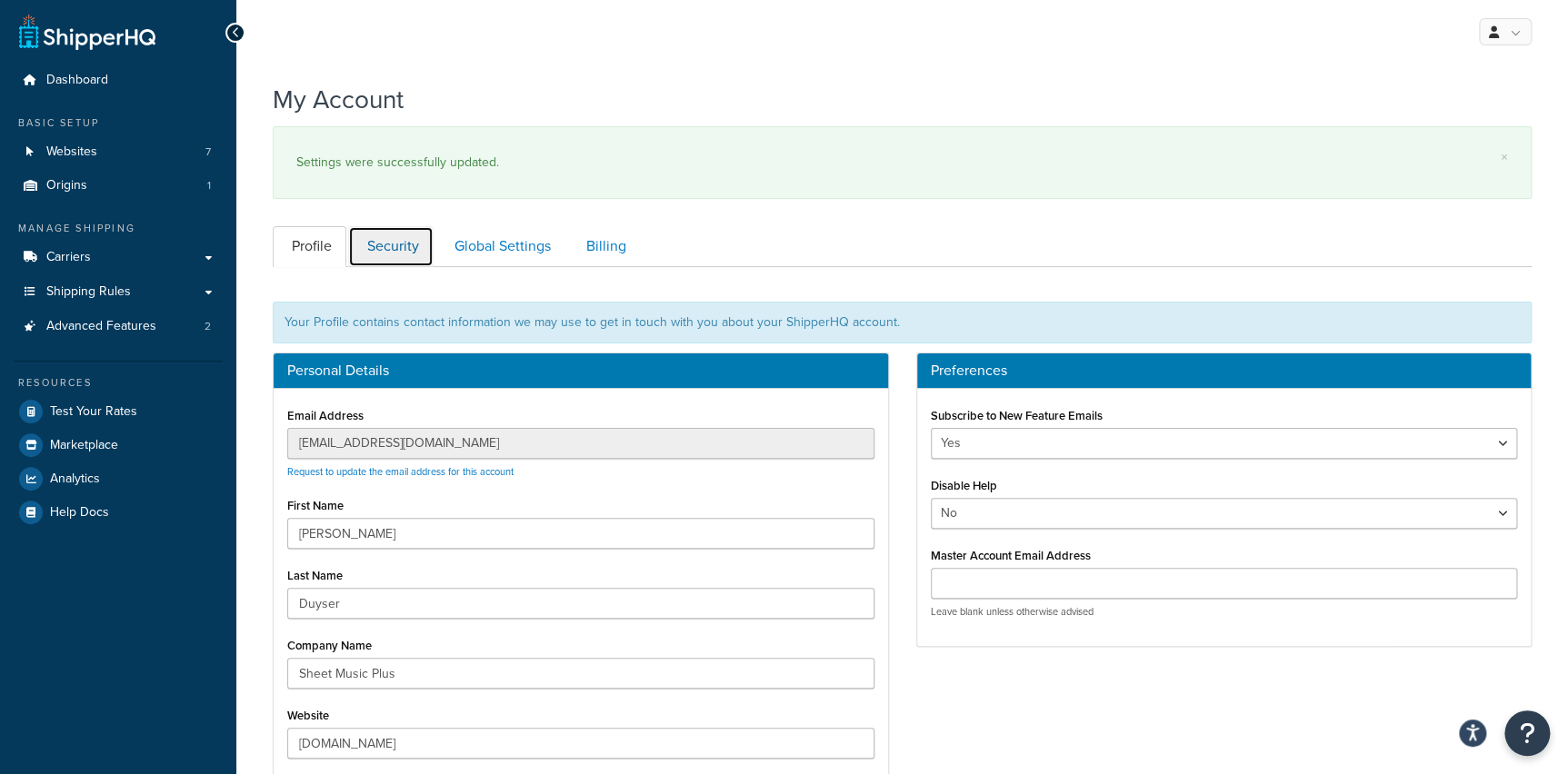 click on "Security" at bounding box center [391, 246] 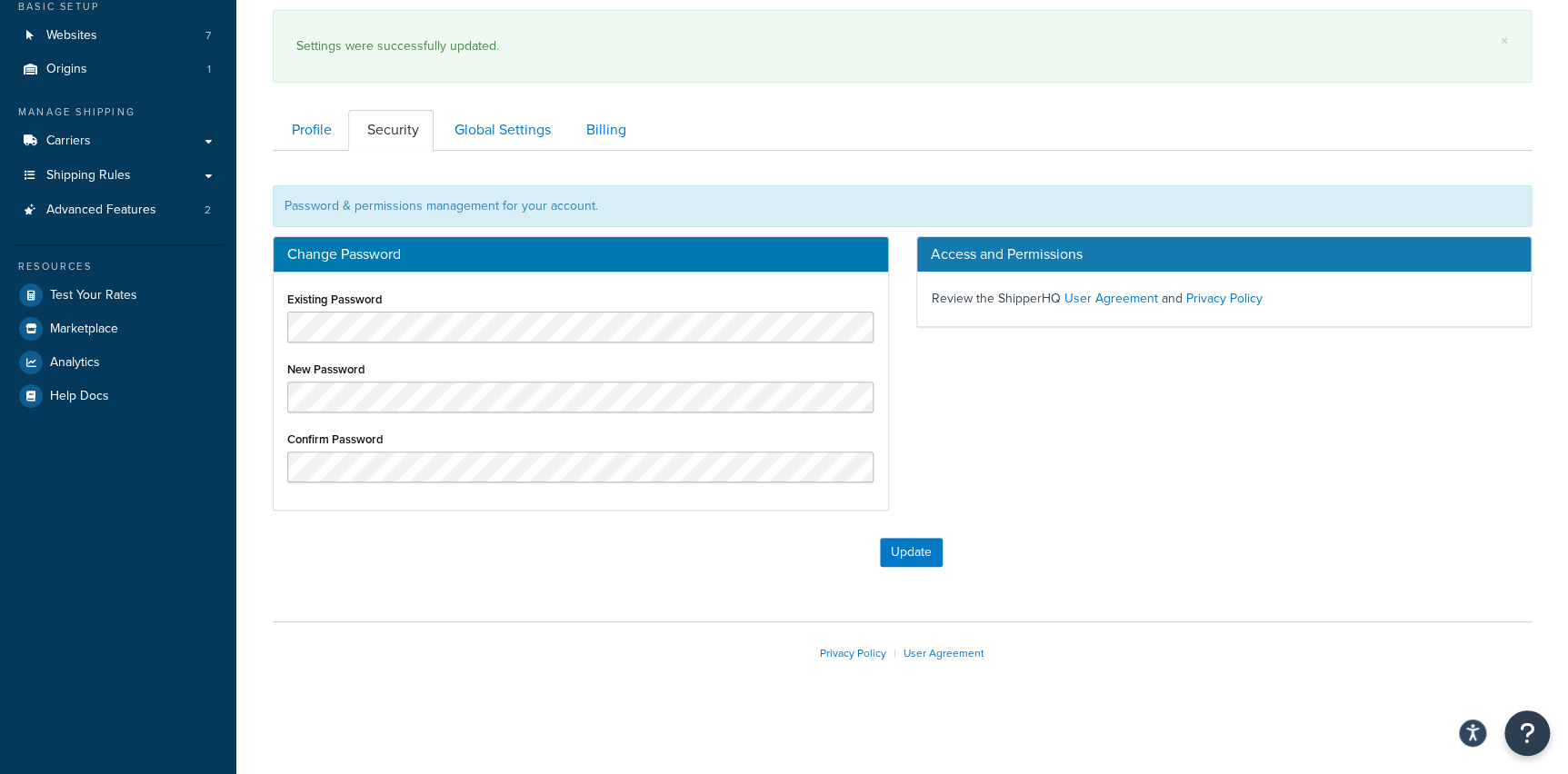 scroll, scrollTop: 0, scrollLeft: 0, axis: both 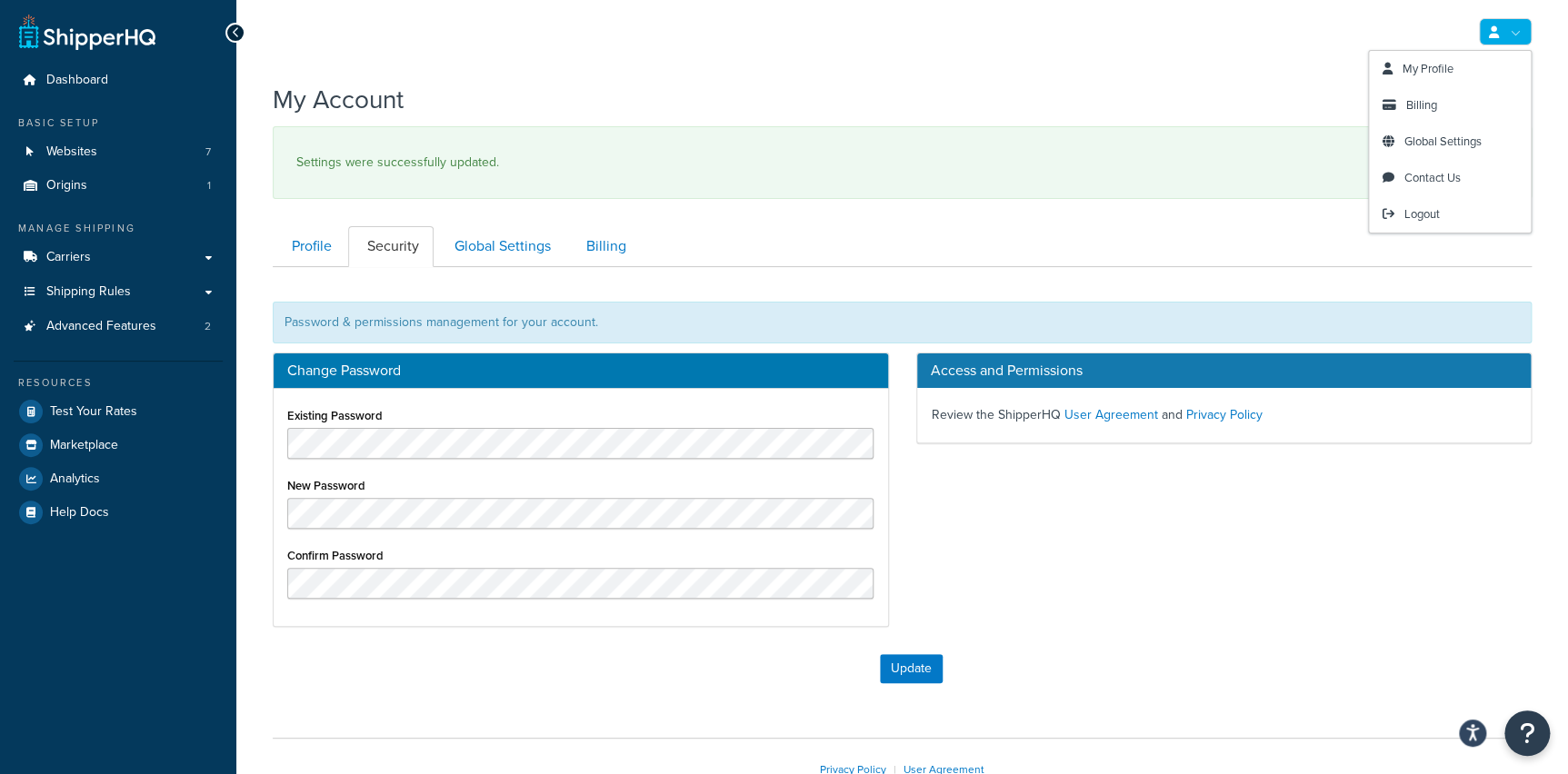 click on "My Profile   Billing   Global Settings   Contact Us   Logout" at bounding box center [902, 32] 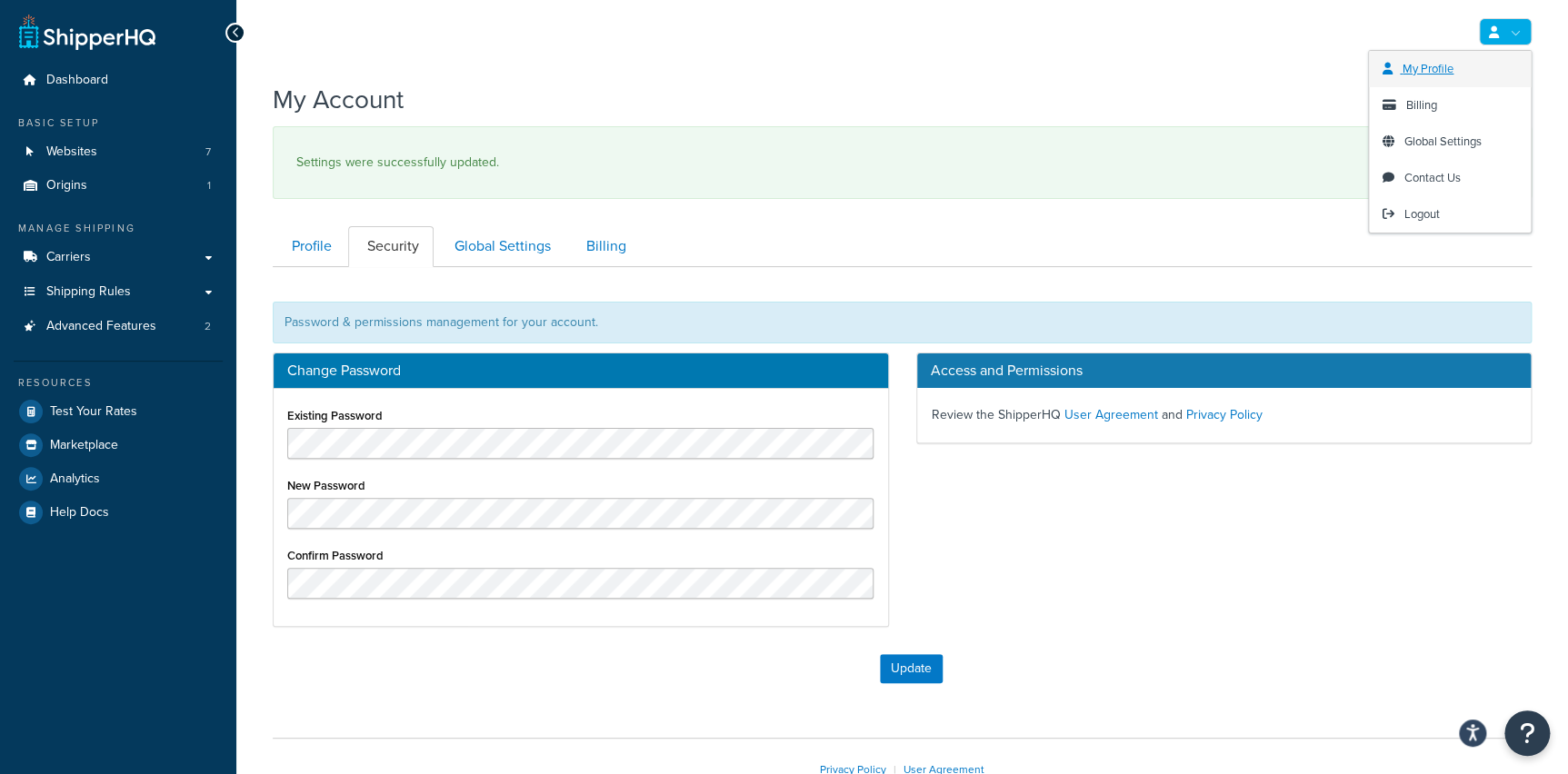 scroll, scrollTop: 4, scrollLeft: 0, axis: vertical 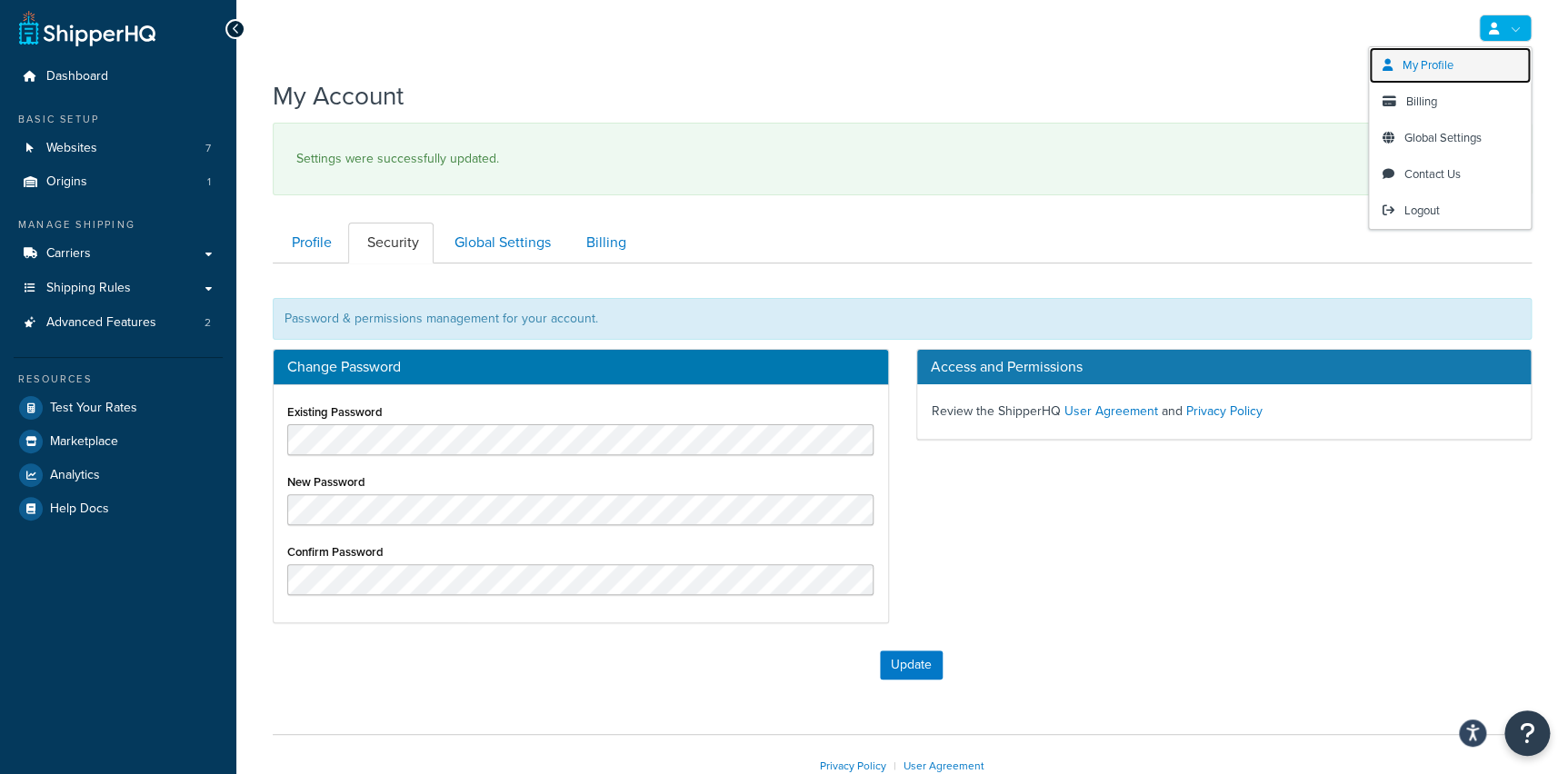 click on "My Profile" at bounding box center [1450, 65] 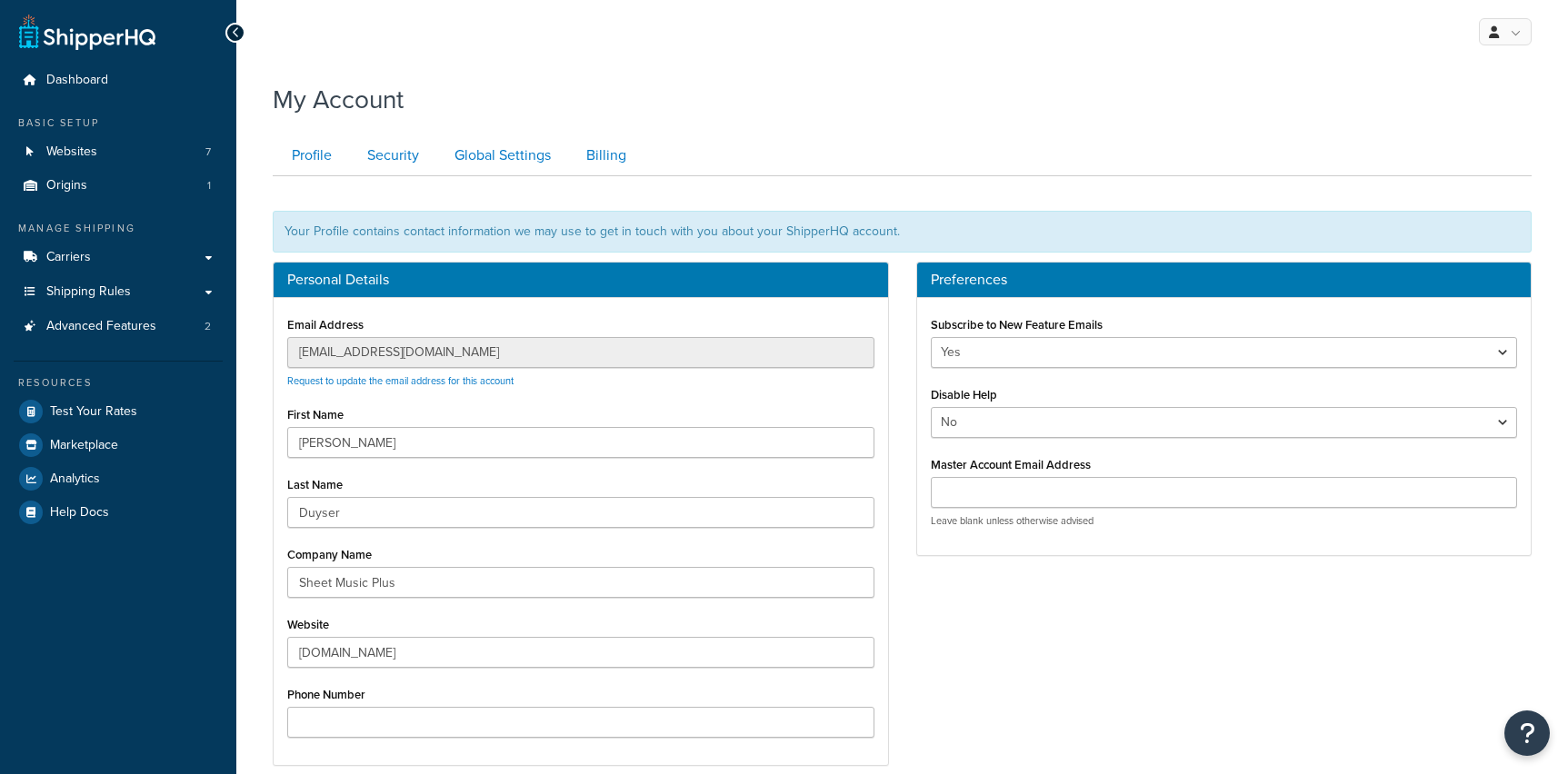scroll, scrollTop: 0, scrollLeft: 0, axis: both 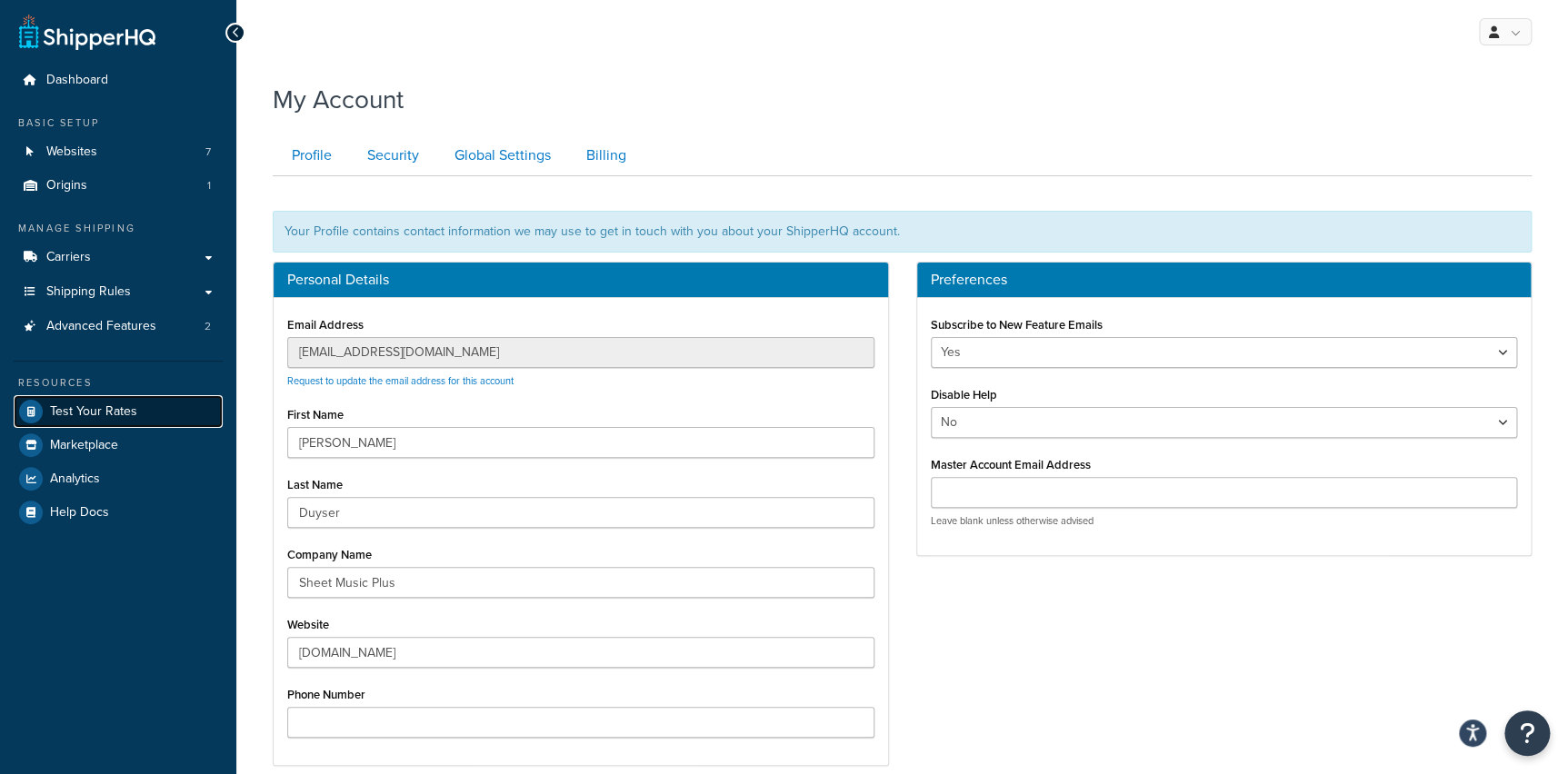 click on "Test Your Rates" at bounding box center [118, 412] 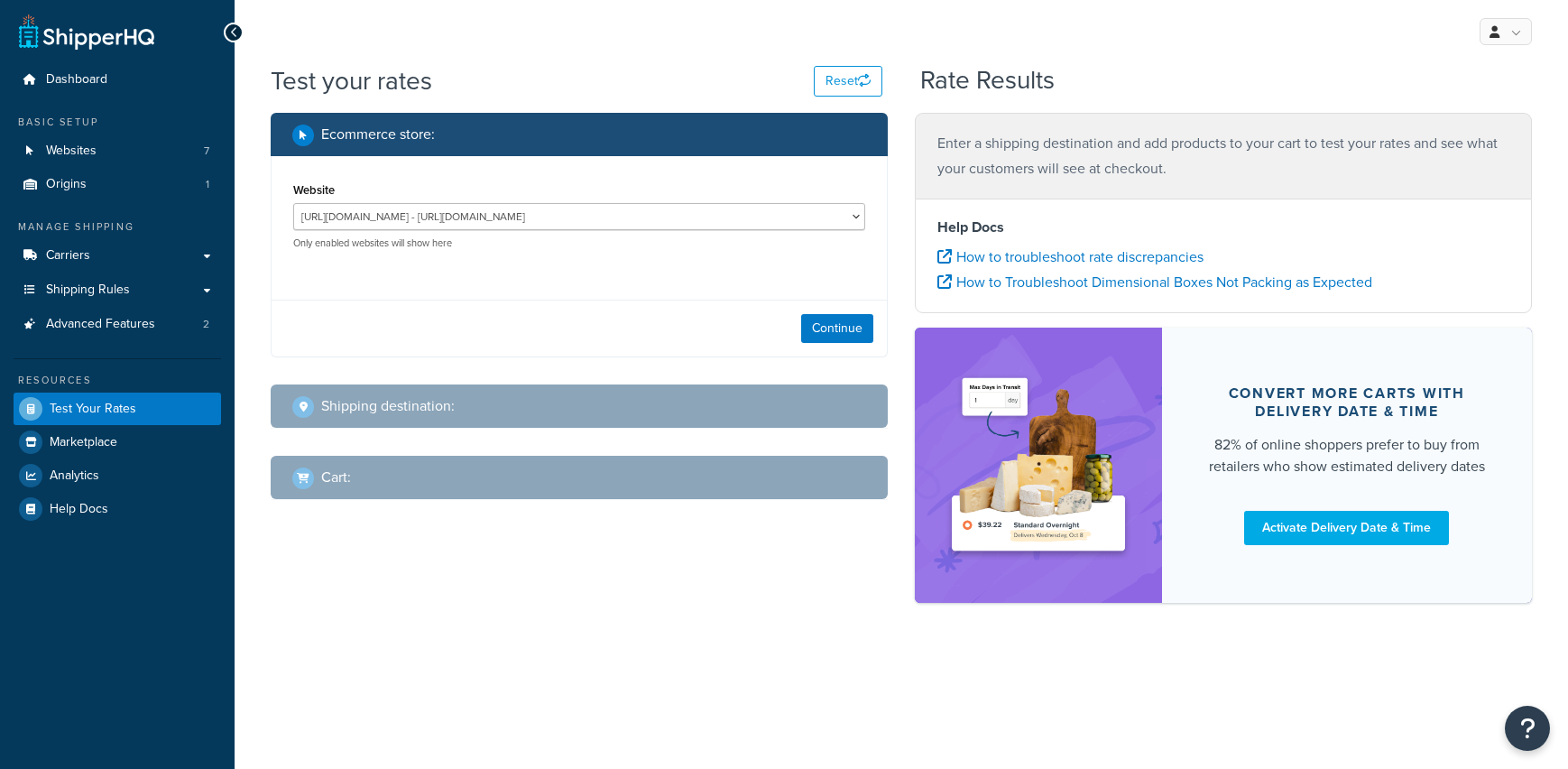 scroll, scrollTop: 0, scrollLeft: 0, axis: both 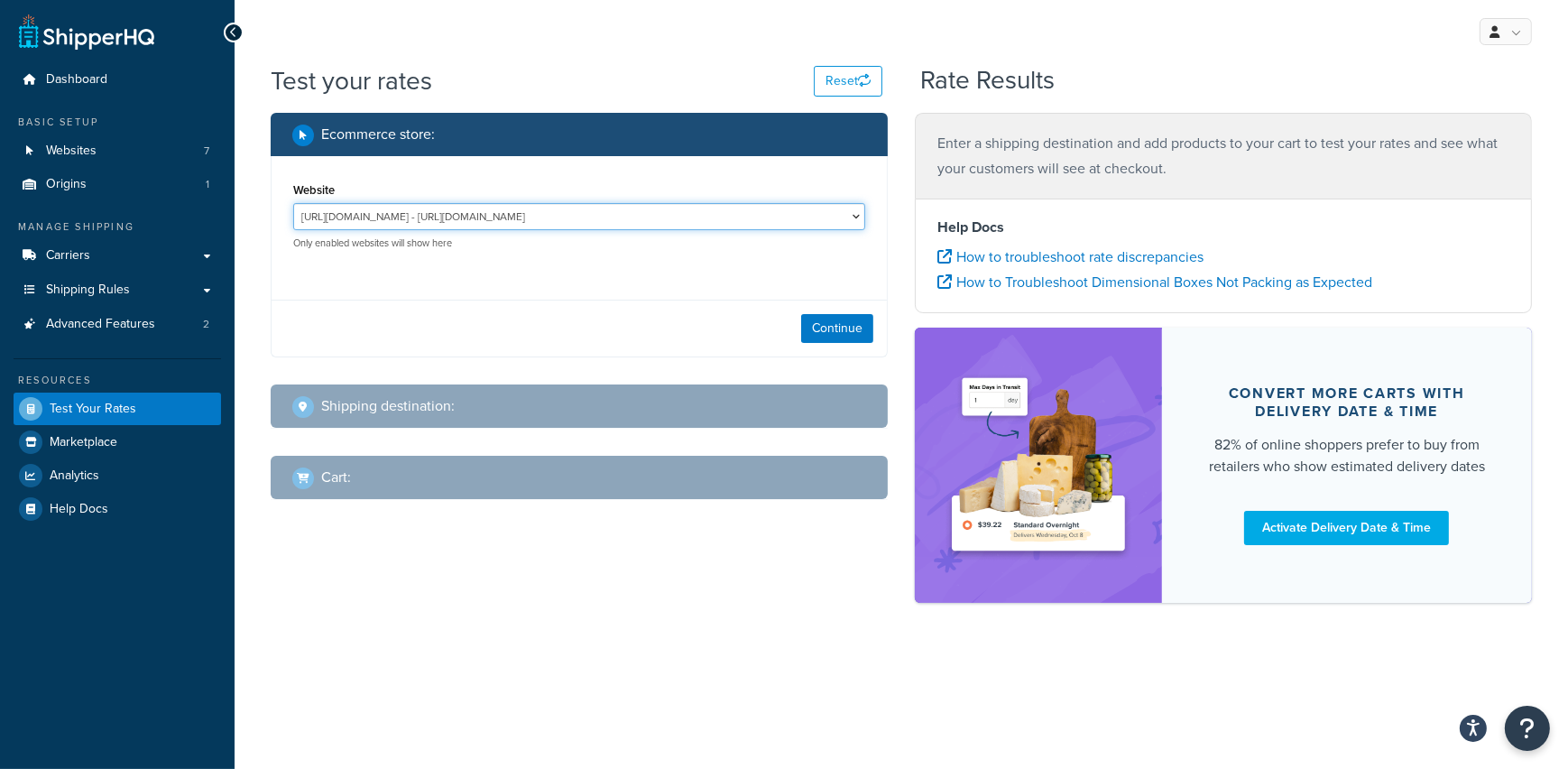 click on "https://www.sheetmusicplus.com - https://www.sheetmusicplus.com SMP 2.0 dev - http://sheetmusicplus.localhost" at bounding box center (579, 217) 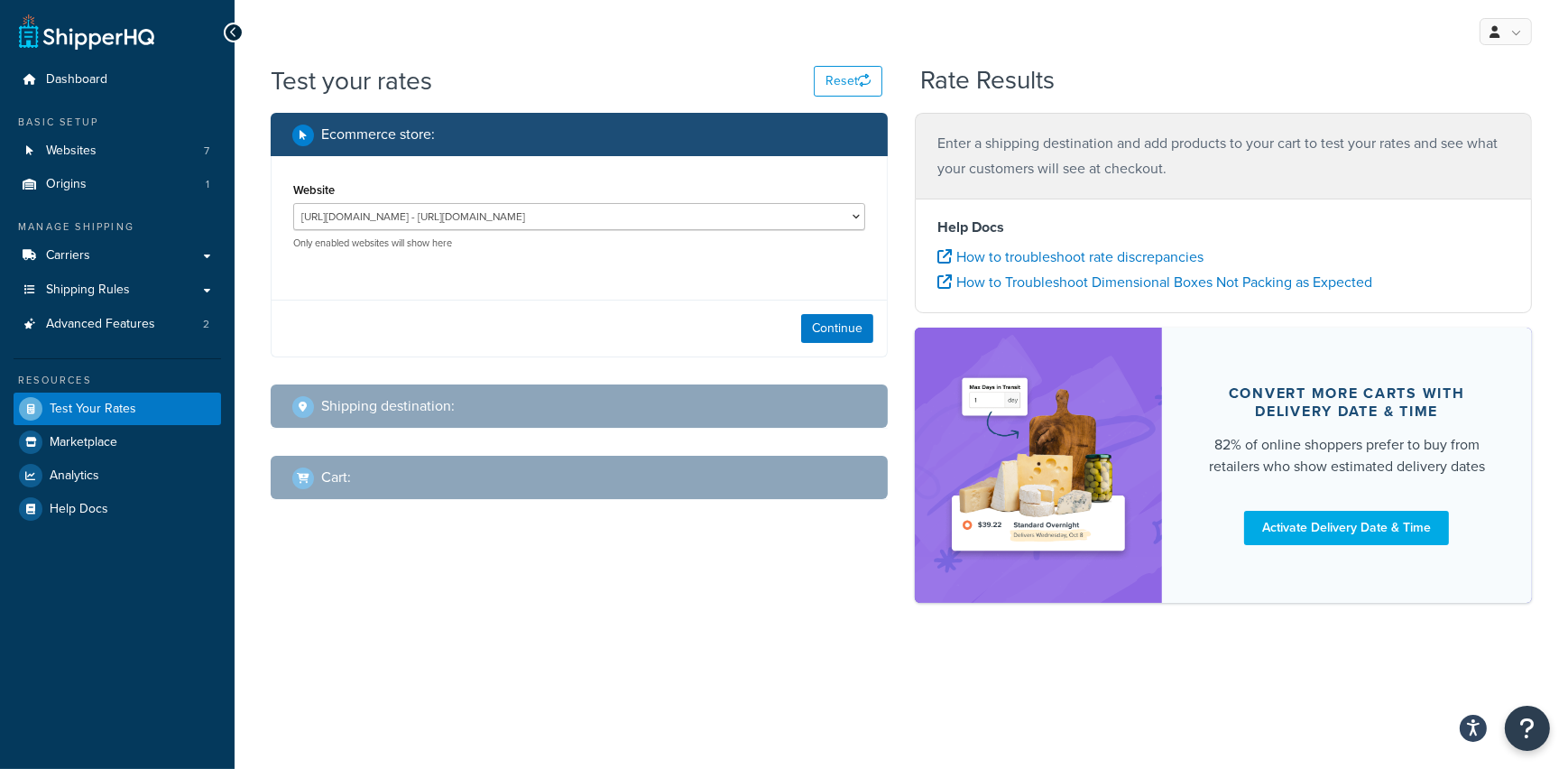 click on "Continue" at bounding box center [579, 328] 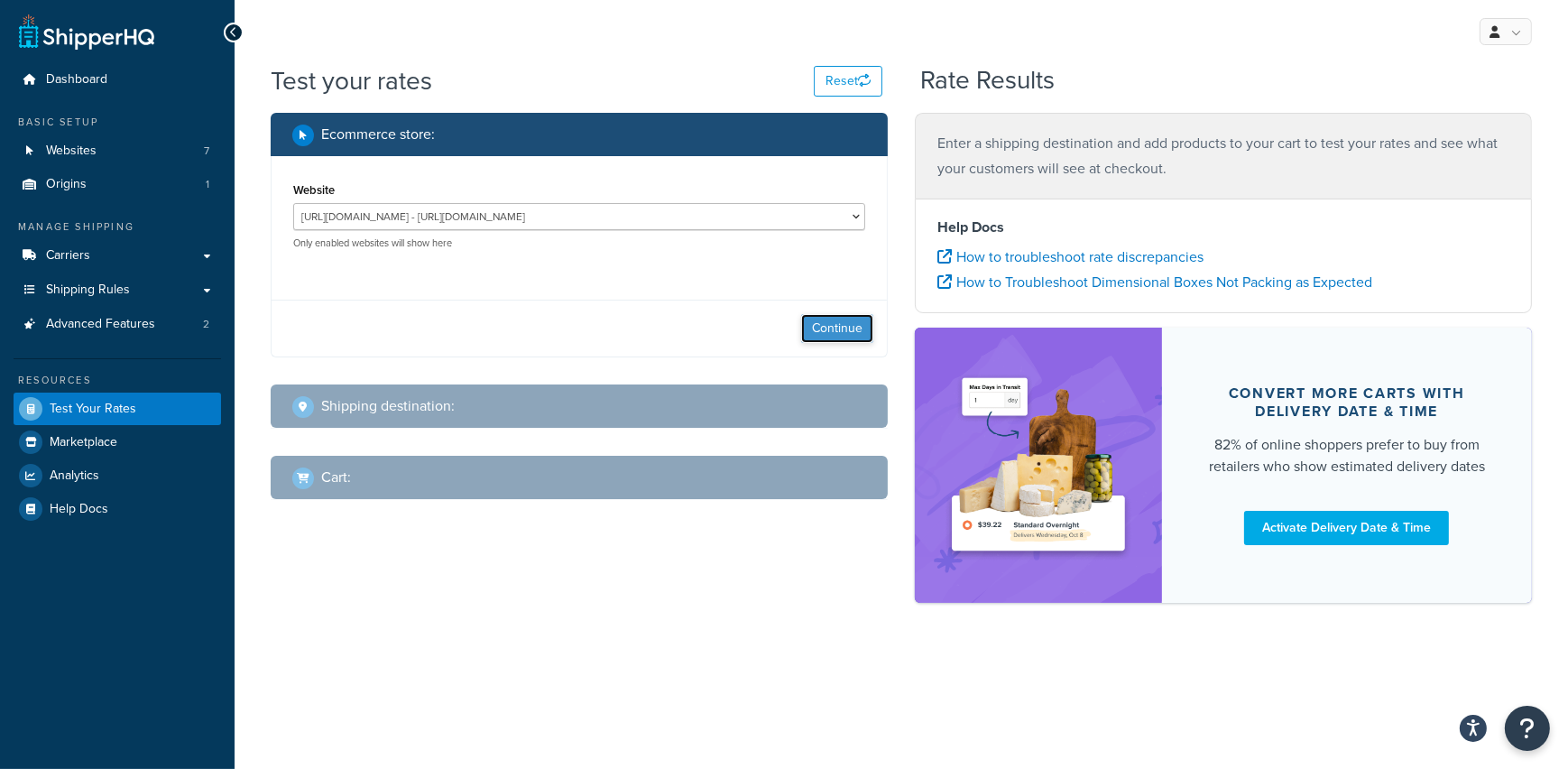 click on "Continue" at bounding box center (837, 329) 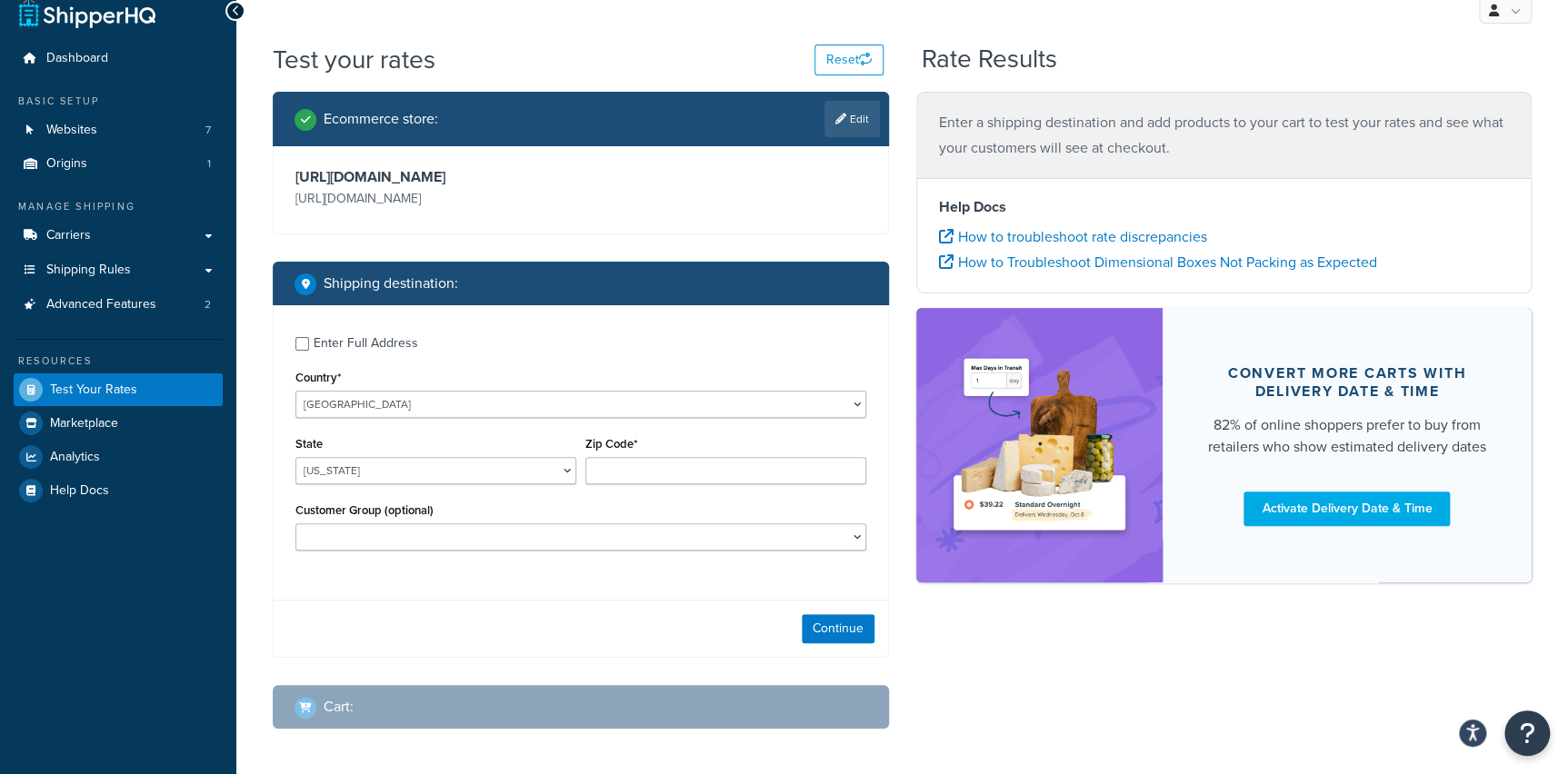 scroll, scrollTop: 94, scrollLeft: 0, axis: vertical 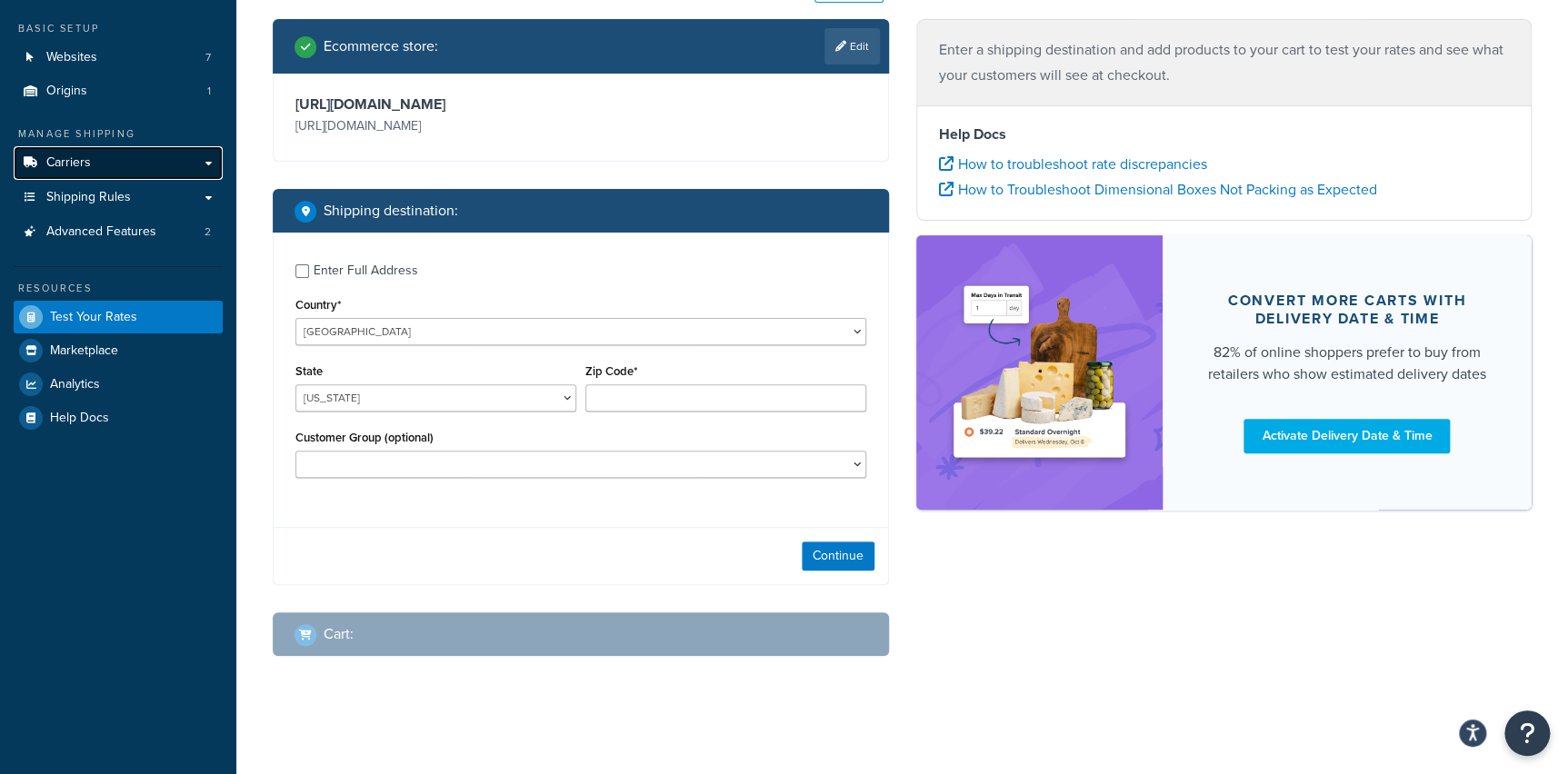 click on "Carriers" at bounding box center (118, 163) 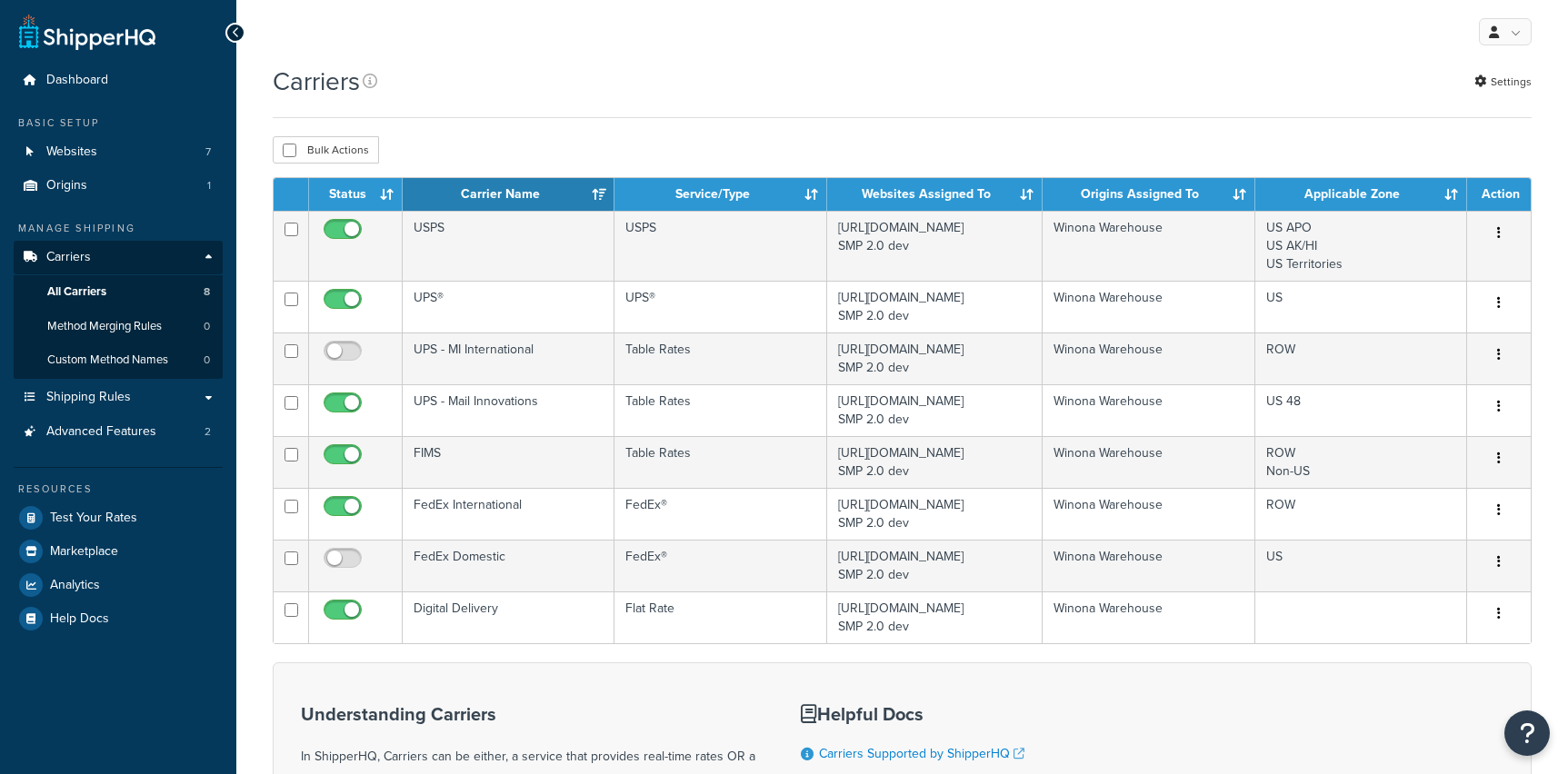 scroll, scrollTop: 0, scrollLeft: 0, axis: both 